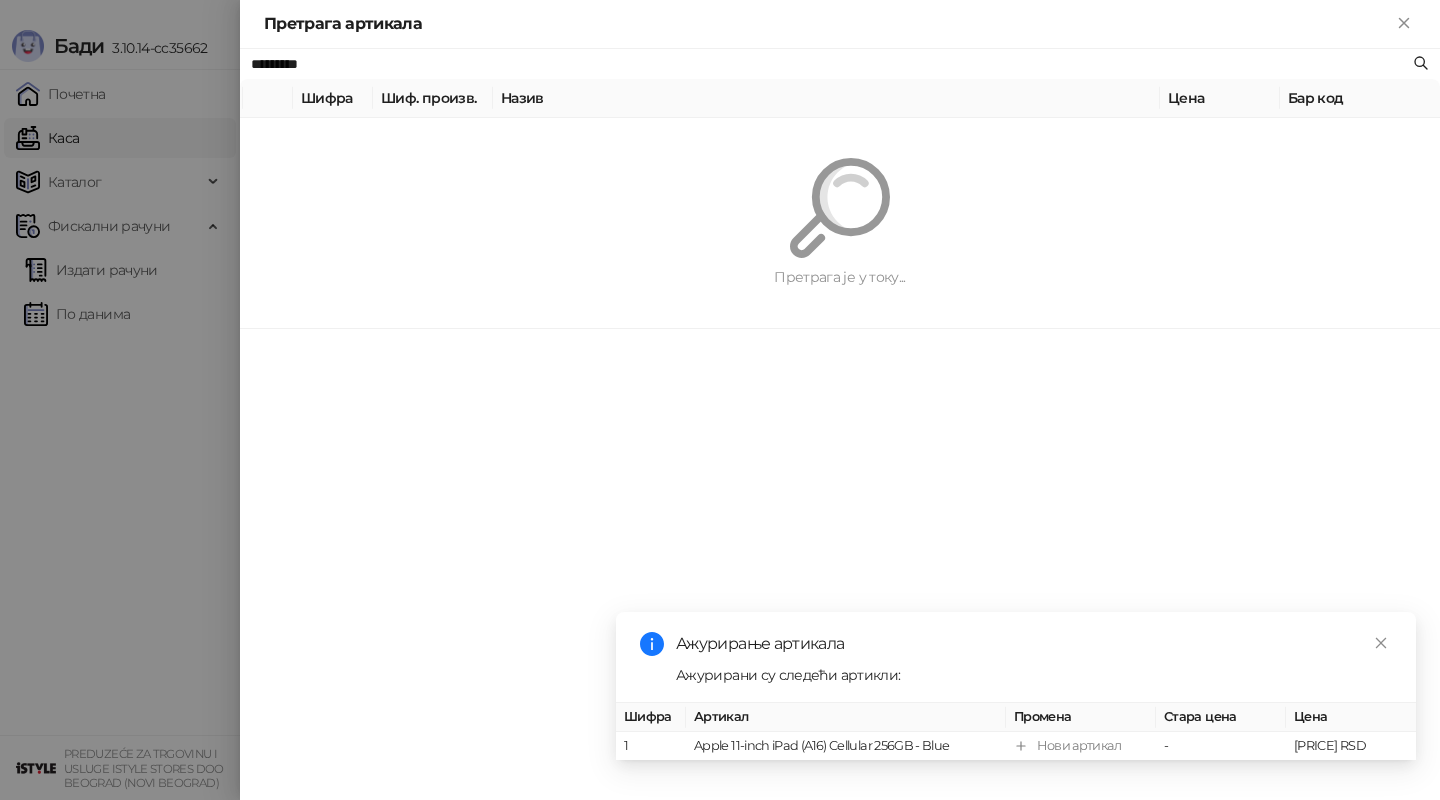 scroll, scrollTop: 0, scrollLeft: 0, axis: both 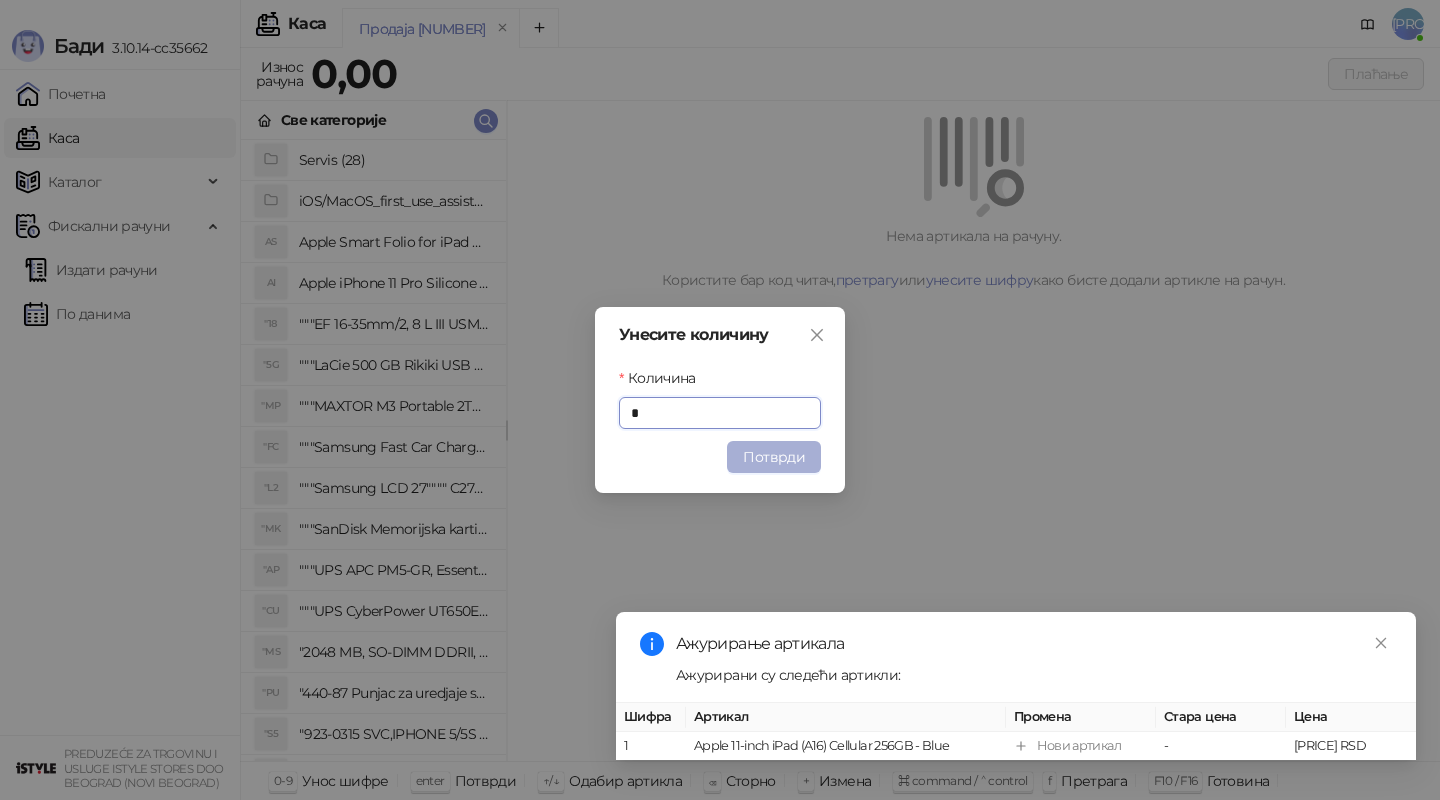 click on "Потврди" at bounding box center (774, 457) 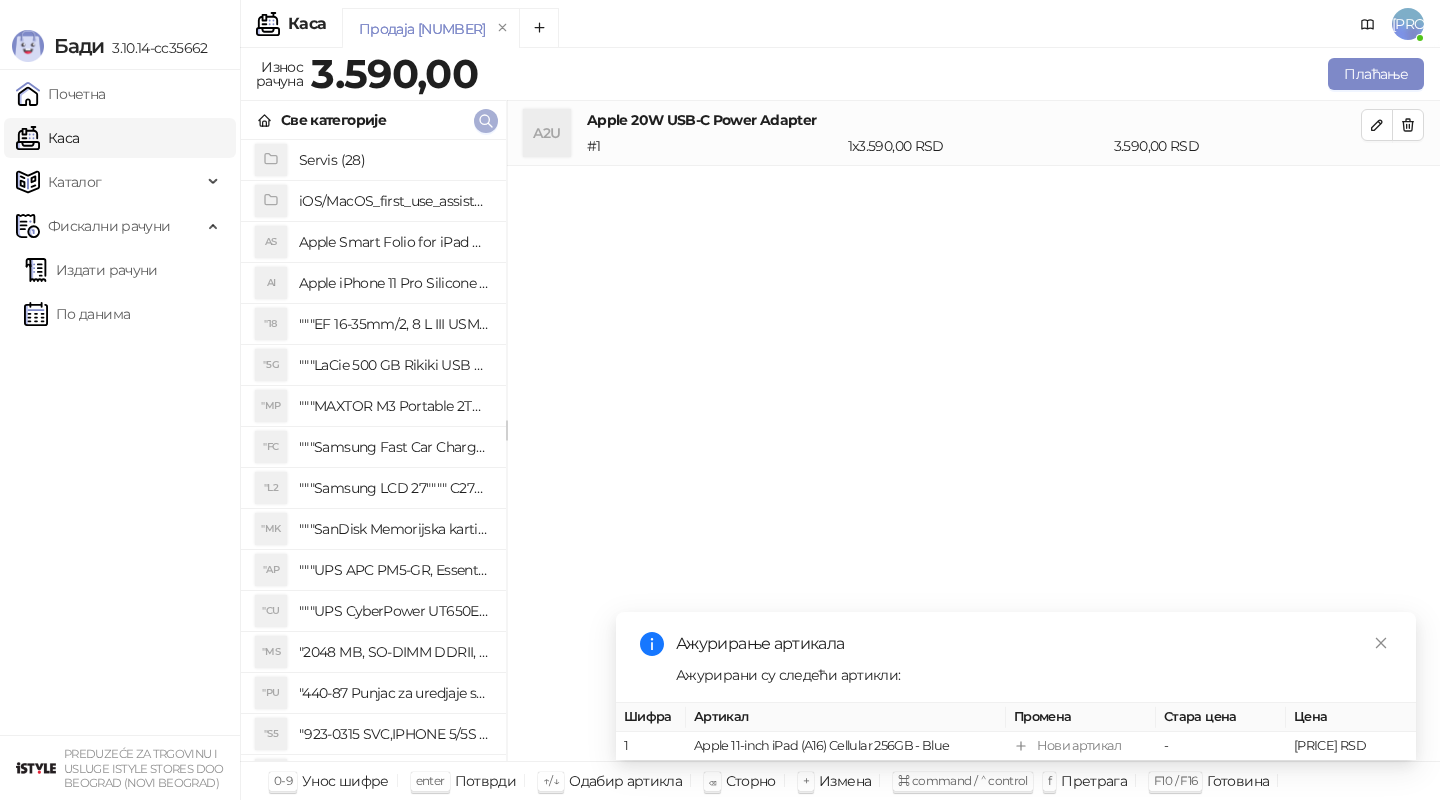 click 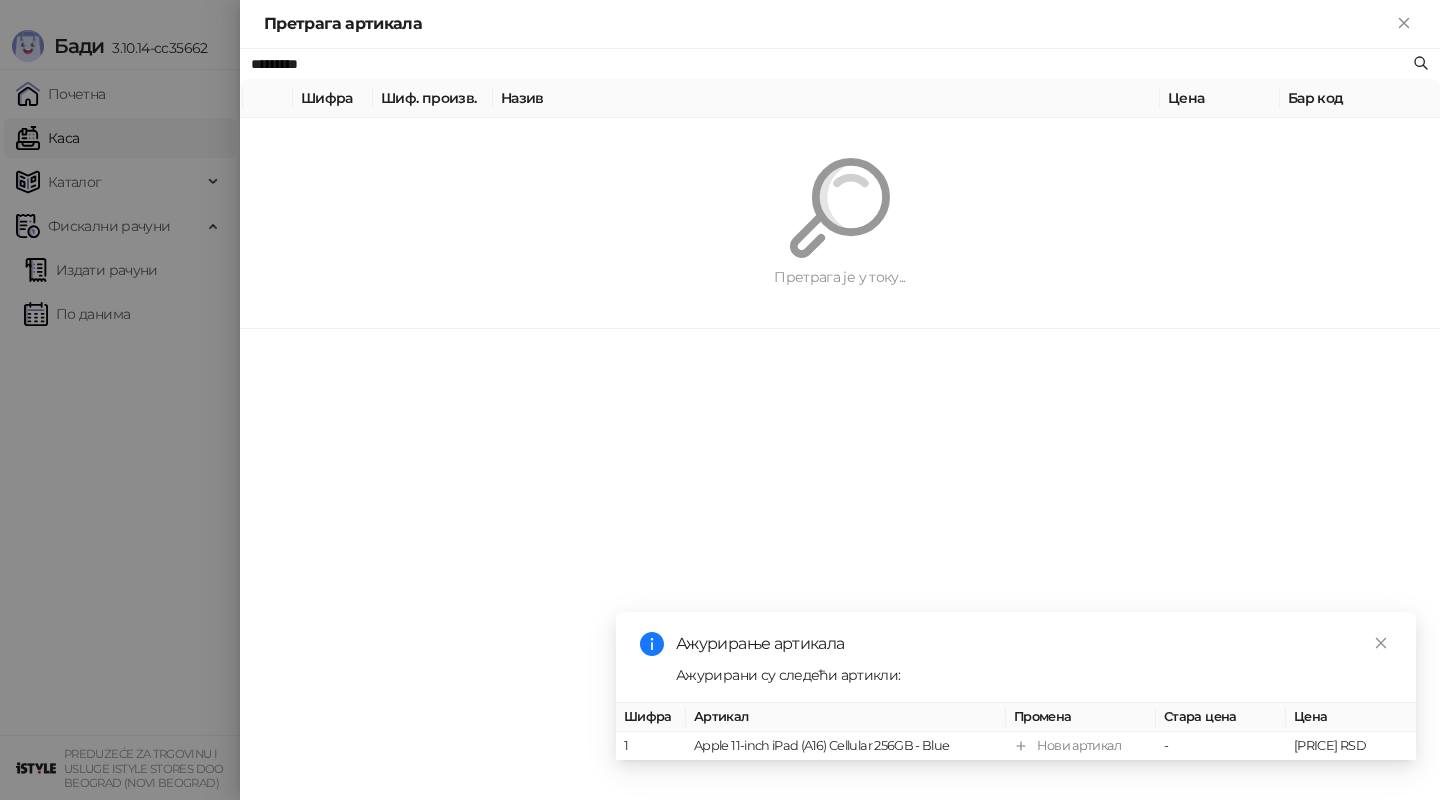 paste on "**********" 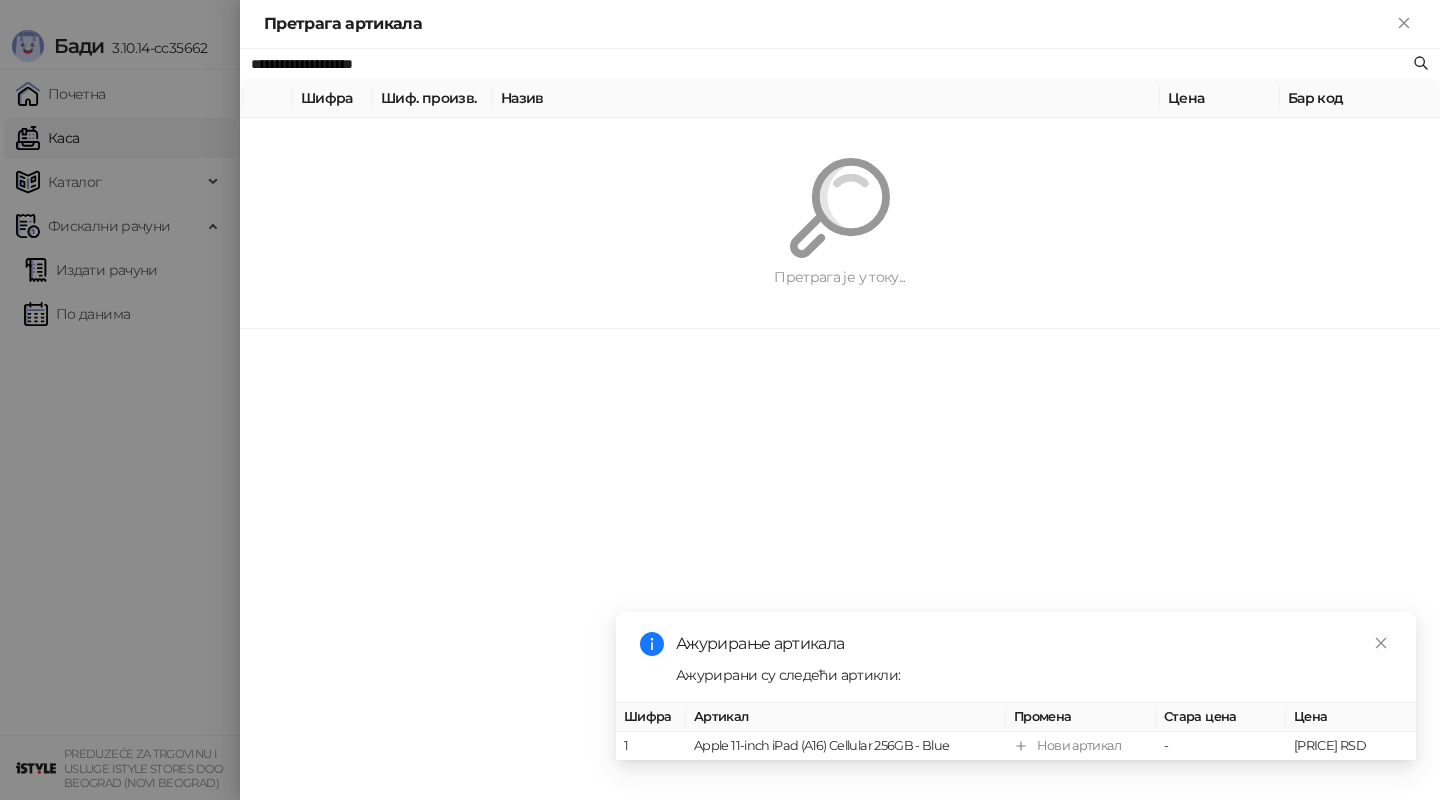 type on "**********" 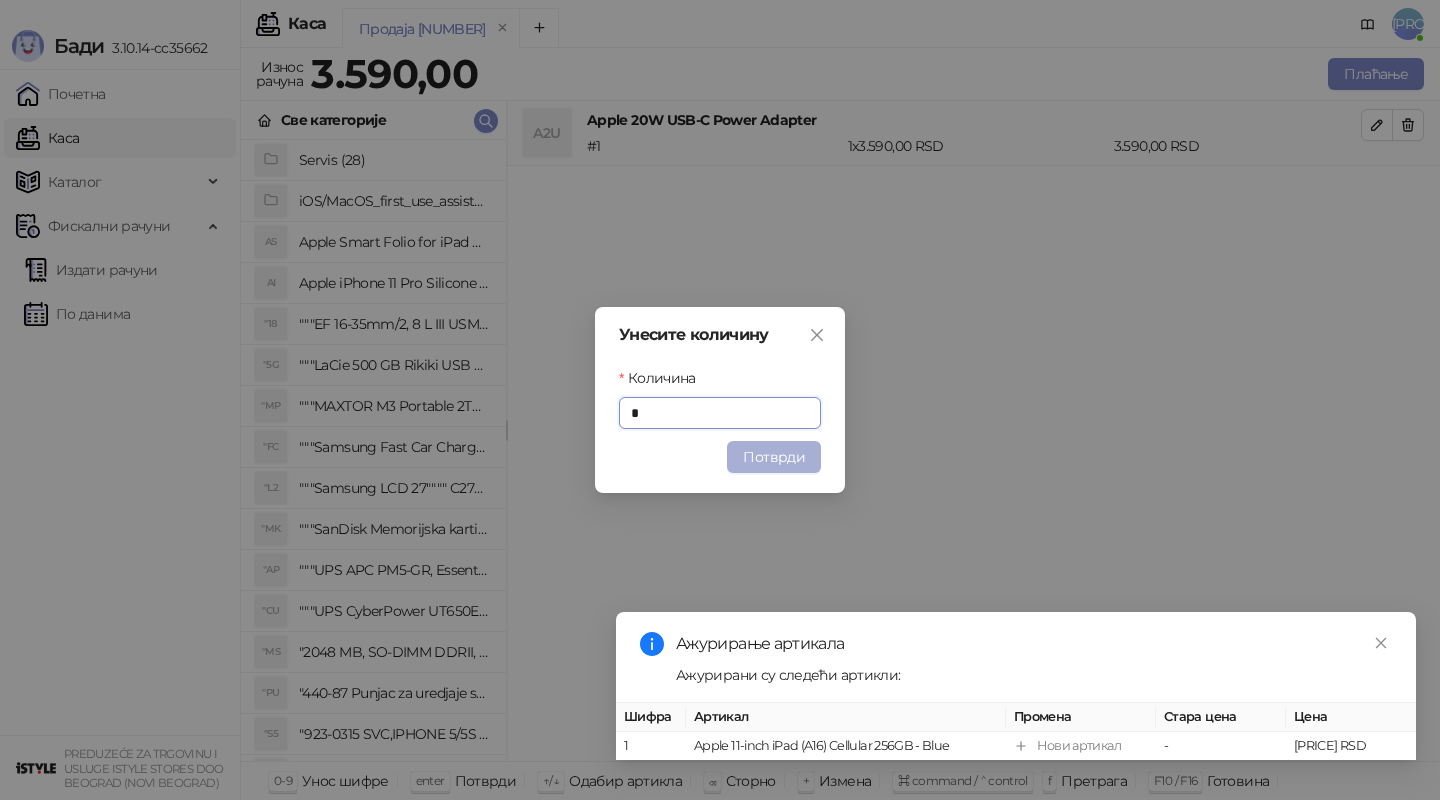click on "Потврди" at bounding box center (774, 457) 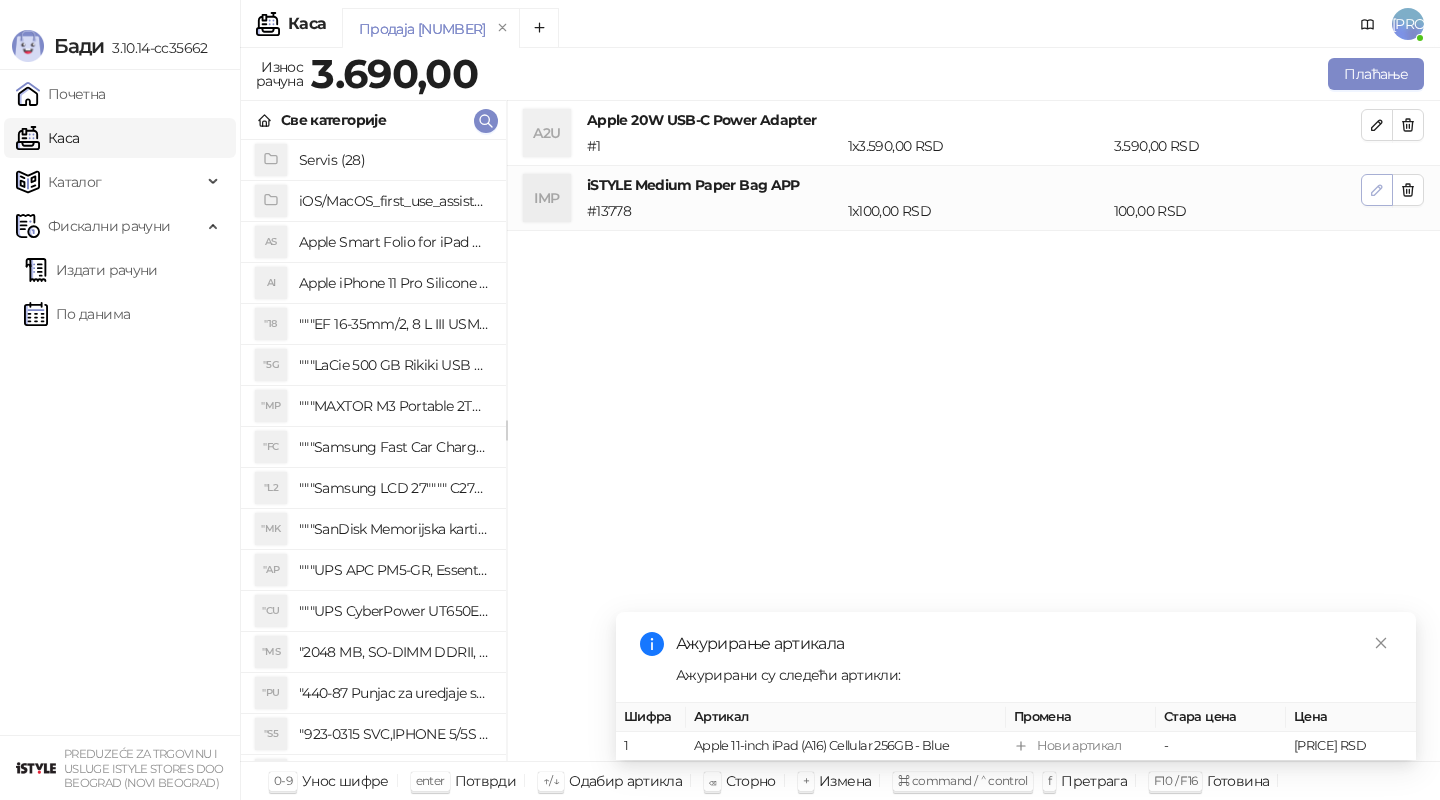 click at bounding box center (1377, 190) 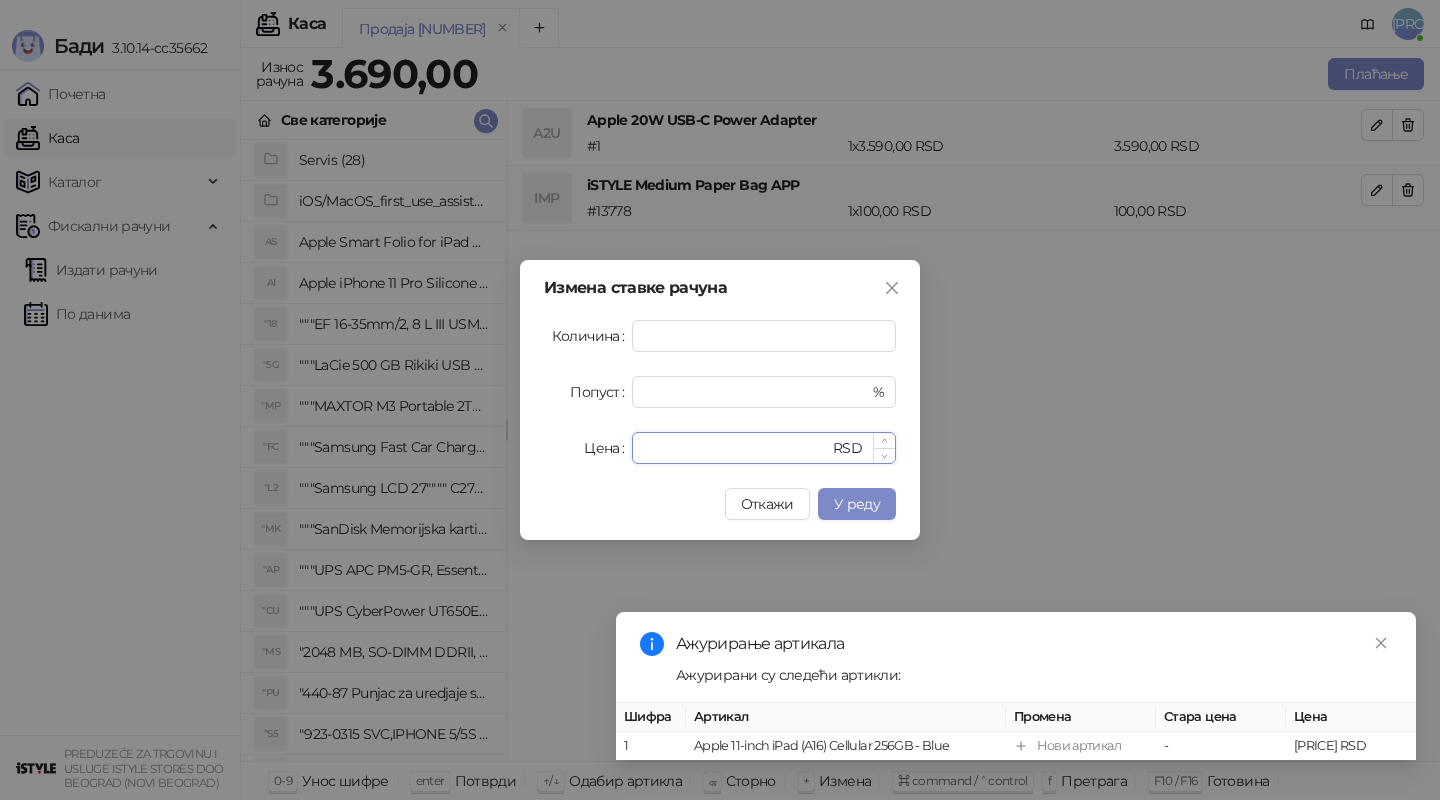click on "***" at bounding box center [736, 448] 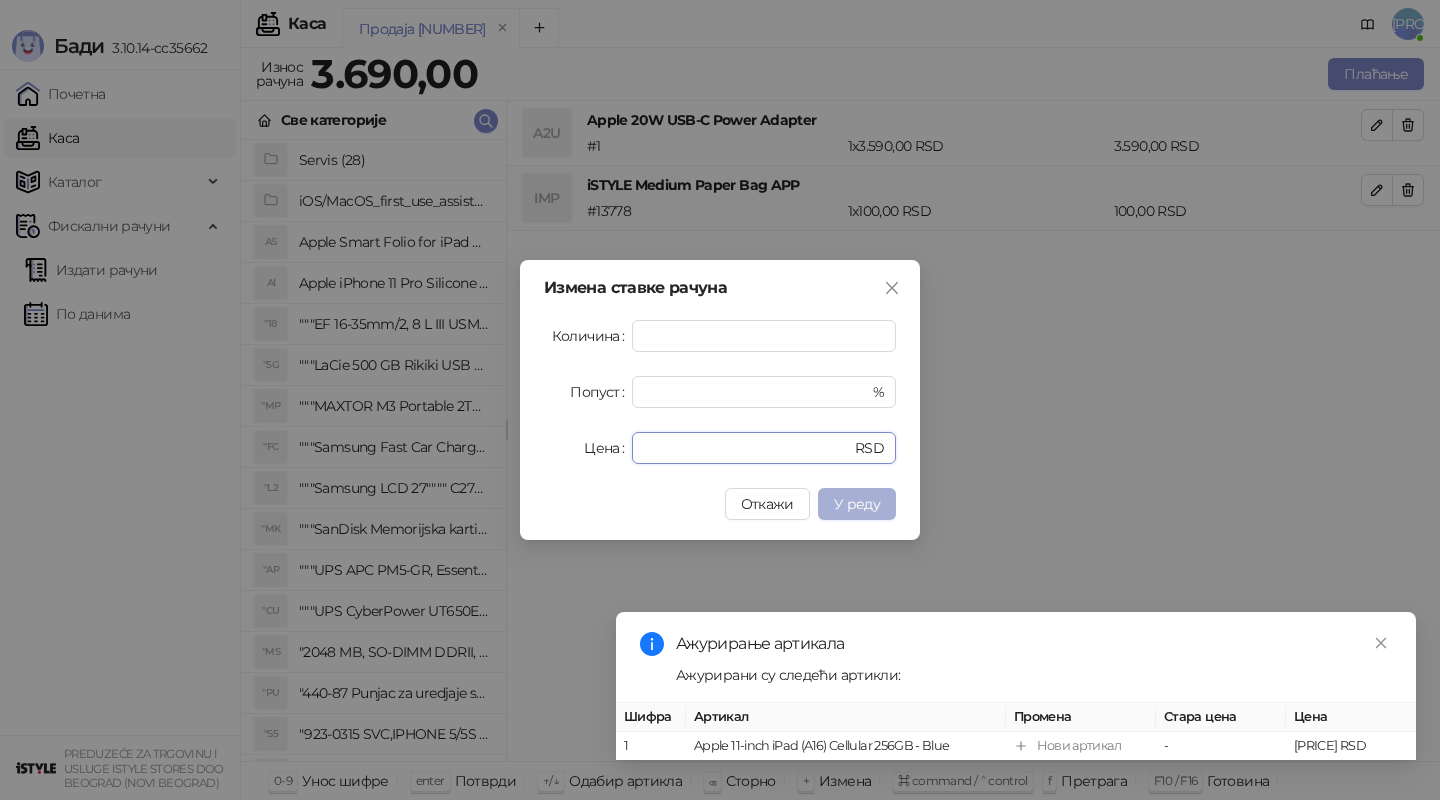 drag, startPoint x: 702, startPoint y: 455, endPoint x: 850, endPoint y: 516, distance: 160.07811 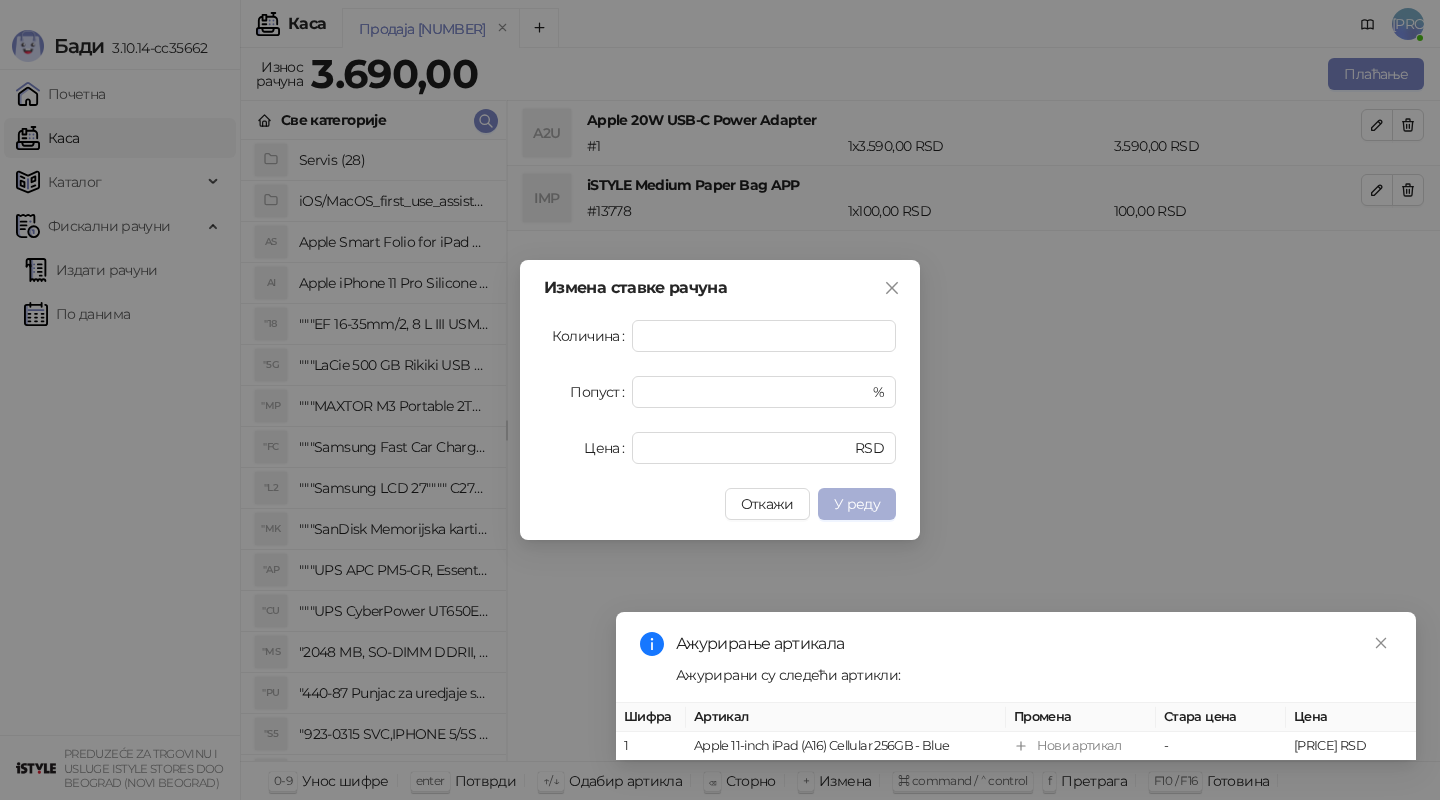 click on "У реду" at bounding box center (857, 504) 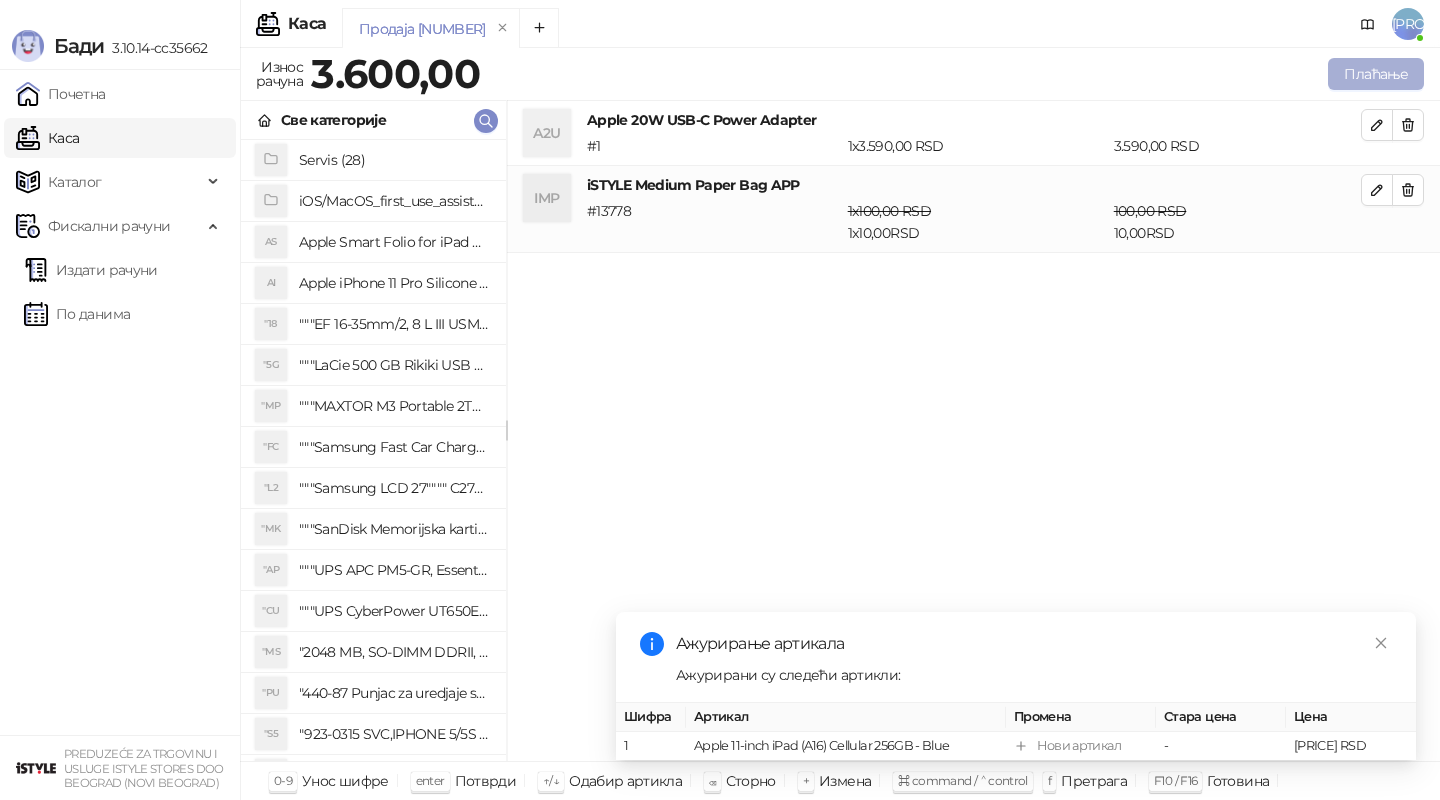 click on "Плаћање" at bounding box center [1376, 74] 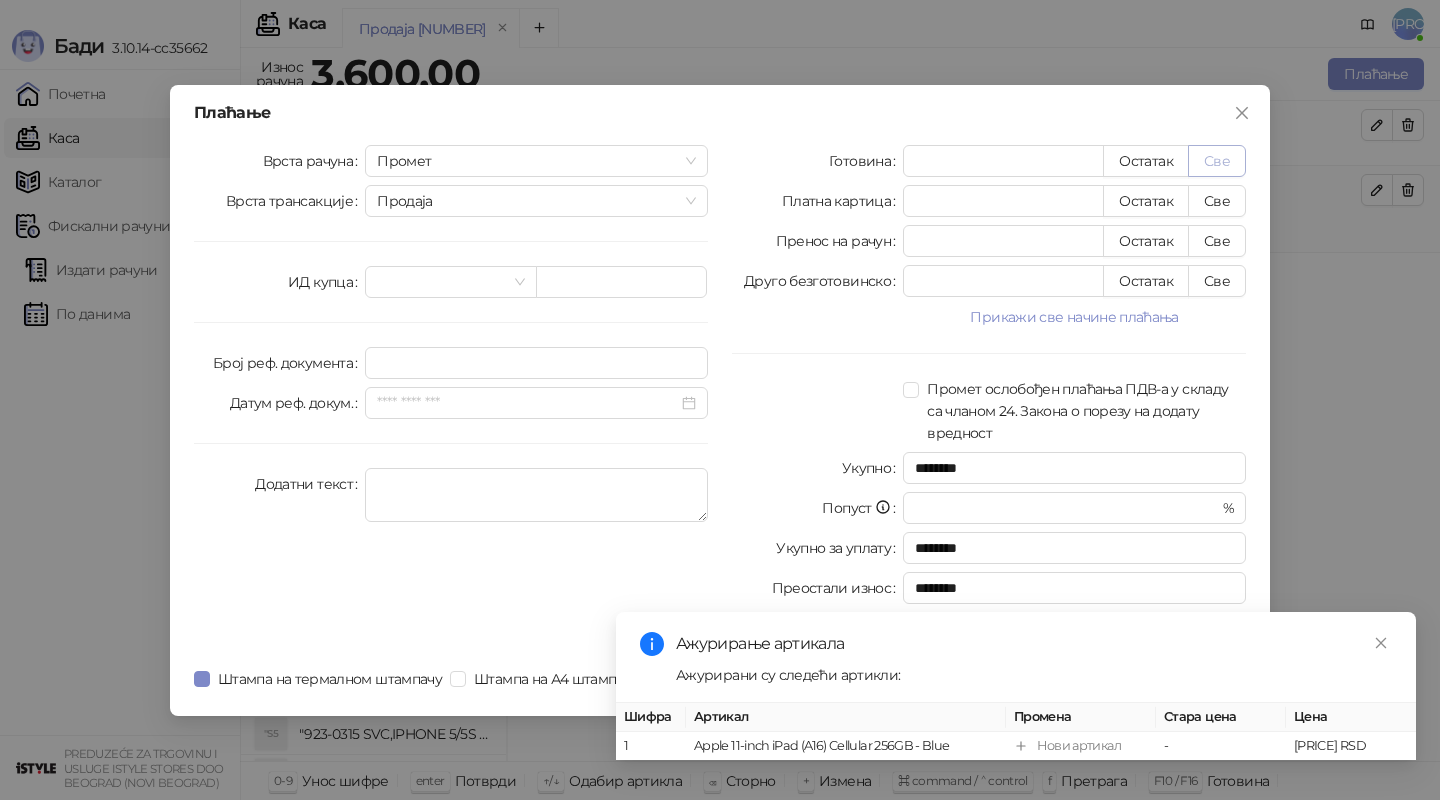 click on "Све" at bounding box center [1217, 161] 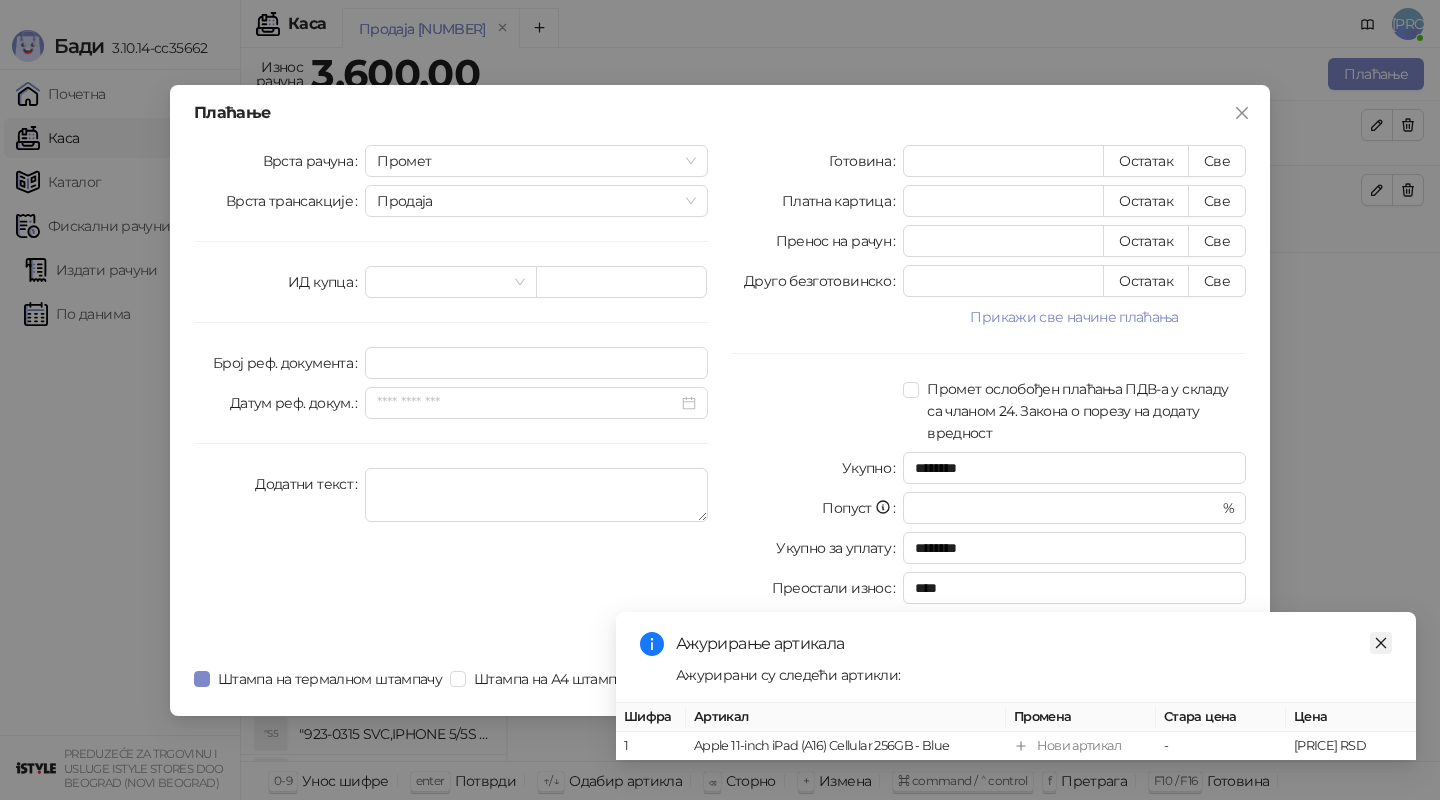 click 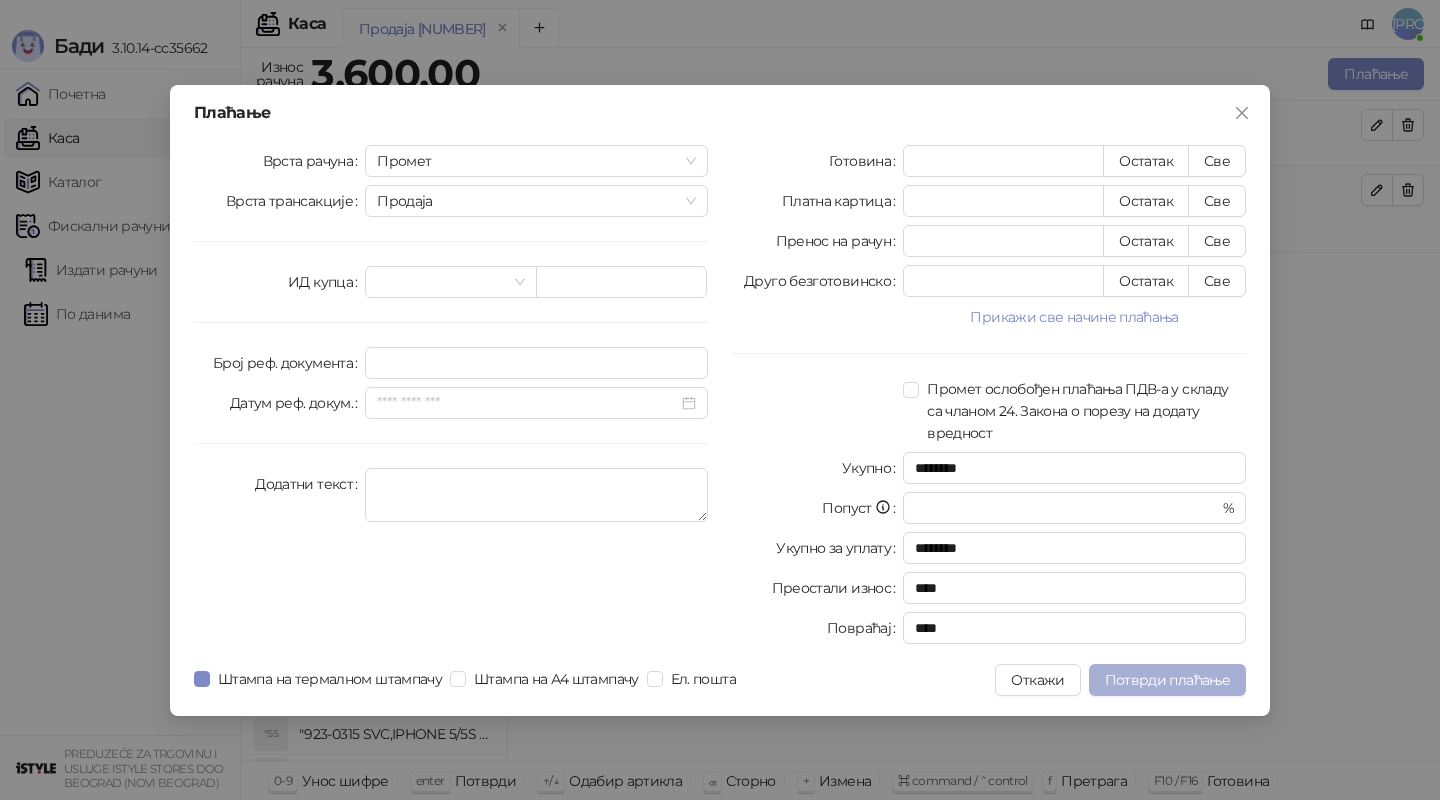 click on "Потврди плаћање" at bounding box center (1167, 680) 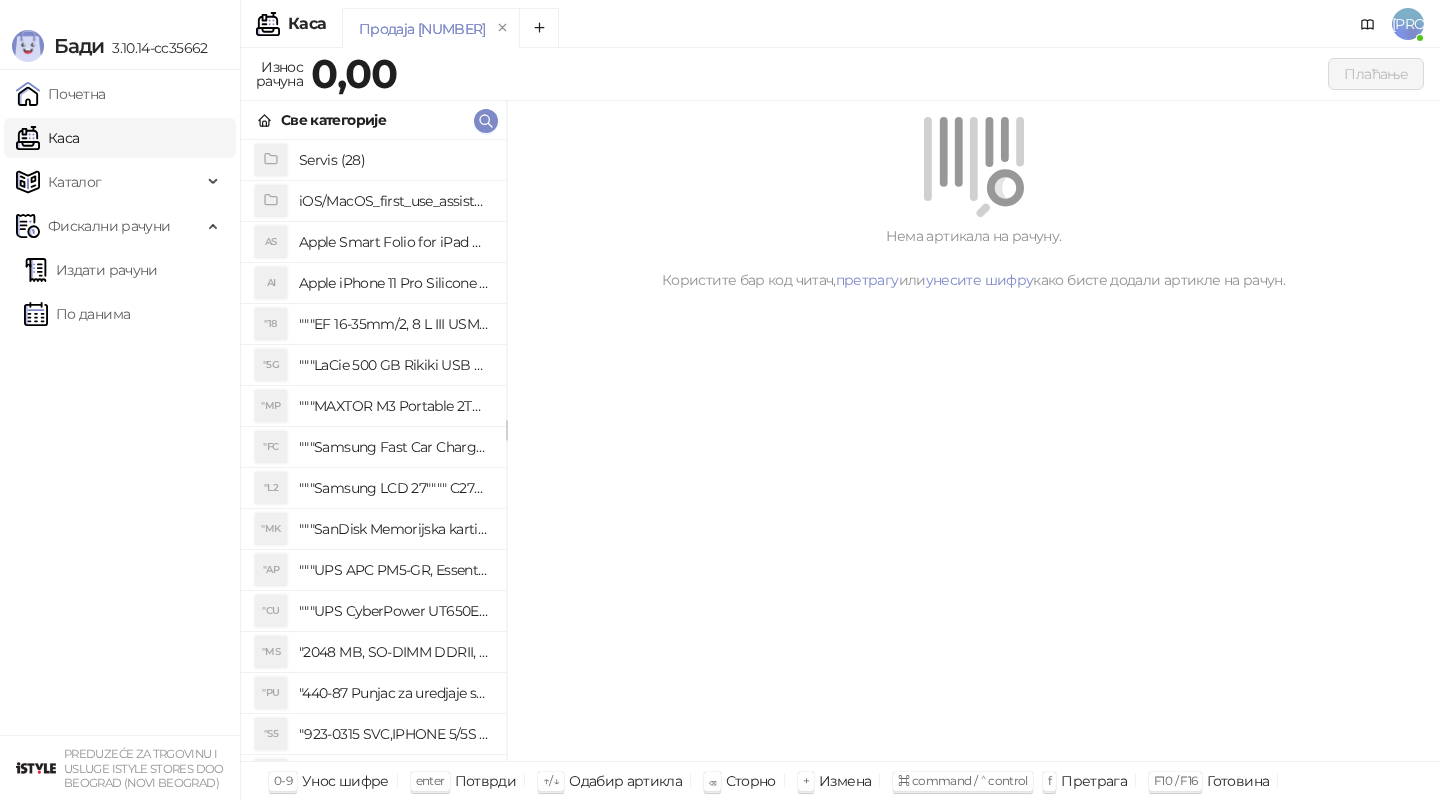 click on "Све категорије" at bounding box center (373, 120) 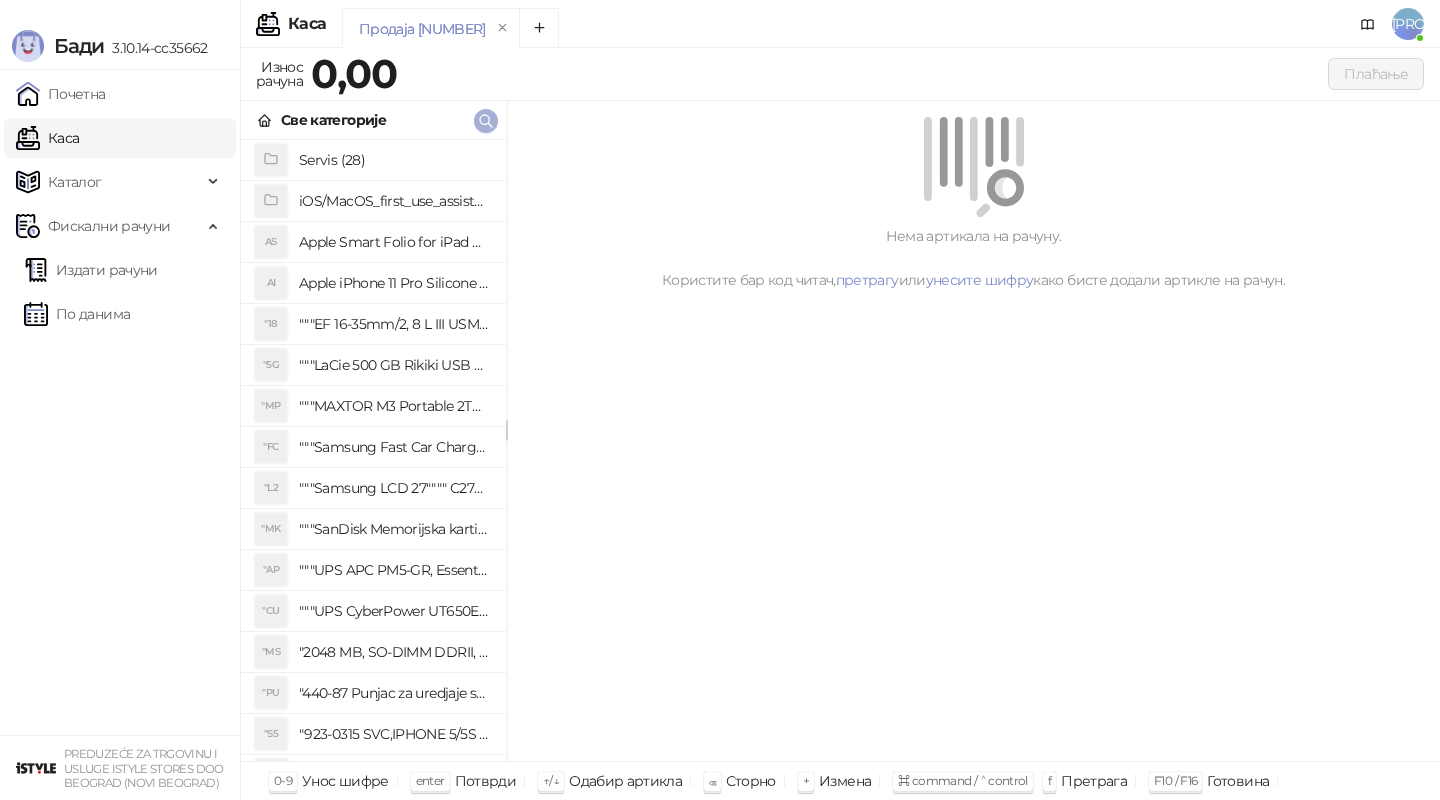 click 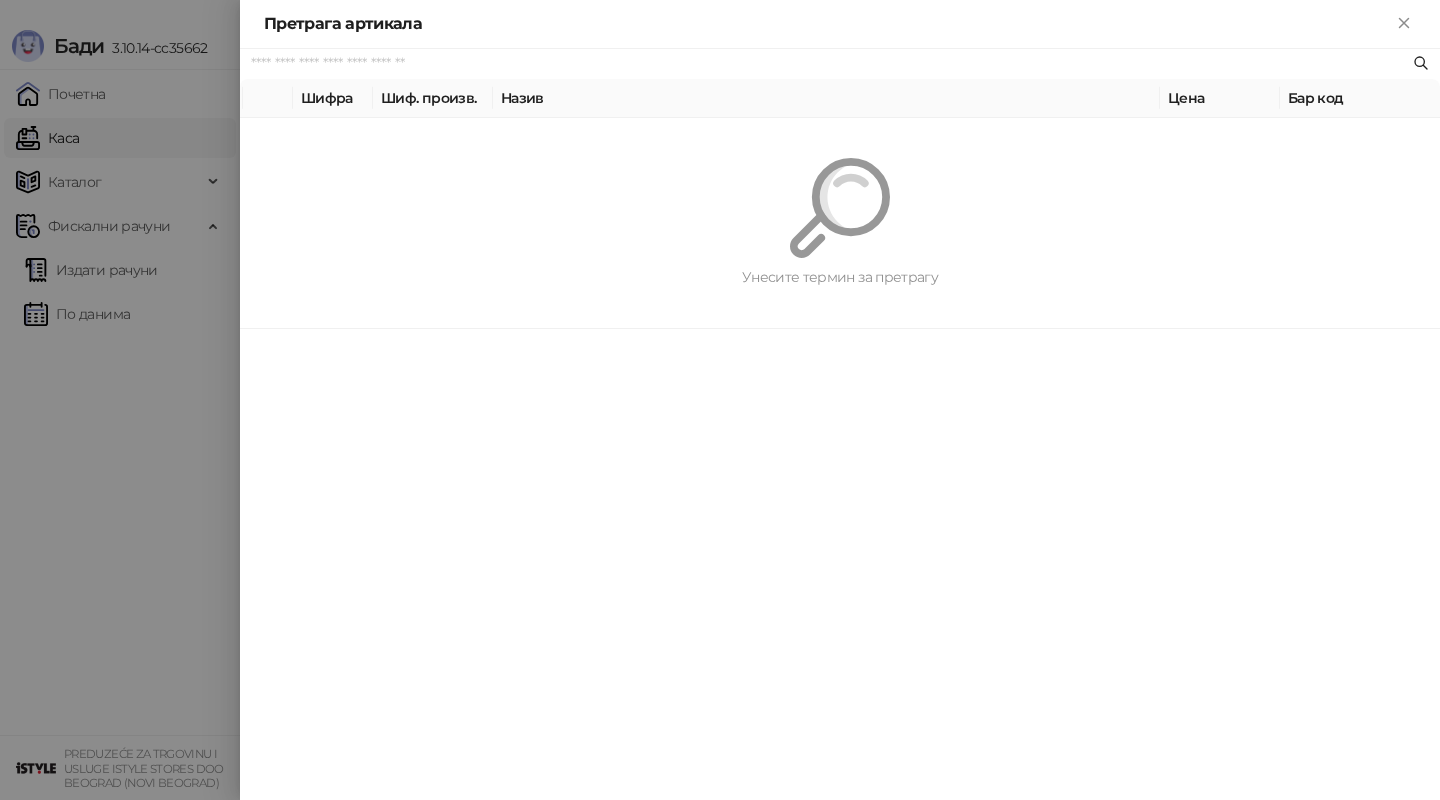 paste on "*********" 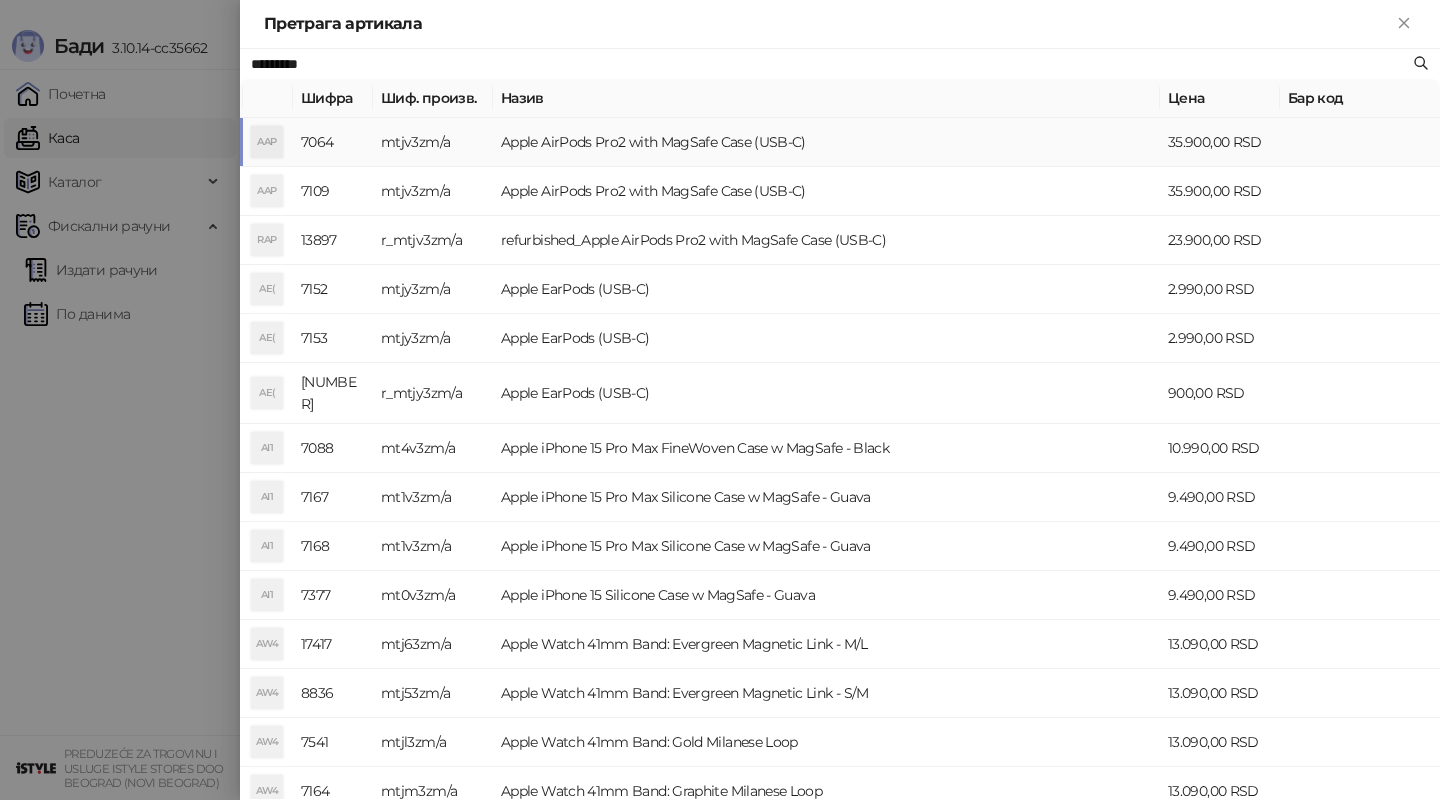type on "*********" 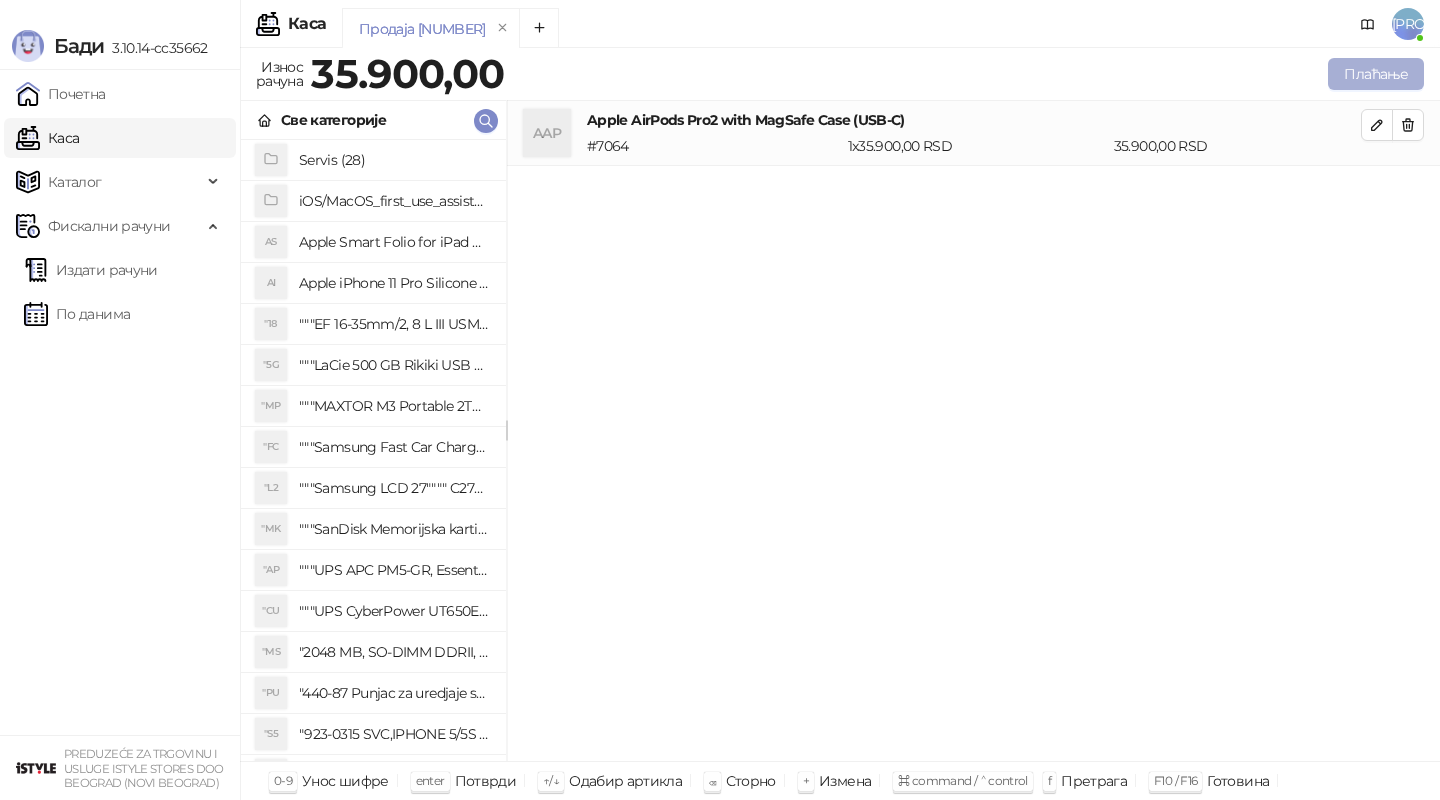 click on "Плаћање" at bounding box center (1376, 74) 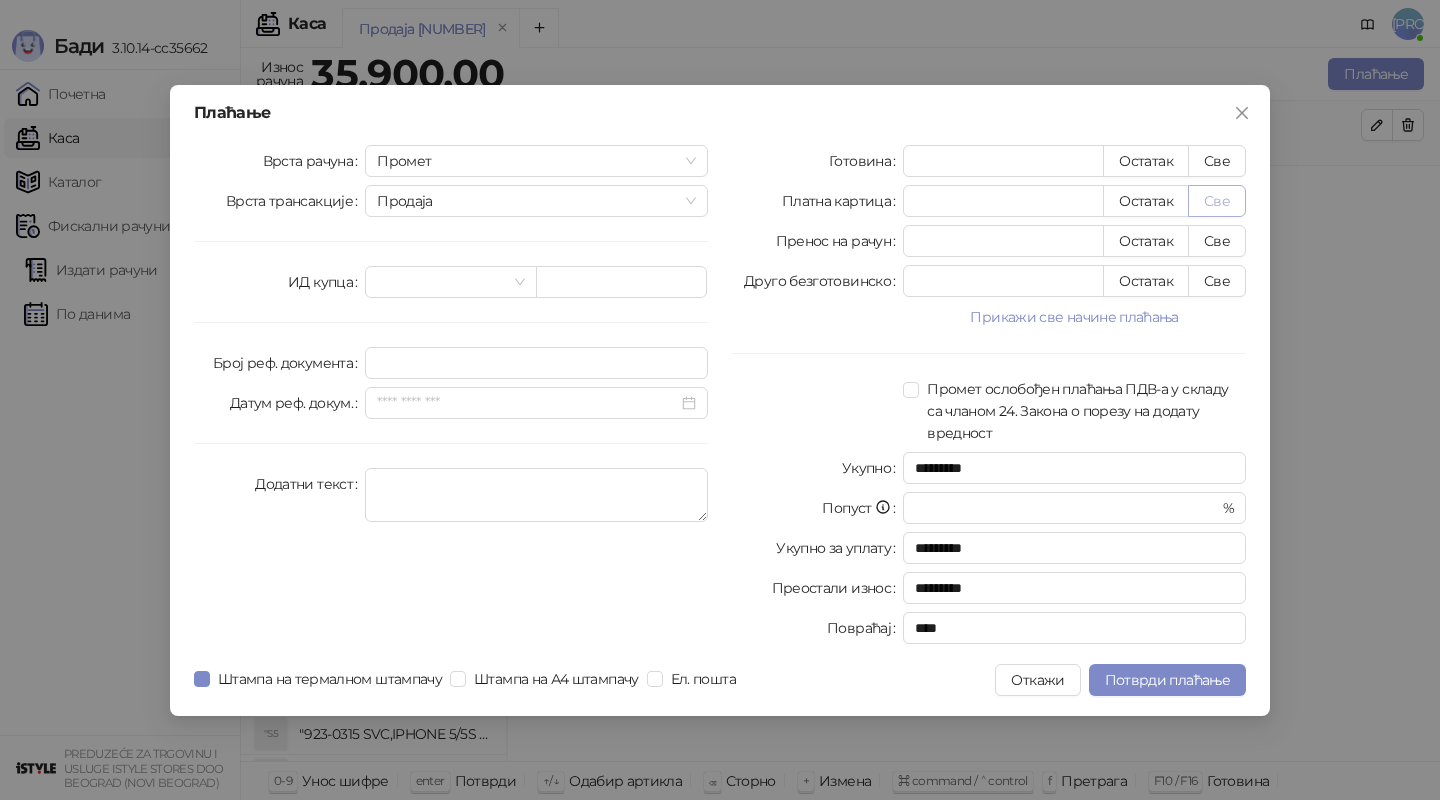 click on "Све" at bounding box center [1217, 201] 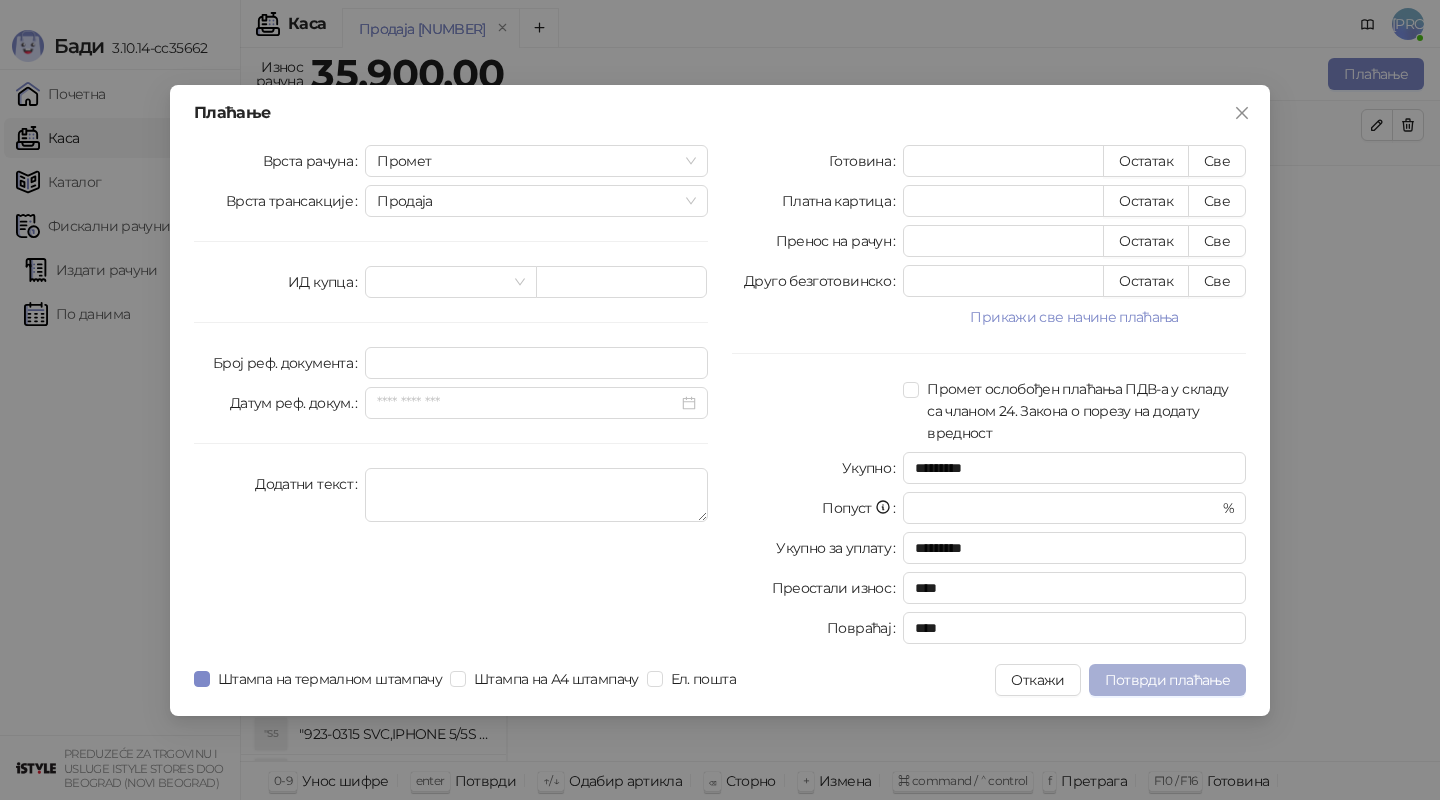 click on "Потврди плаћање" at bounding box center [1167, 680] 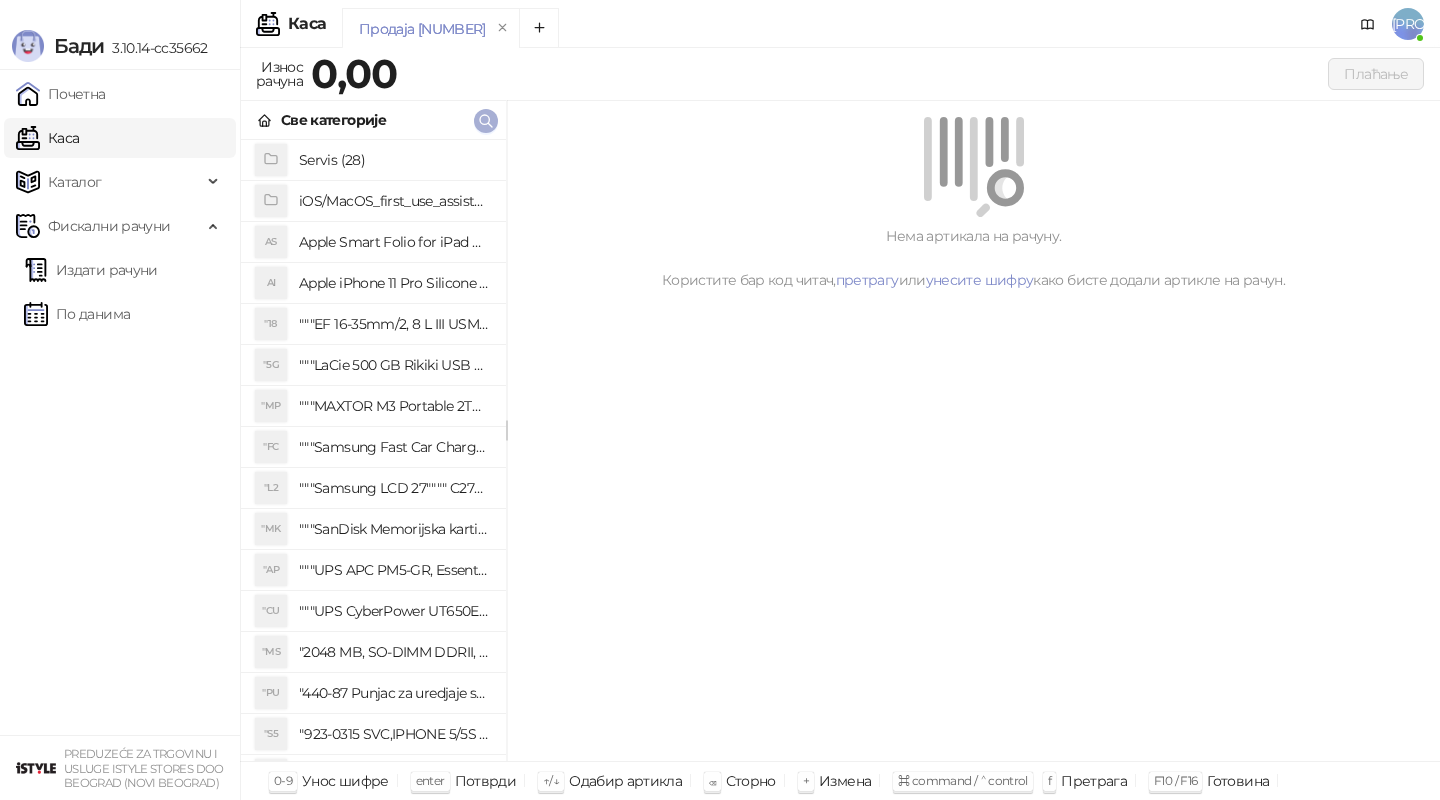 click 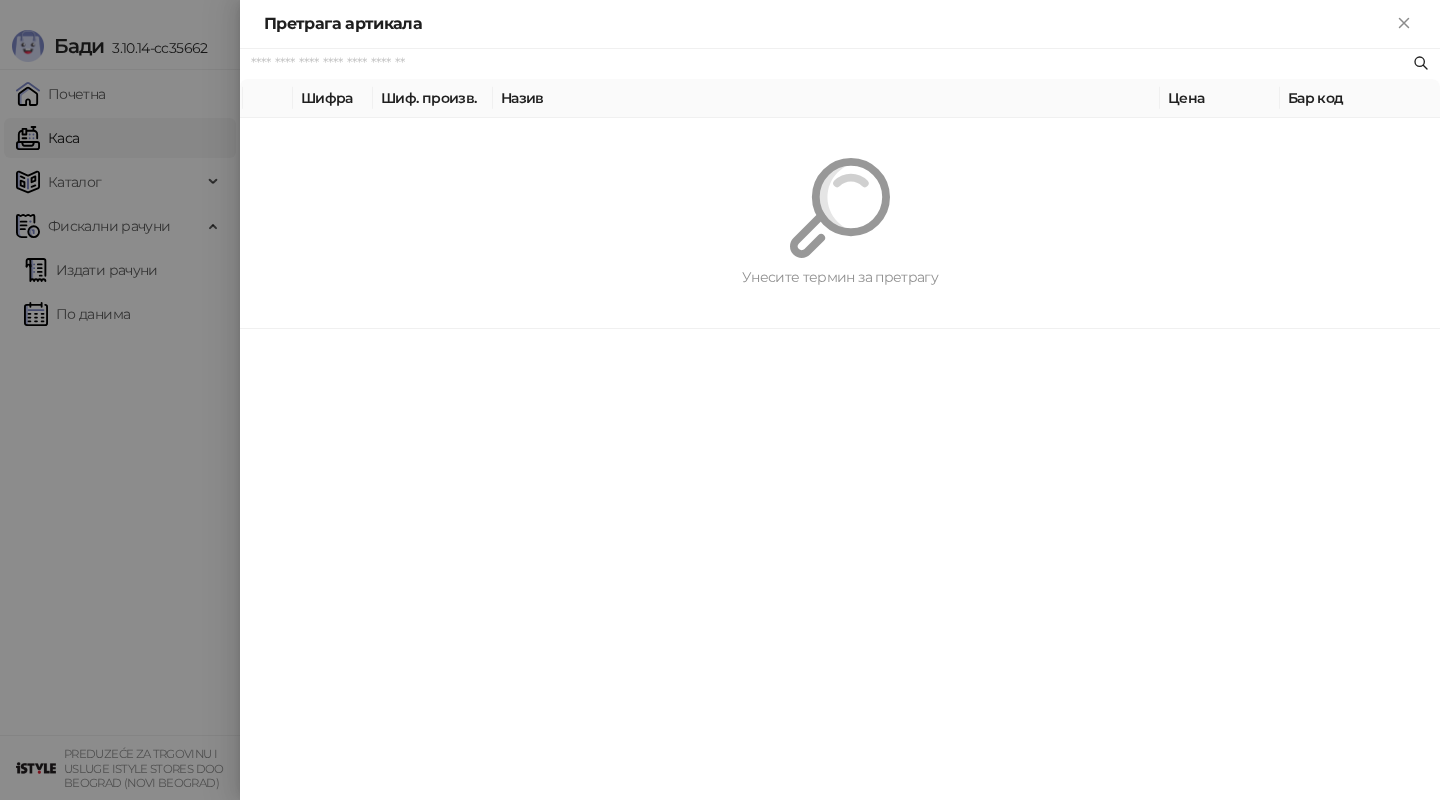 paste on "**********" 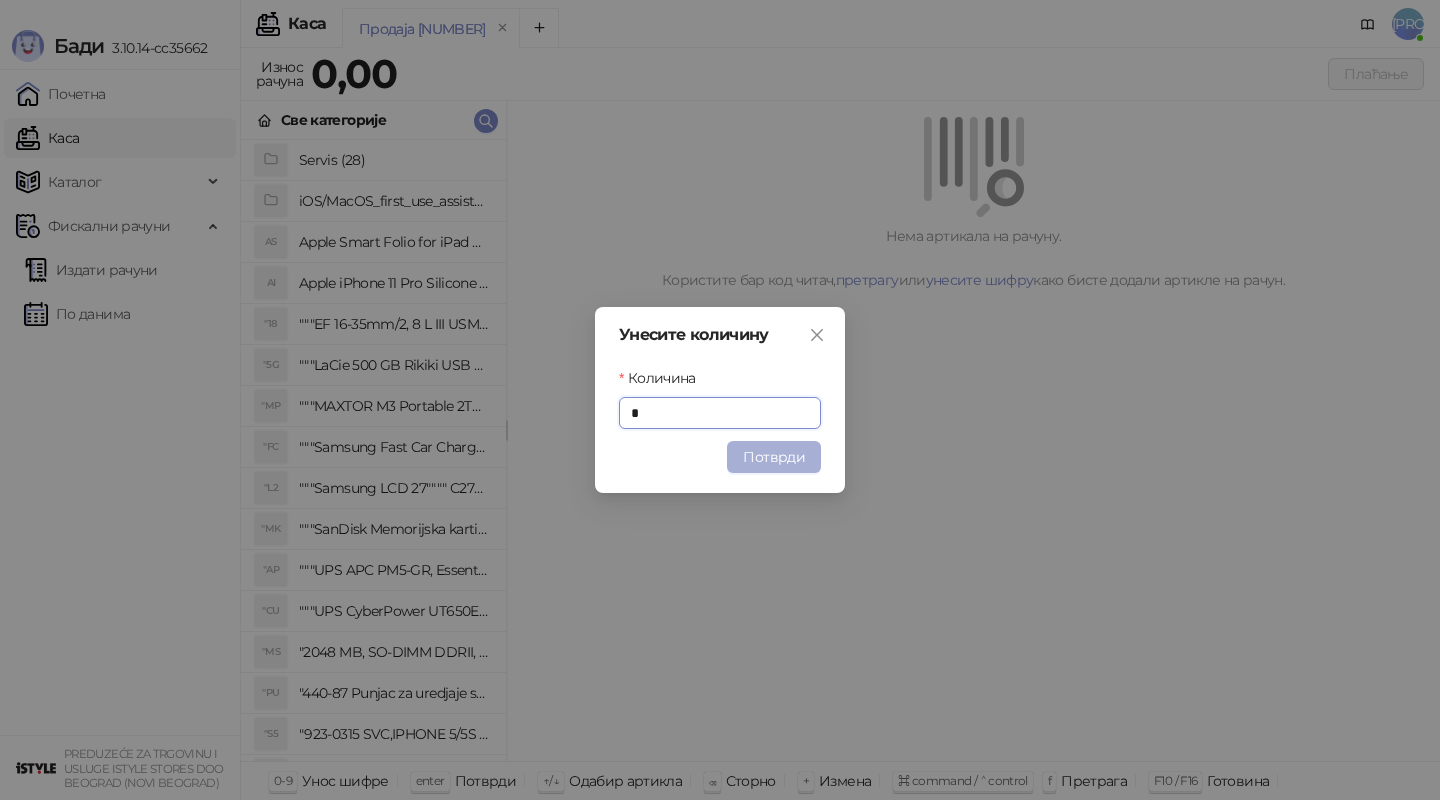 click on "Потврди" at bounding box center [774, 457] 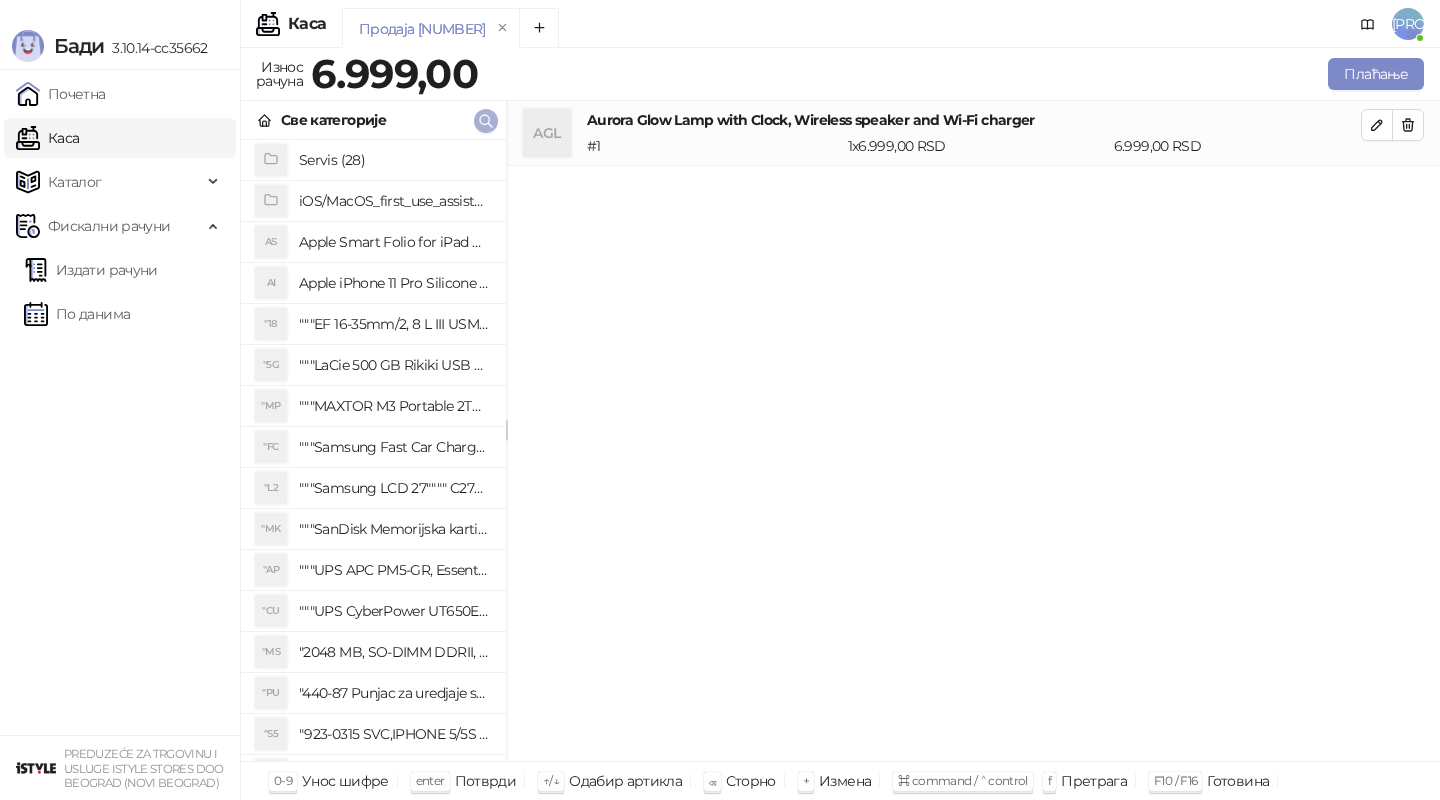 click 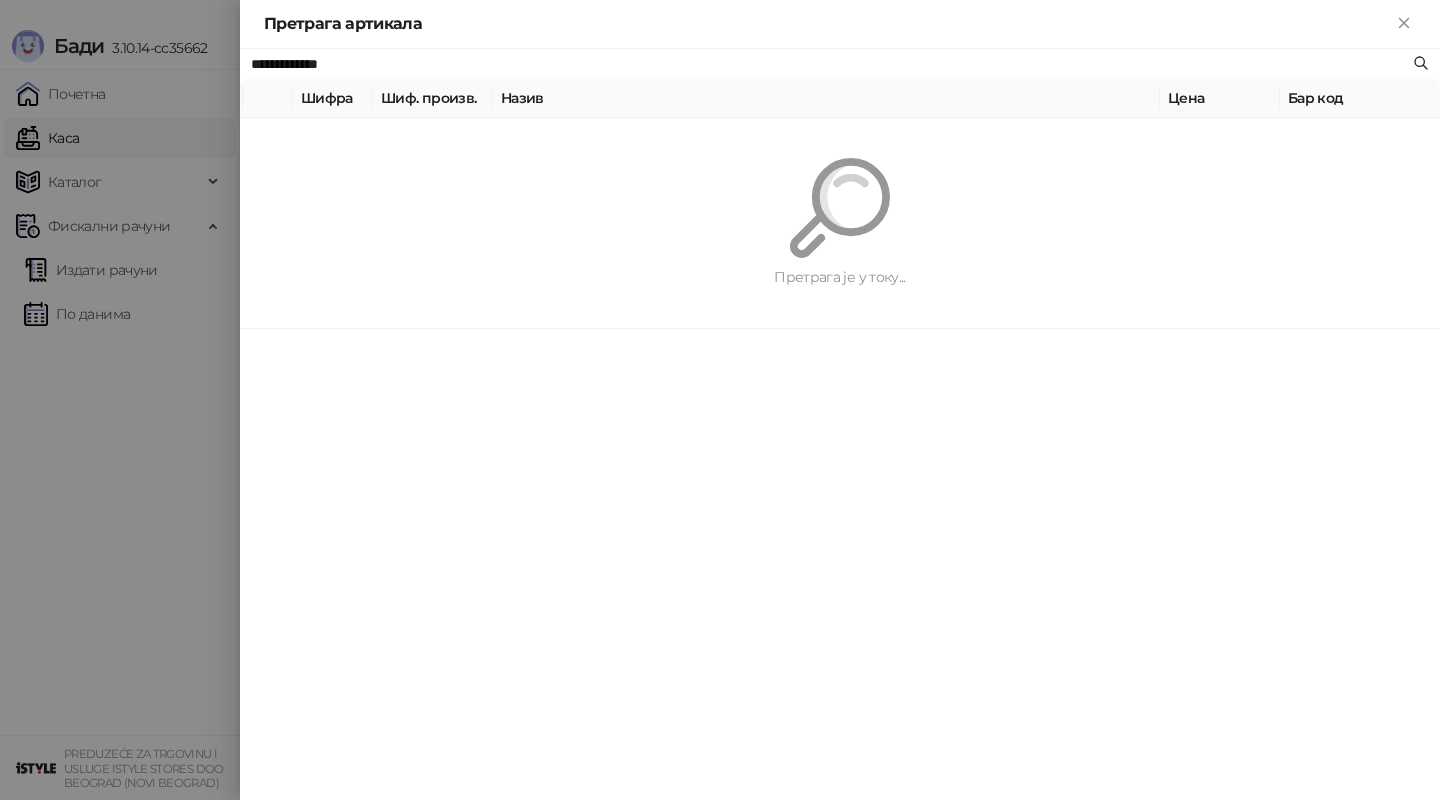 paste on "*******" 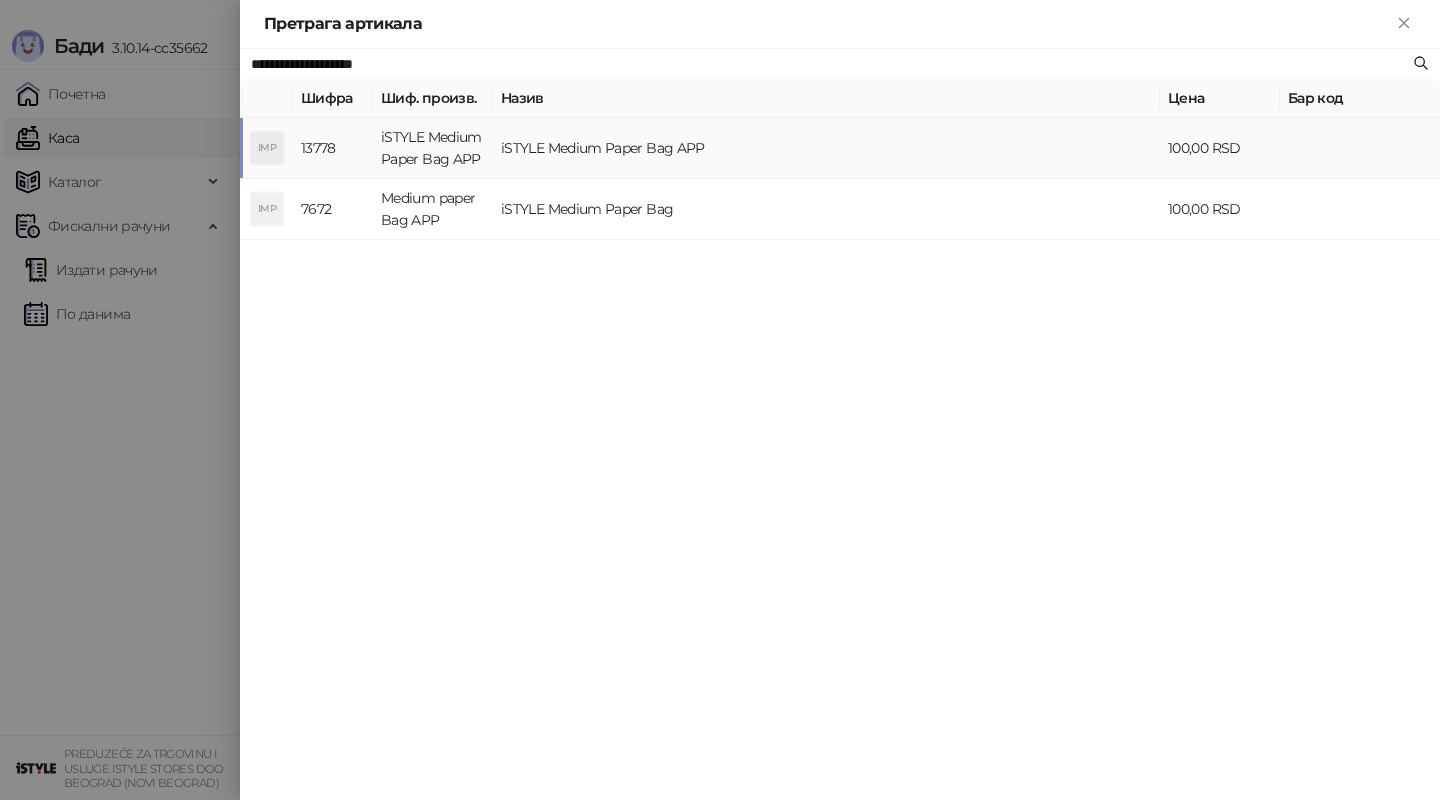 type on "**********" 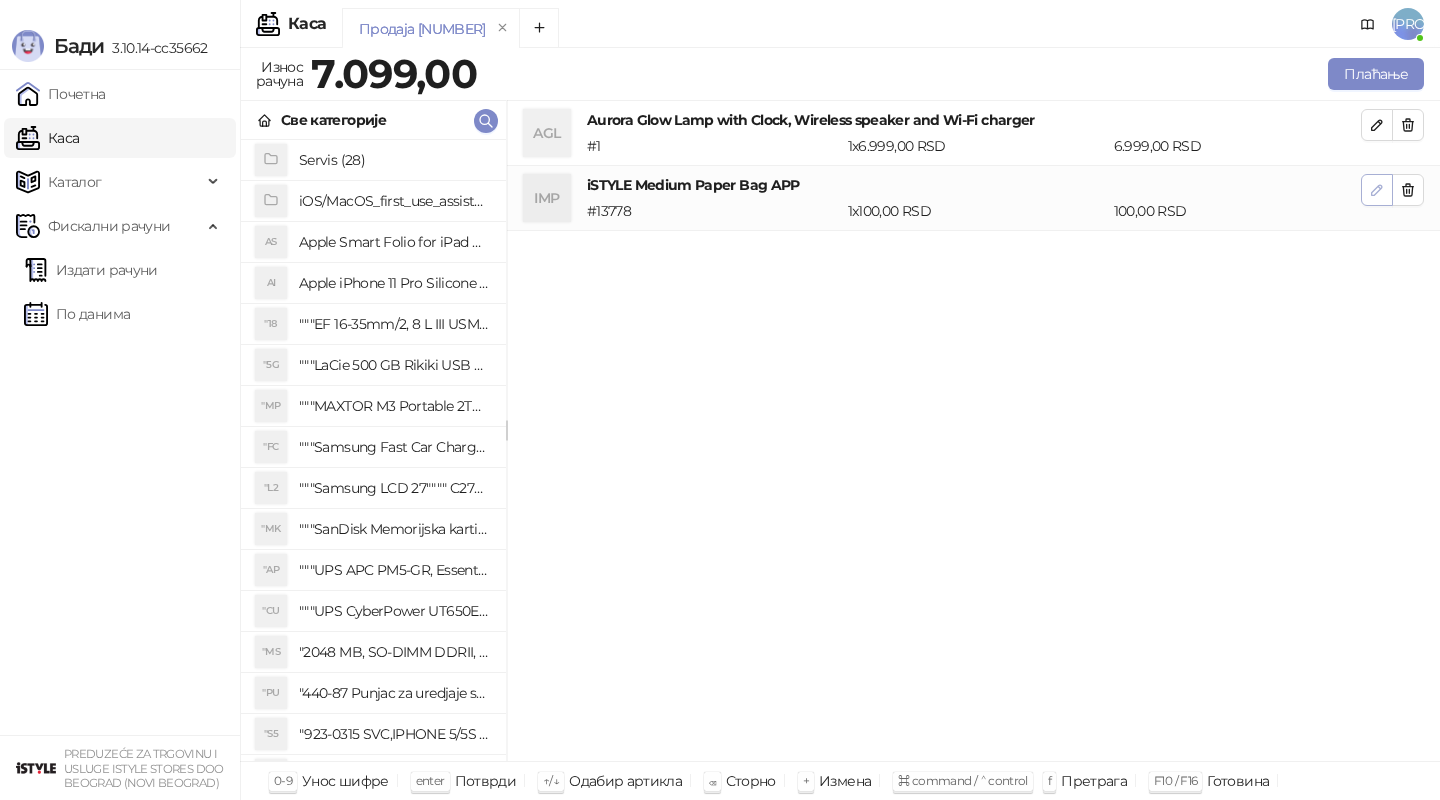 click 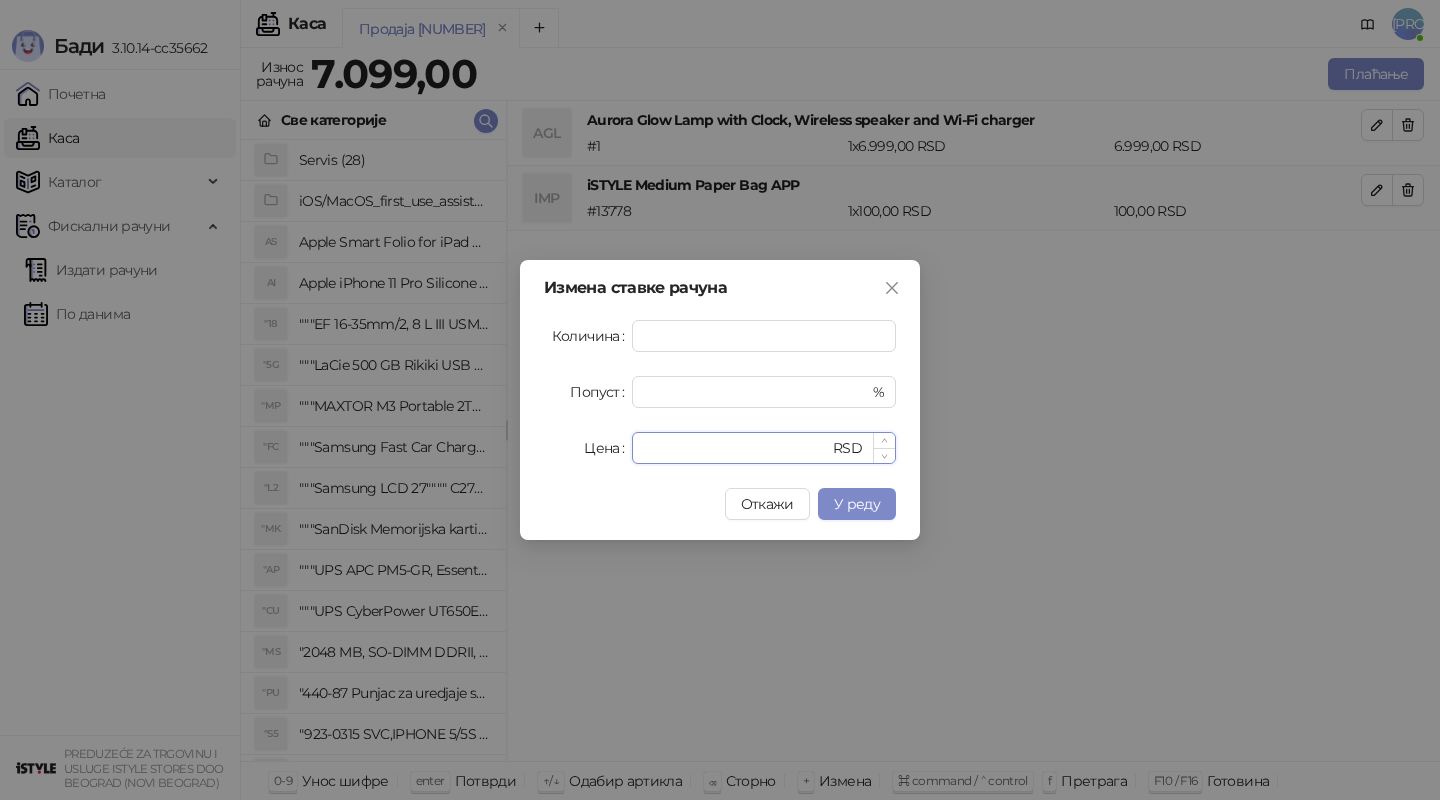 click on "***" at bounding box center [736, 448] 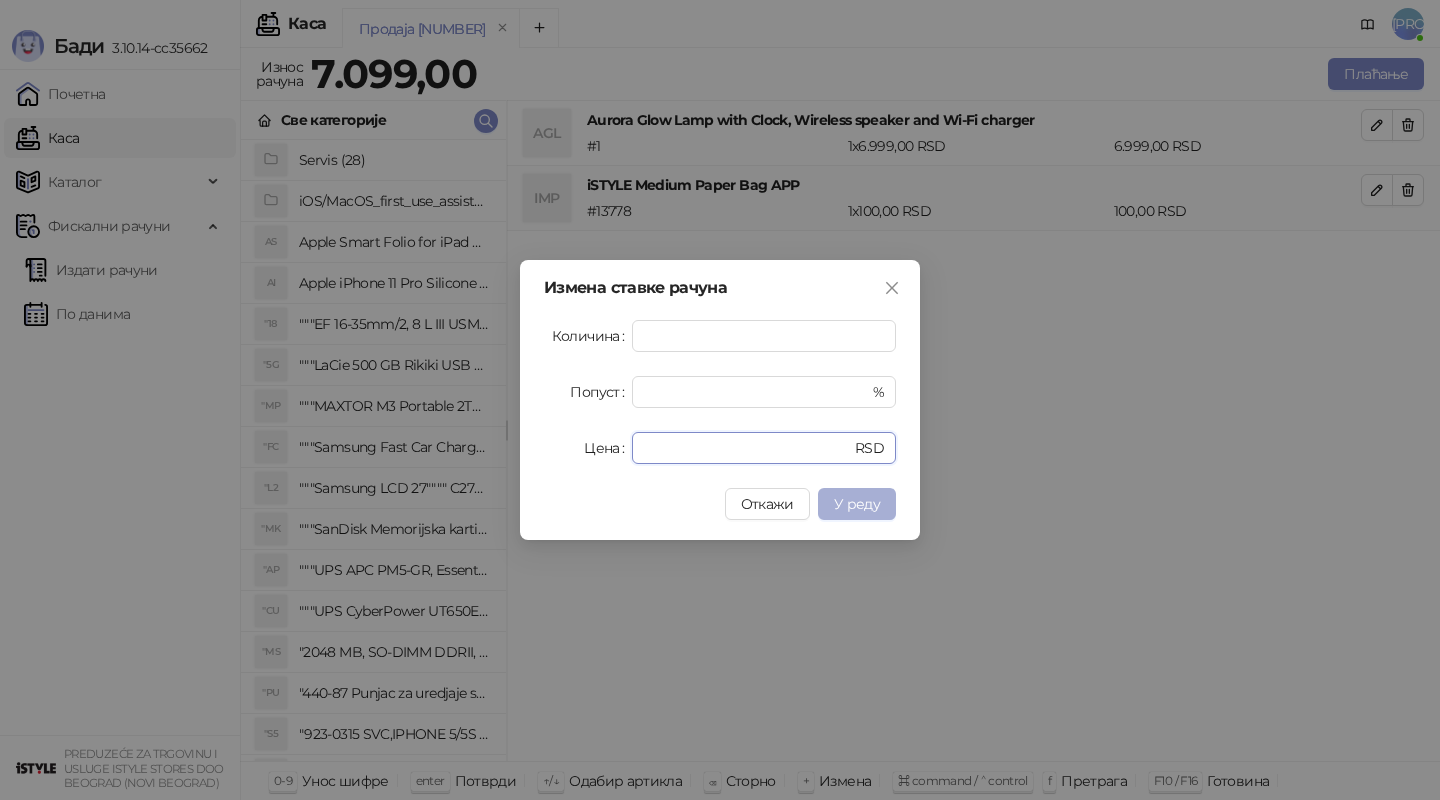 type on "*" 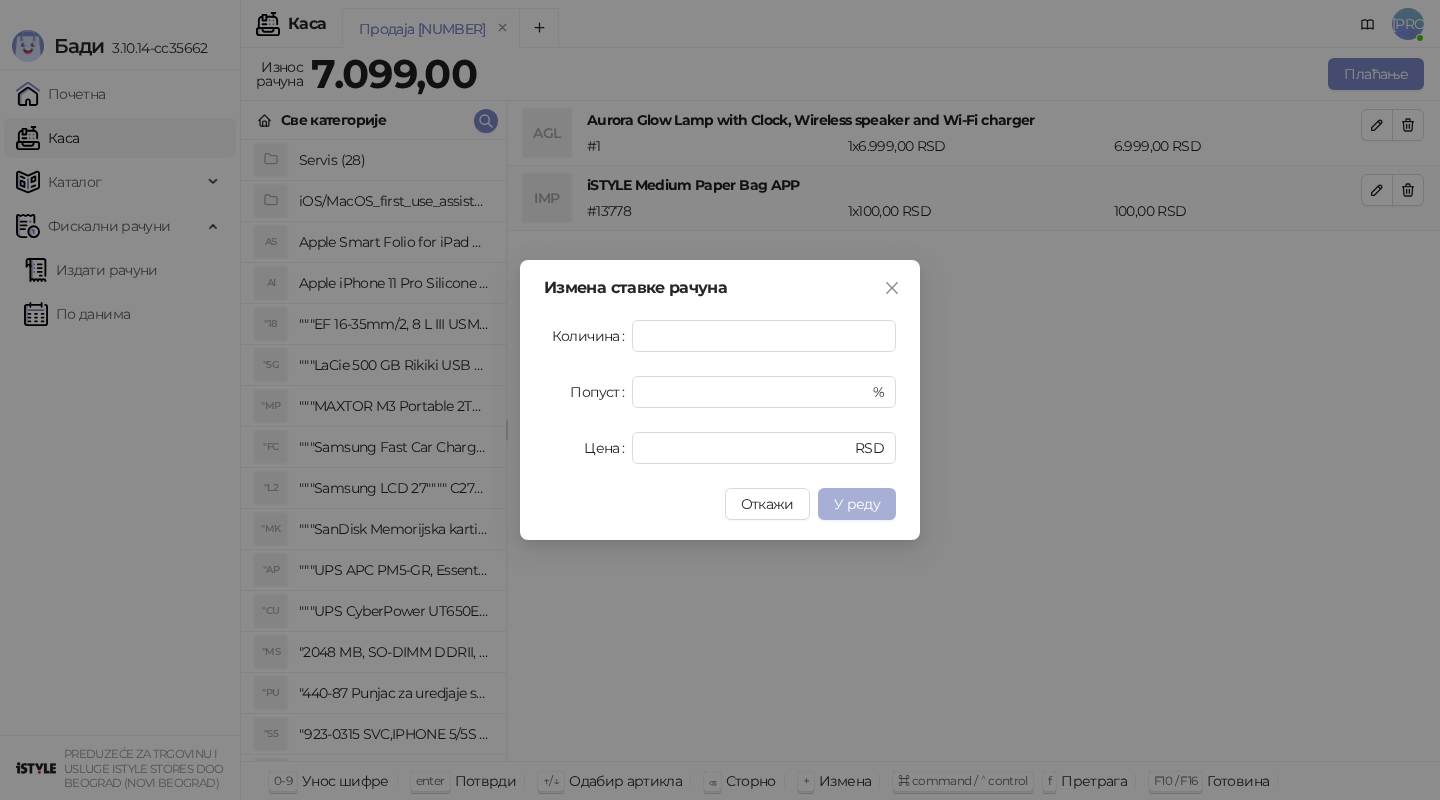 click on "У реду" at bounding box center [857, 504] 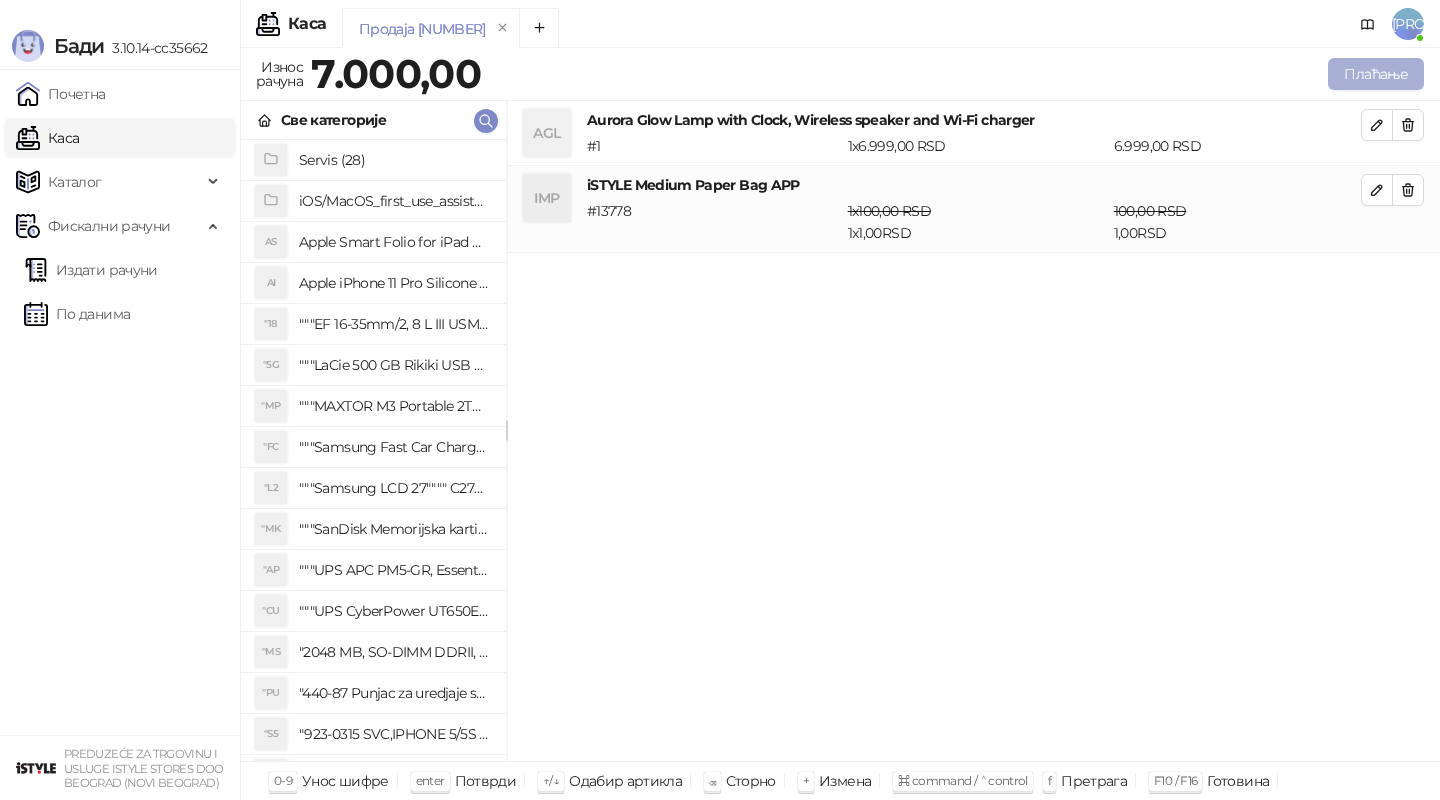 click on "Плаћање" at bounding box center [1376, 74] 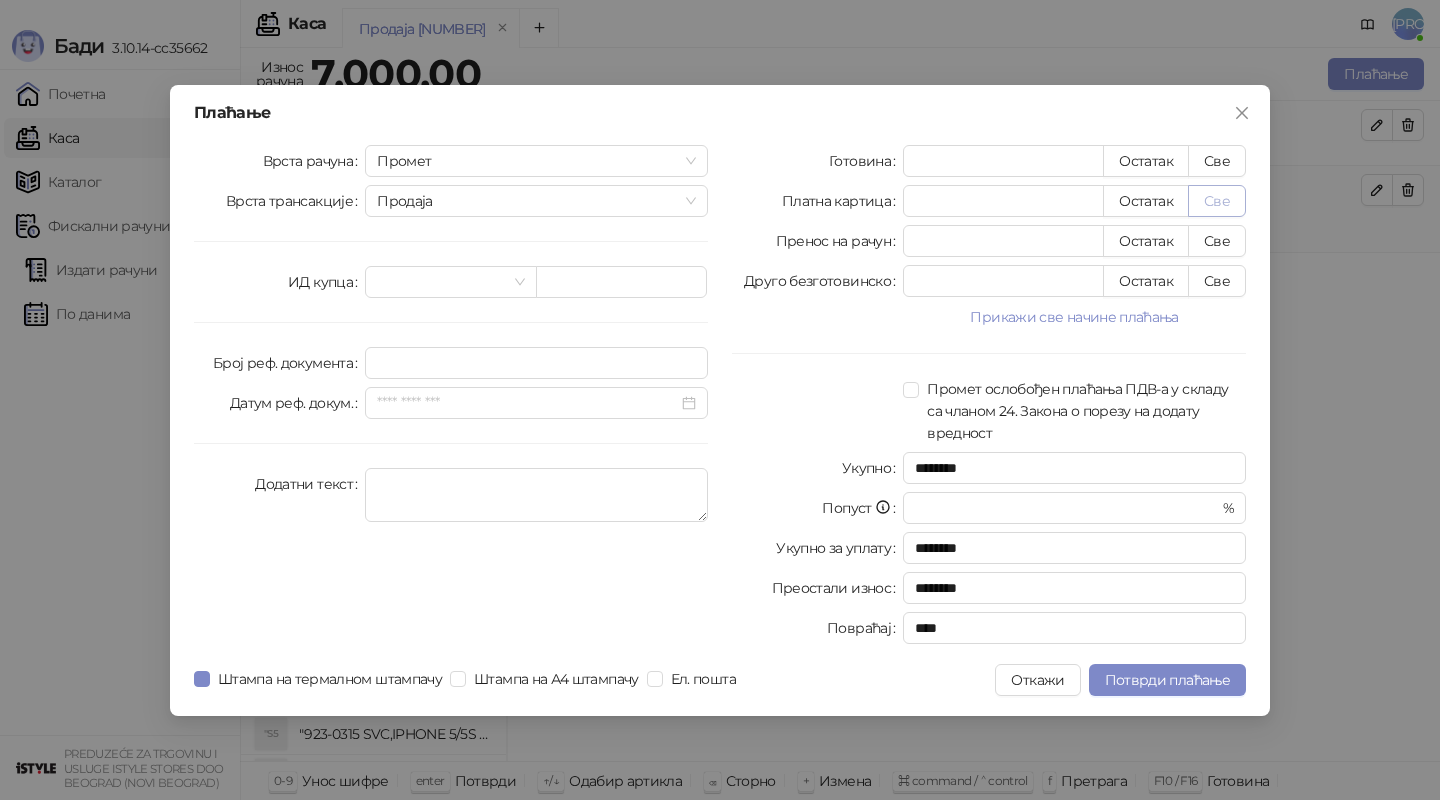 click on "Све" at bounding box center (1217, 201) 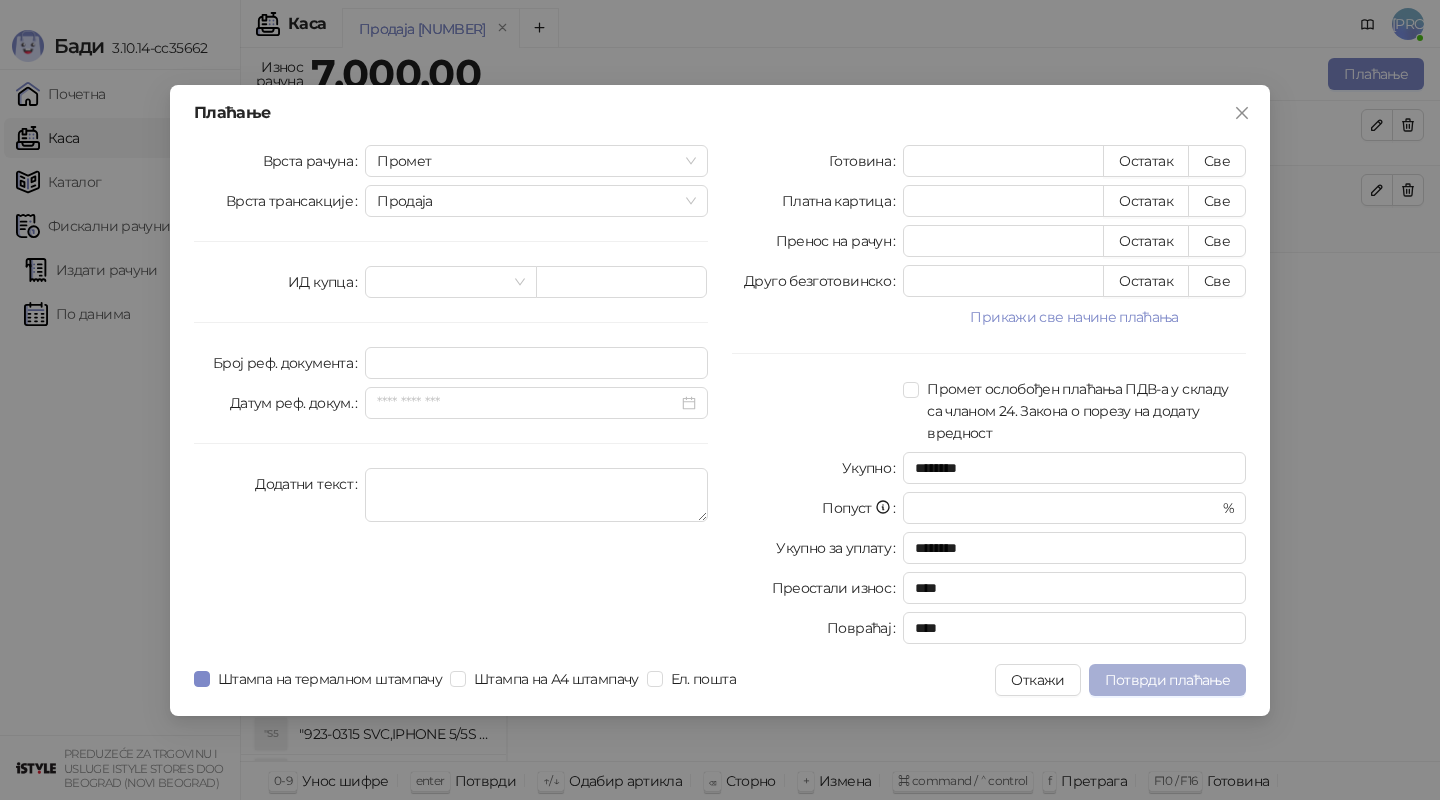 click on "Потврди плаћање" at bounding box center [1167, 680] 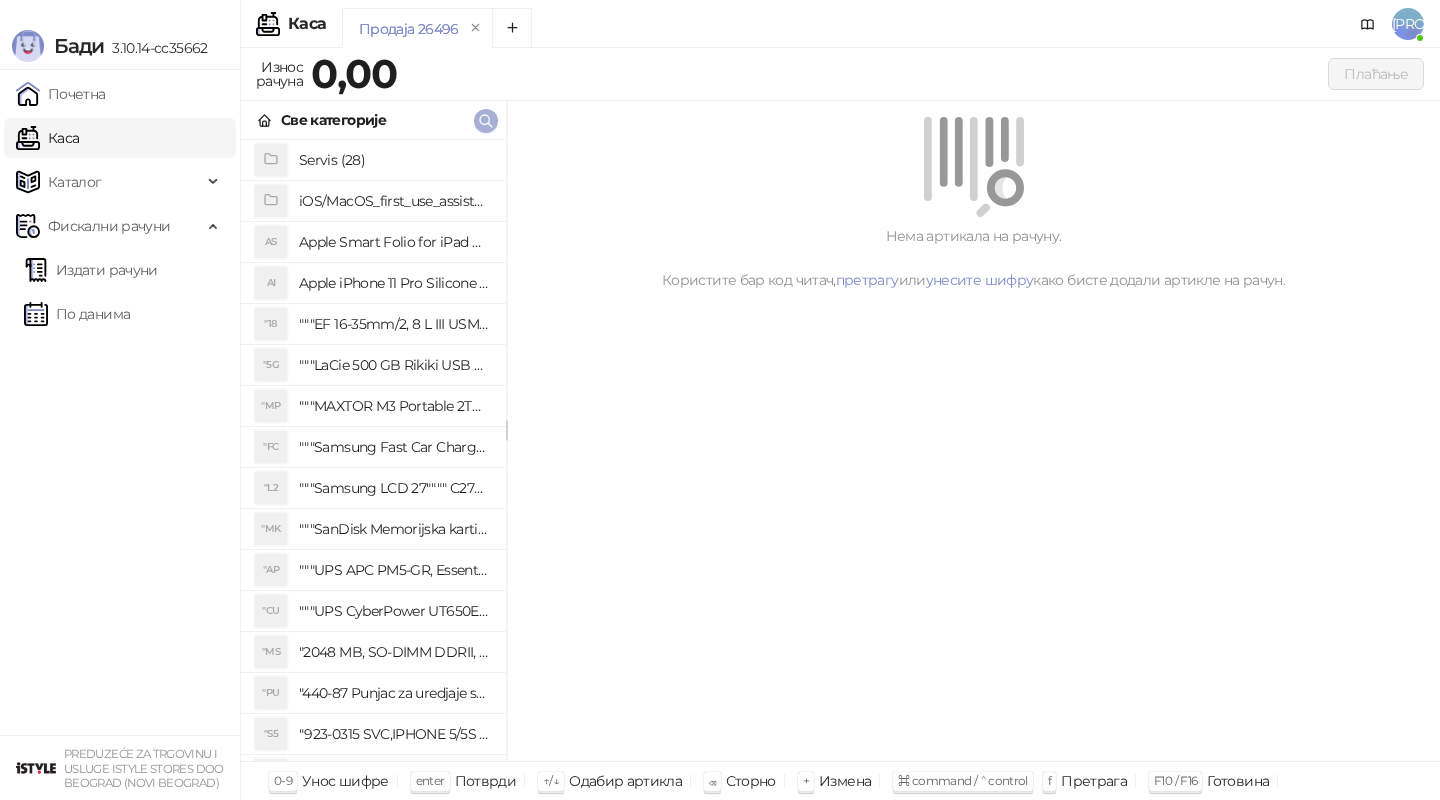 click 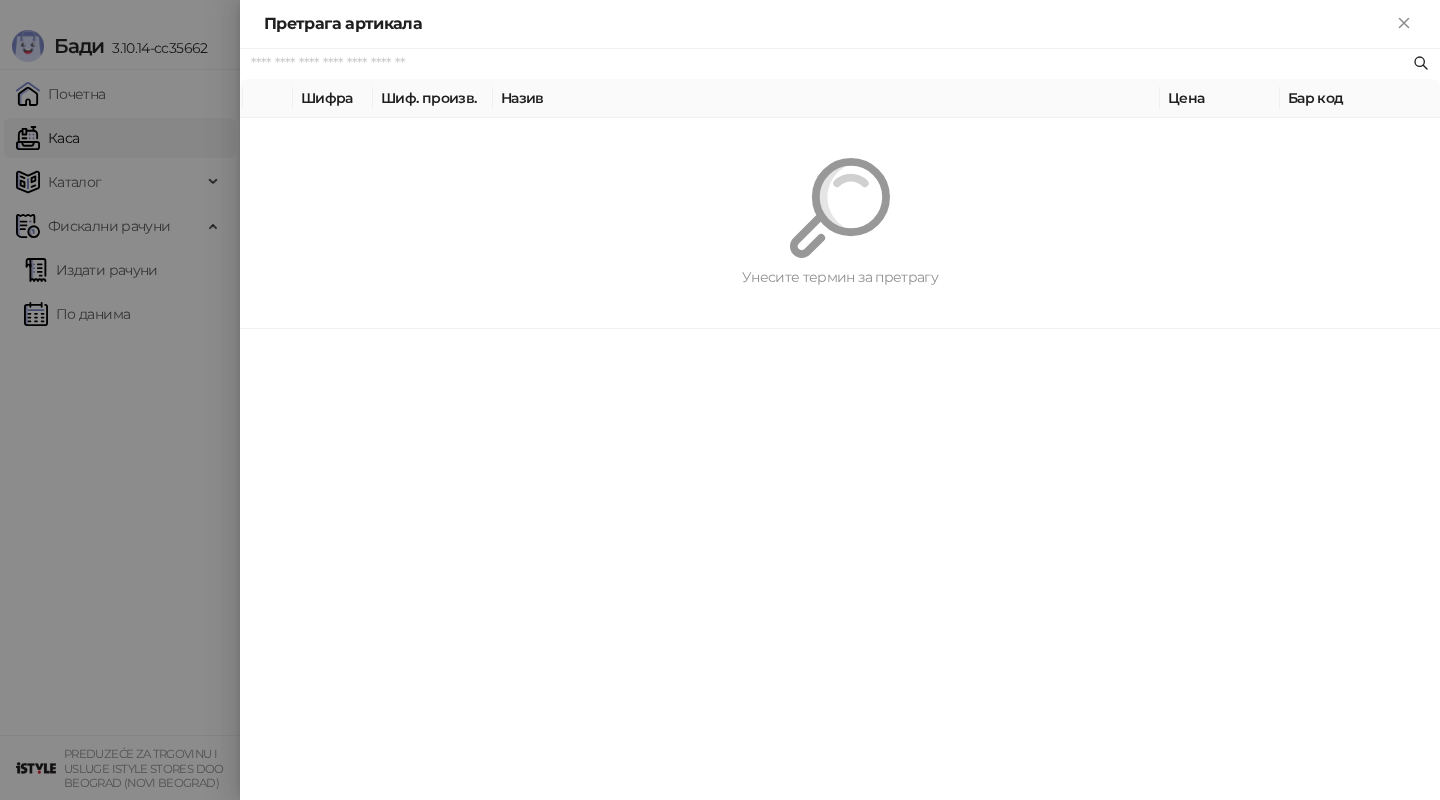 paste on "*********" 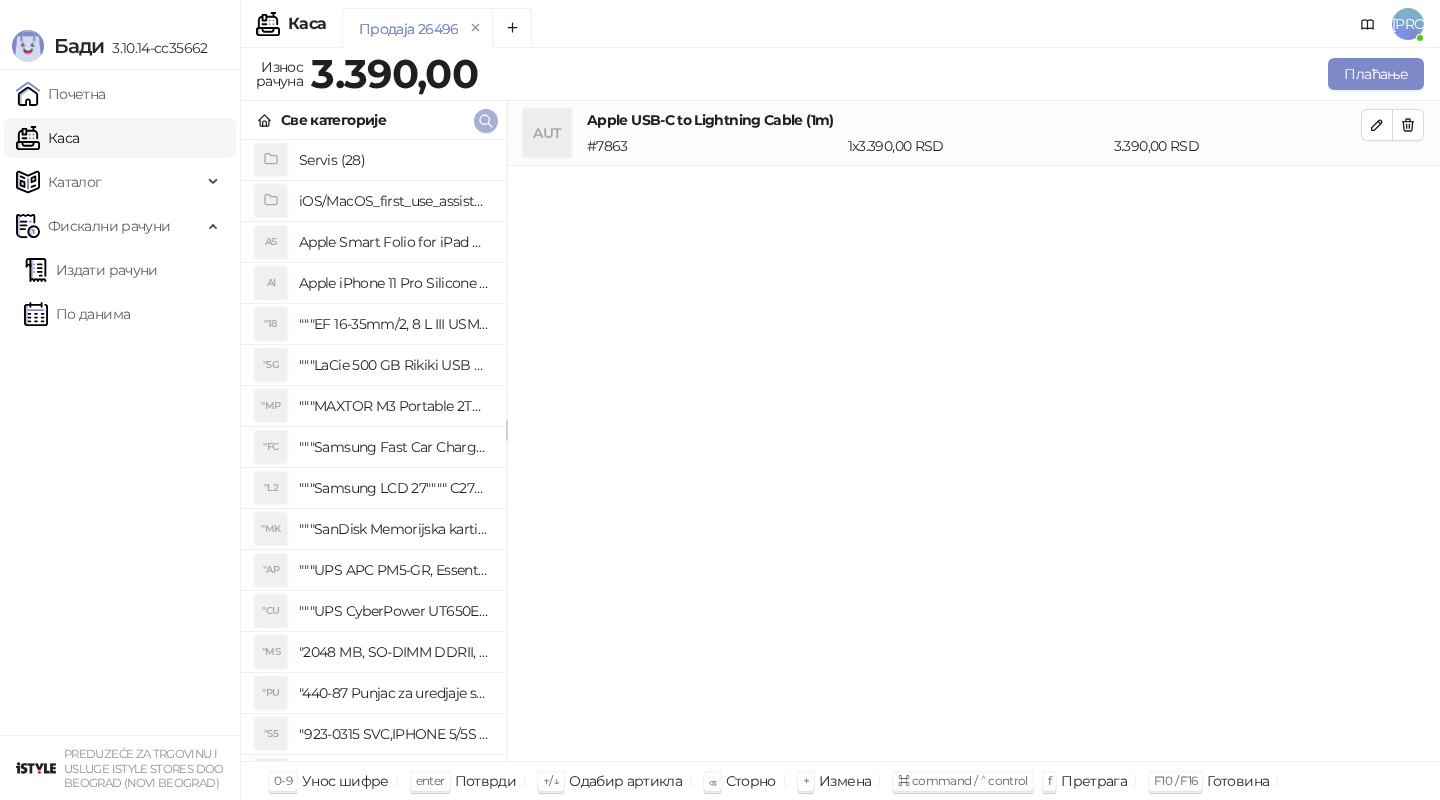 click at bounding box center (486, 120) 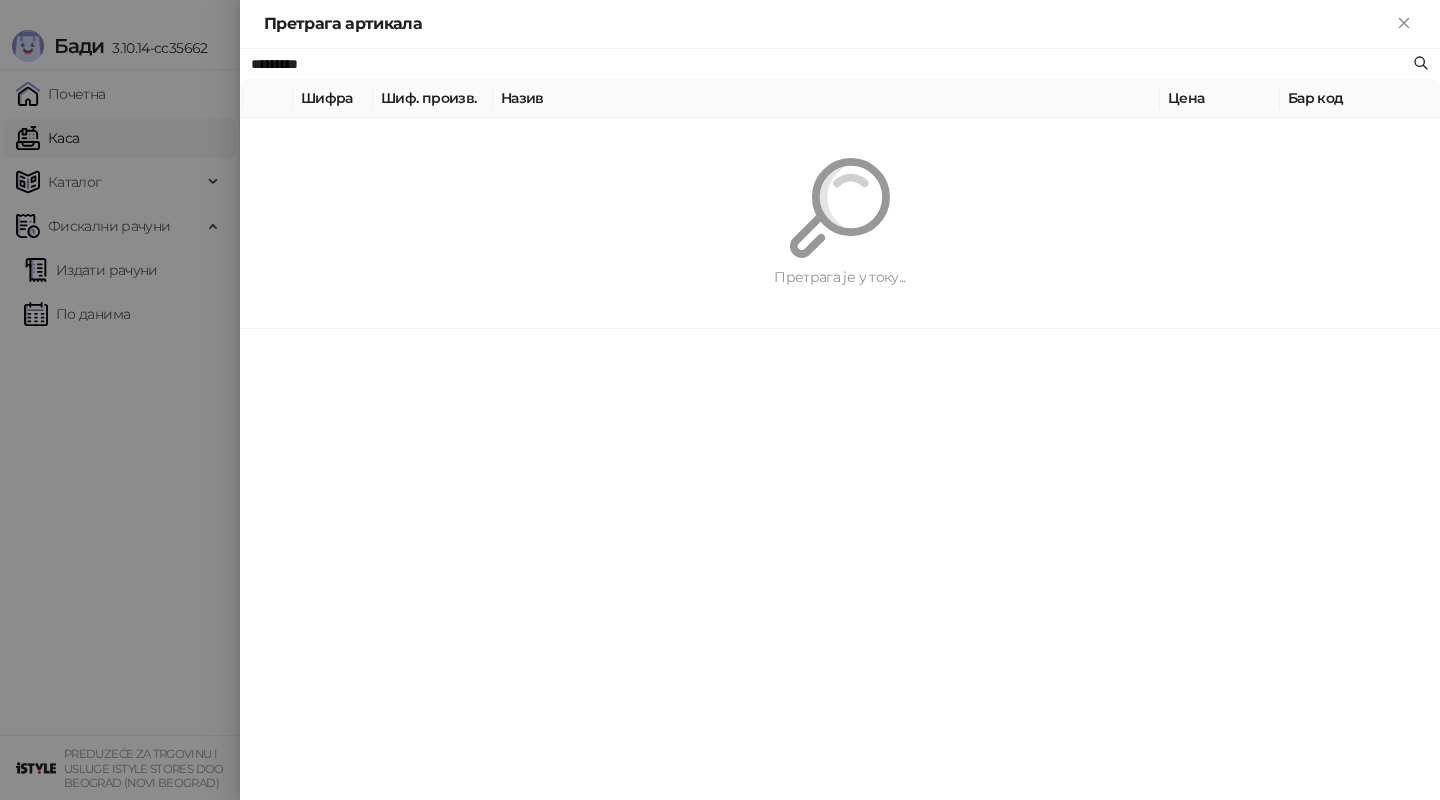 paste on "**********" 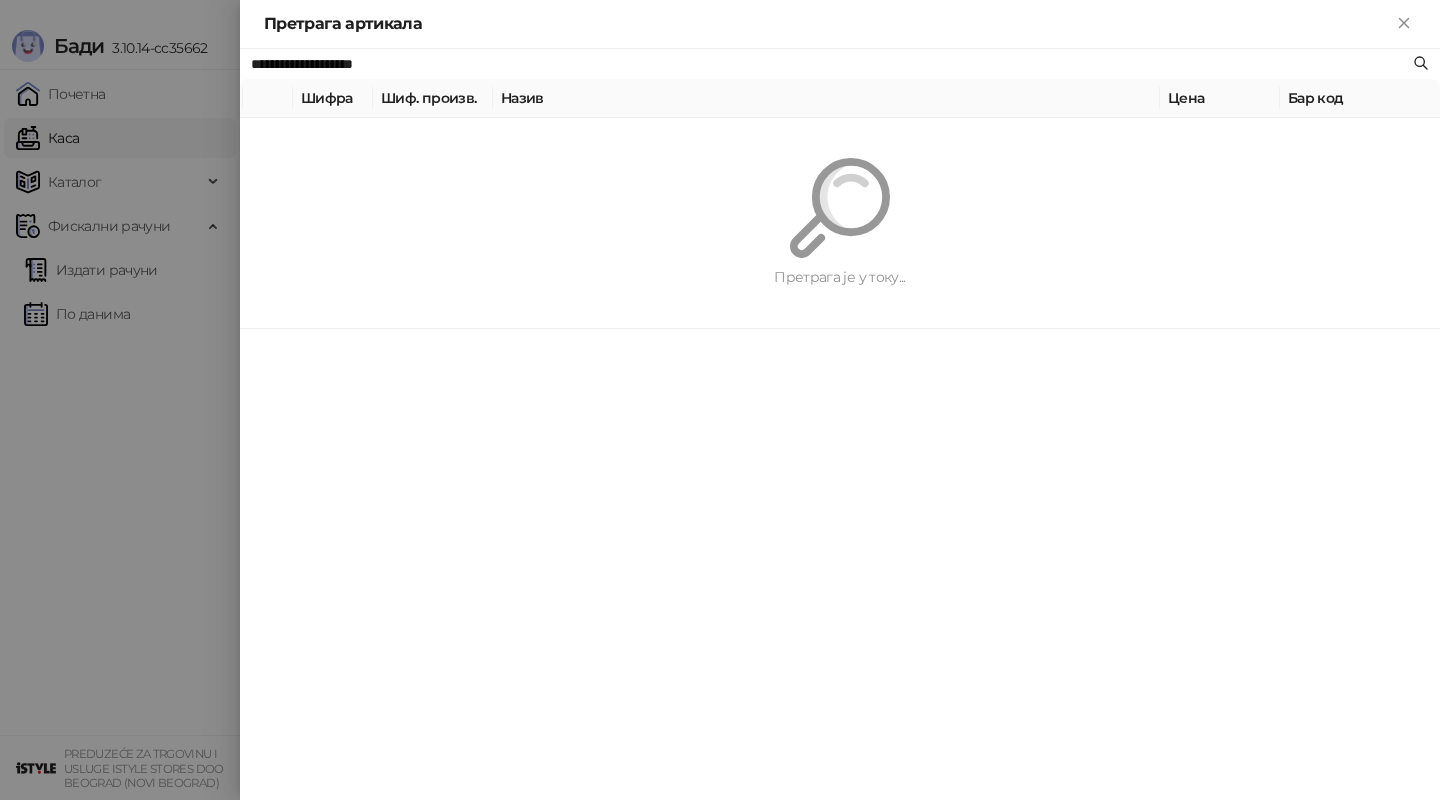 type on "**********" 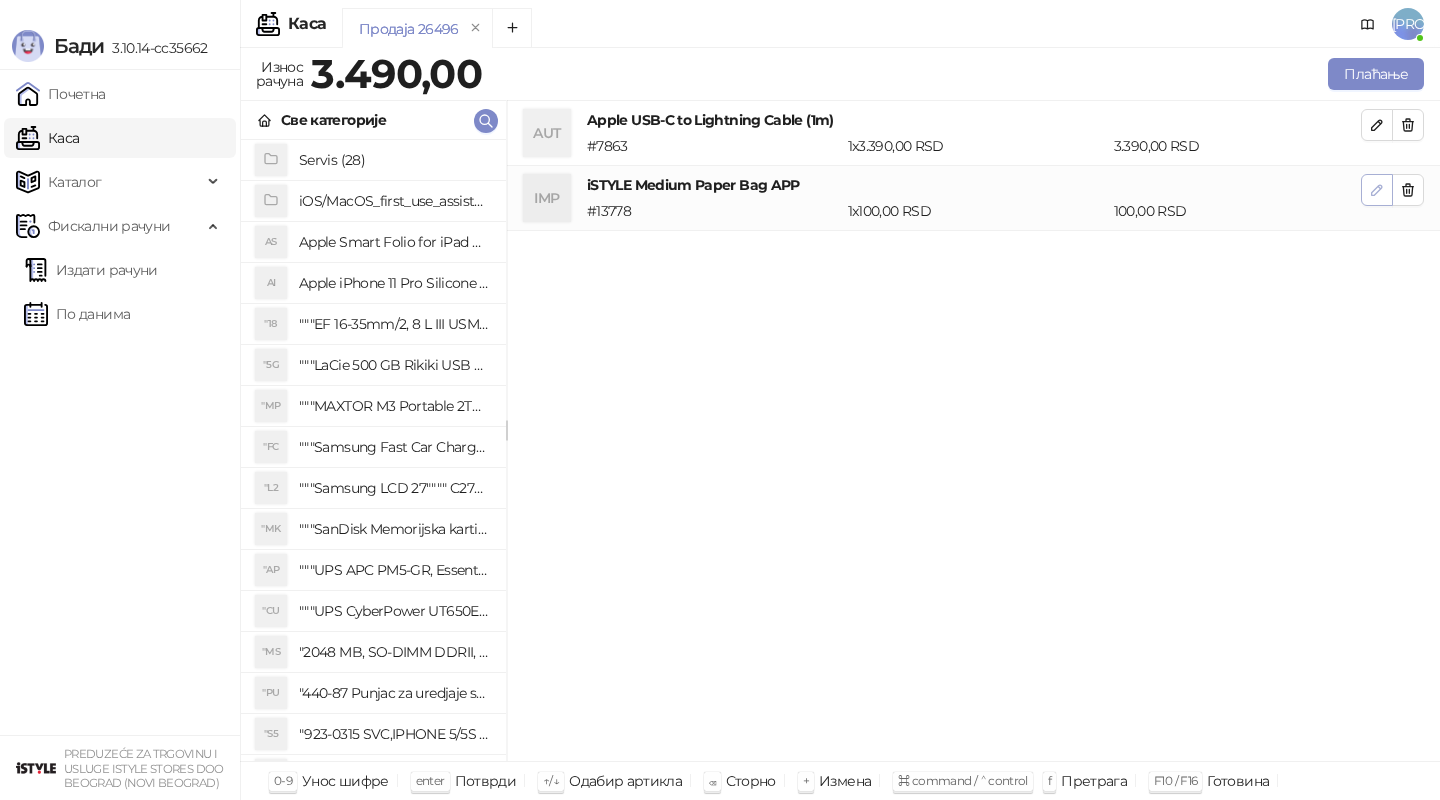 click at bounding box center [1377, 190] 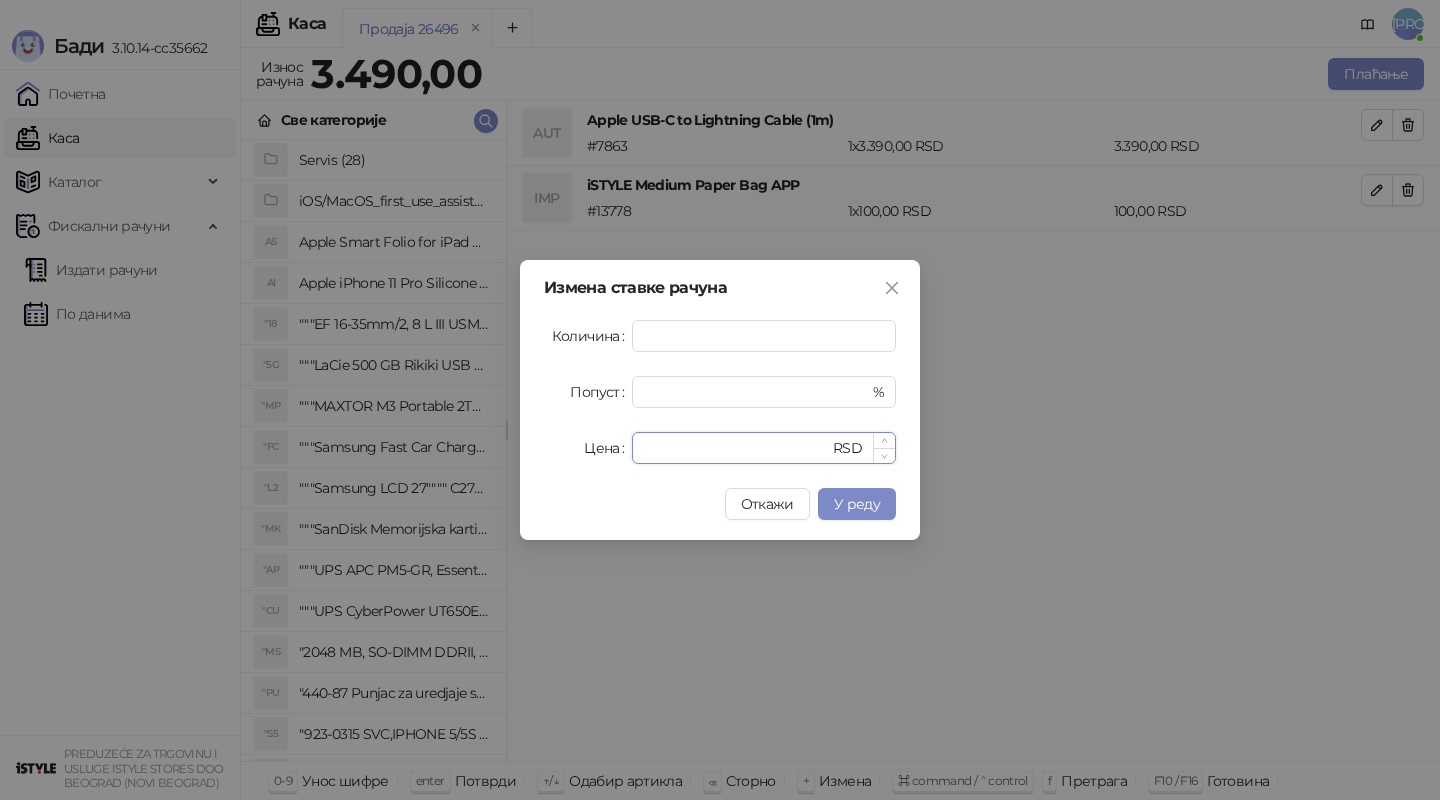 click on "***" at bounding box center (736, 448) 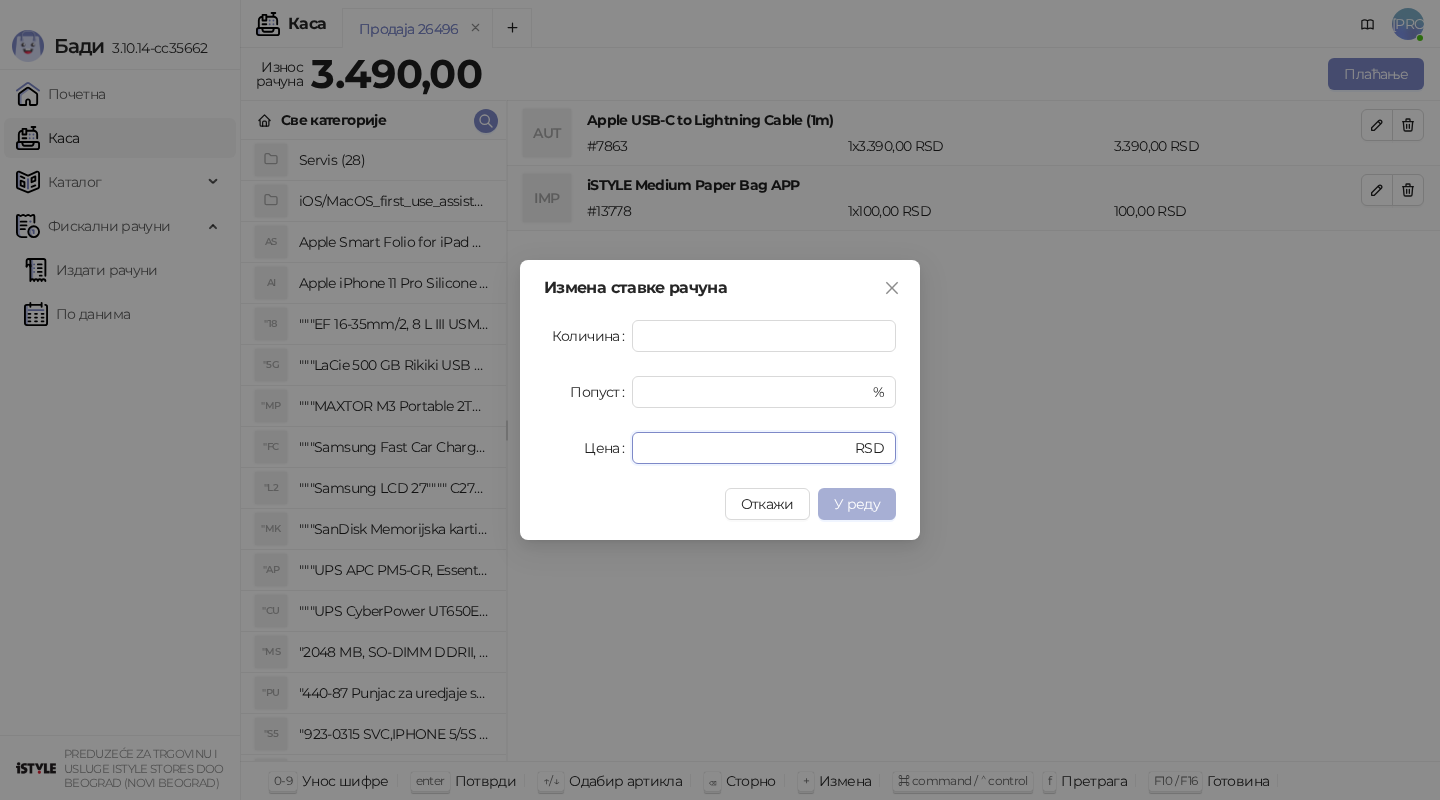 type on "**" 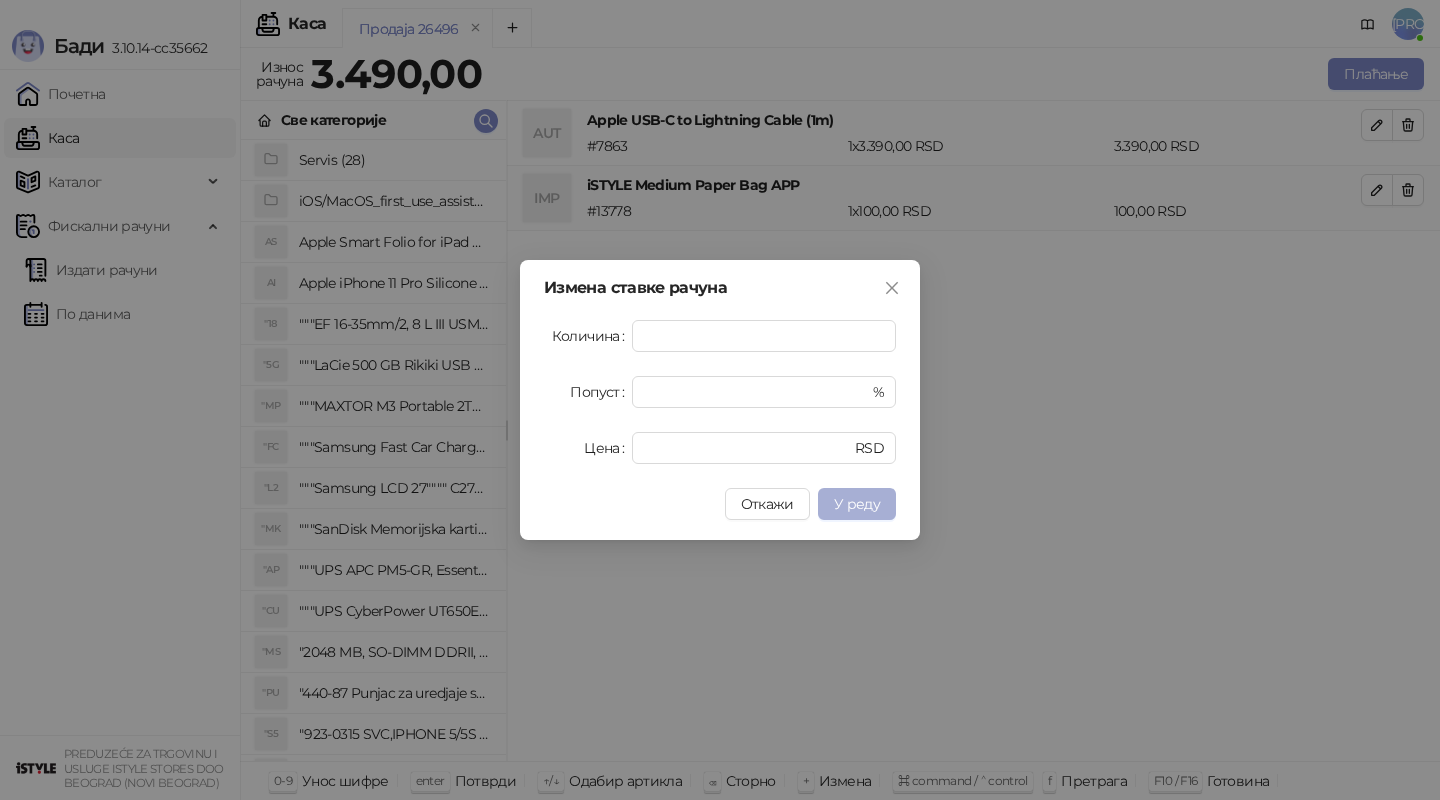 click on "У реду" at bounding box center [857, 504] 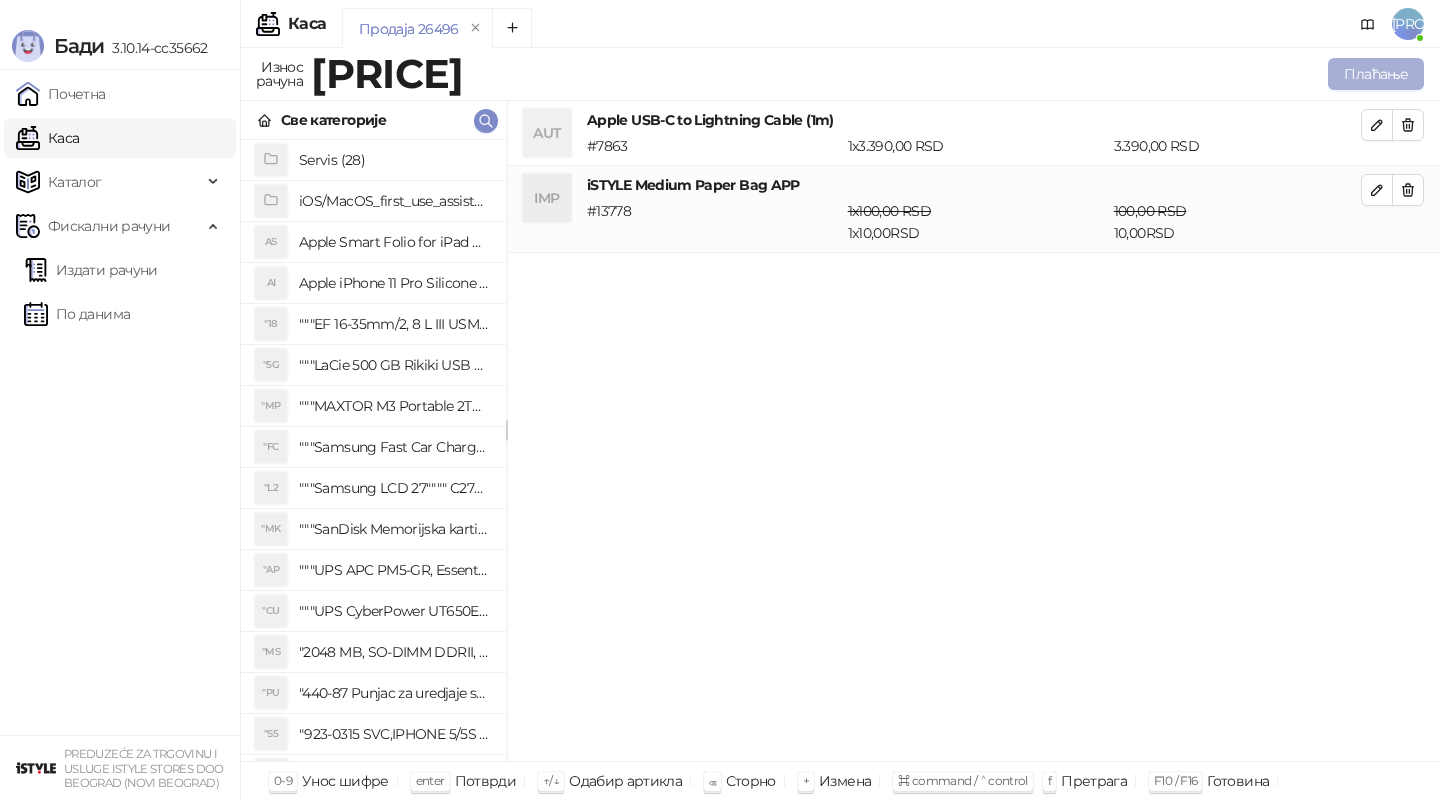 click on "Плаћање" at bounding box center (1376, 74) 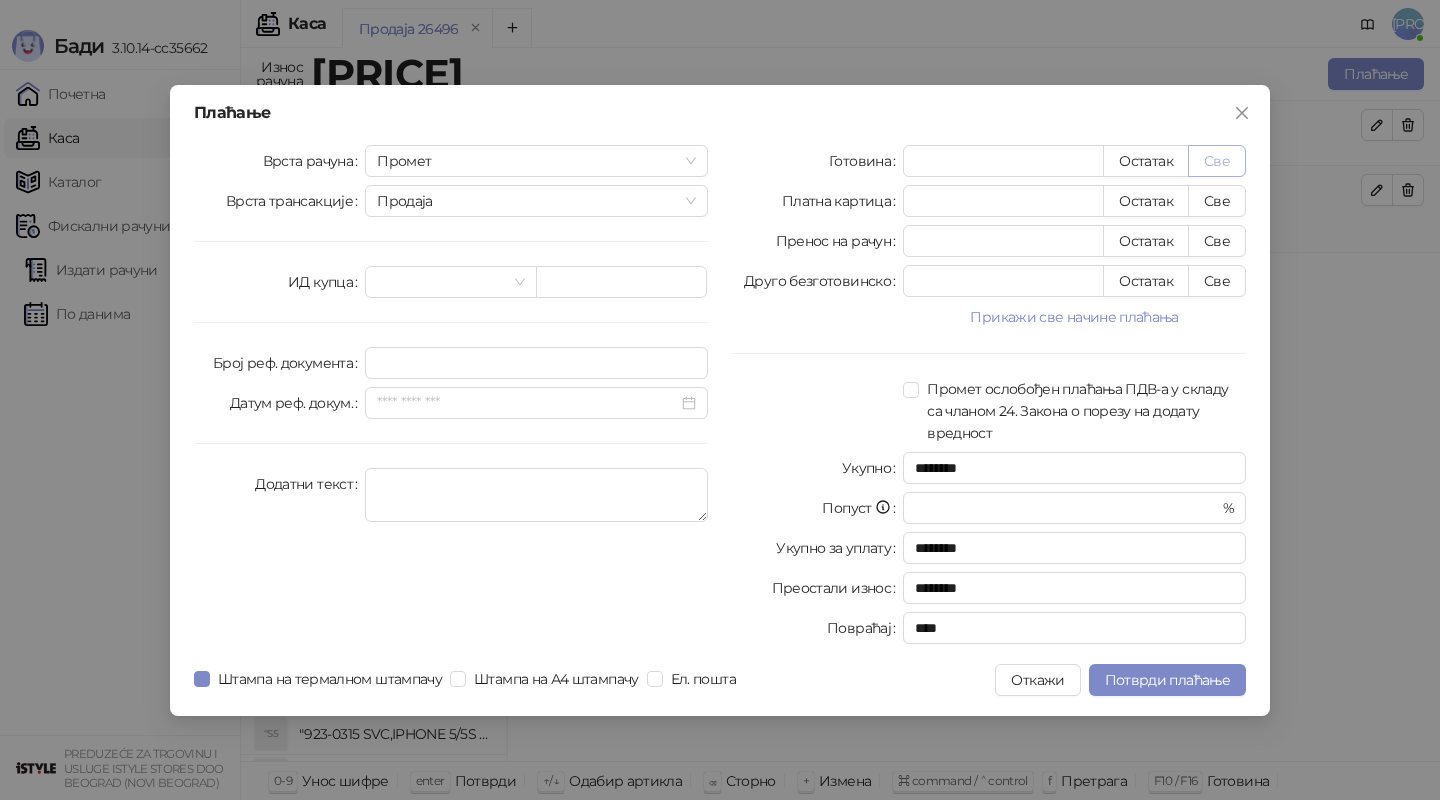 click on "Све" at bounding box center [1217, 161] 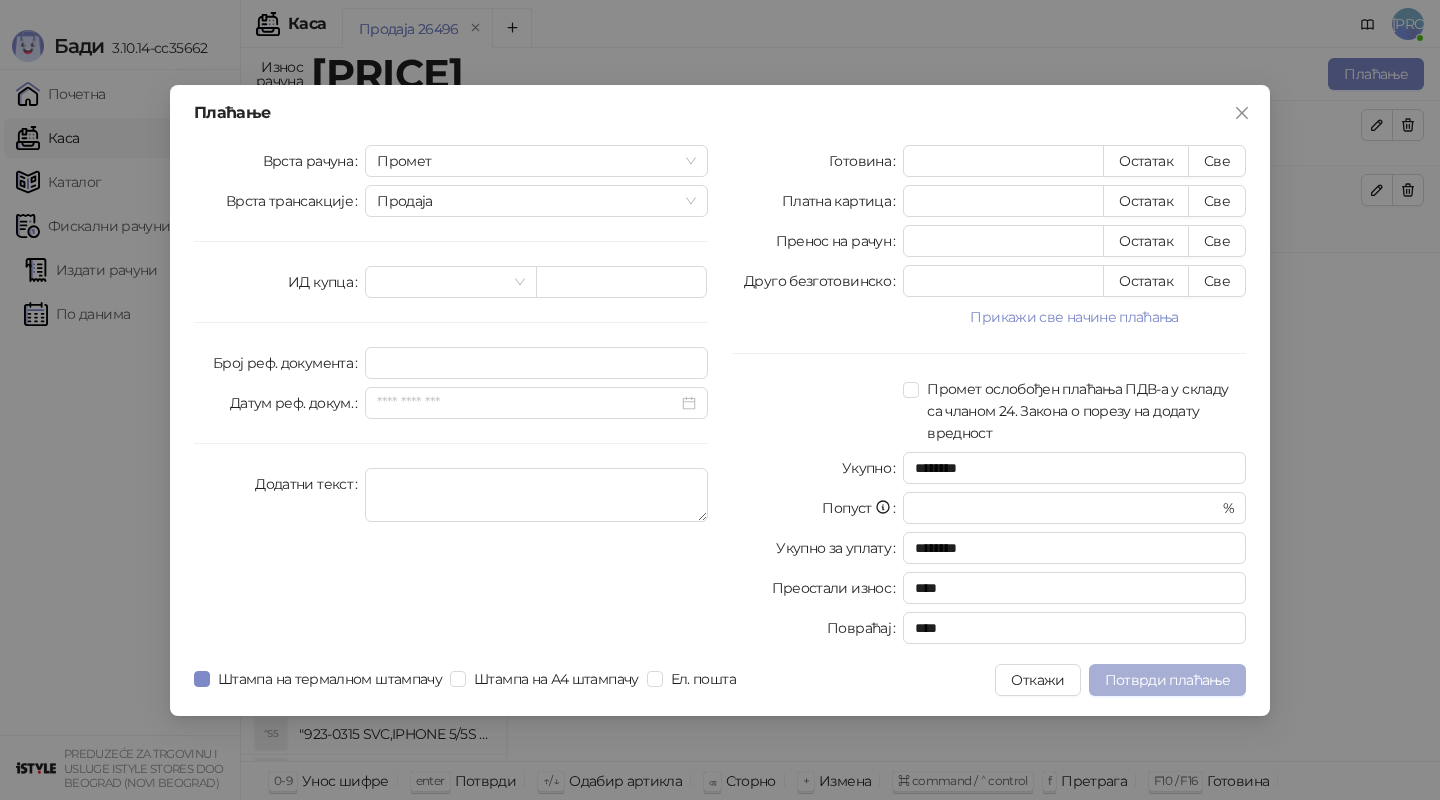 click on "Потврди плаћање" at bounding box center (1167, 680) 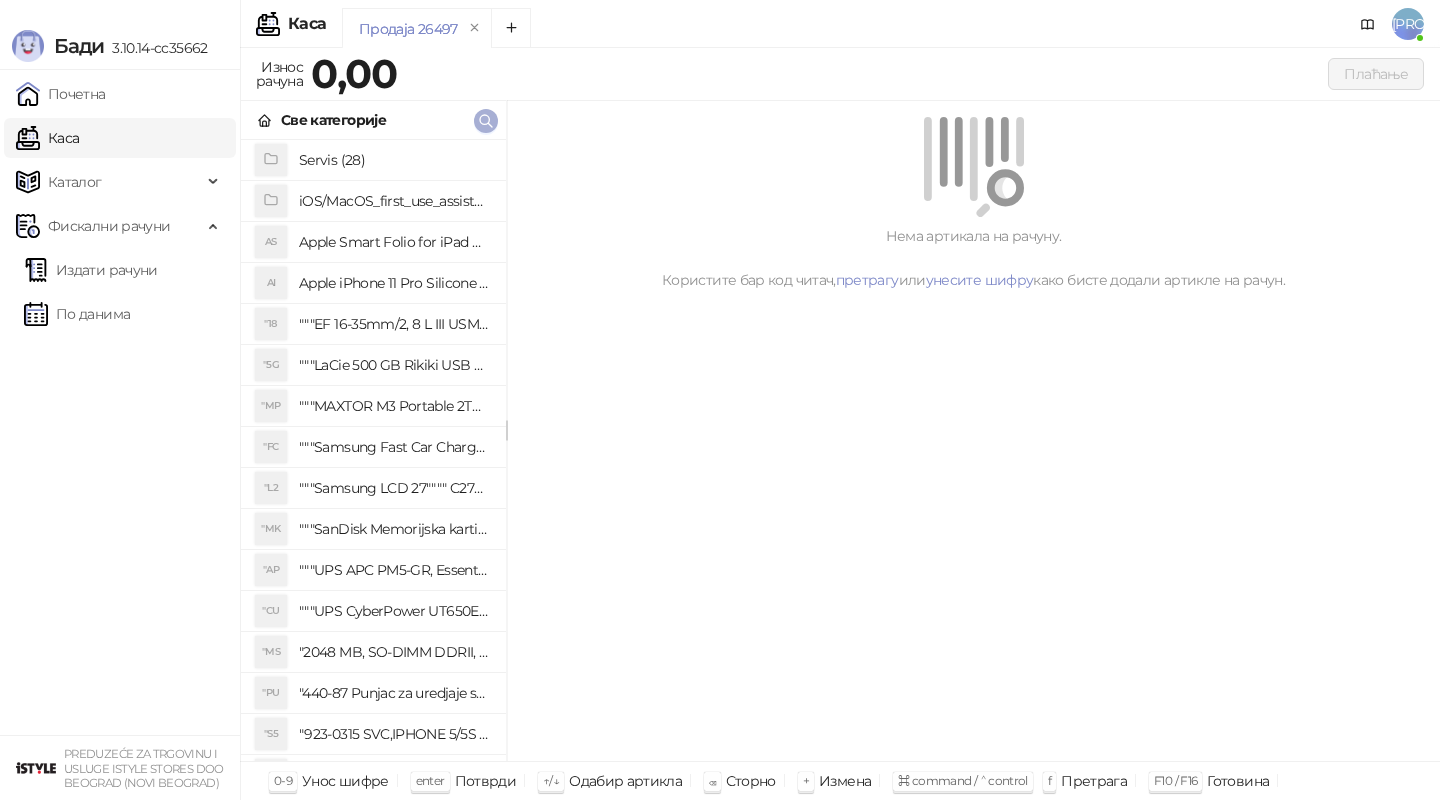 click 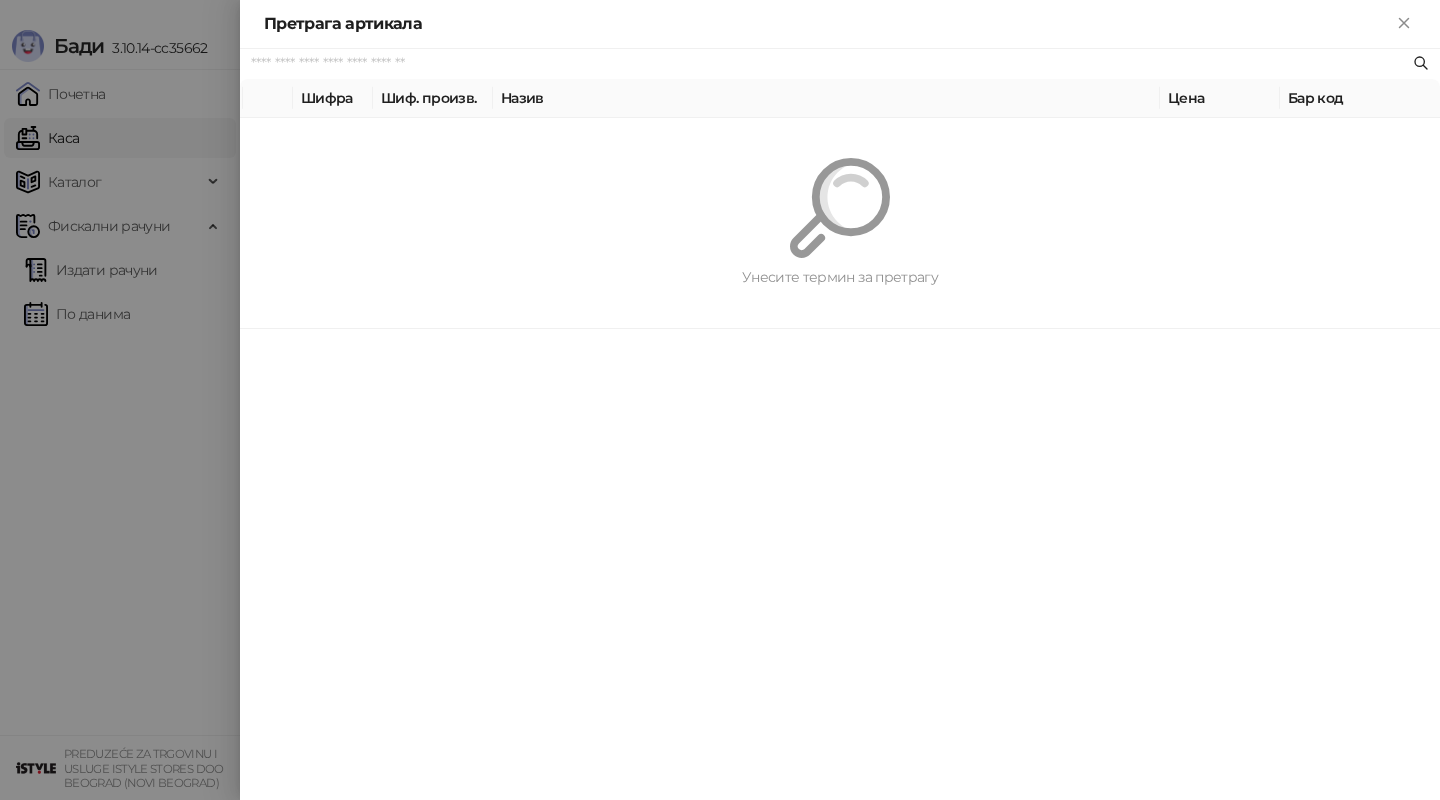 paste on "**********" 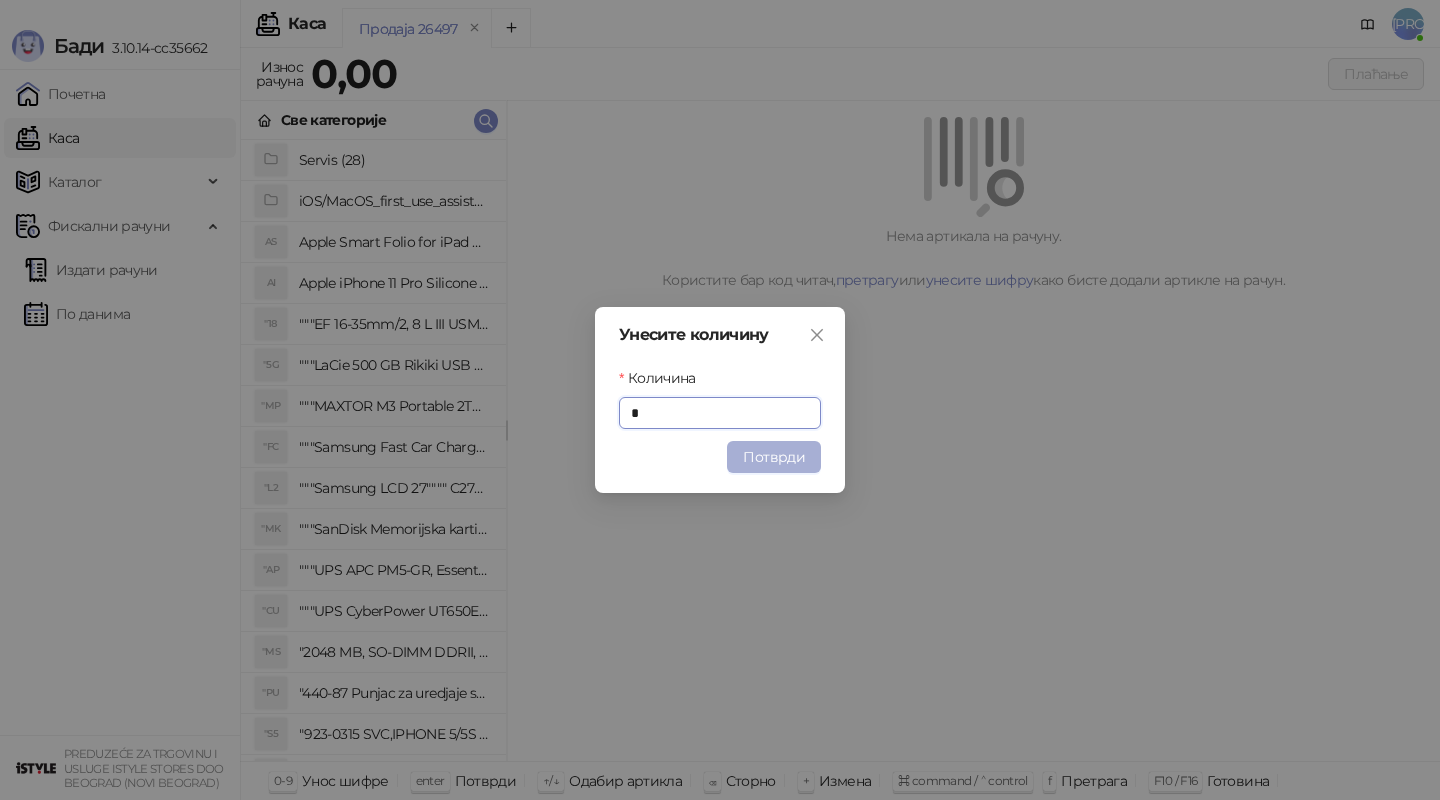 click on "Потврди" at bounding box center [774, 457] 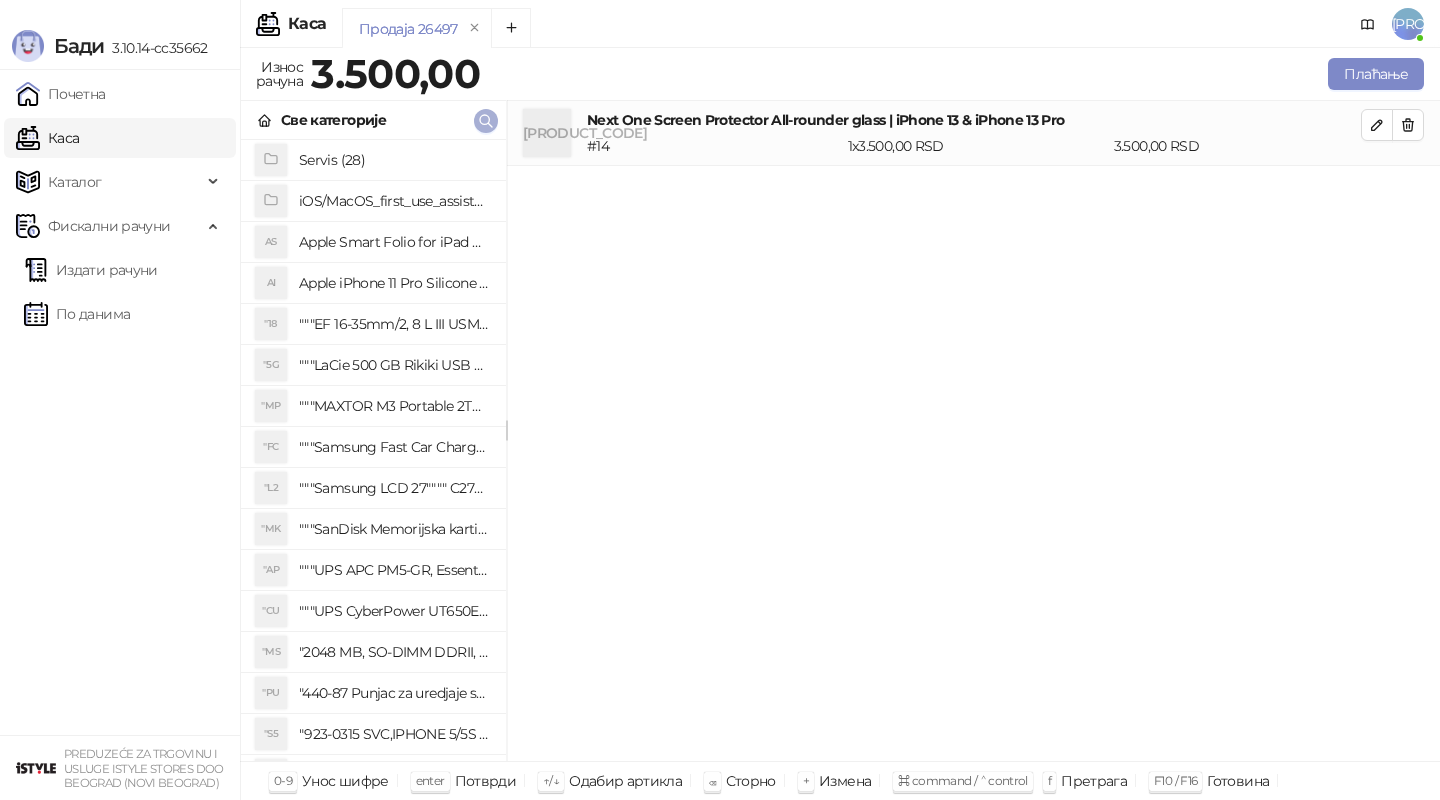 click 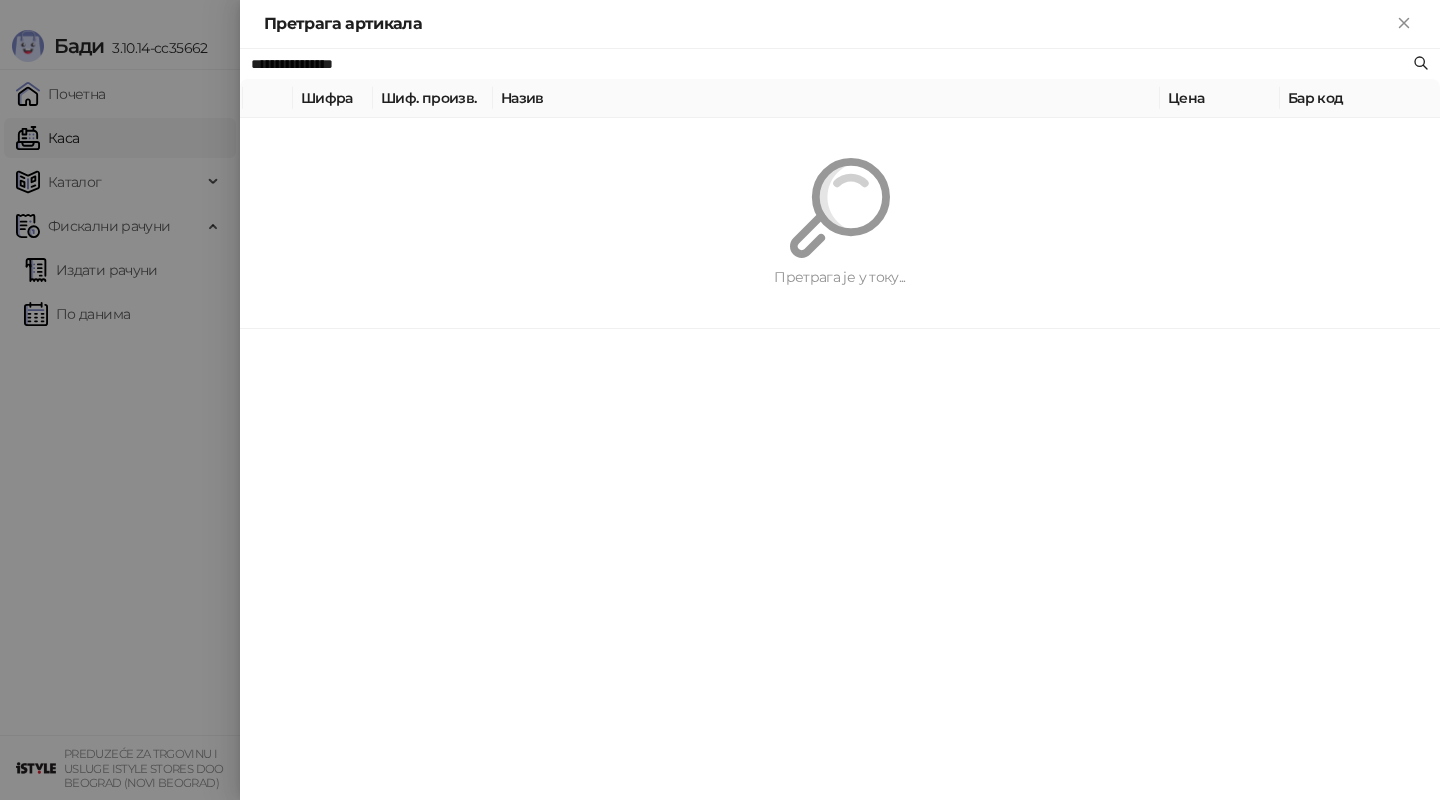 paste on "*********" 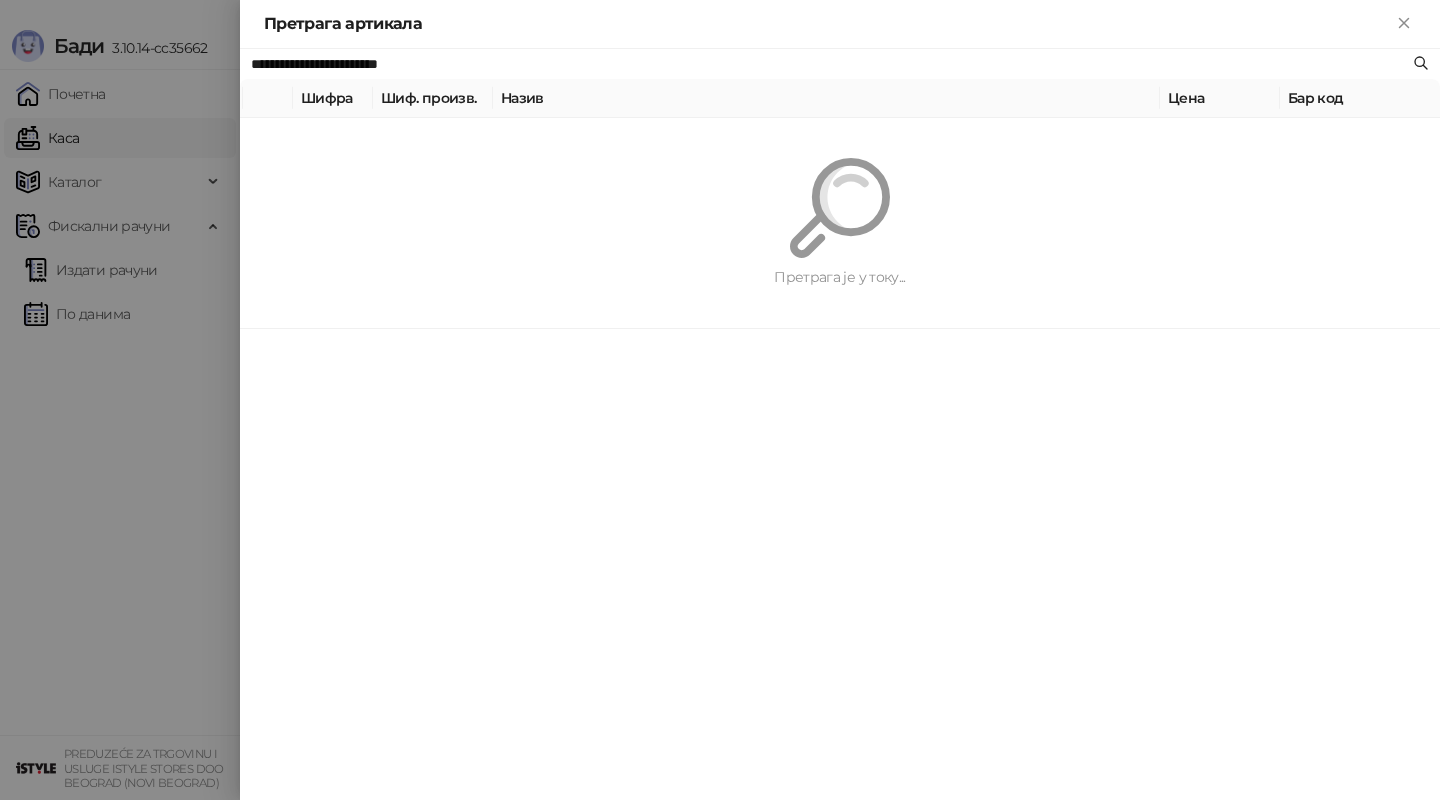 type on "**********" 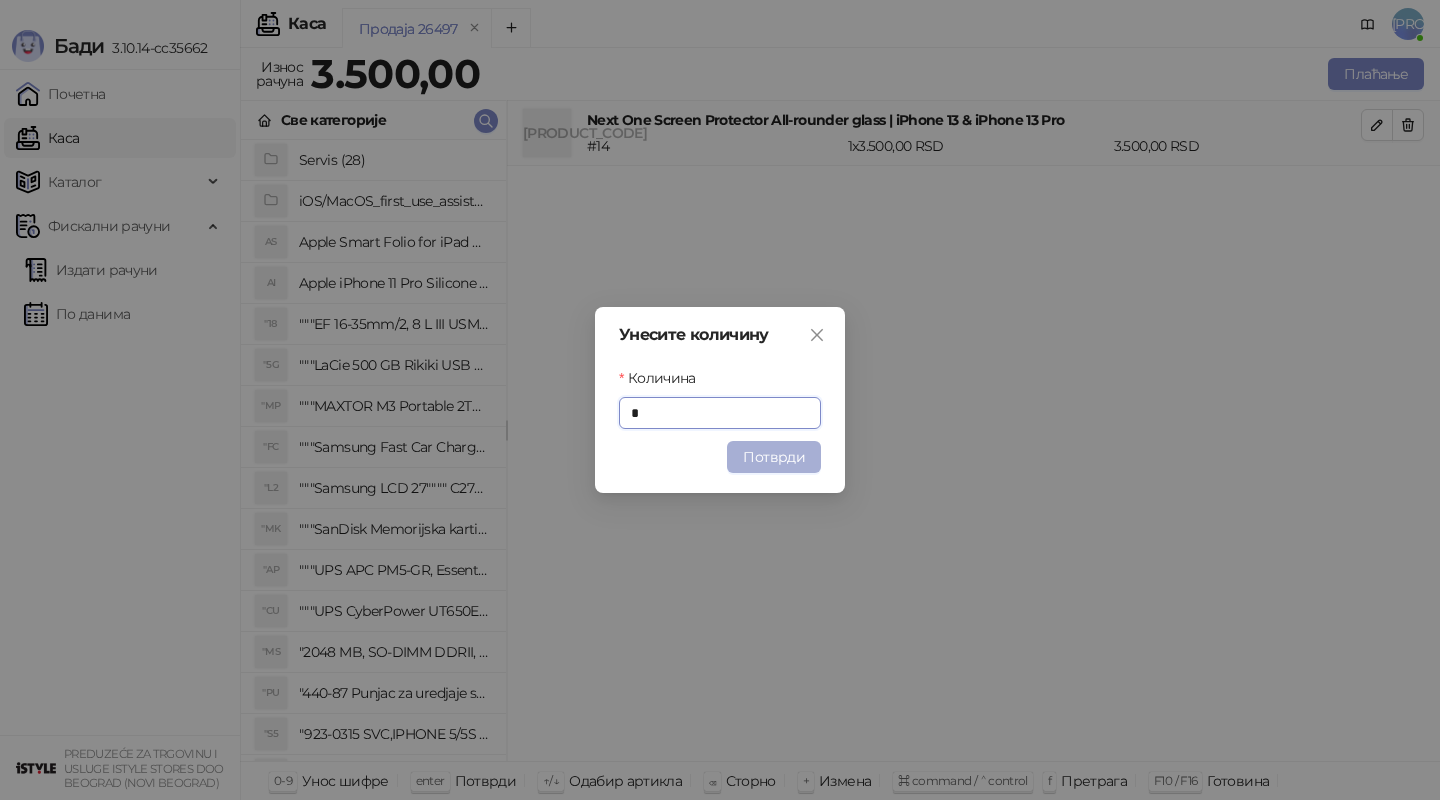 click on "Потврди" at bounding box center [774, 457] 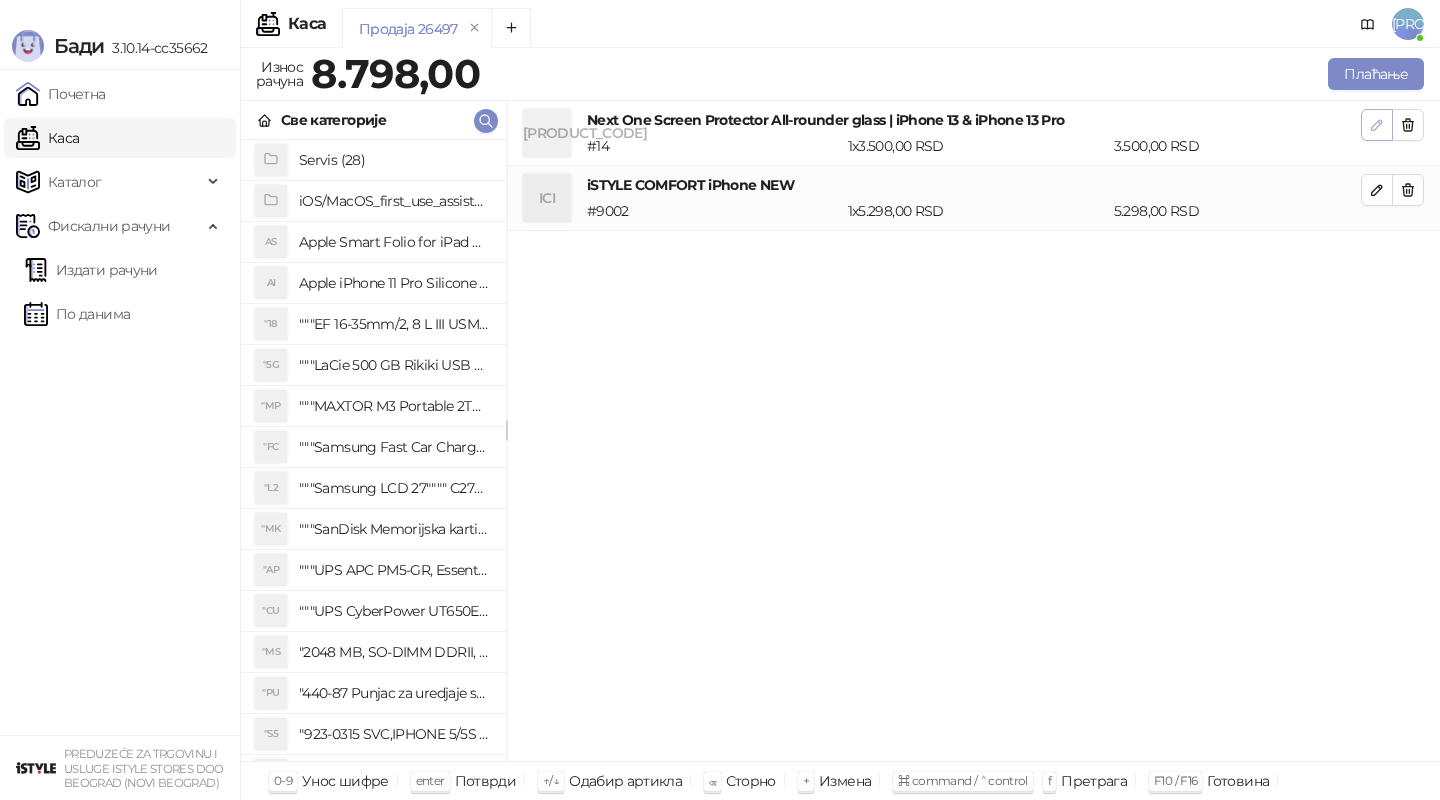 click 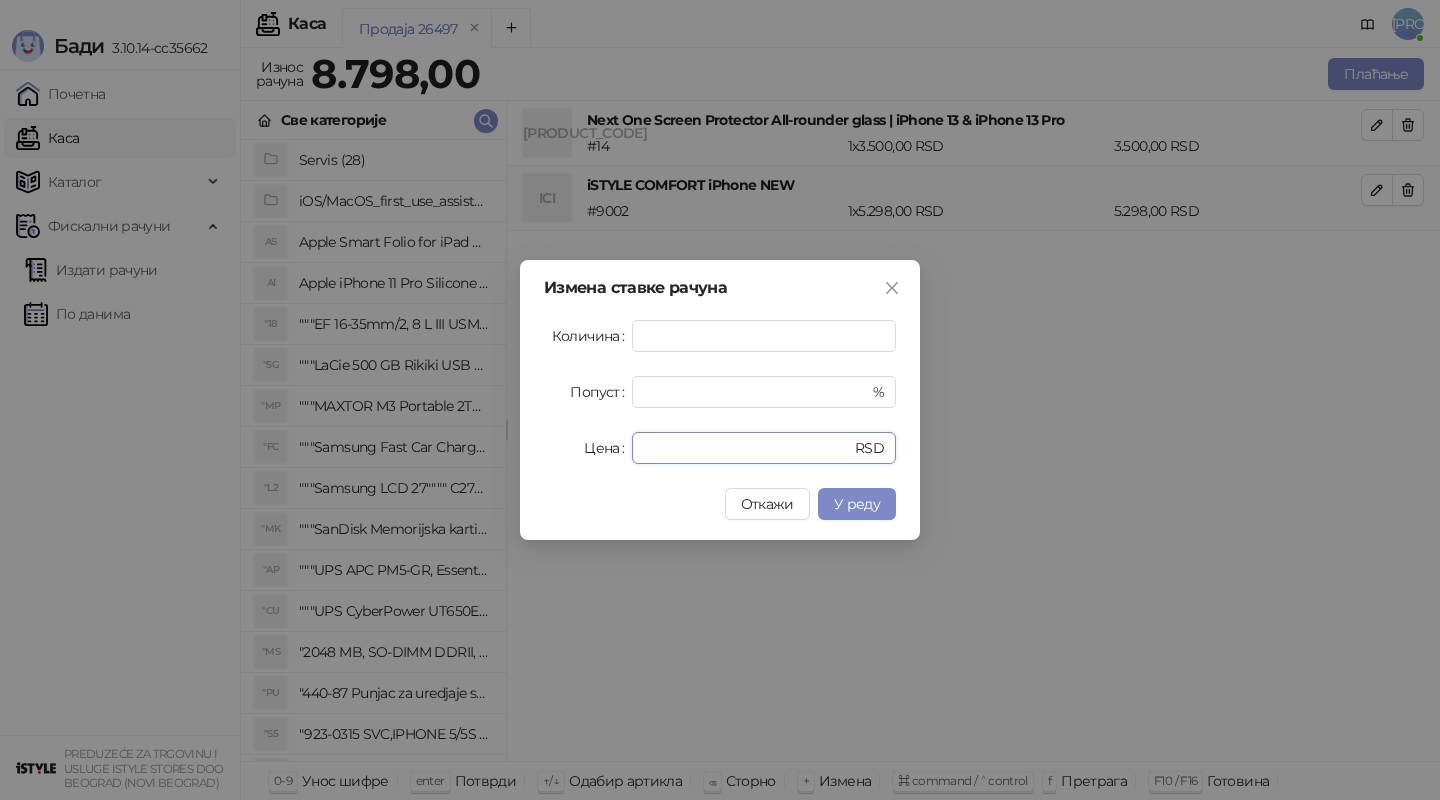 drag, startPoint x: 704, startPoint y: 450, endPoint x: 515, endPoint y: 405, distance: 194.2833 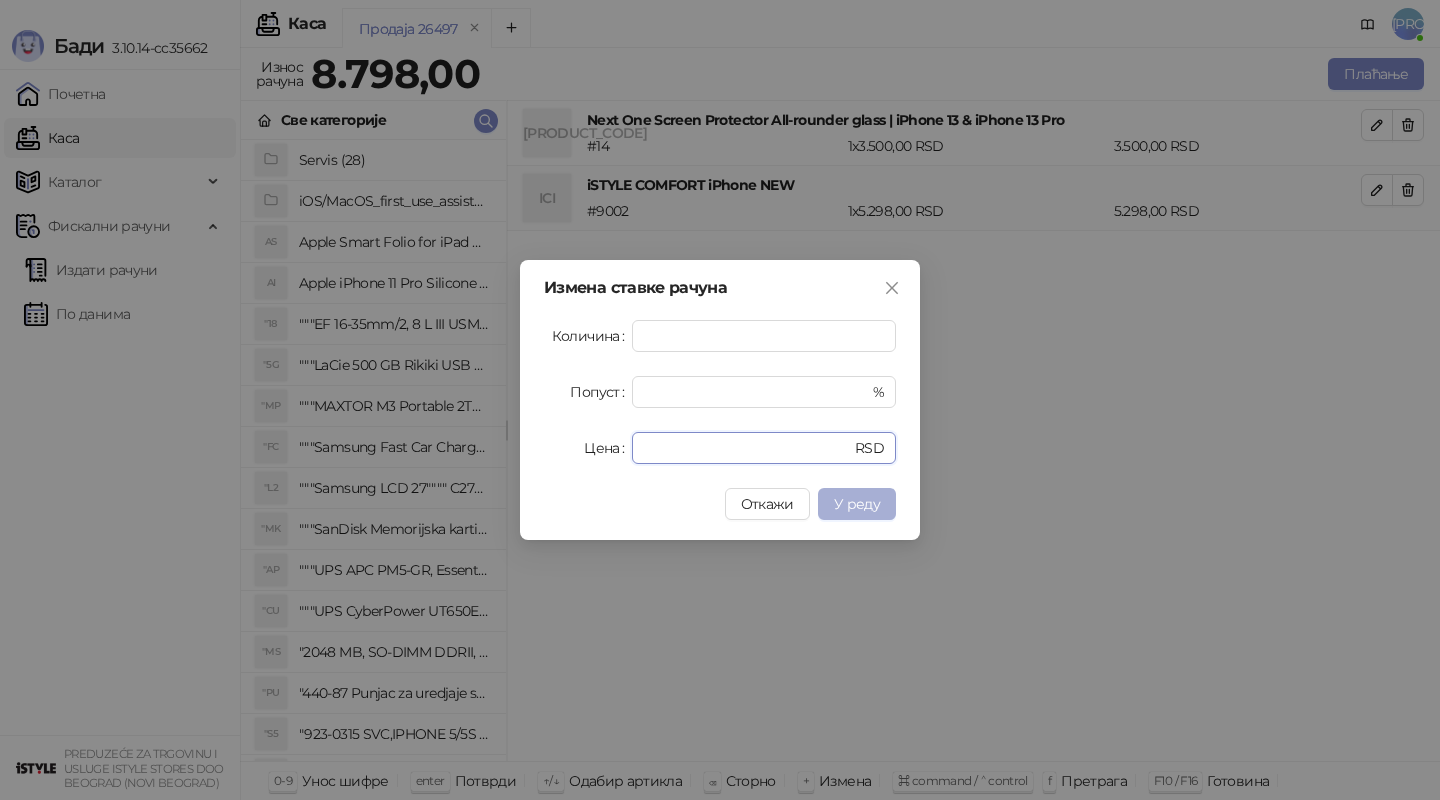 type on "*" 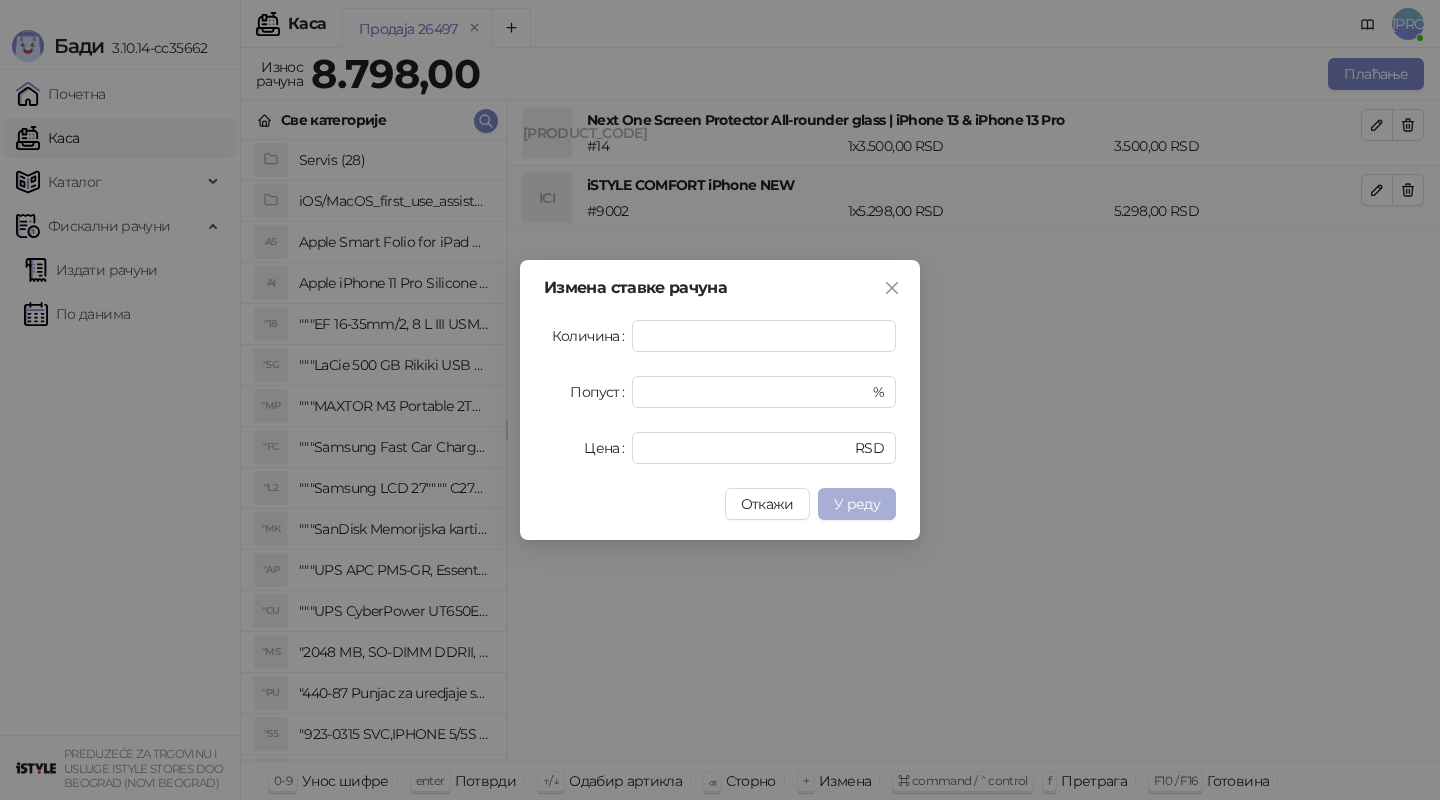 click on "У реду" at bounding box center (857, 504) 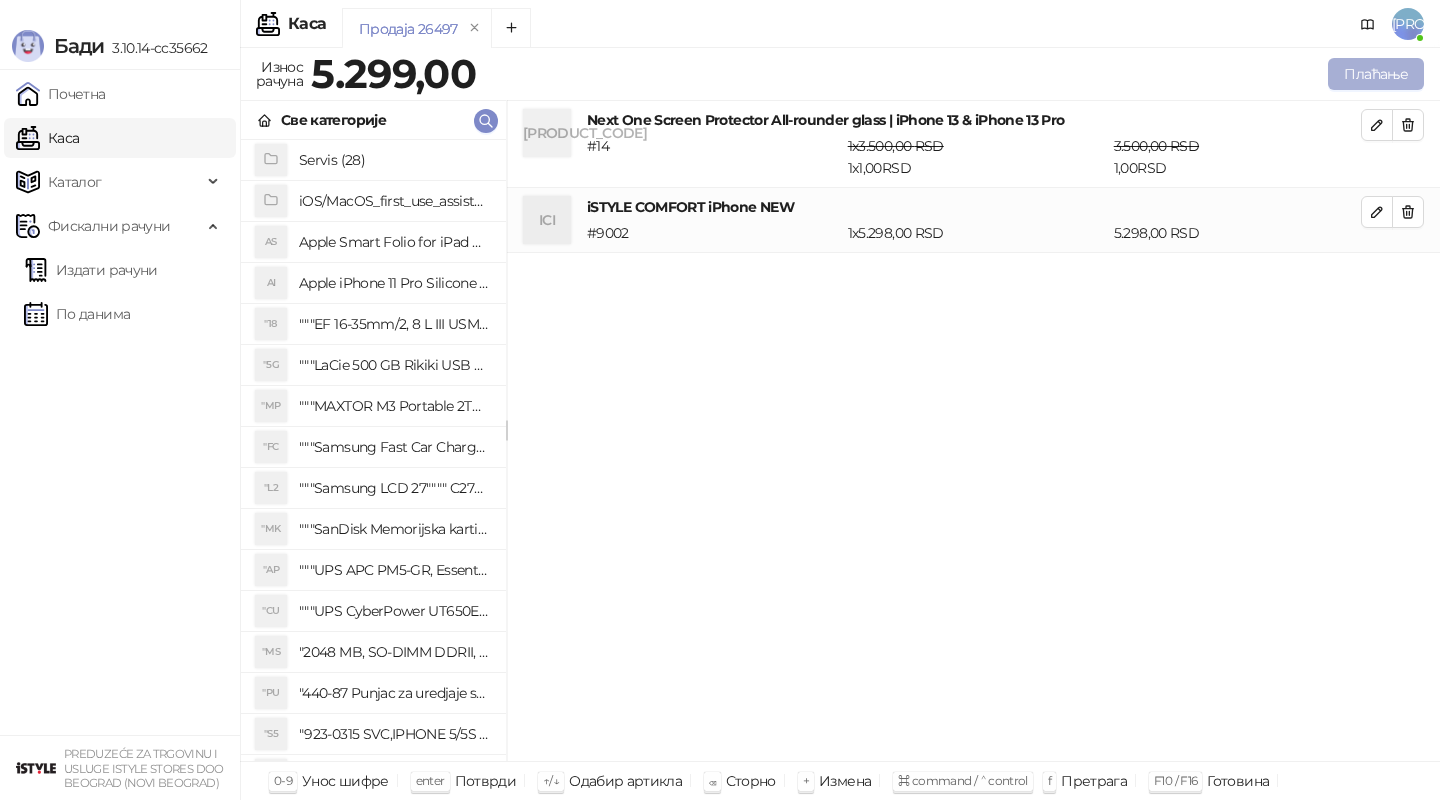 click on "Плаћање" at bounding box center (1376, 74) 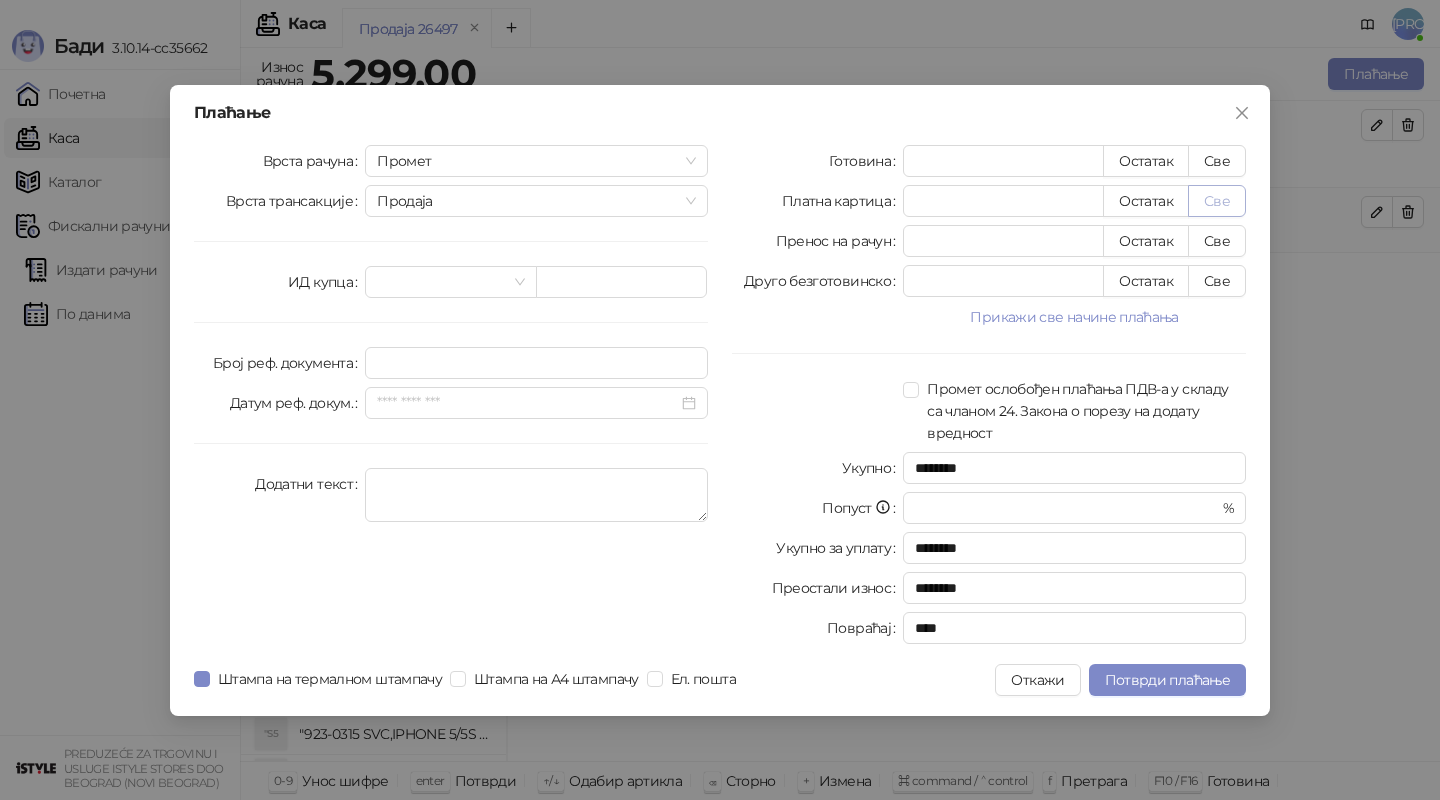 click on "Све" at bounding box center (1217, 201) 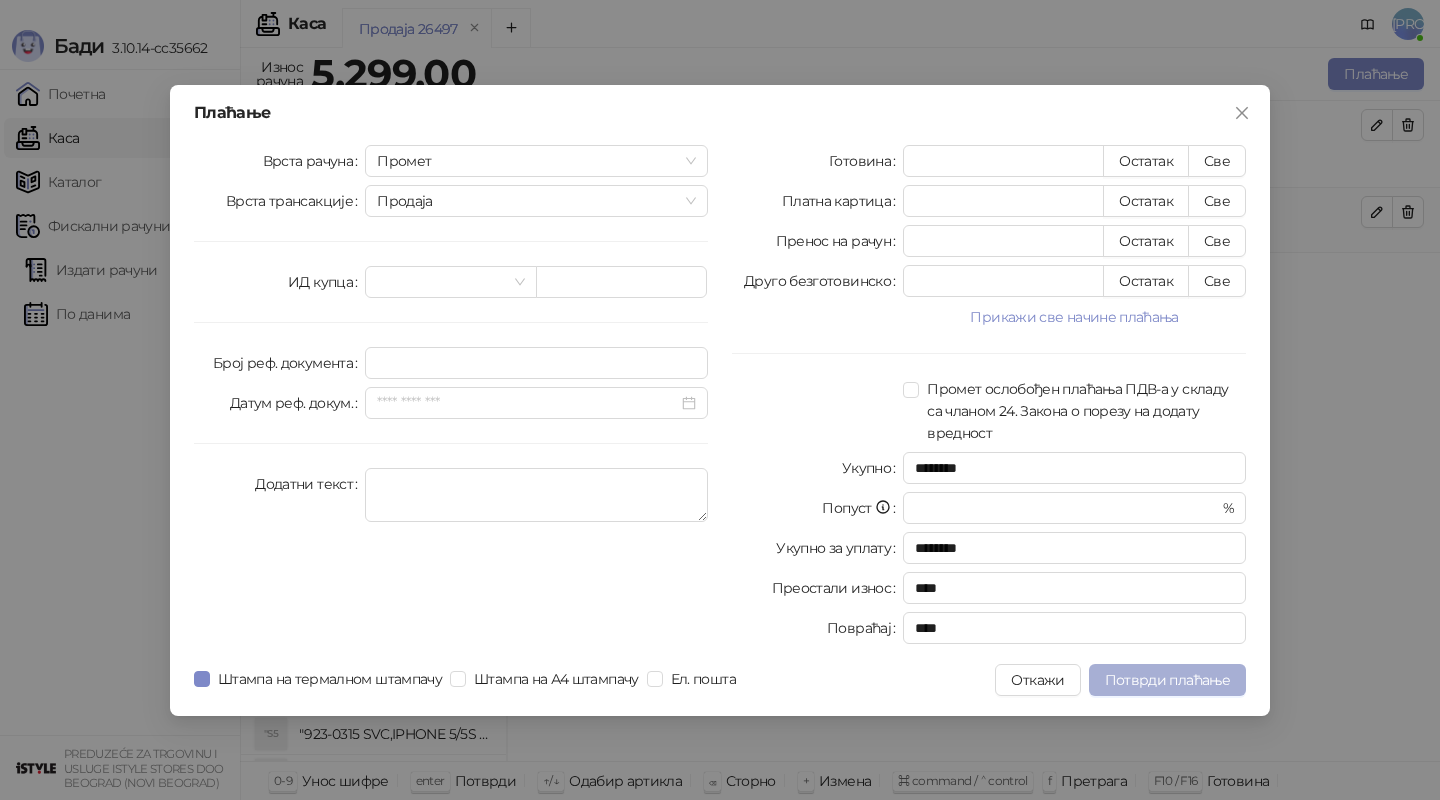 click on "Потврди плаћање" at bounding box center (1167, 680) 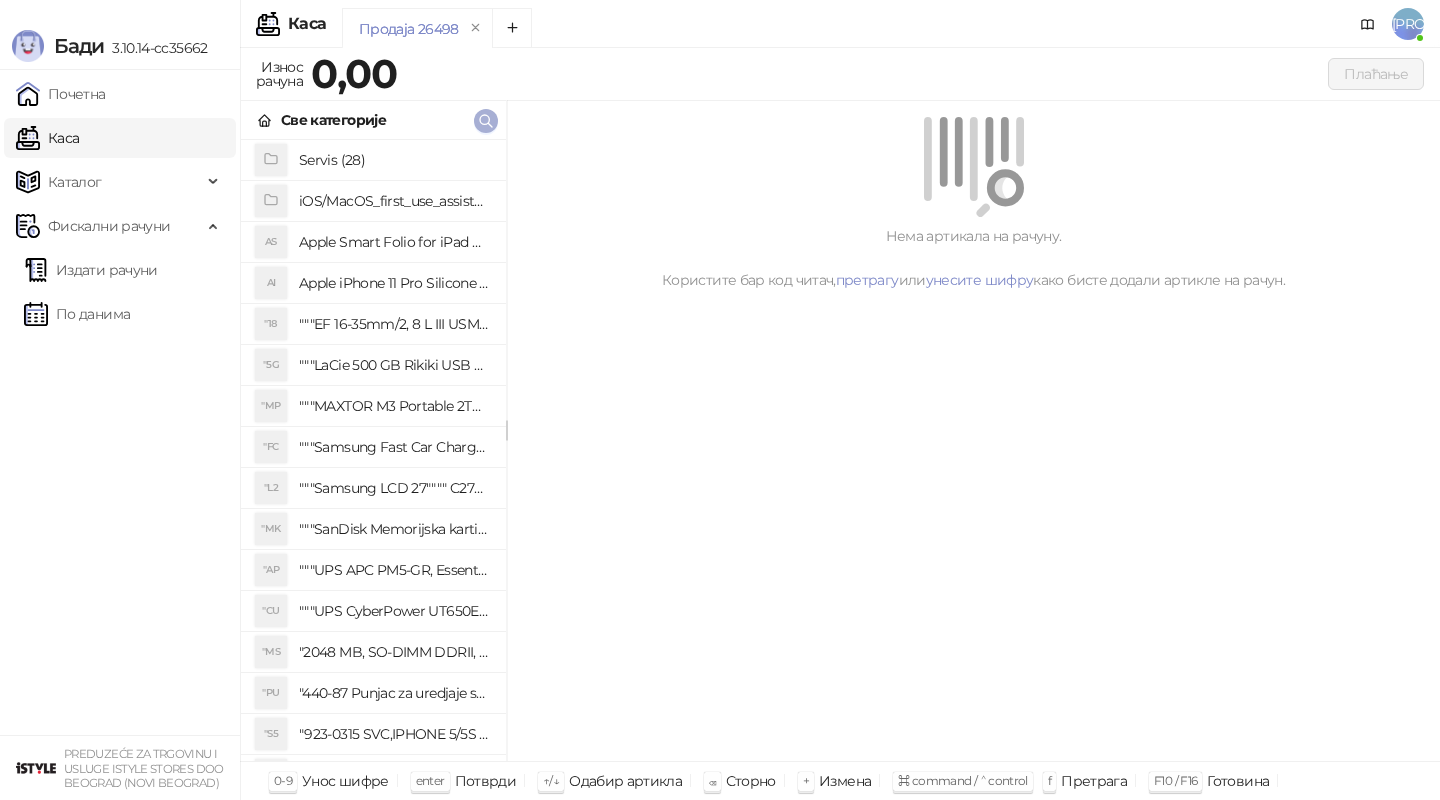 click 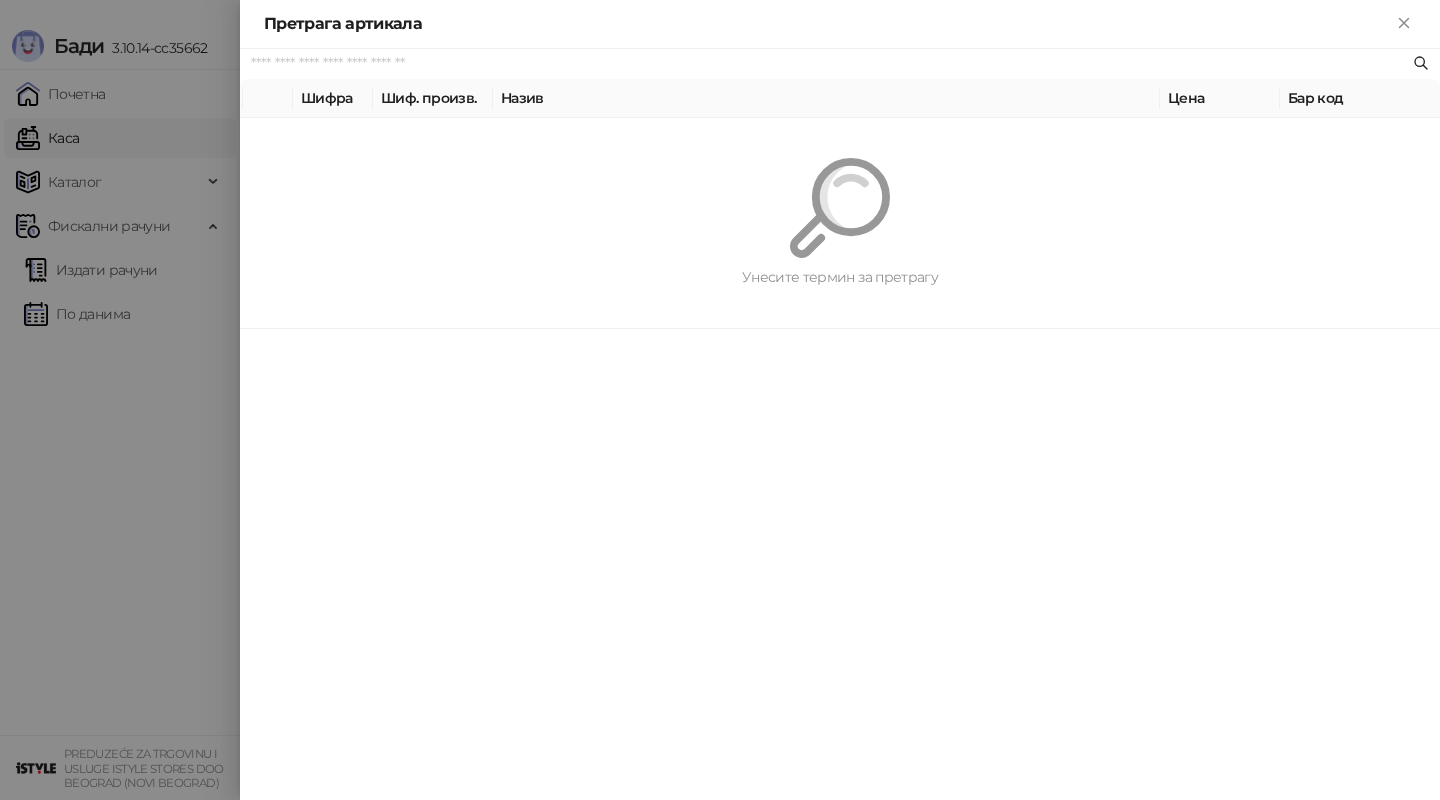 paste on "*********" 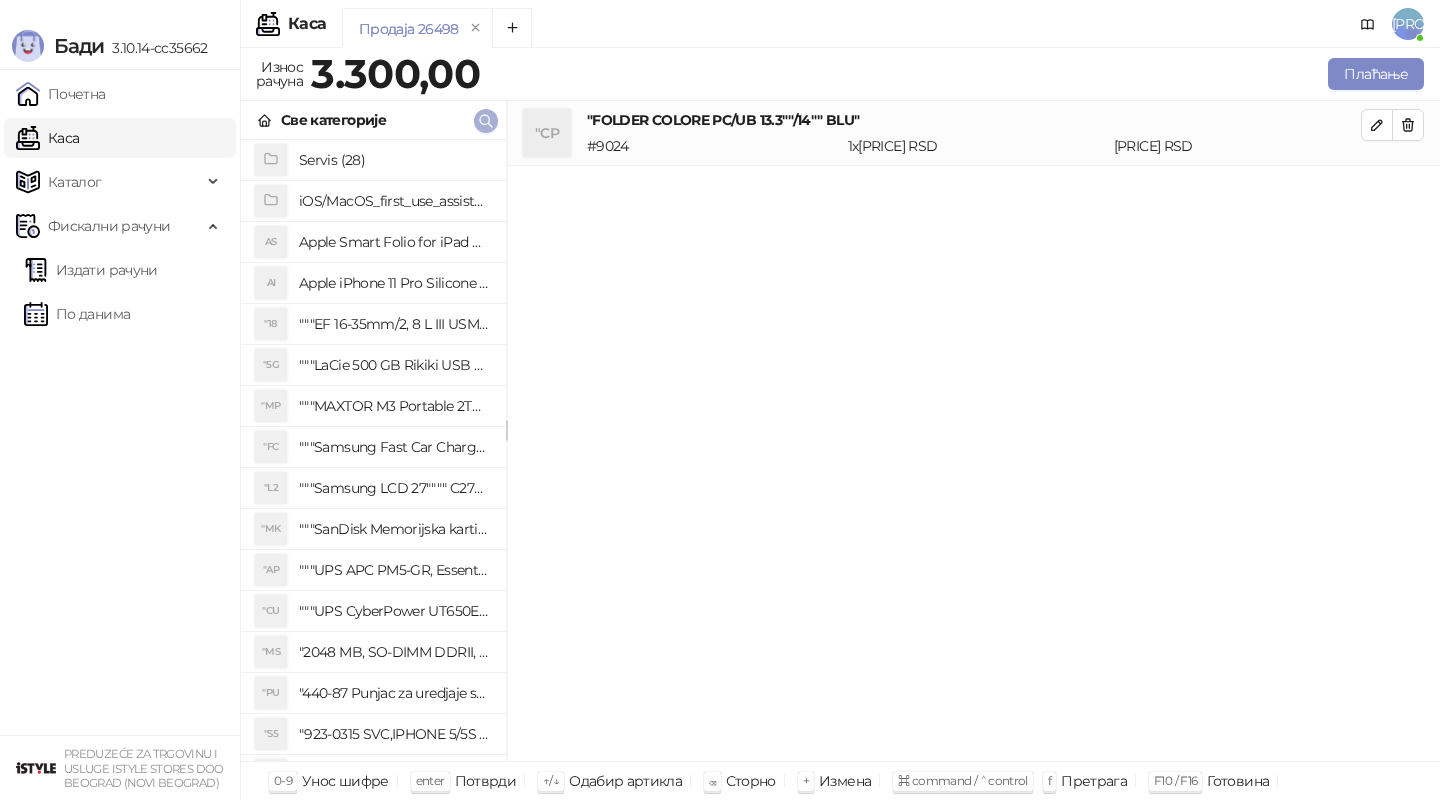 click 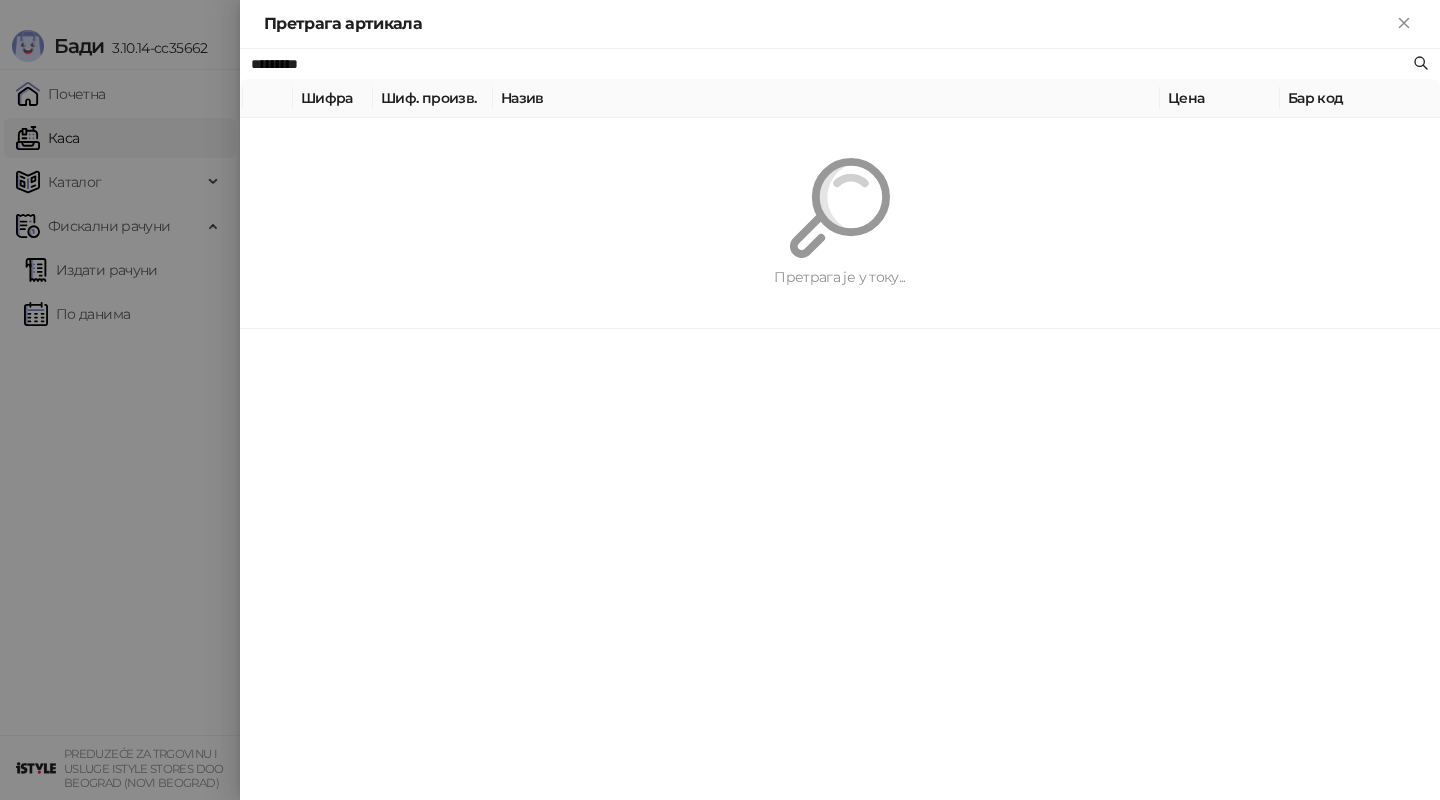 paste on "****" 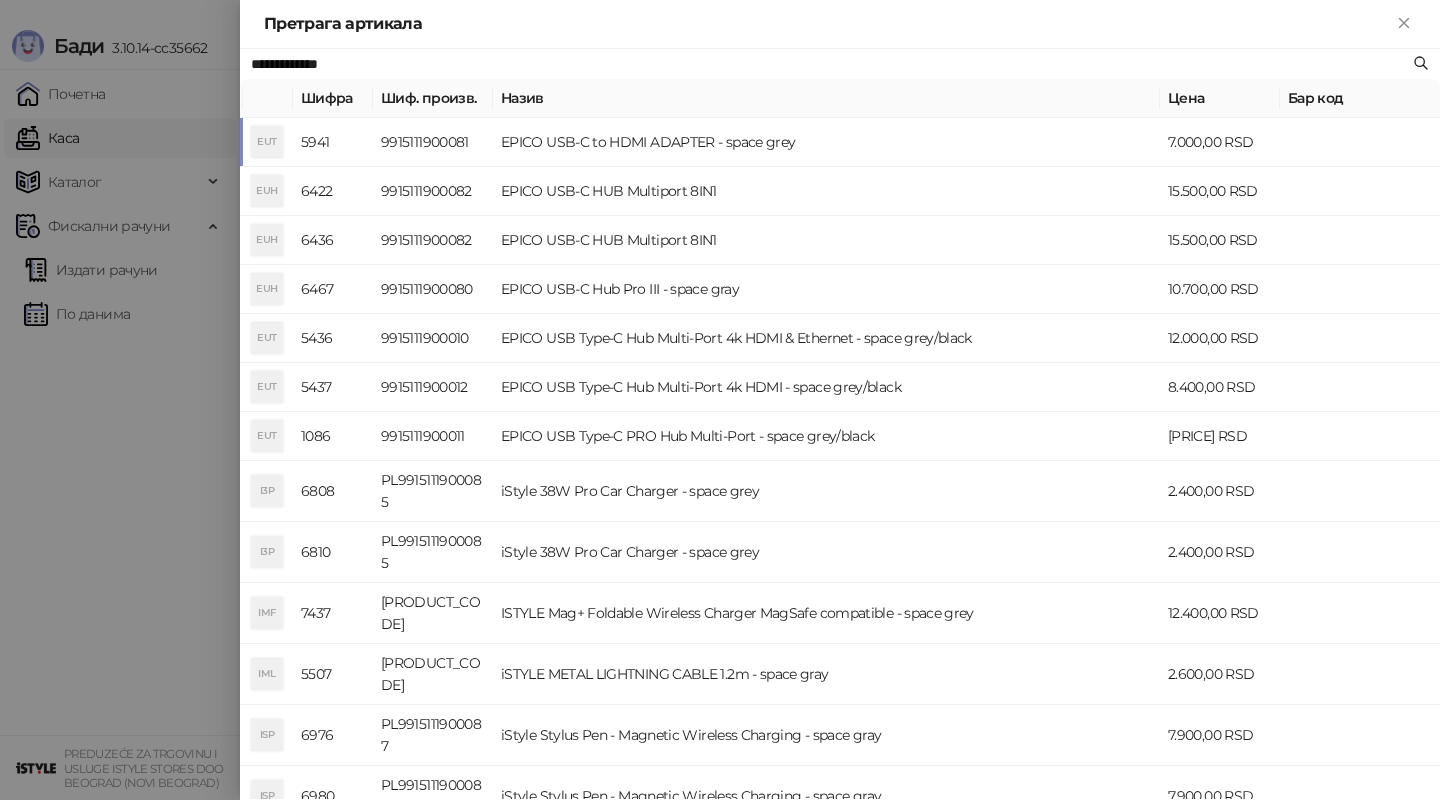 type on "**********" 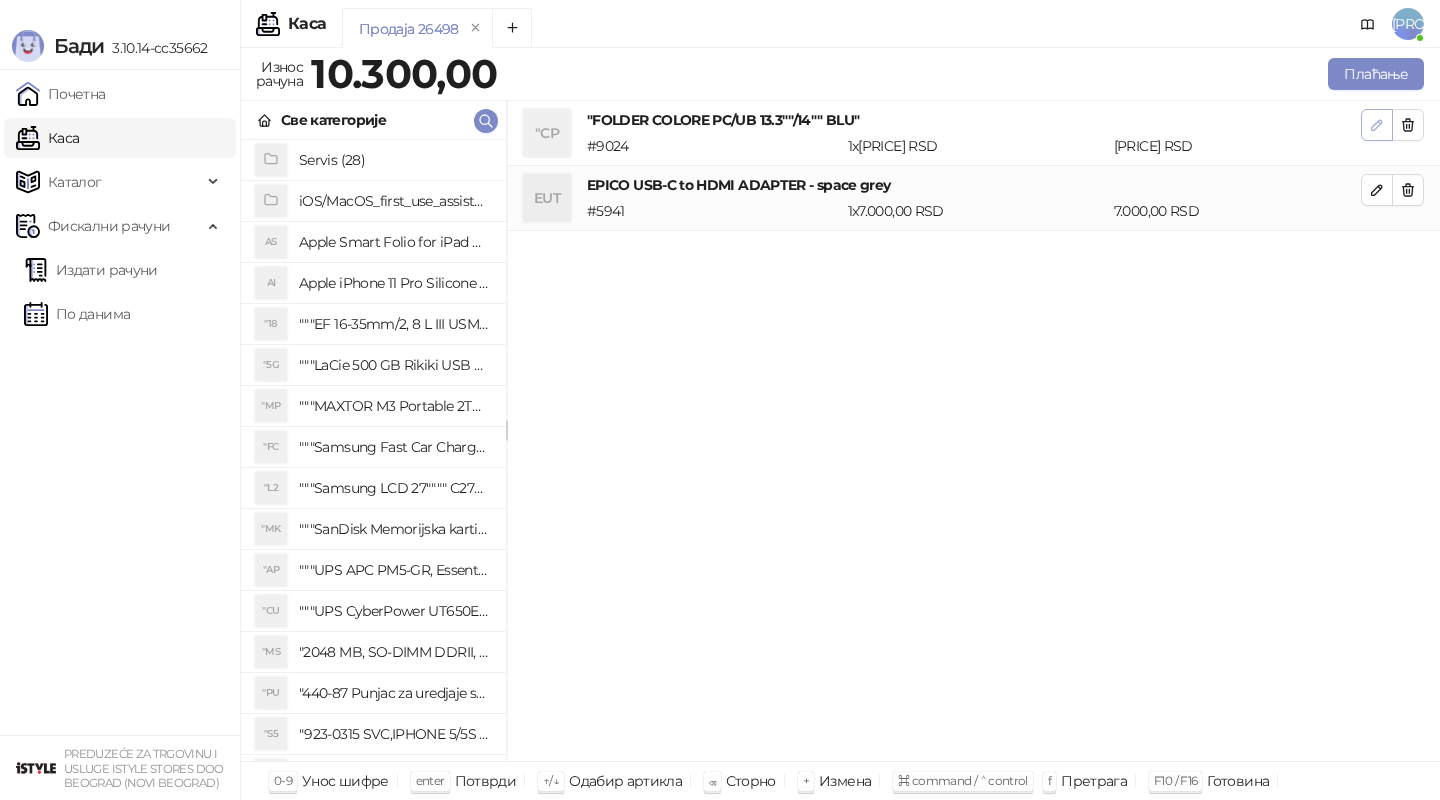 click 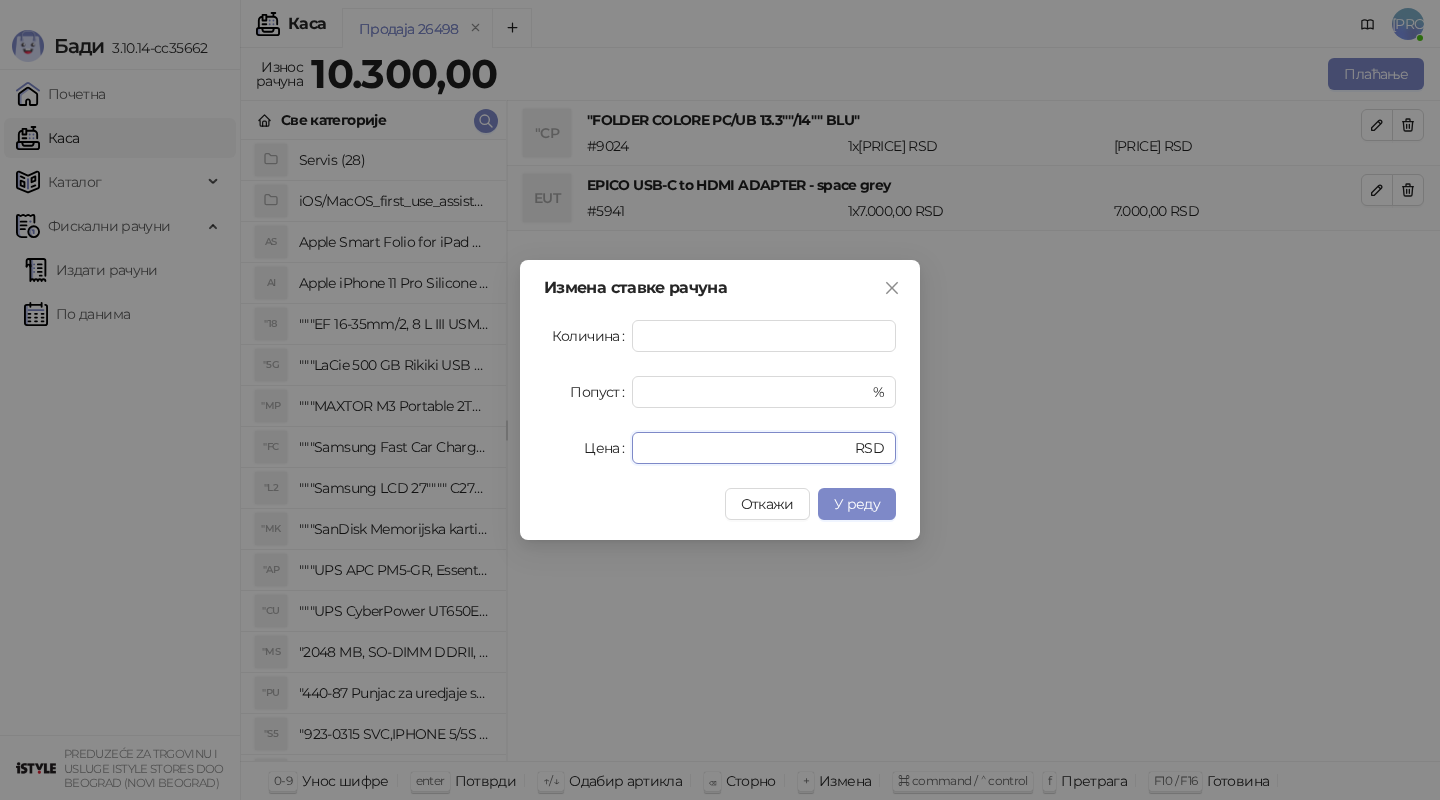 drag, startPoint x: 698, startPoint y: 449, endPoint x: 427, endPoint y: 369, distance: 282.5615 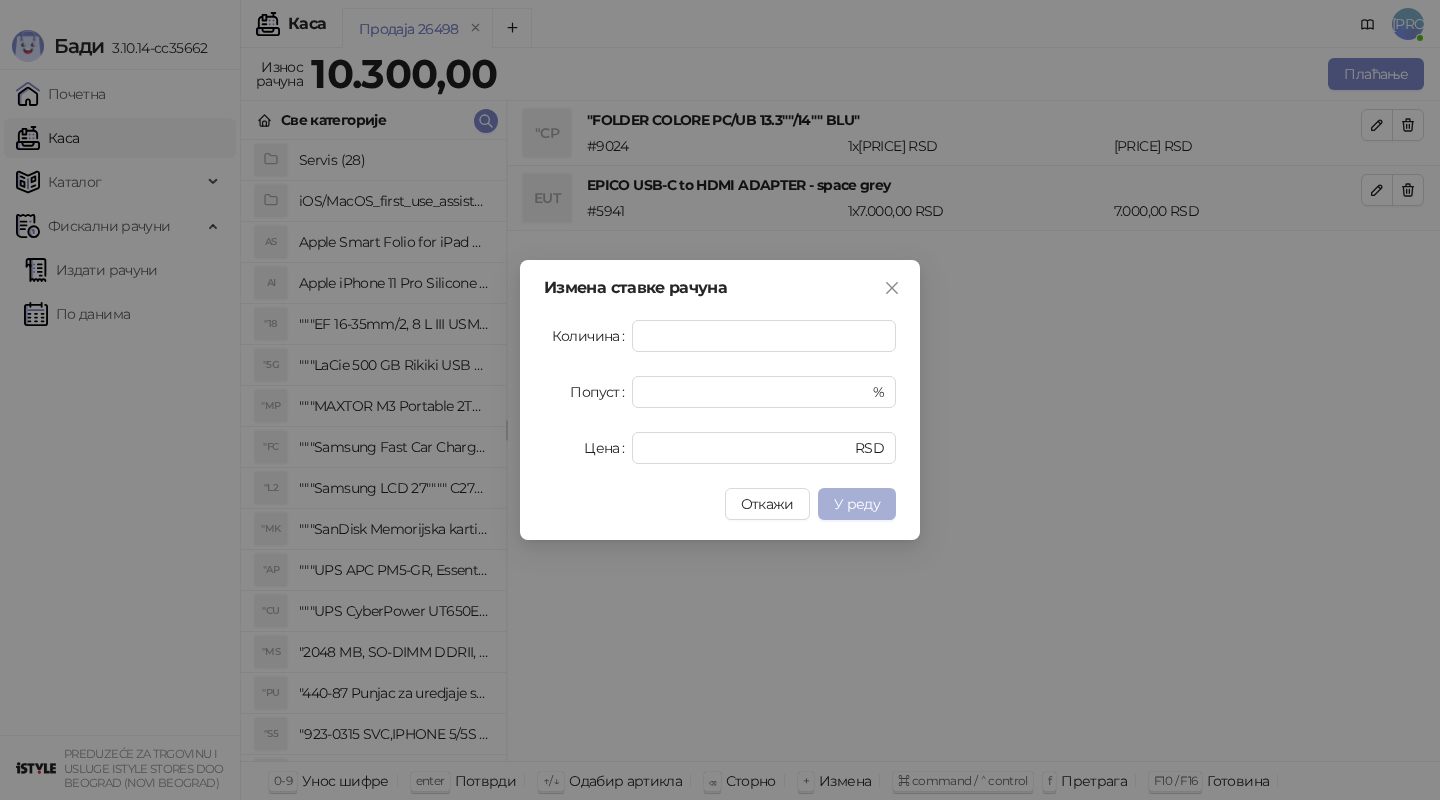 click on "У реду" at bounding box center (857, 504) 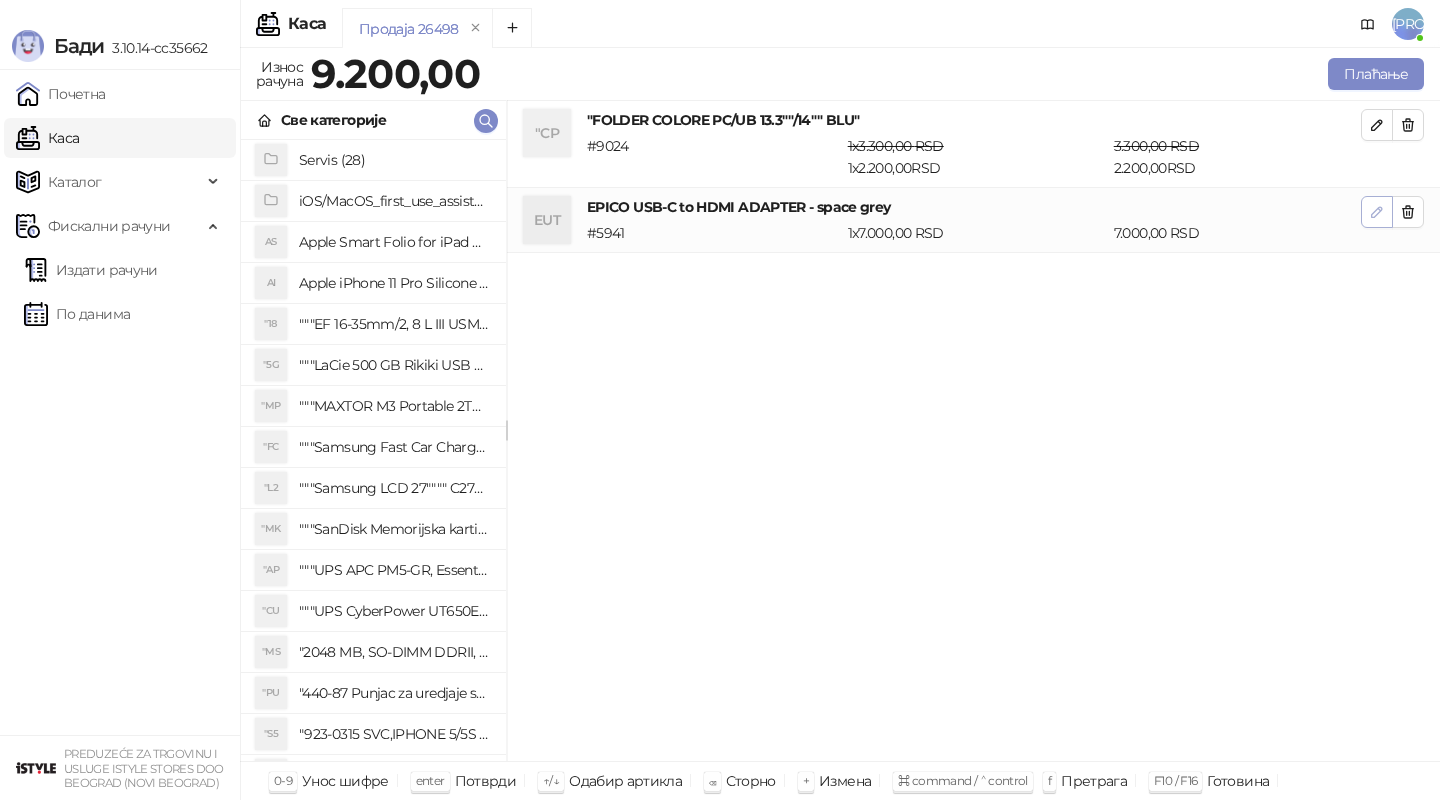 click 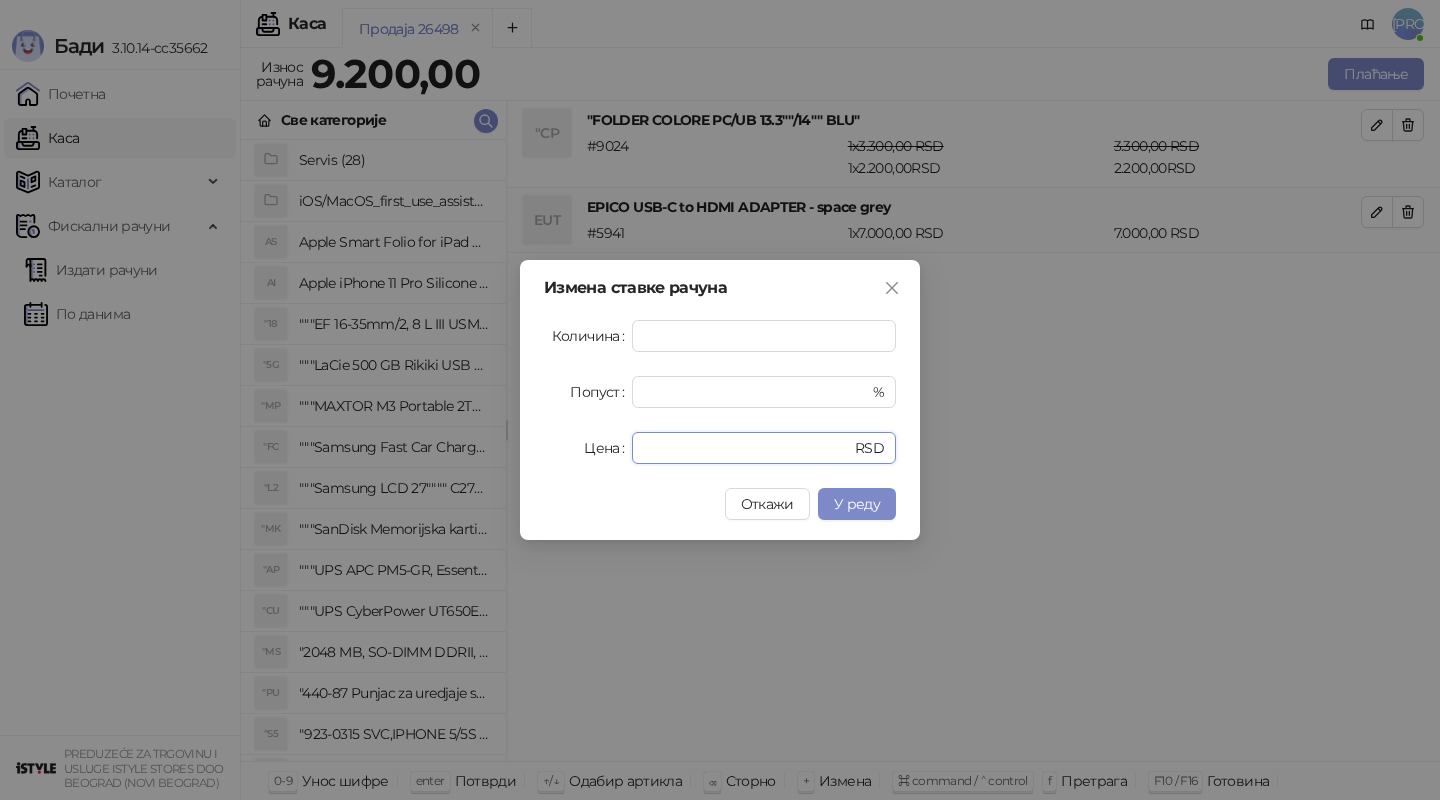 drag, startPoint x: 731, startPoint y: 451, endPoint x: 472, endPoint y: 410, distance: 262.2251 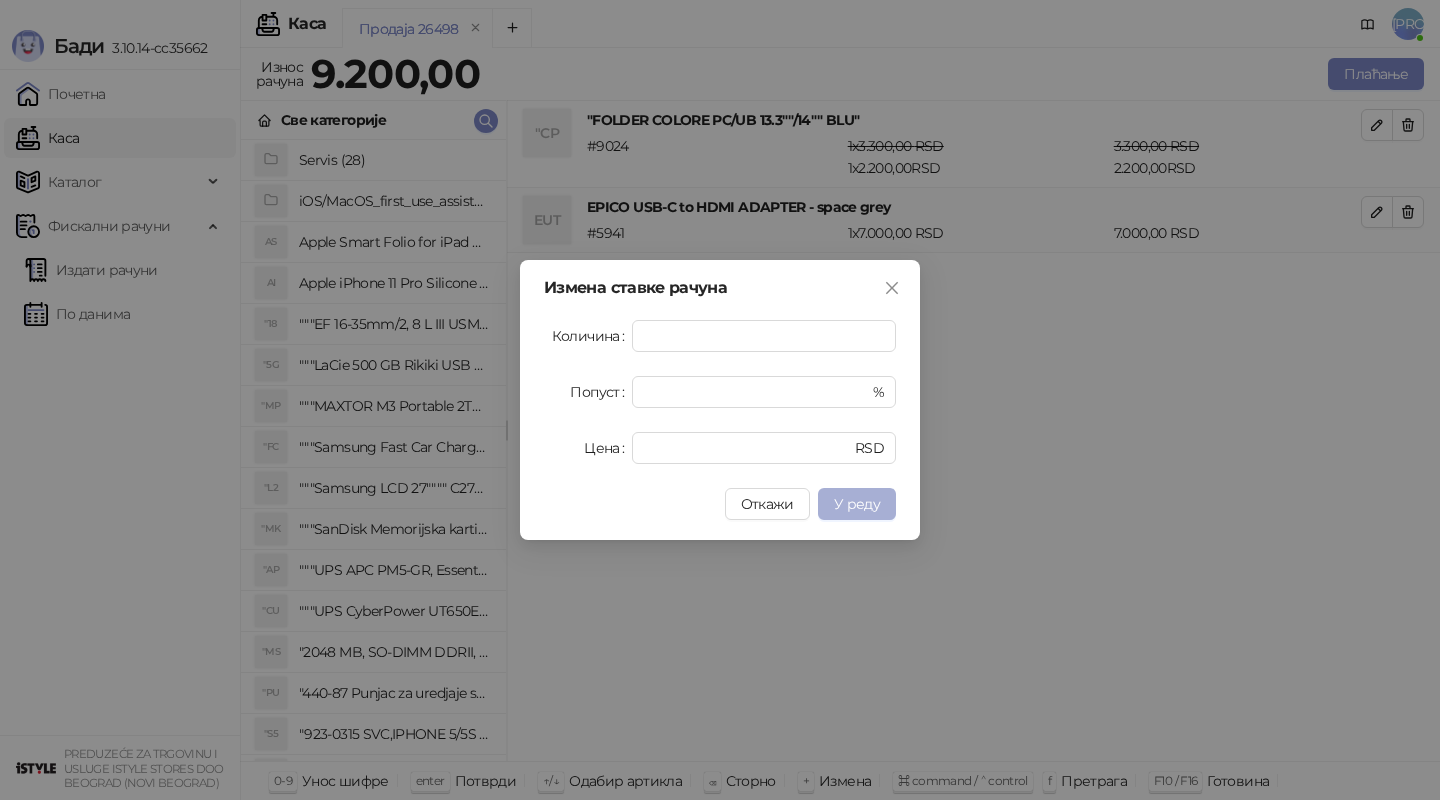 click on "У реду" at bounding box center (857, 504) 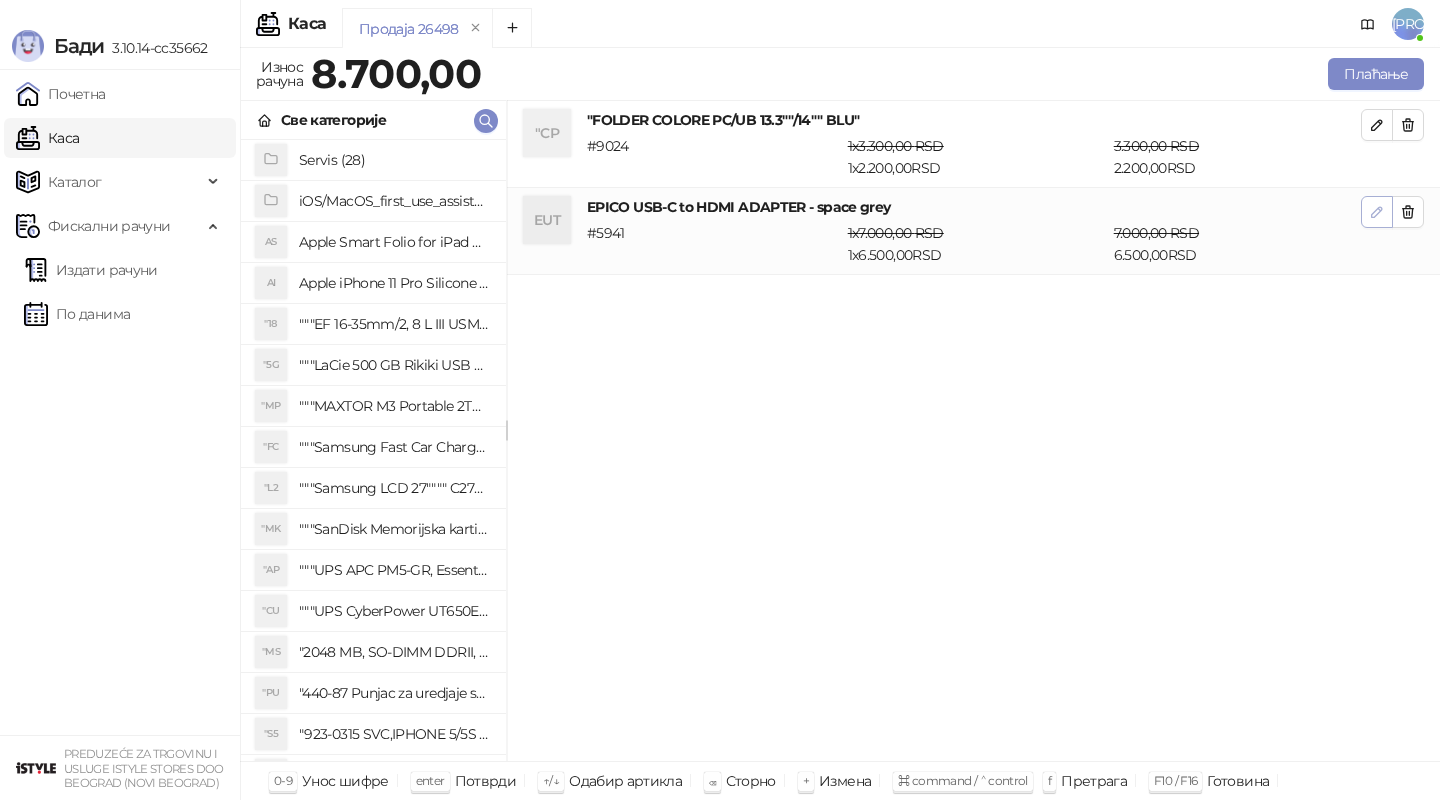 click 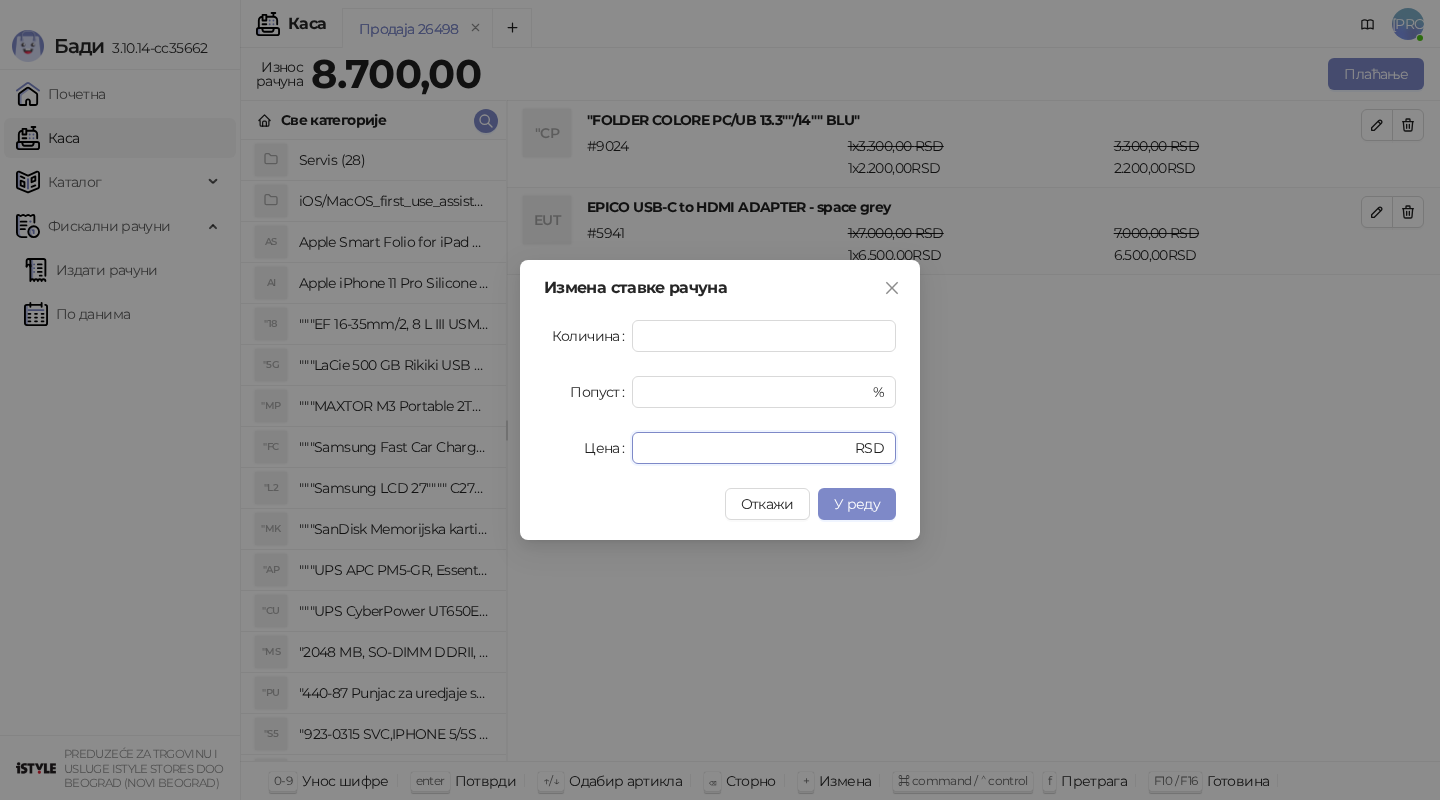 drag, startPoint x: 708, startPoint y: 442, endPoint x: 563, endPoint y: 435, distance: 145.16887 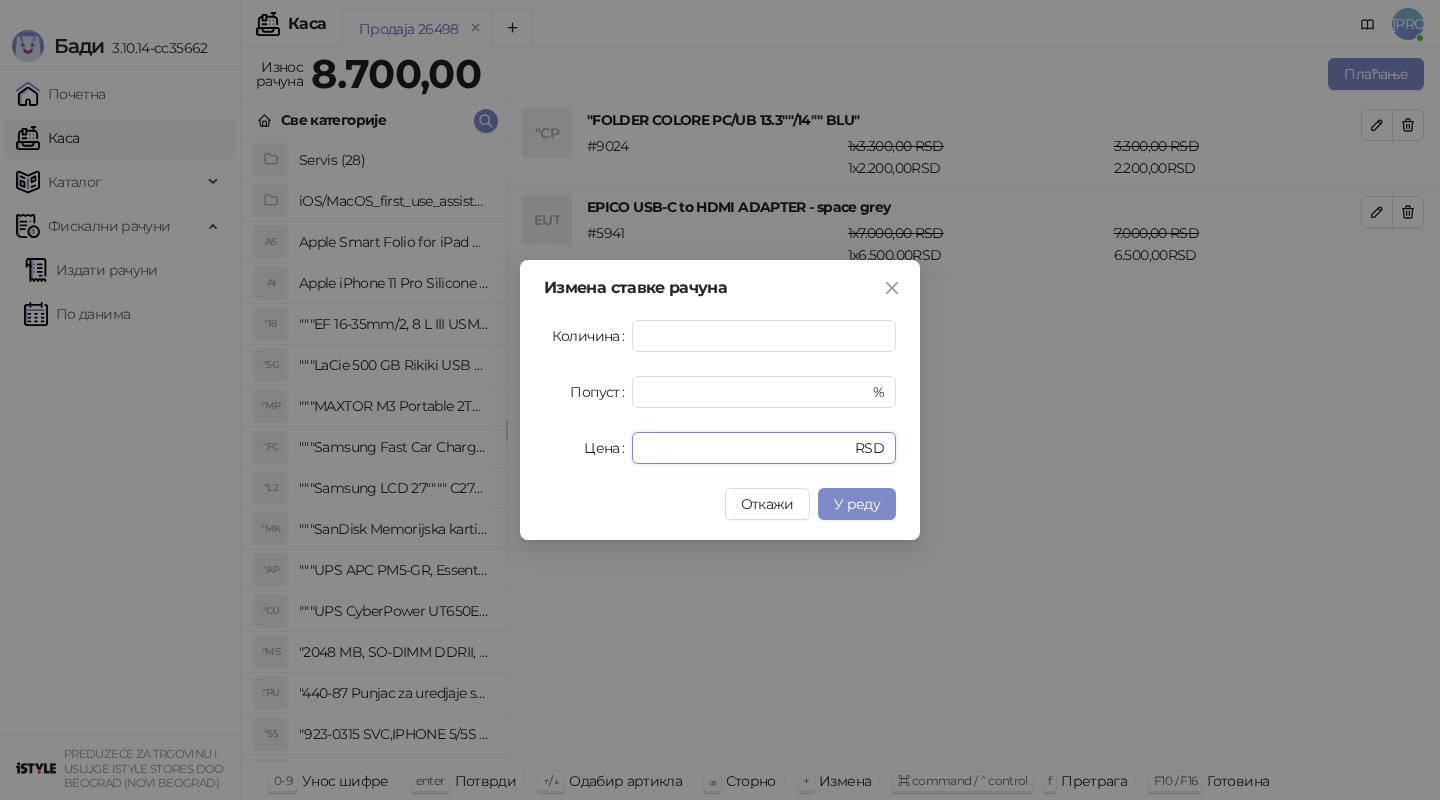 type on "****" 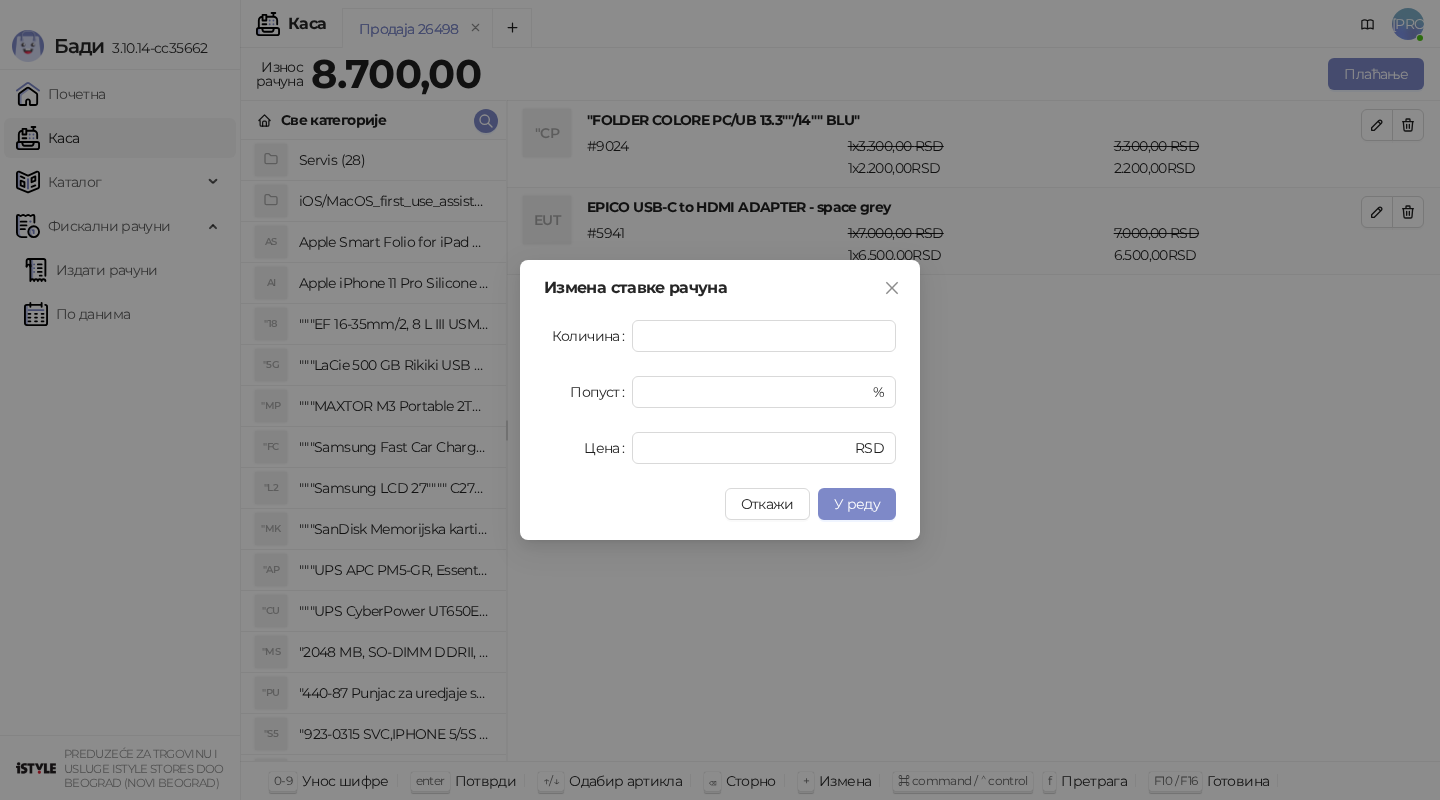 click on "Измена ставке рачуна Количина * Попуст * % Цена **** RSD Откажи У реду" at bounding box center (720, 400) 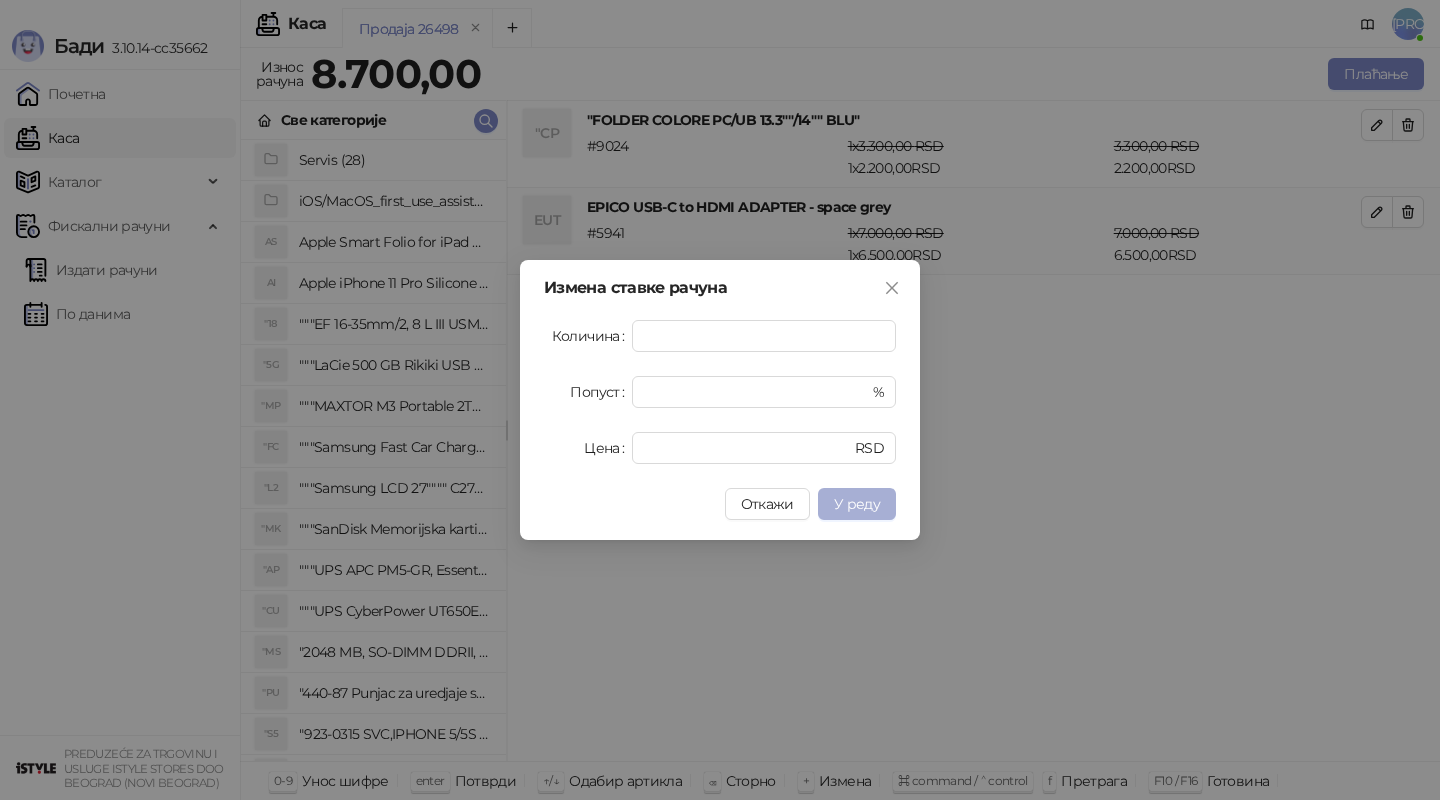 click on "У реду" at bounding box center [857, 504] 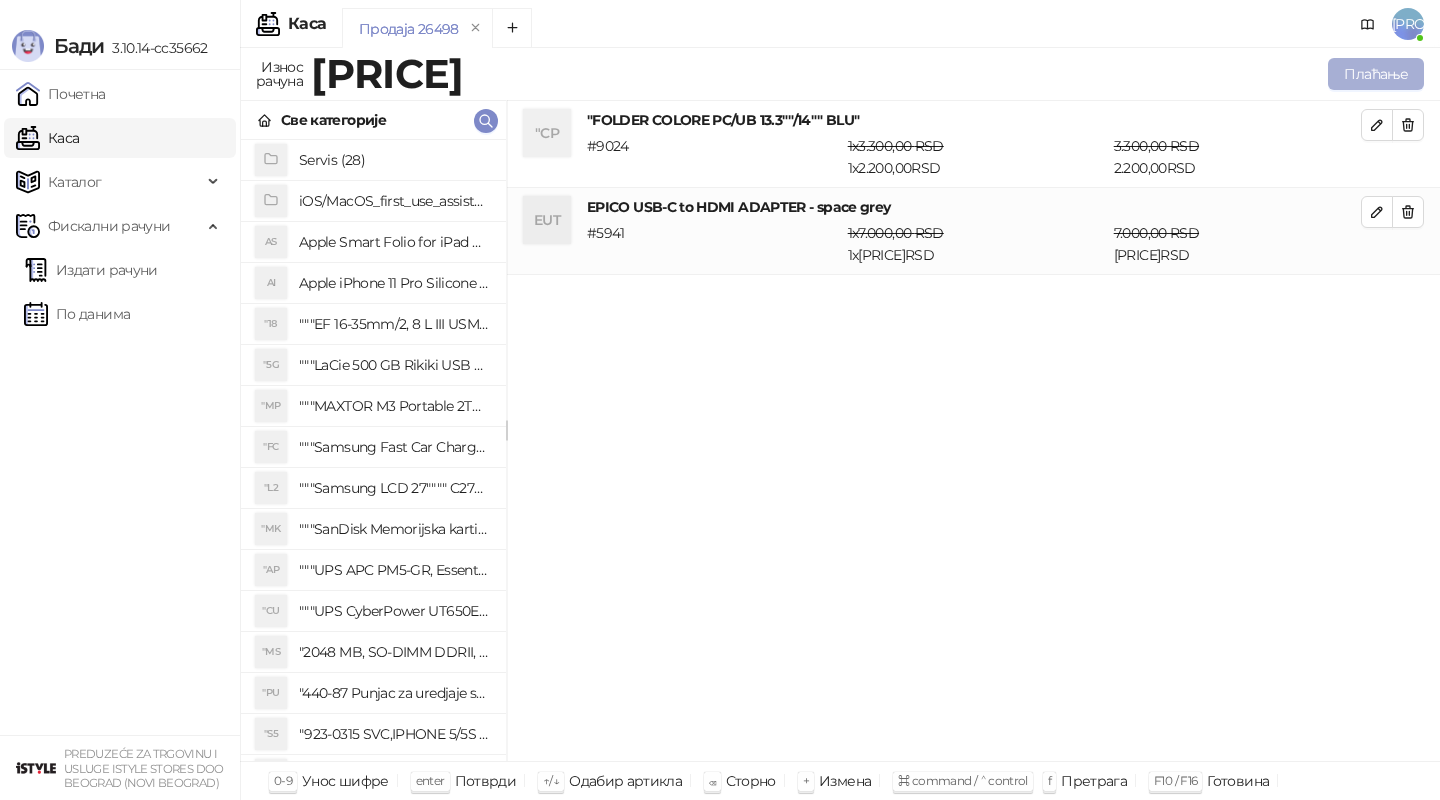click on "Плаћање" at bounding box center [1376, 74] 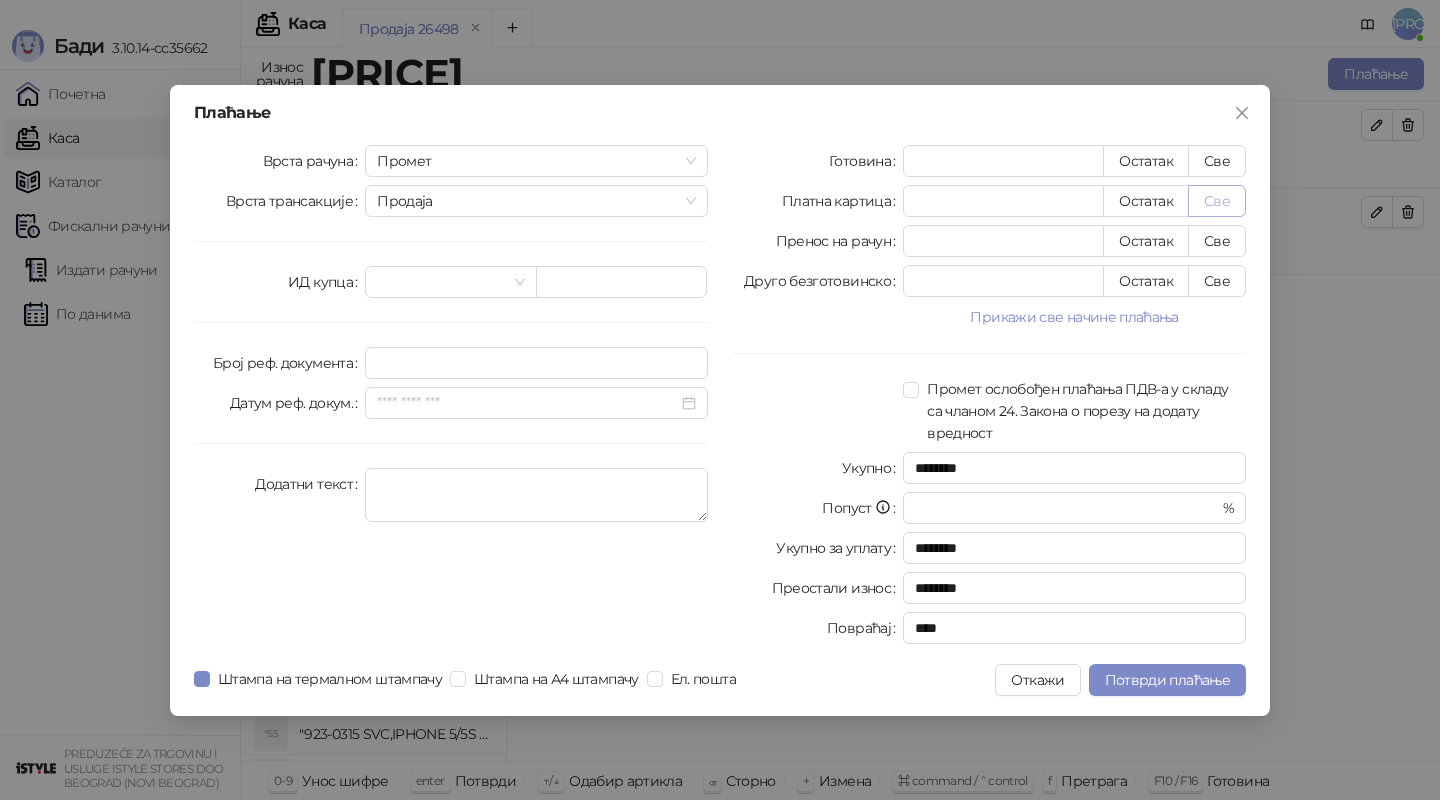 click on "Све" at bounding box center [1217, 201] 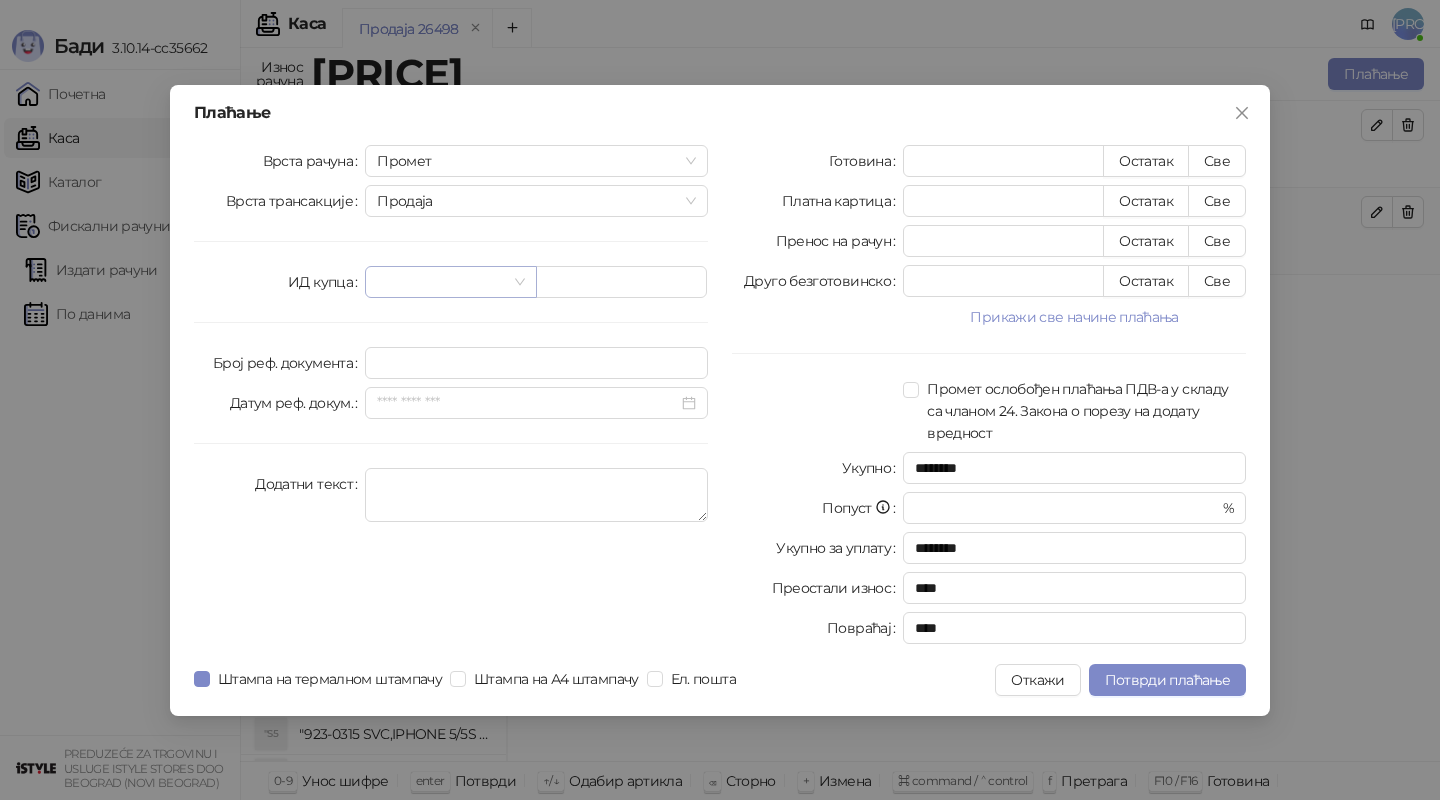 click at bounding box center [450, 282] 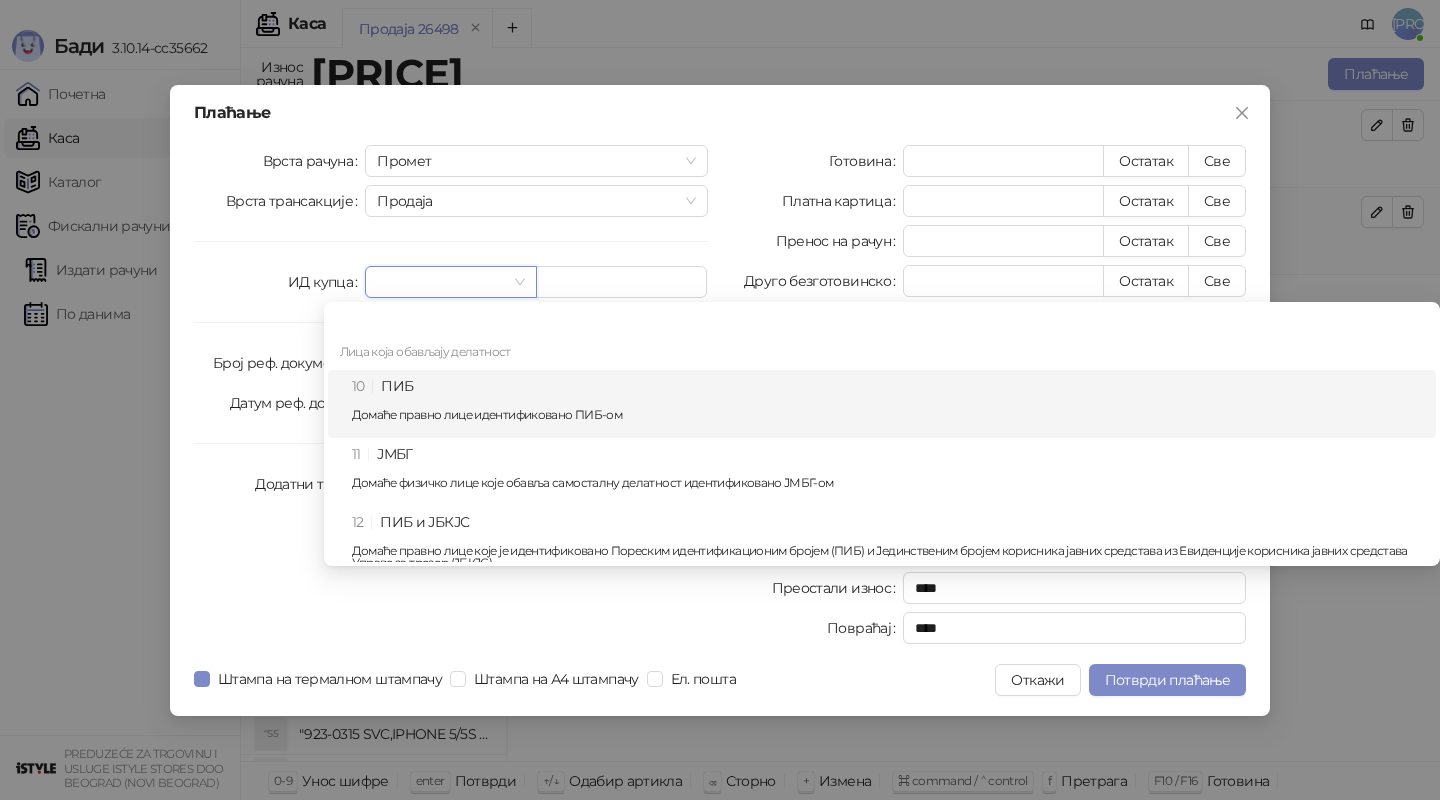 click on "10 ПИБ Домаће правно лице идентификовано ПИБ-ом" at bounding box center (888, 404) 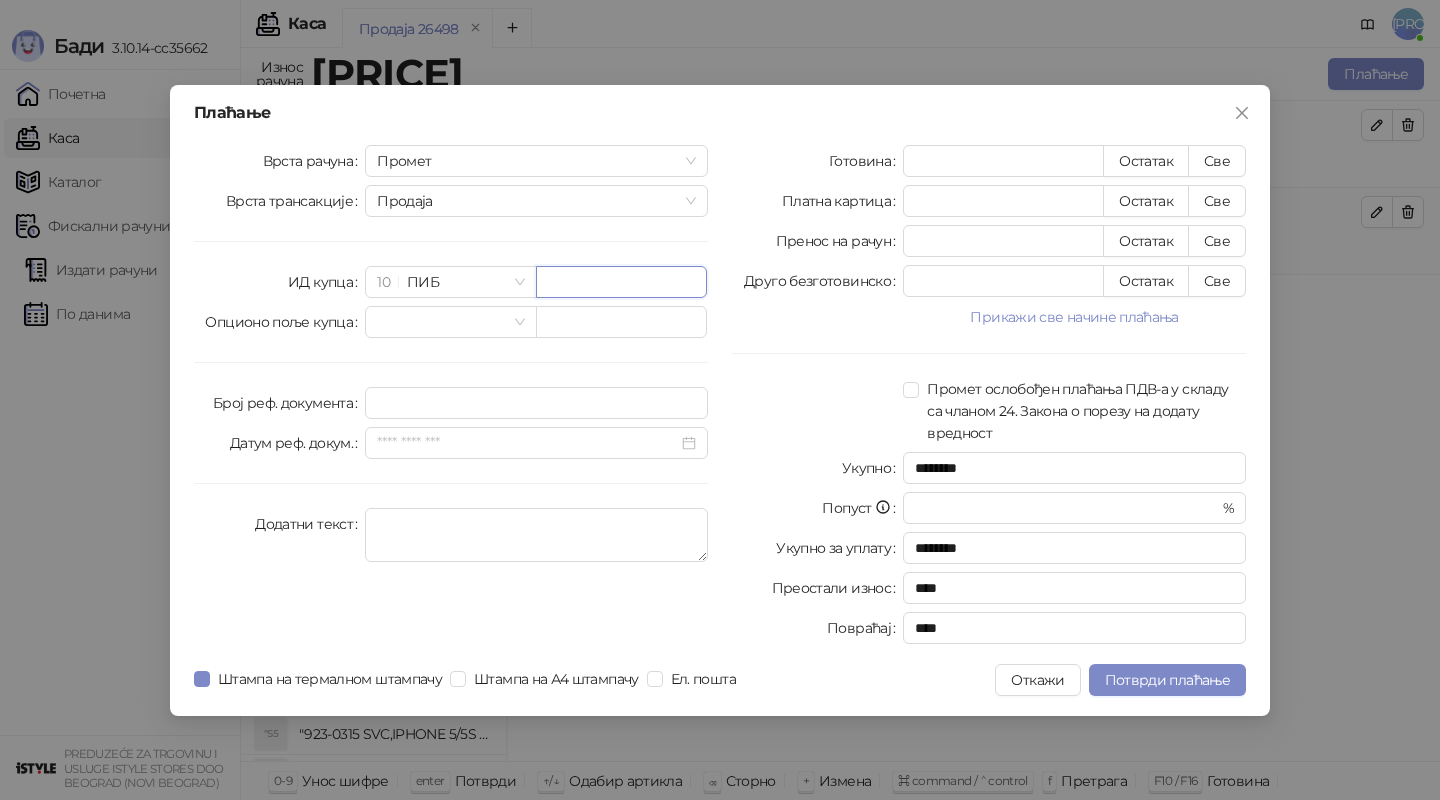 paste on "*********" 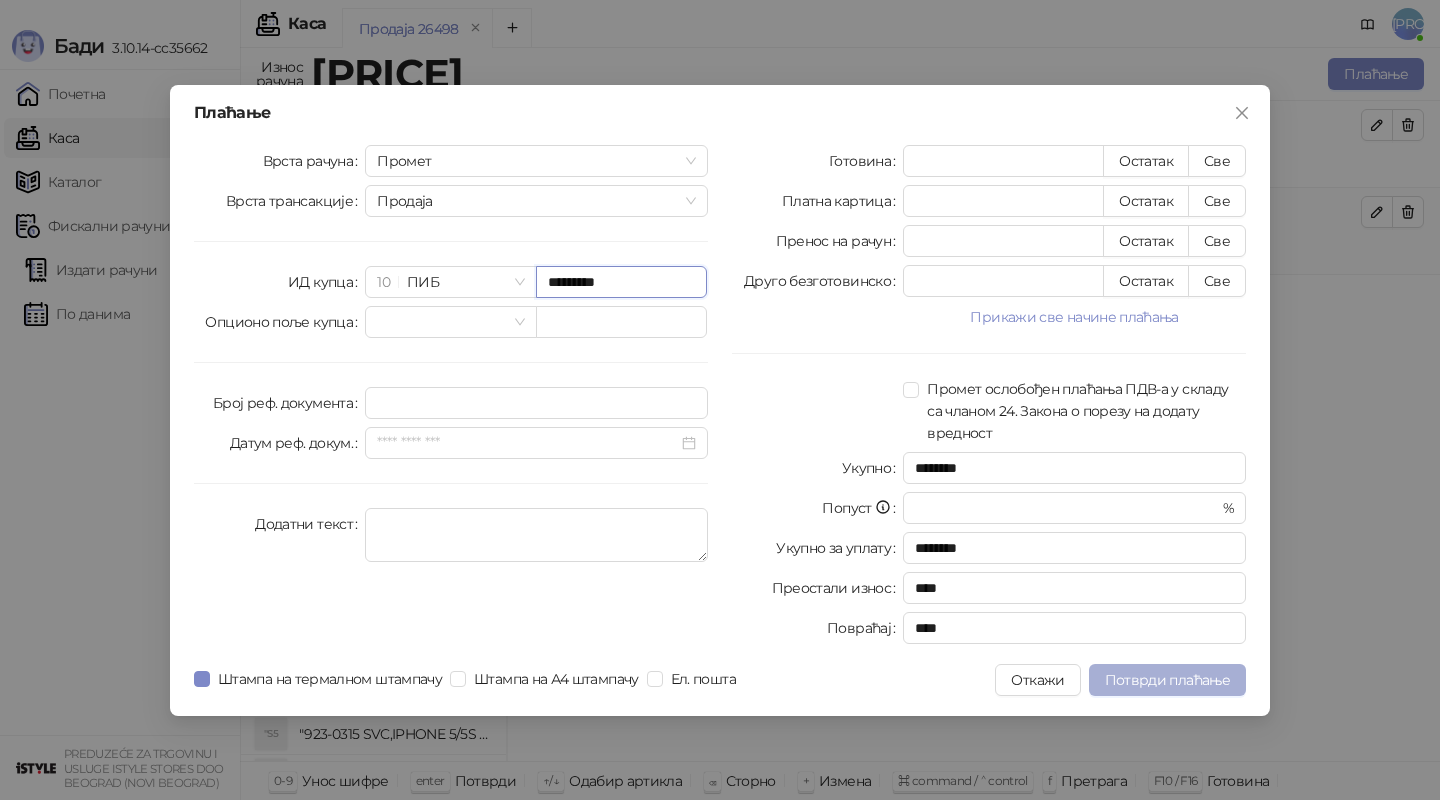 type on "*********" 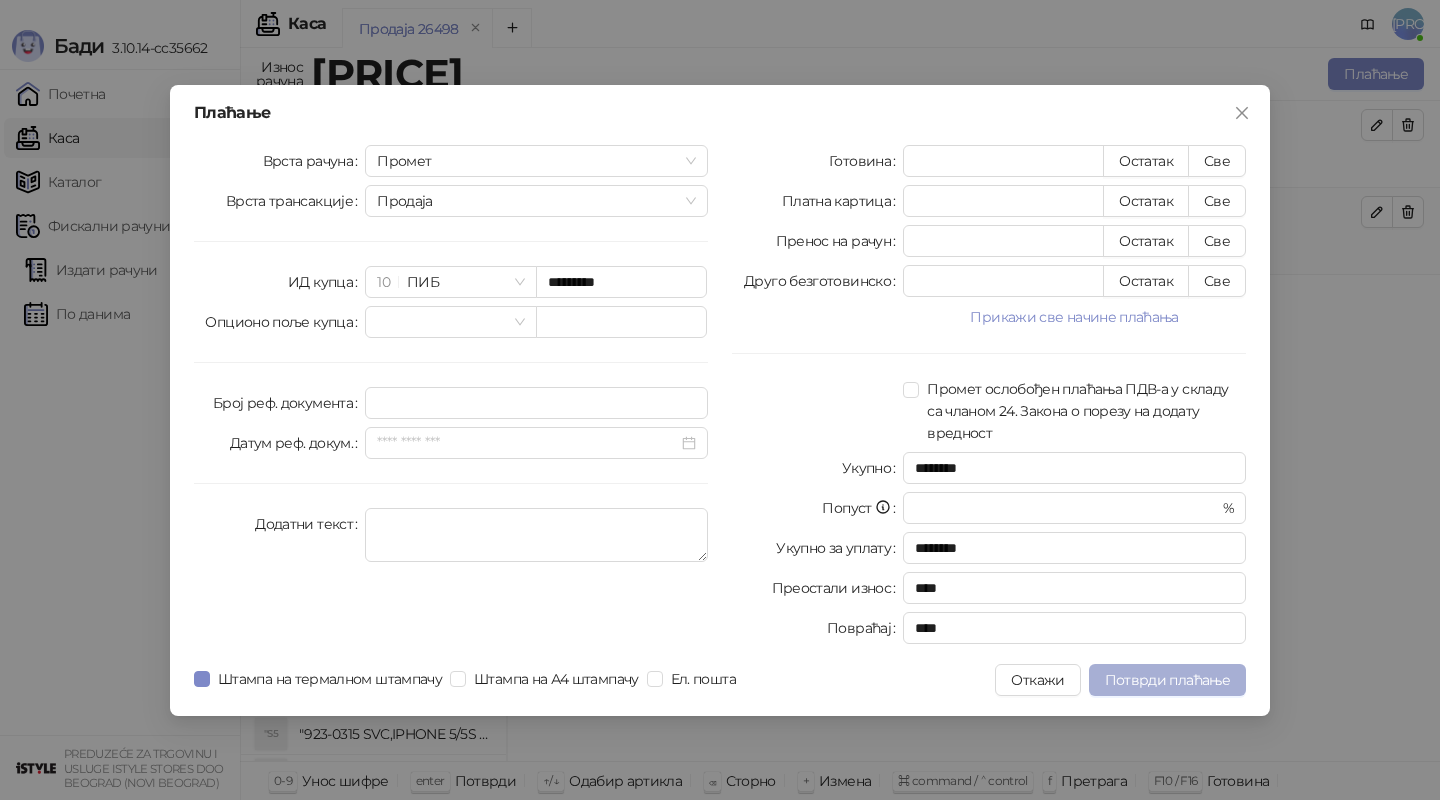 click on "Потврди плаћање" at bounding box center [1167, 680] 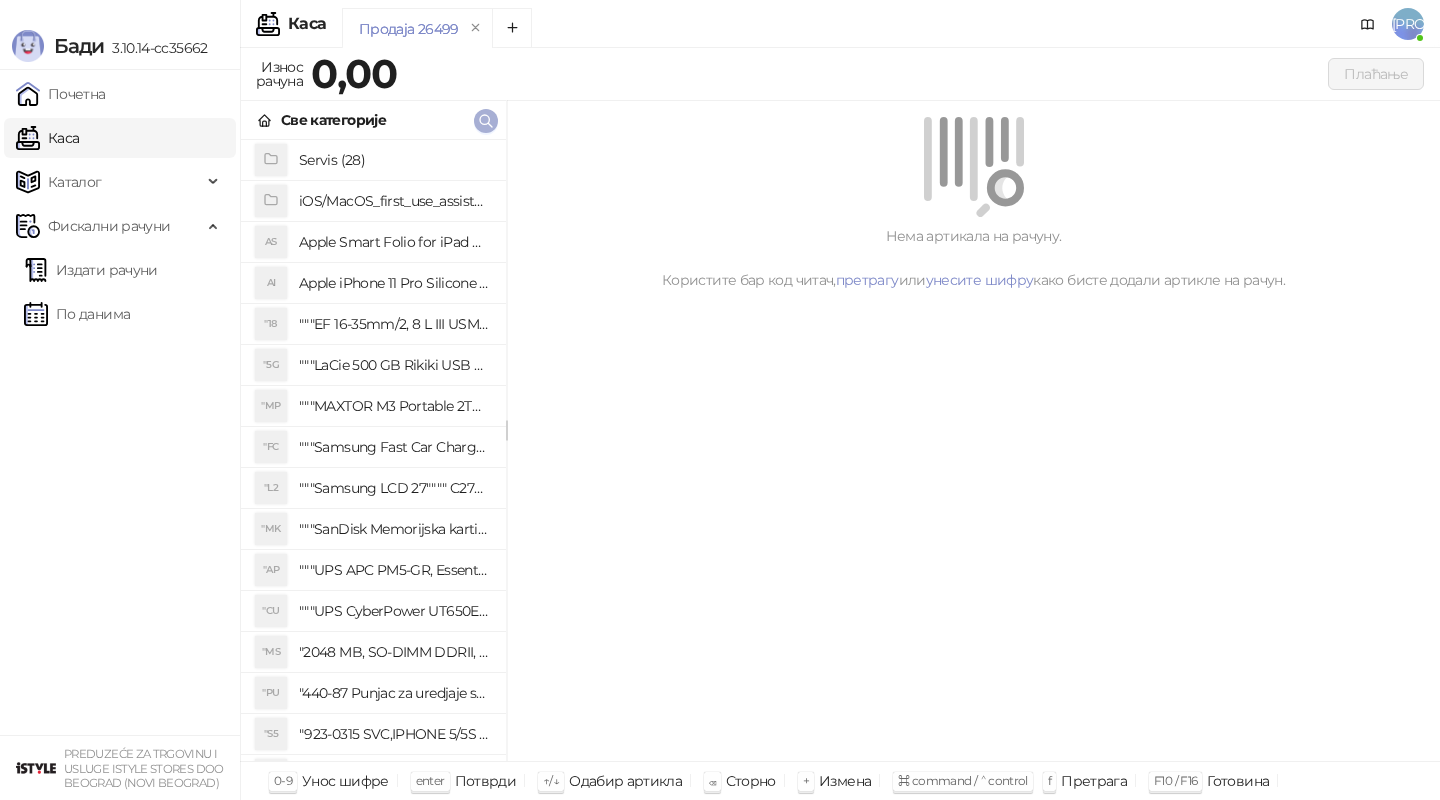 click 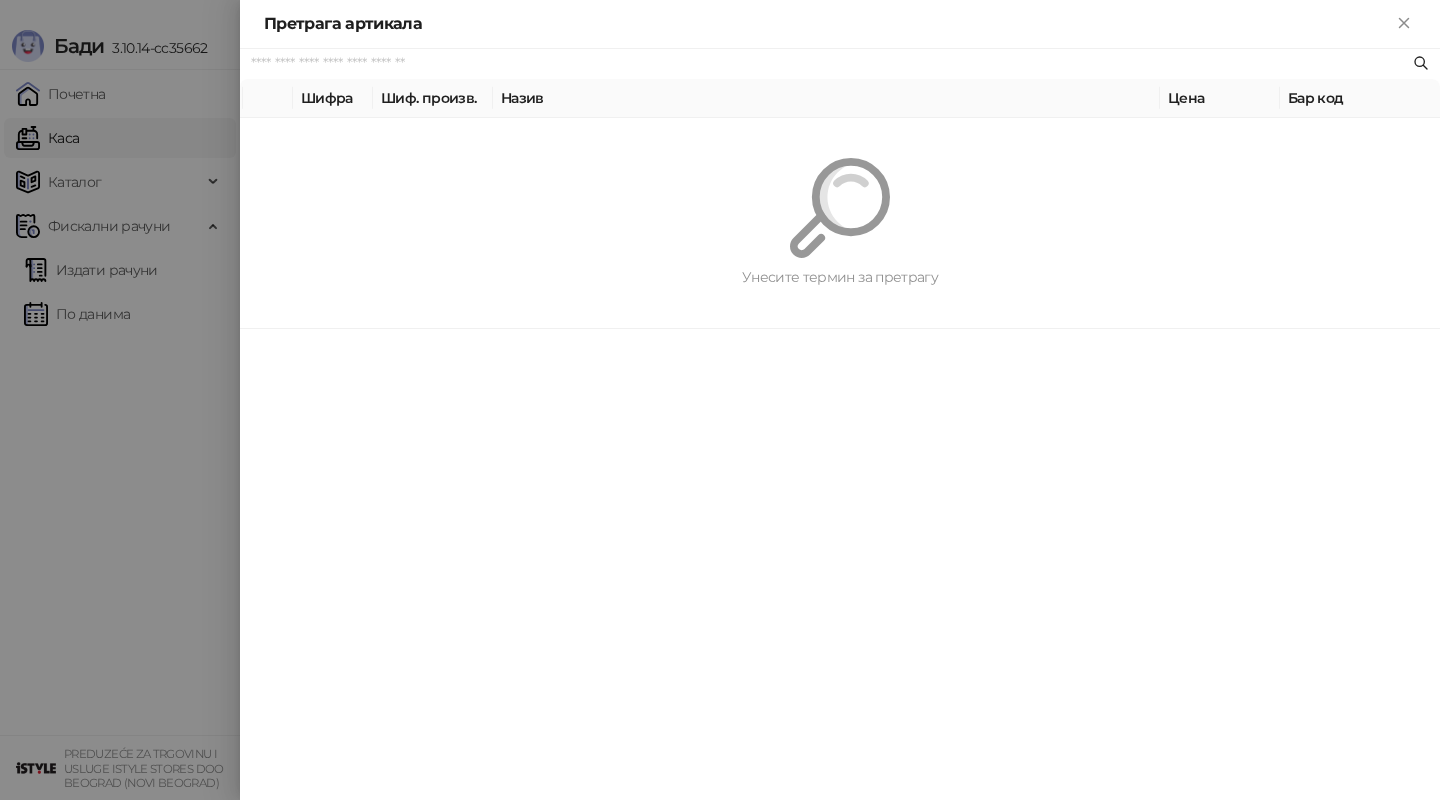 paste on "*********" 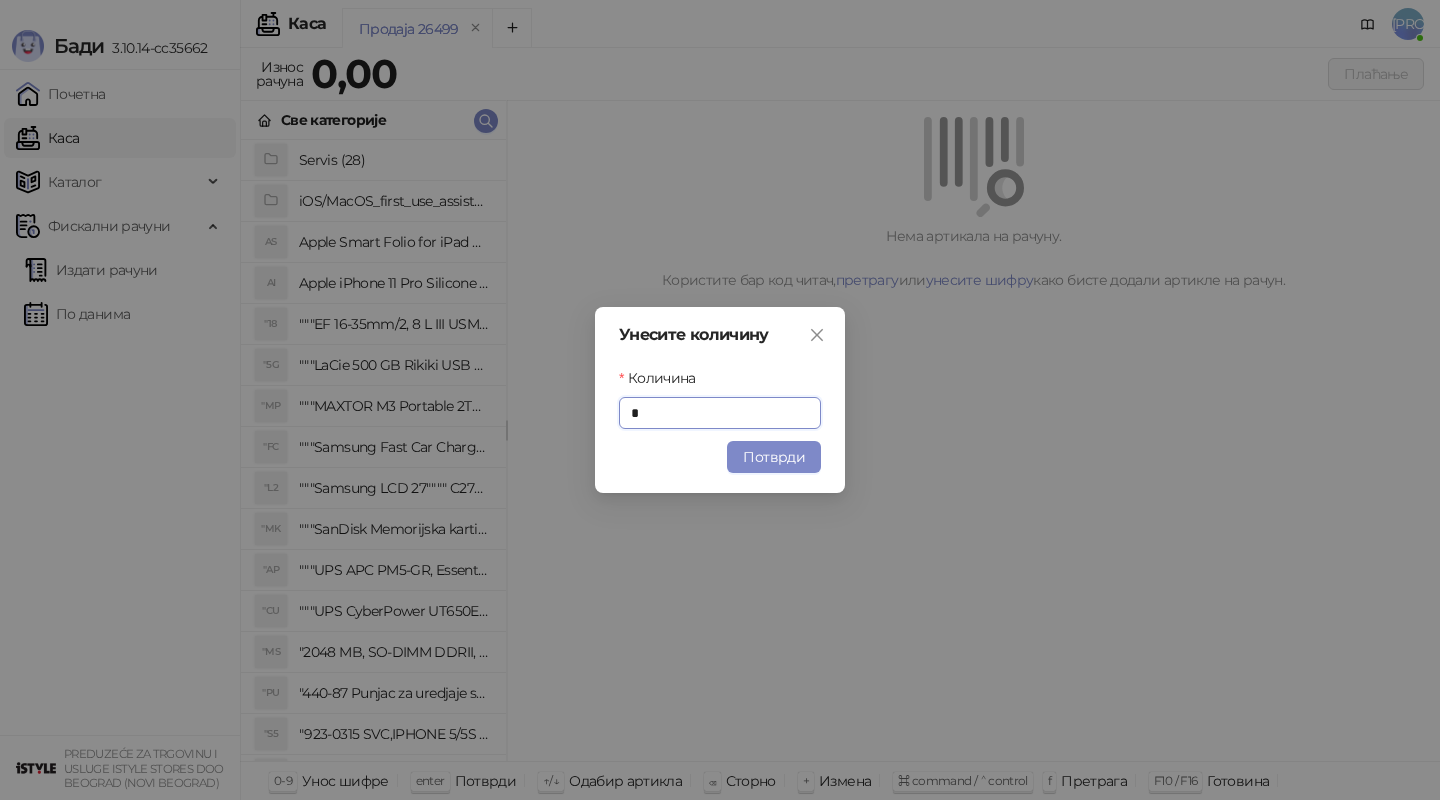 click on "Унесите количину Количина * Потврди" at bounding box center [720, 400] 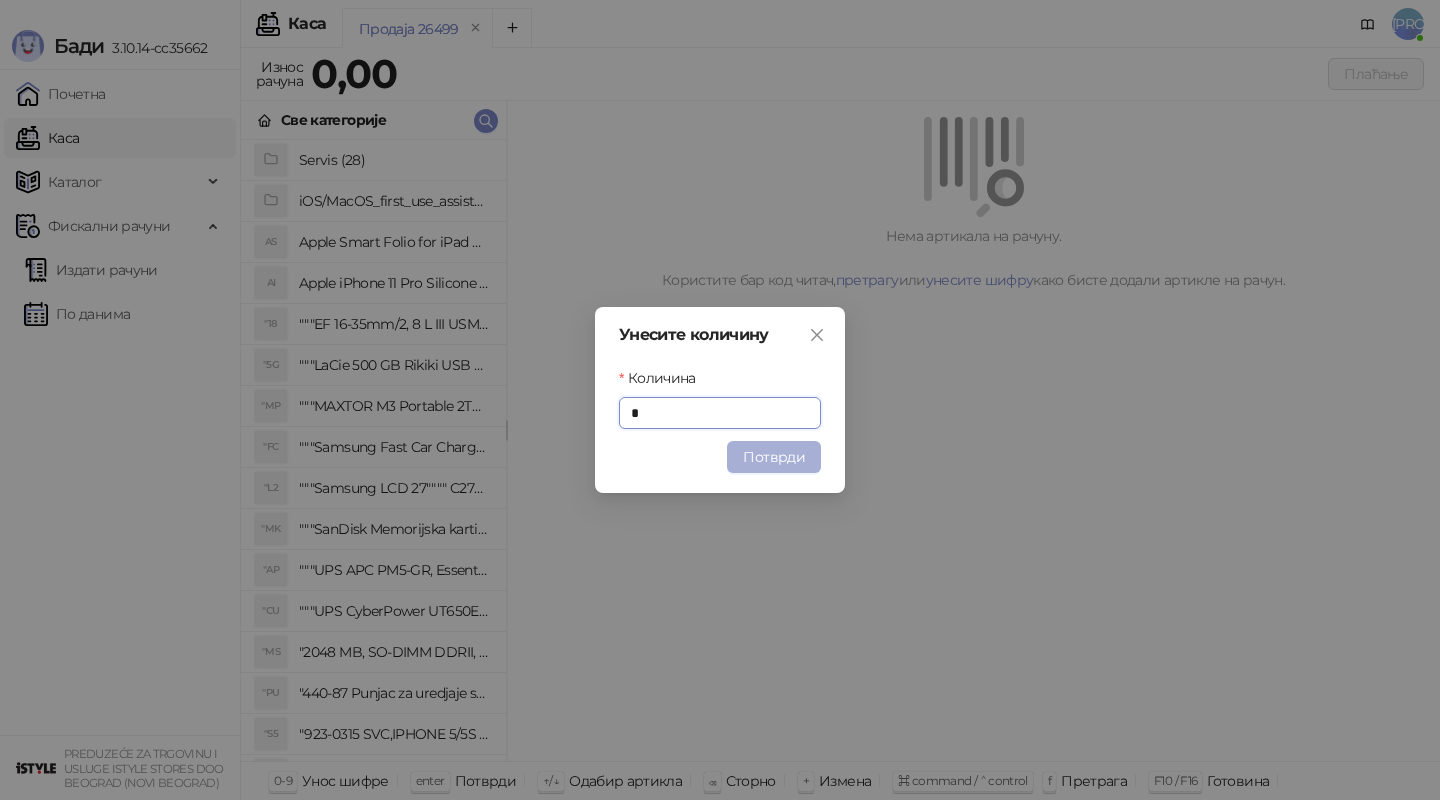 click on "Потврди" at bounding box center (774, 457) 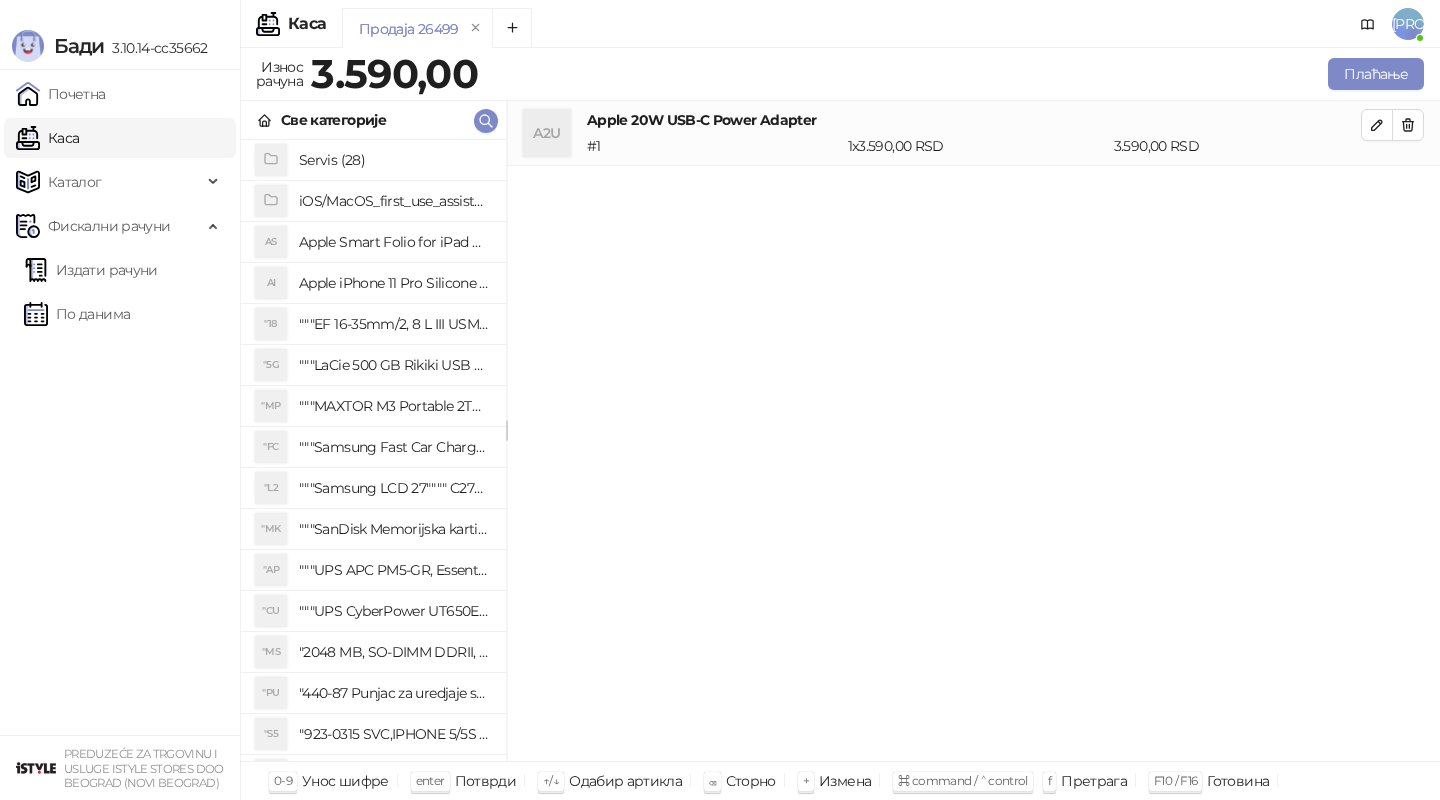 click on "Све категорије" at bounding box center (373, 120) 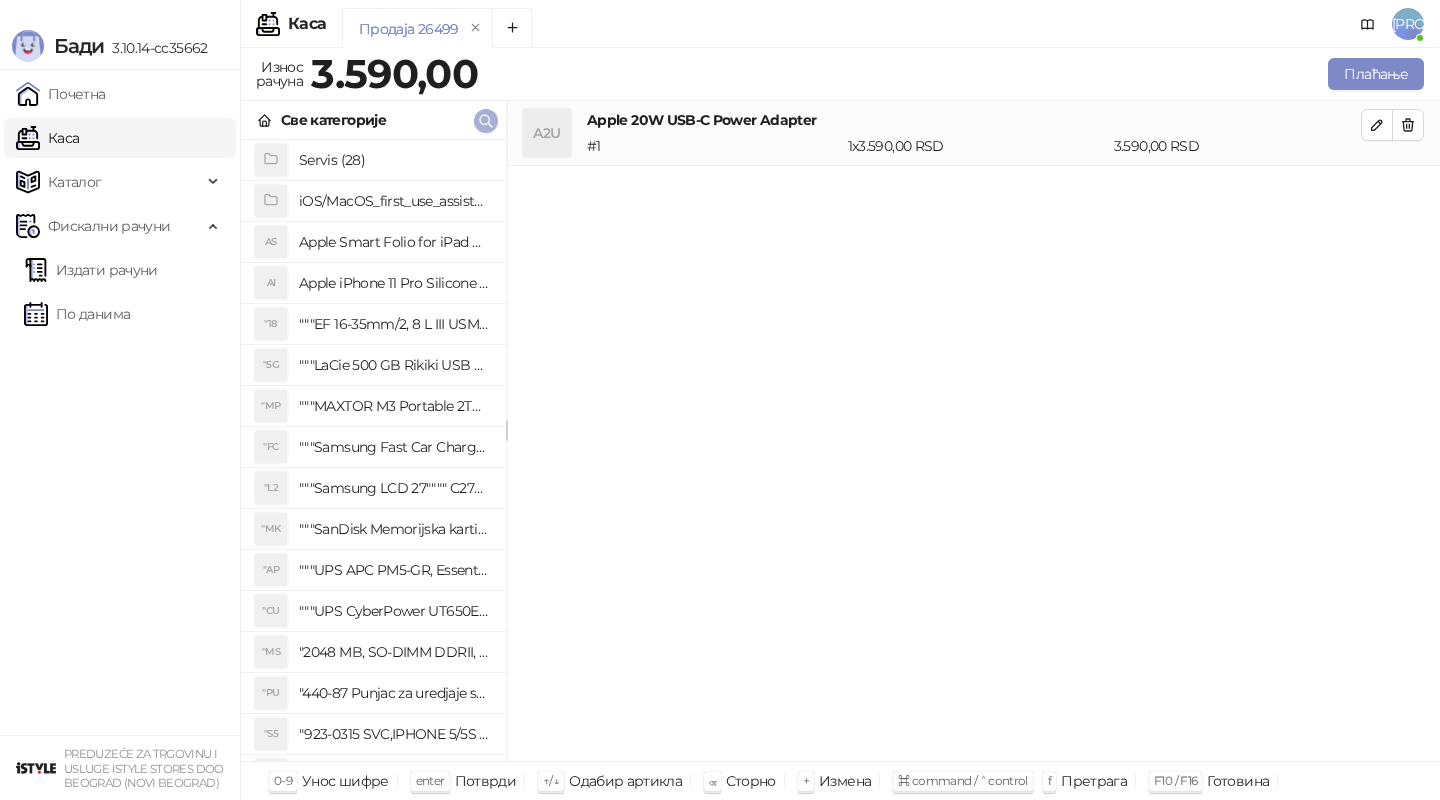 click 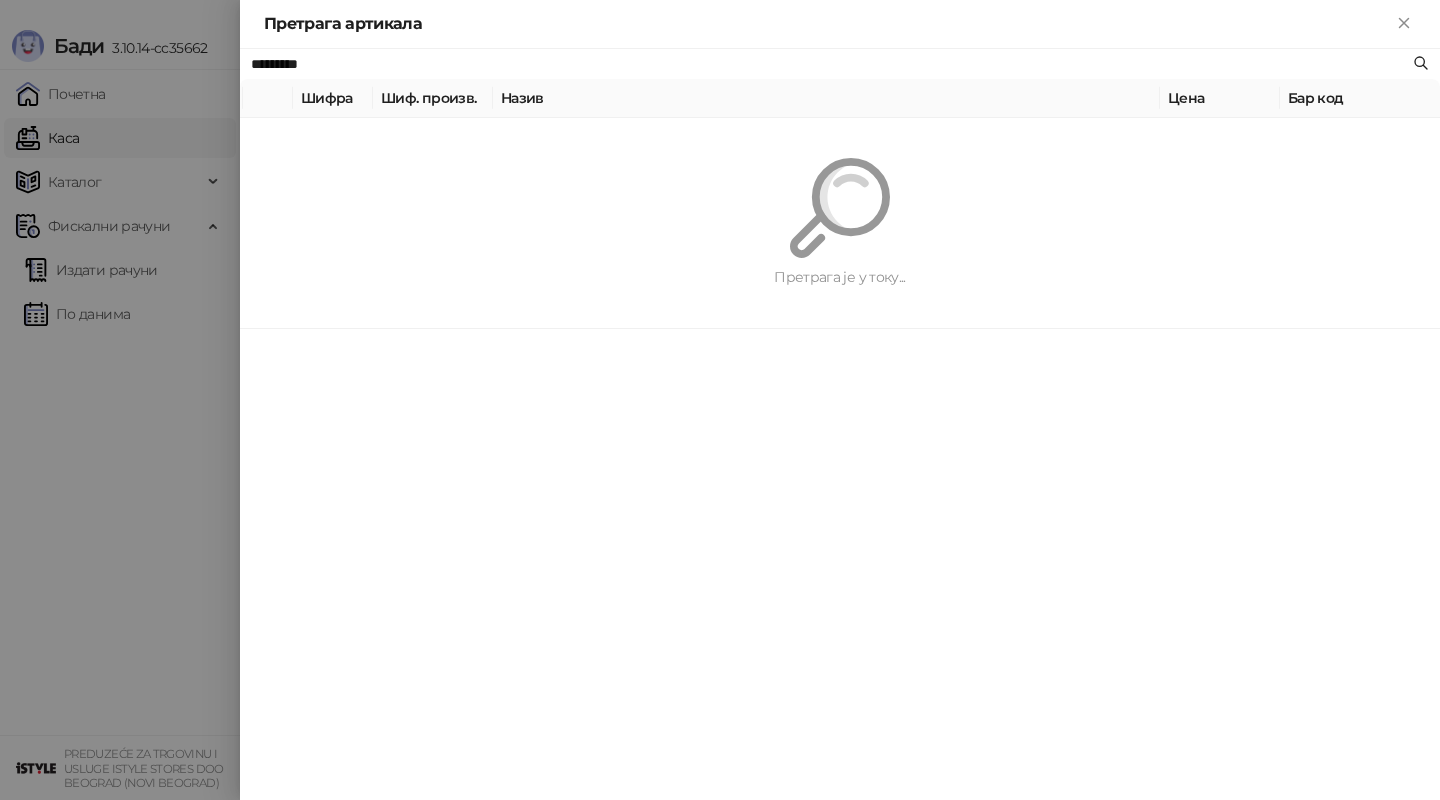 paste on "**********" 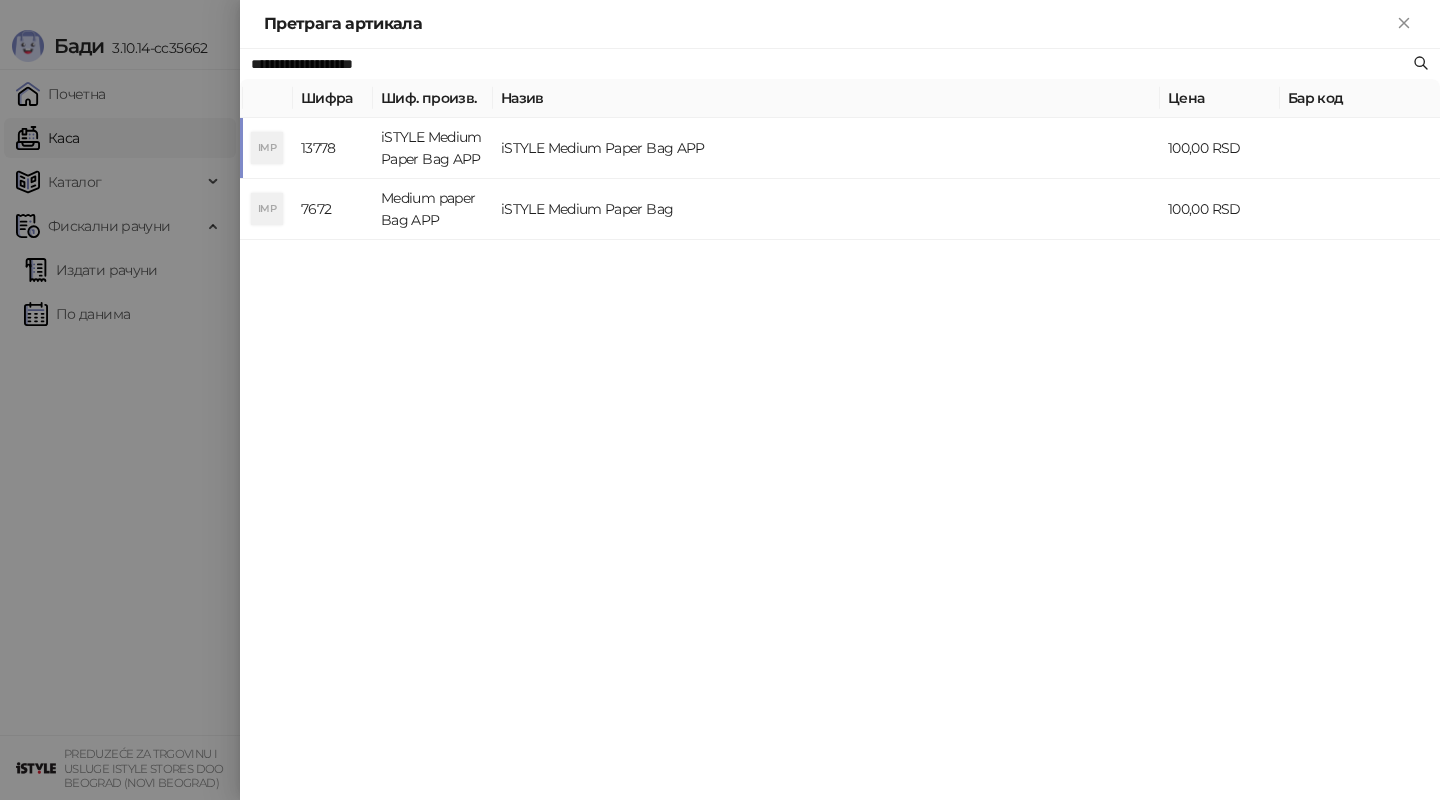 type on "**********" 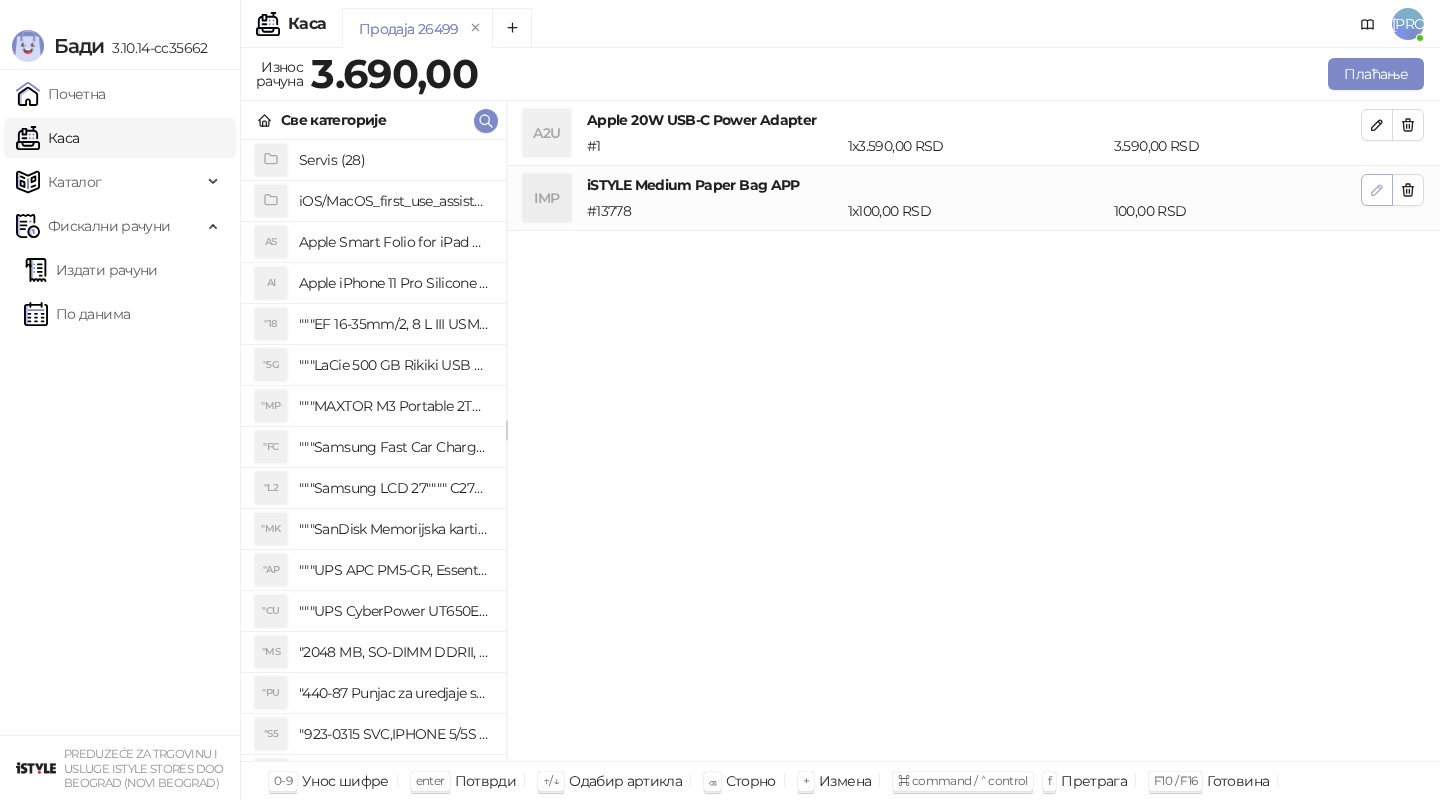 click at bounding box center [1377, 189] 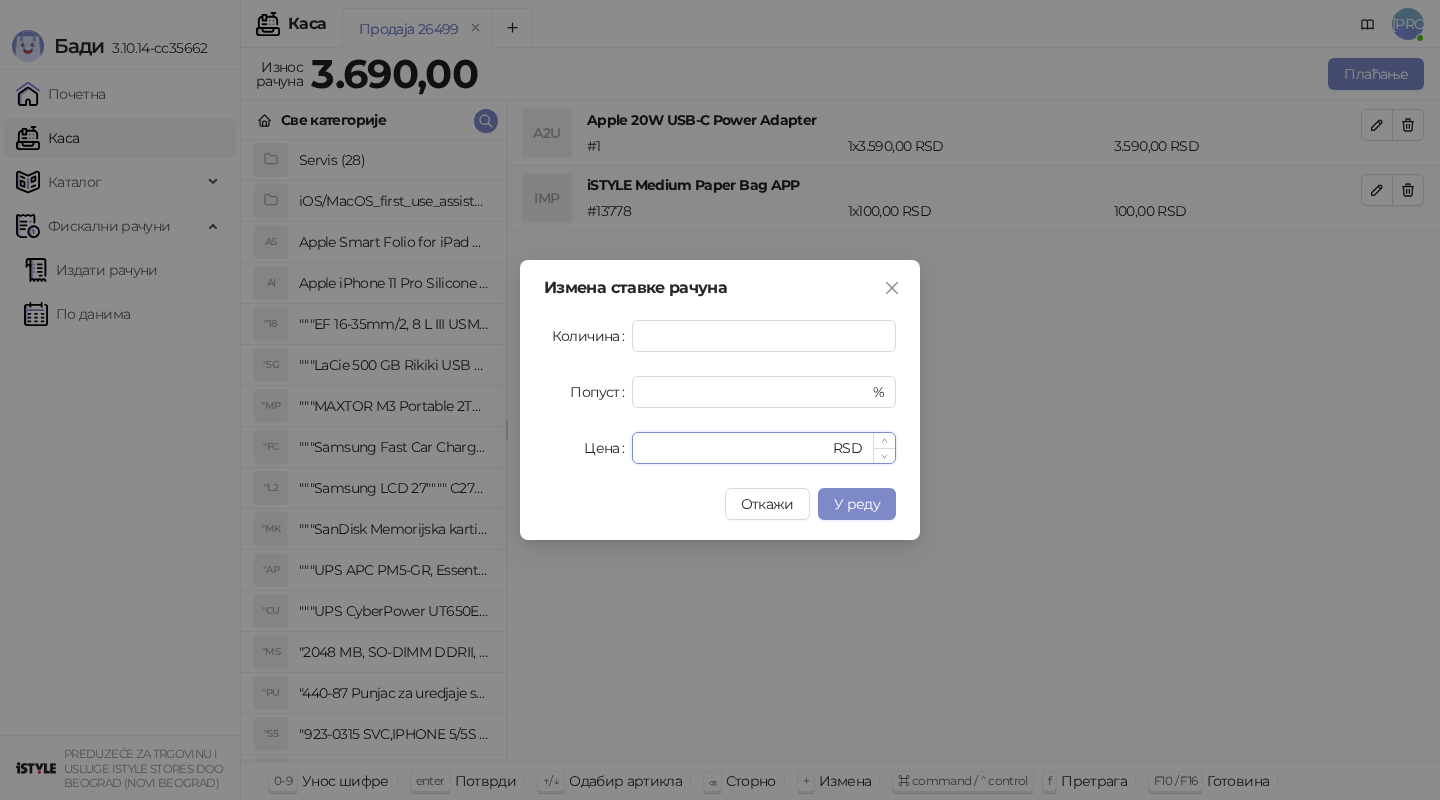 click on "***" at bounding box center (736, 448) 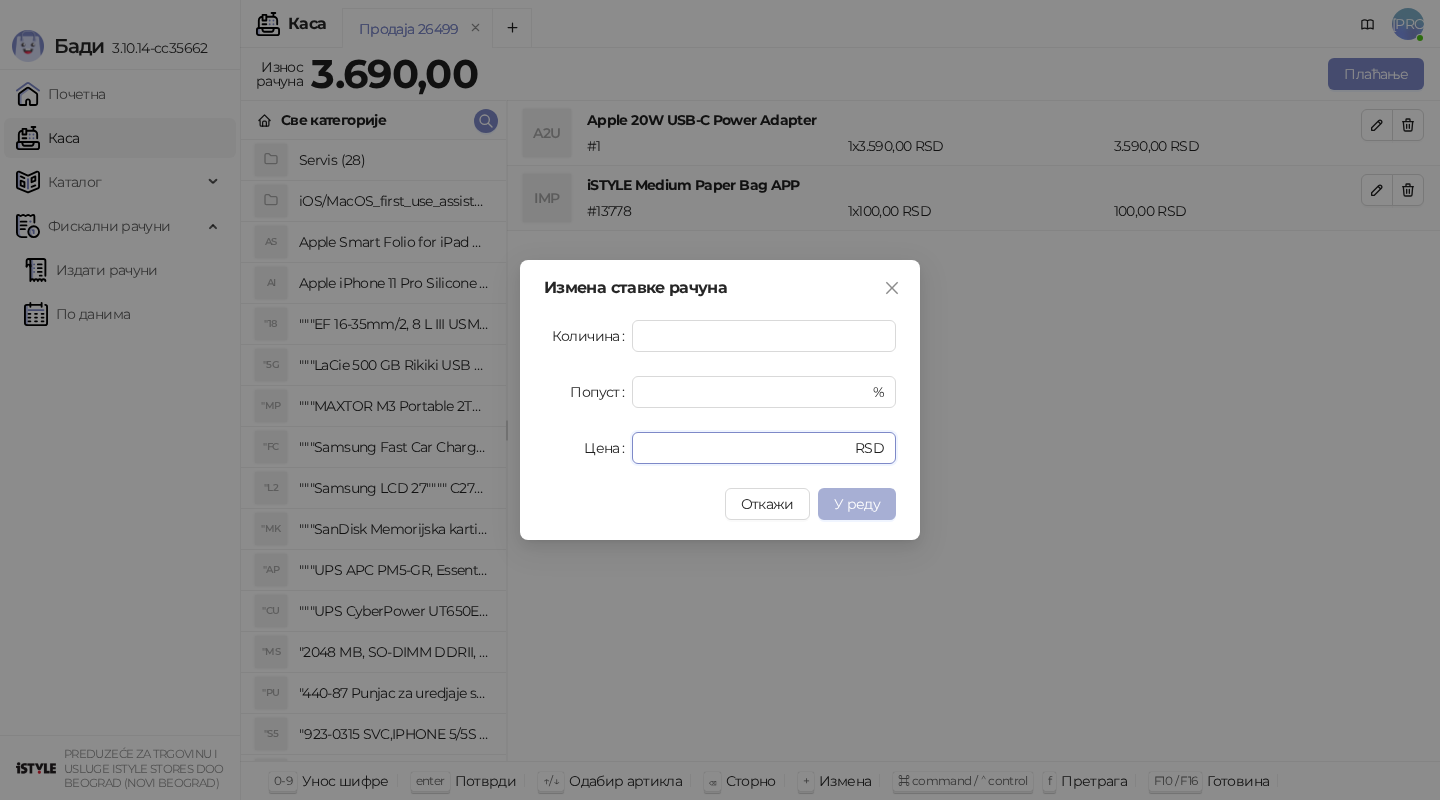 type on "**" 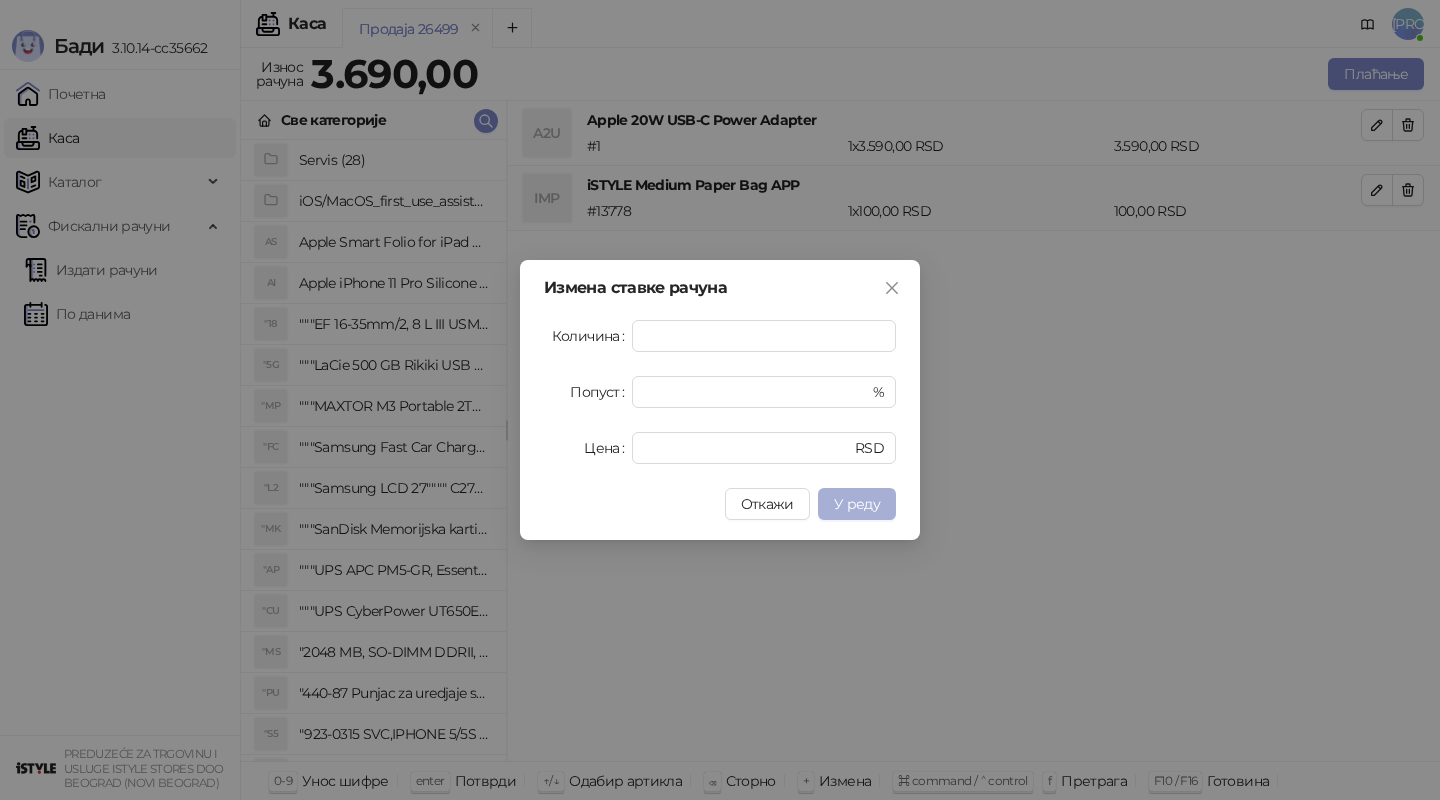 click on "У реду" at bounding box center [857, 504] 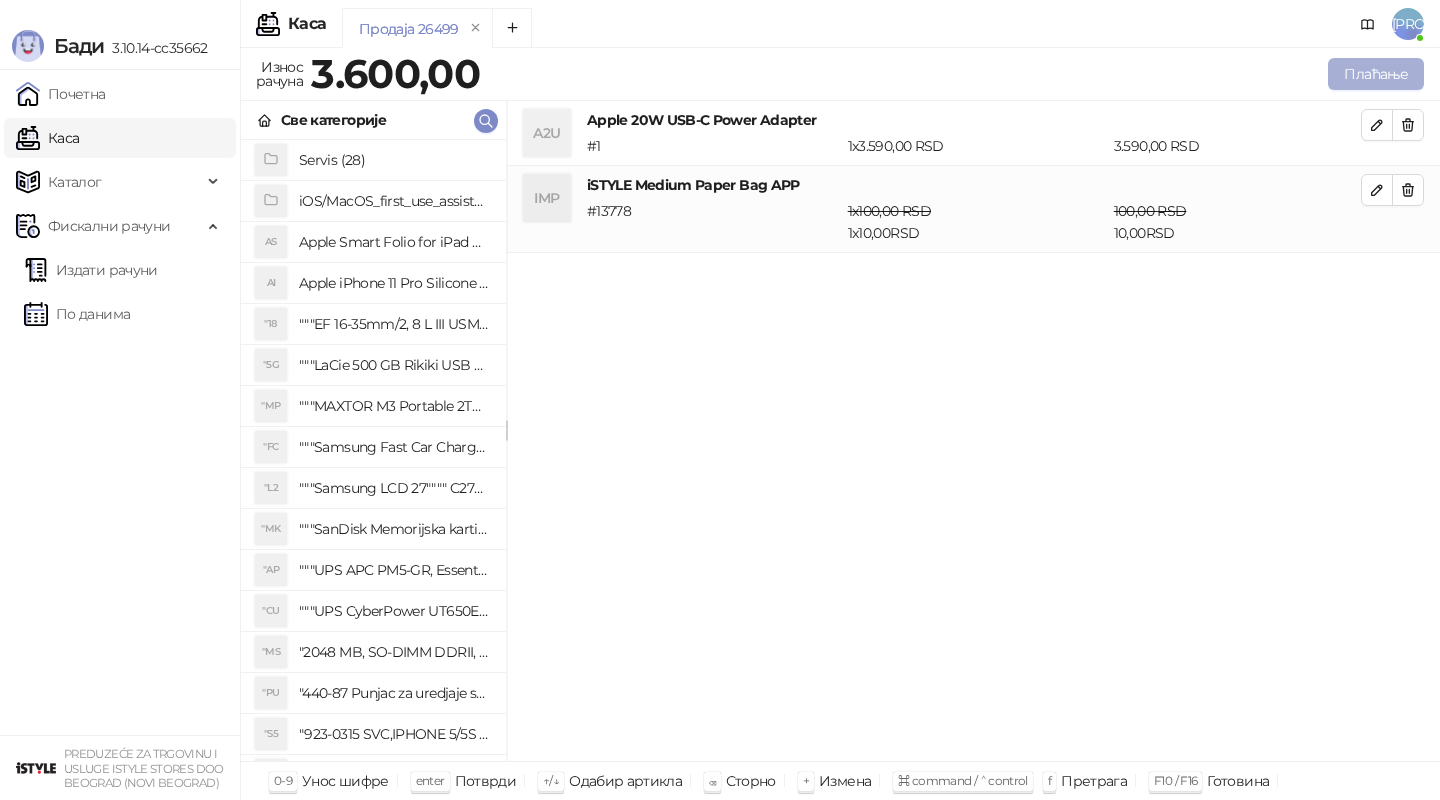 click on "Плаћање" at bounding box center [1376, 74] 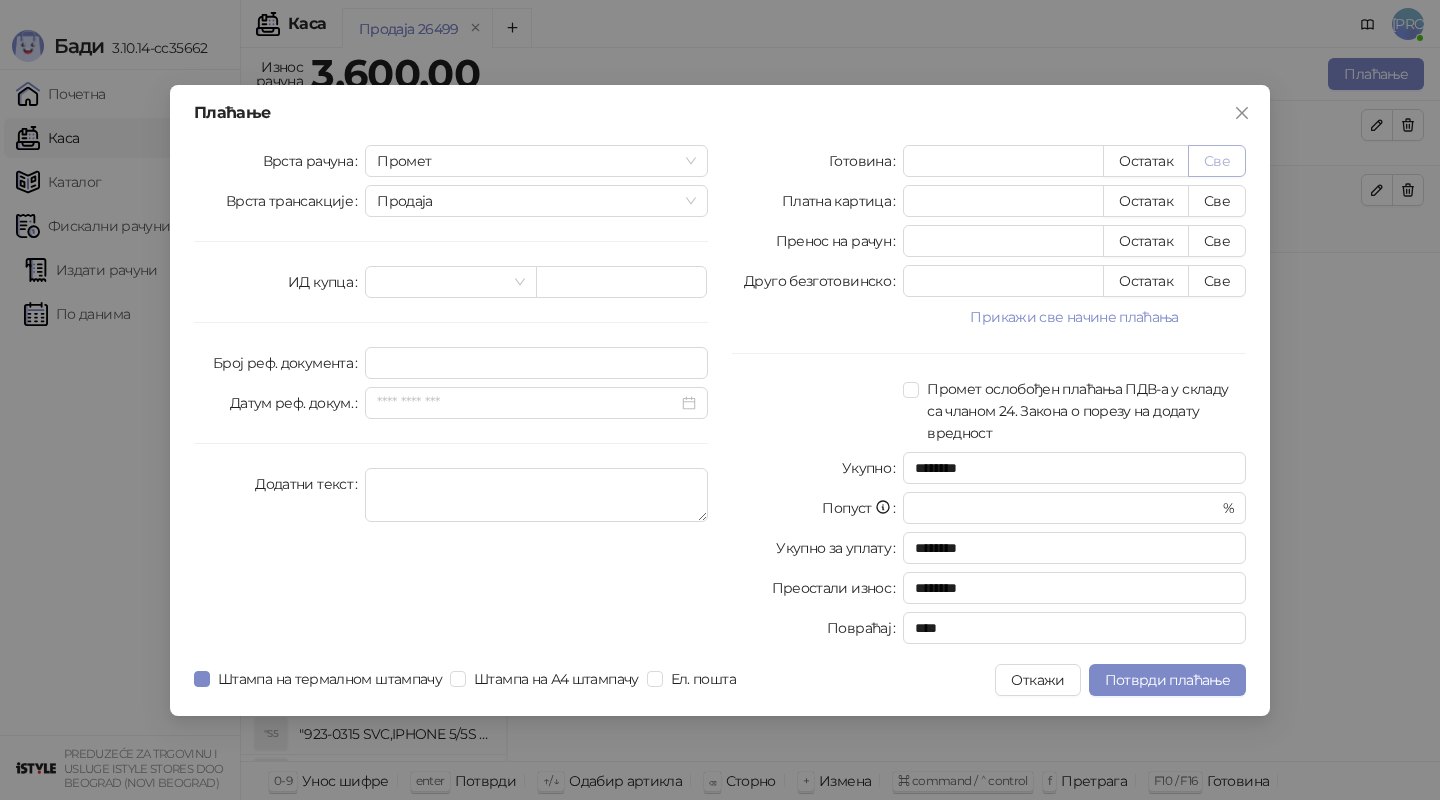 click on "Све" at bounding box center (1217, 161) 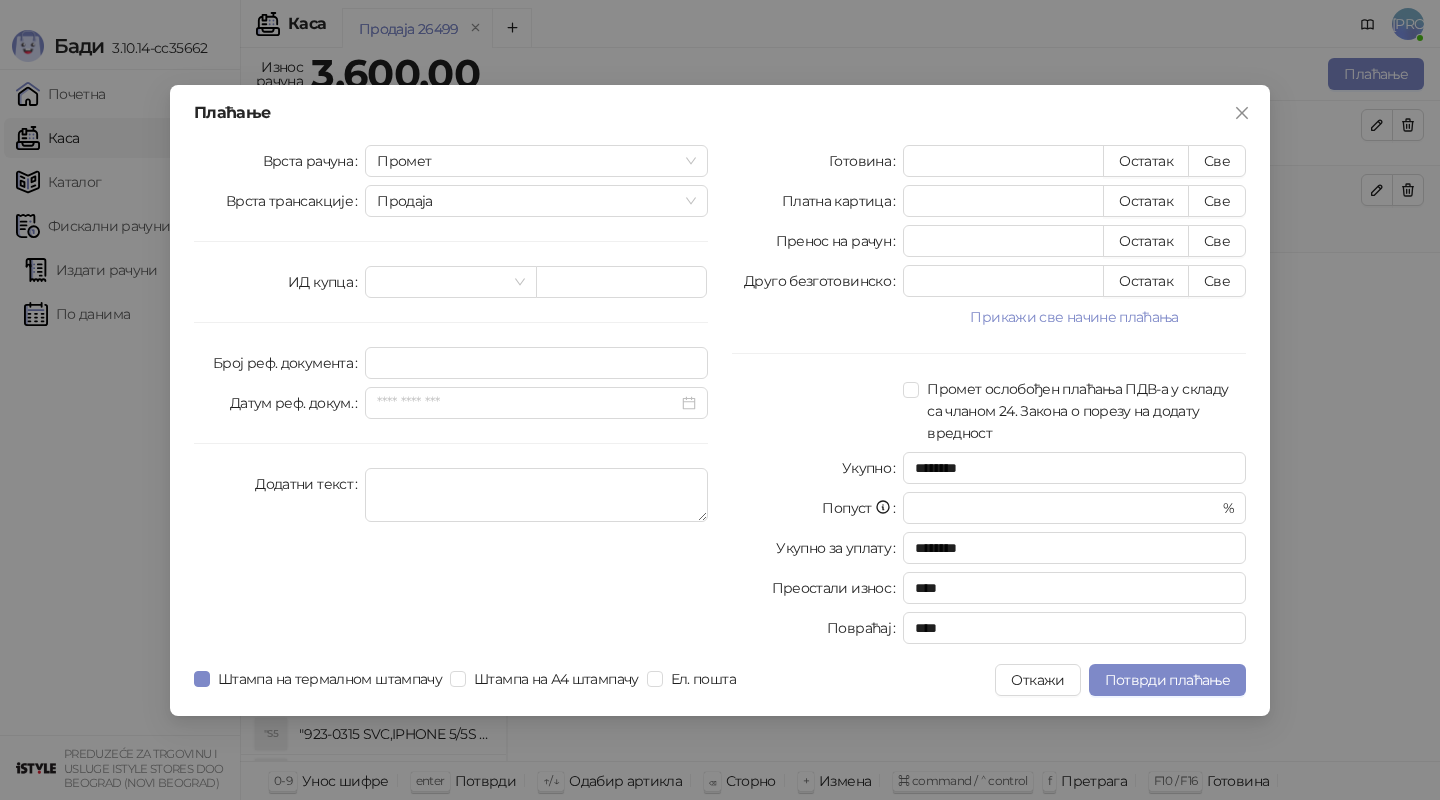 click on "Плаћање Врста рачуна Промет Врста трансакције Продаја ИД купца Број реф. документа Датум реф. докум. Додатни текст Готовина **** Остатак Све Платна картица * Остатак Све Пренос на рачун * Остатак Све Друго безготовинско * Остатак Све Прикажи све начине плаћања Чек * Остатак Све Ваучер * Остатак Све Инстант плаћање * Остатак Све   Промет ослобођен плаћања ПДВ-а у складу са чланом 24. Закона о порезу на додату вредност Укупно ******** Попуст   * % Укупно за уплату ******** Преостали износ **** Повраћај **** Штампа на термалном штампачу Штампа на А4 штампачу Ел. пошта Откажи" at bounding box center [720, 400] 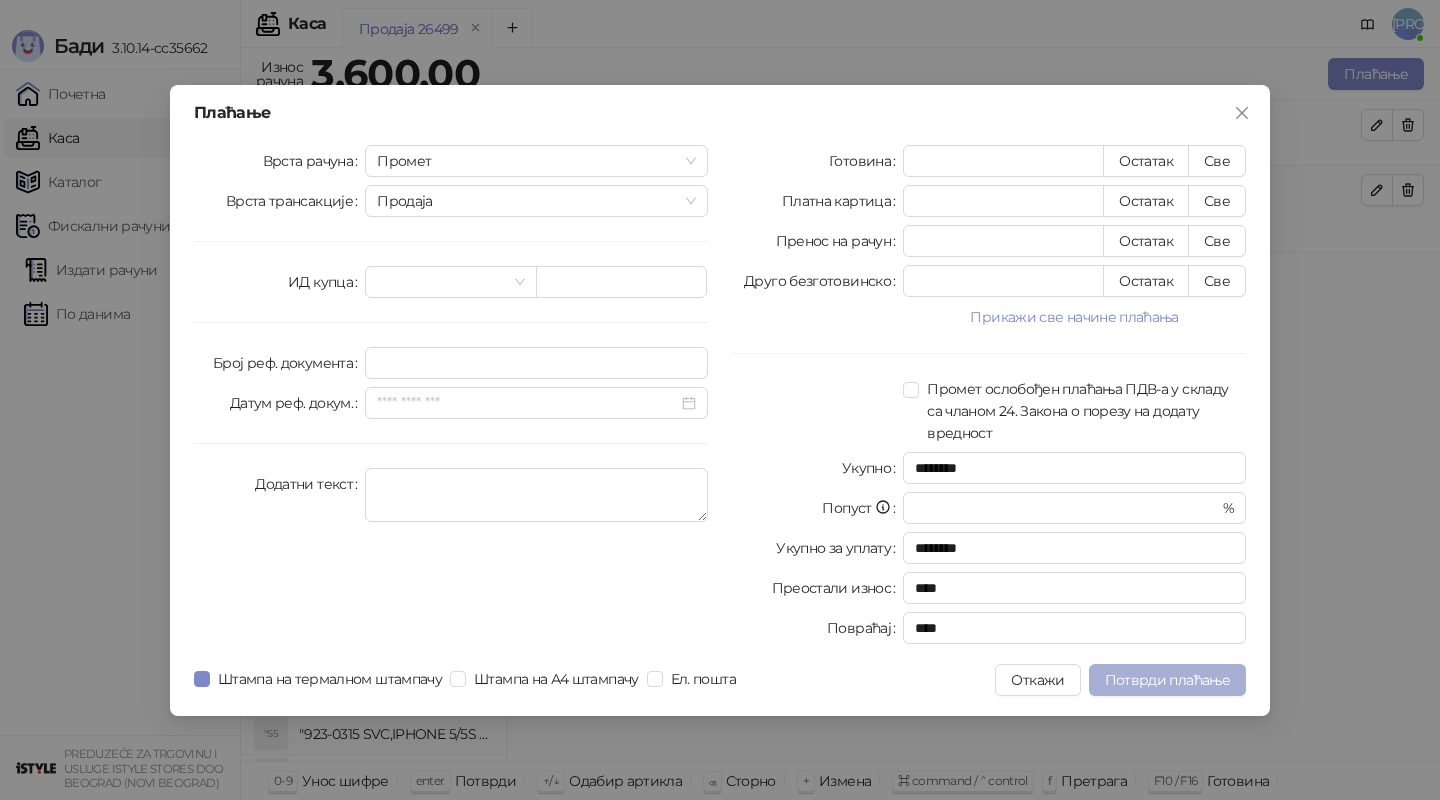 click on "Потврди плаћање" at bounding box center (1167, 680) 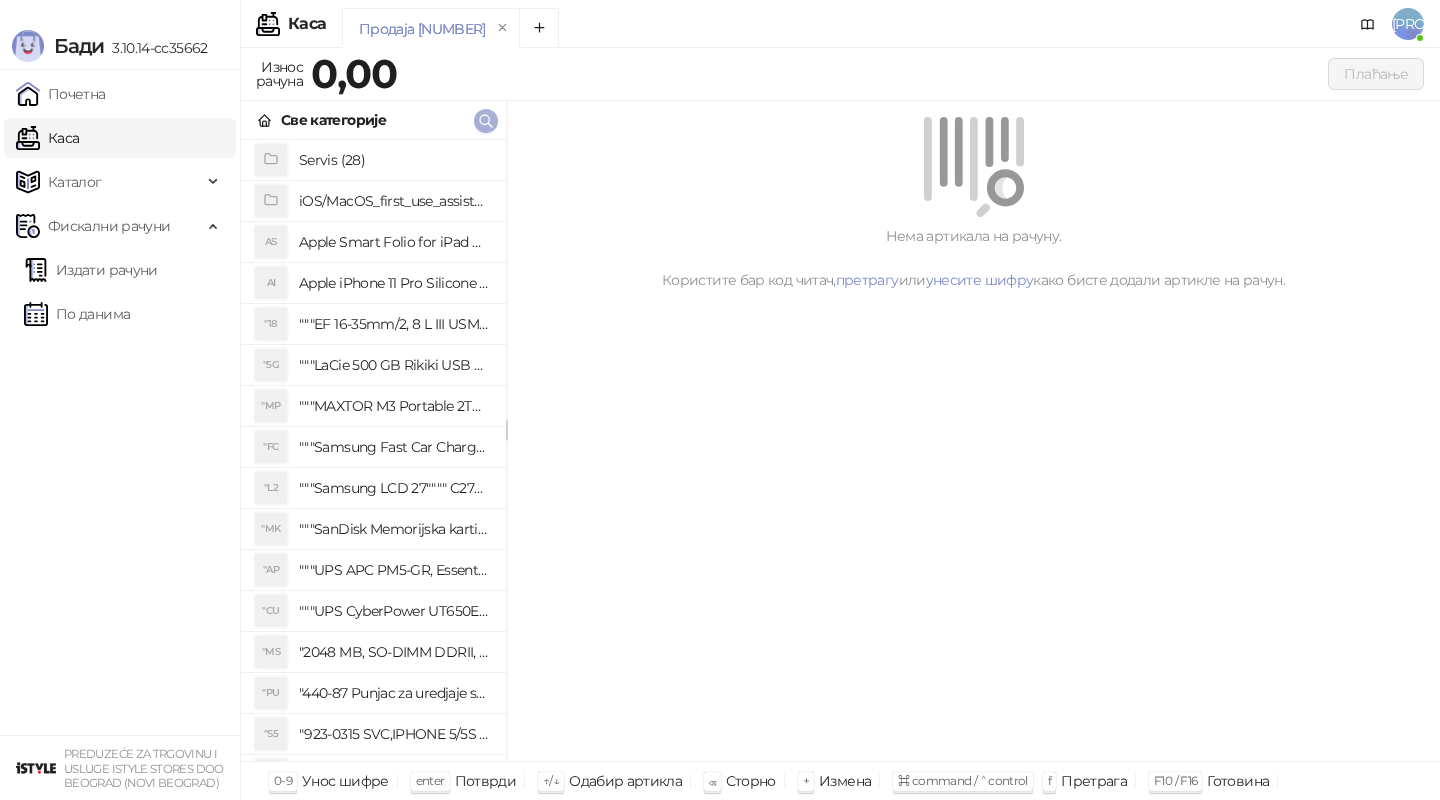 click 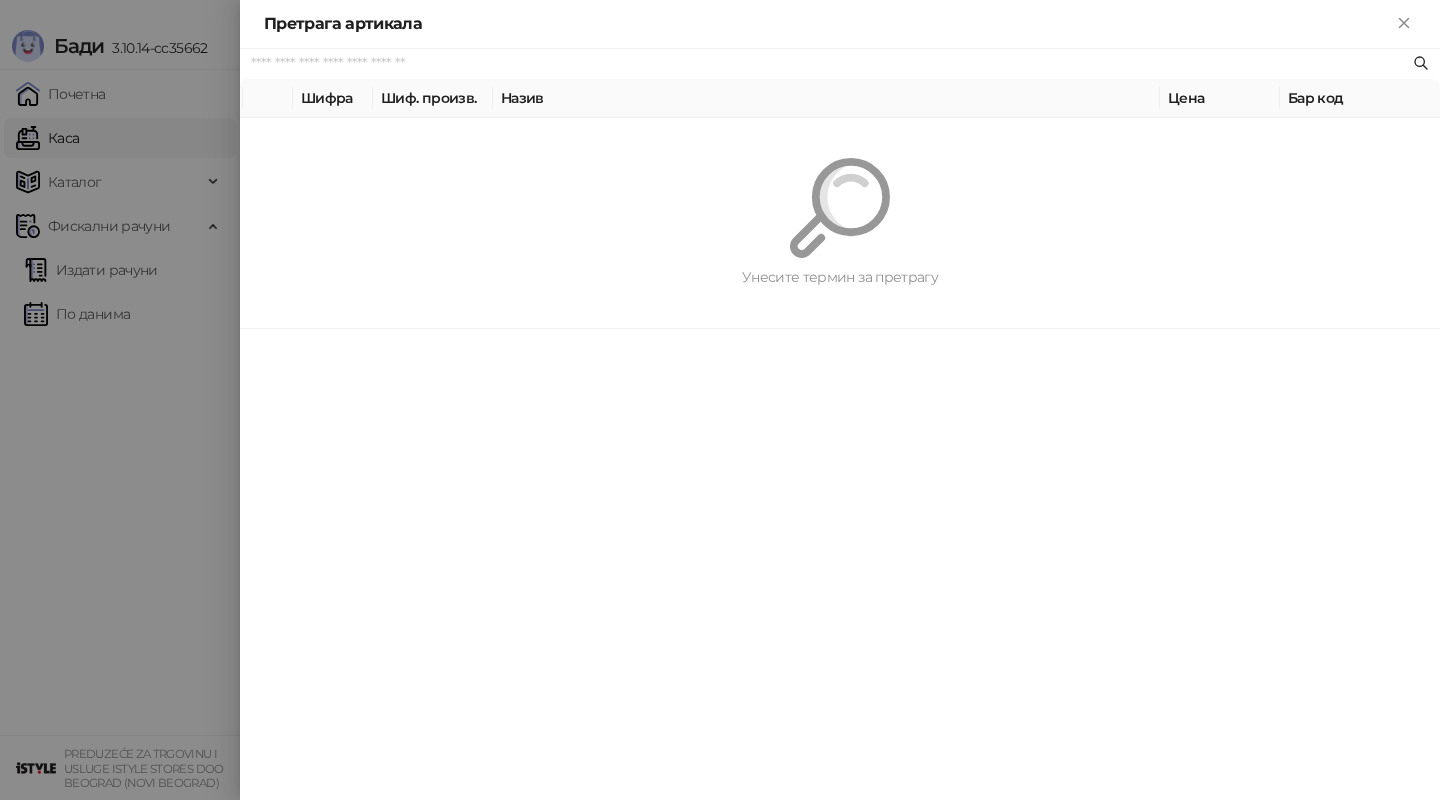 paste on "*********" 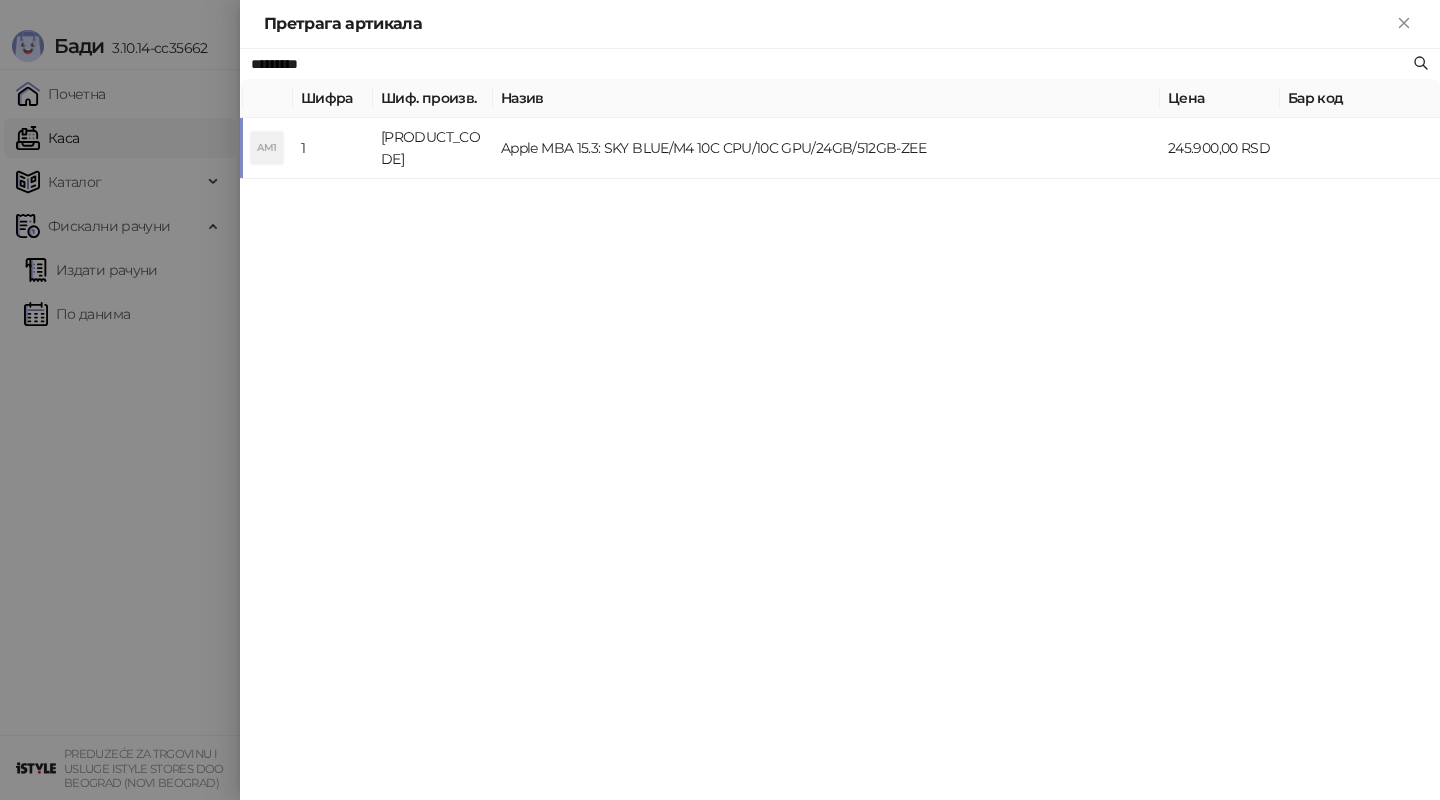 type on "*********" 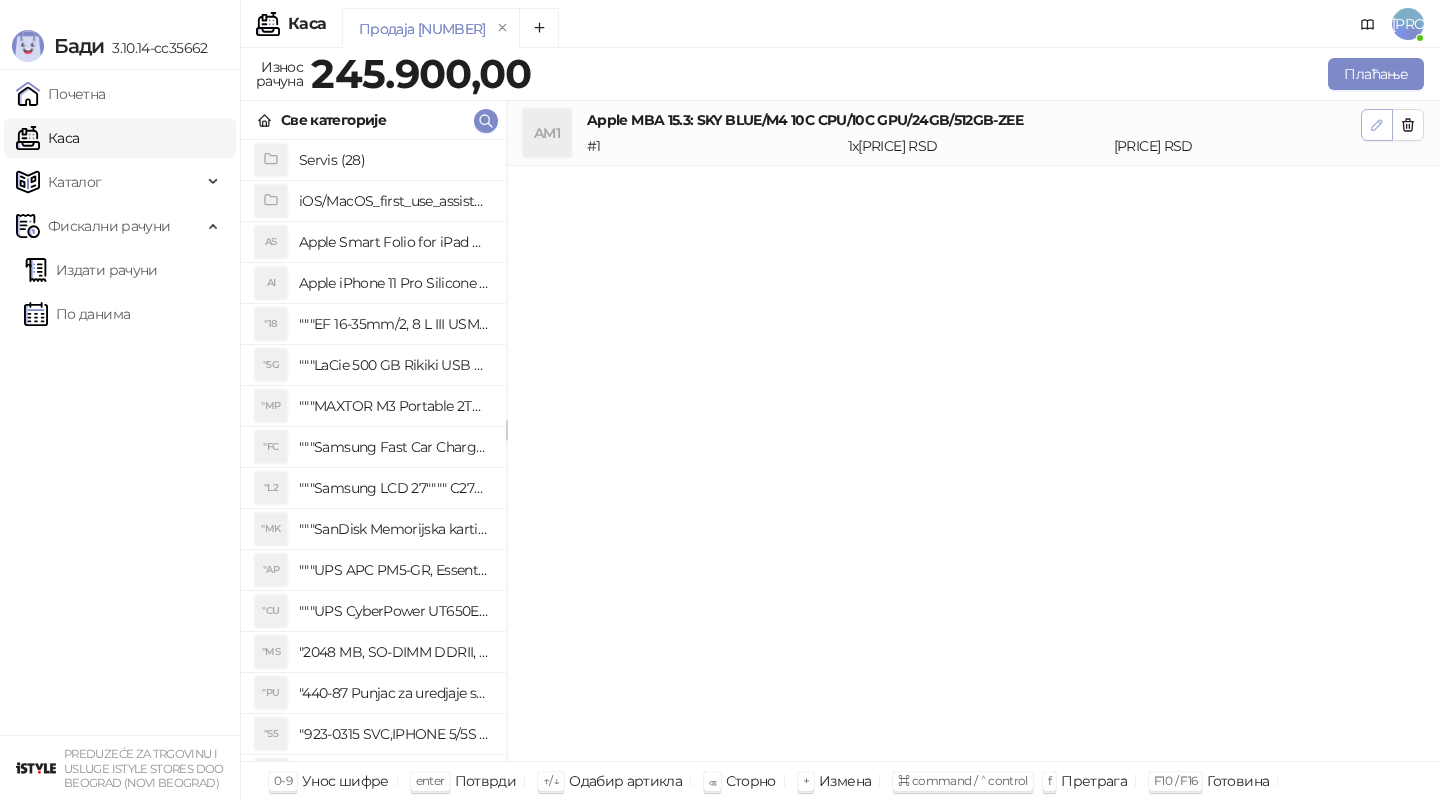 click 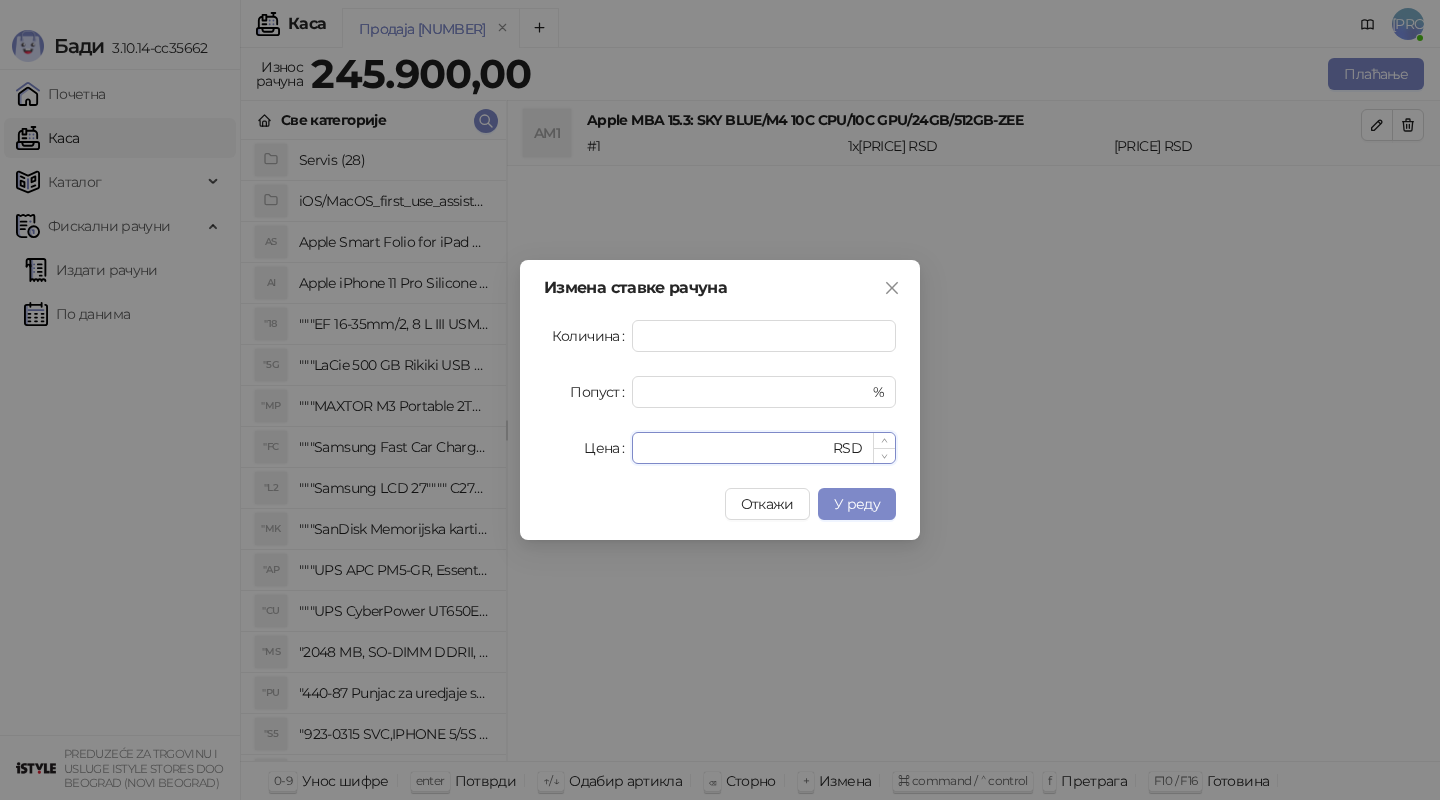 click on "******" at bounding box center [736, 448] 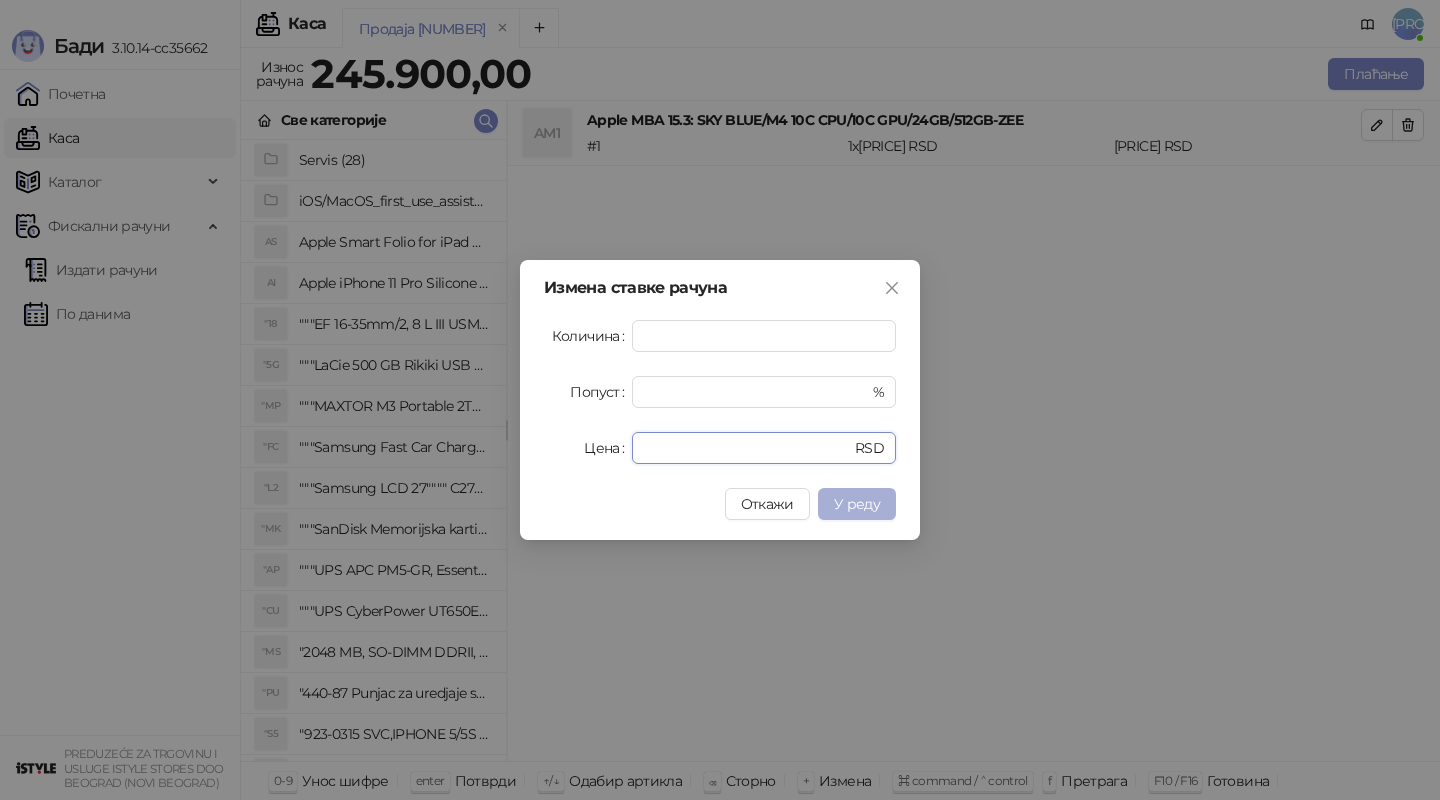 type on "******" 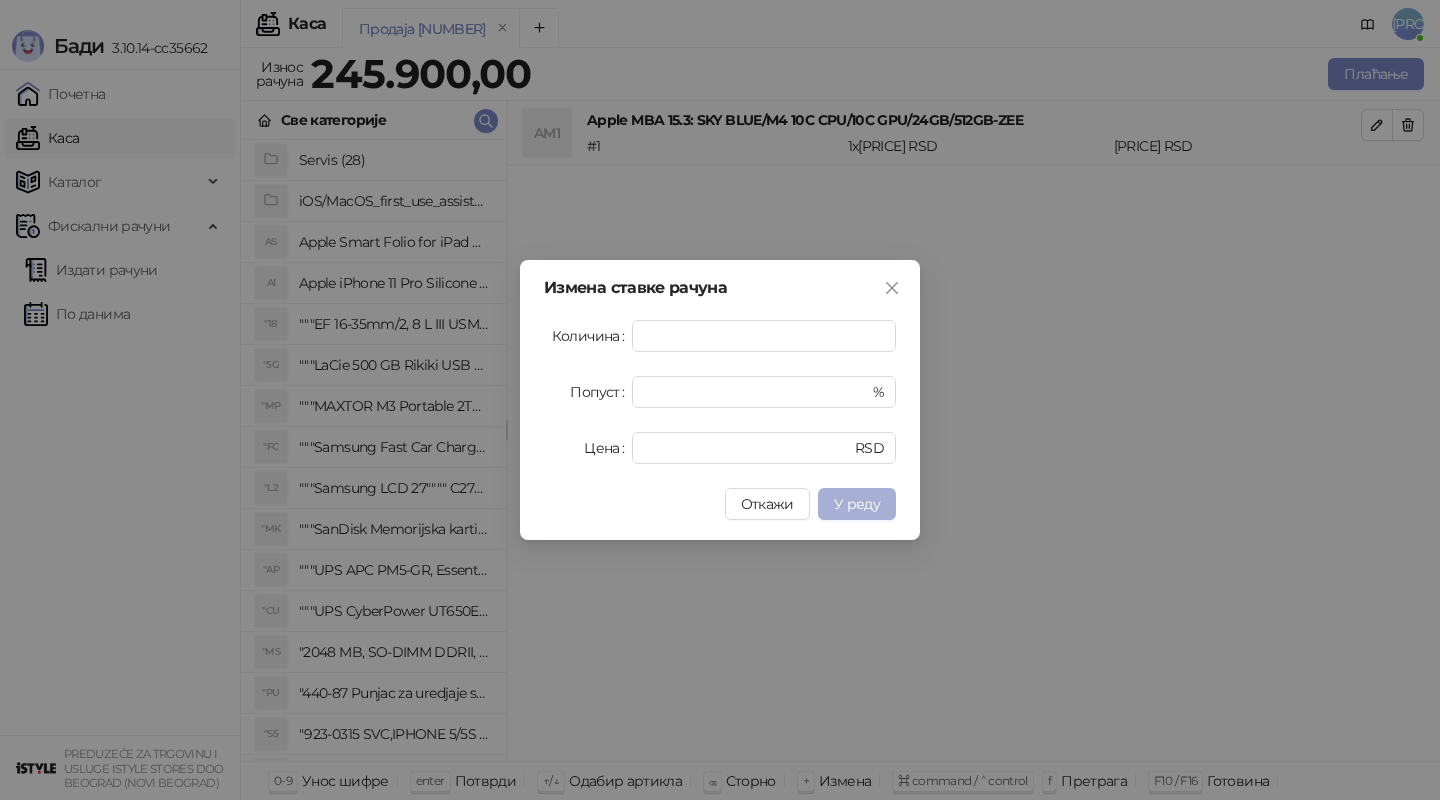 click on "У реду" at bounding box center [857, 504] 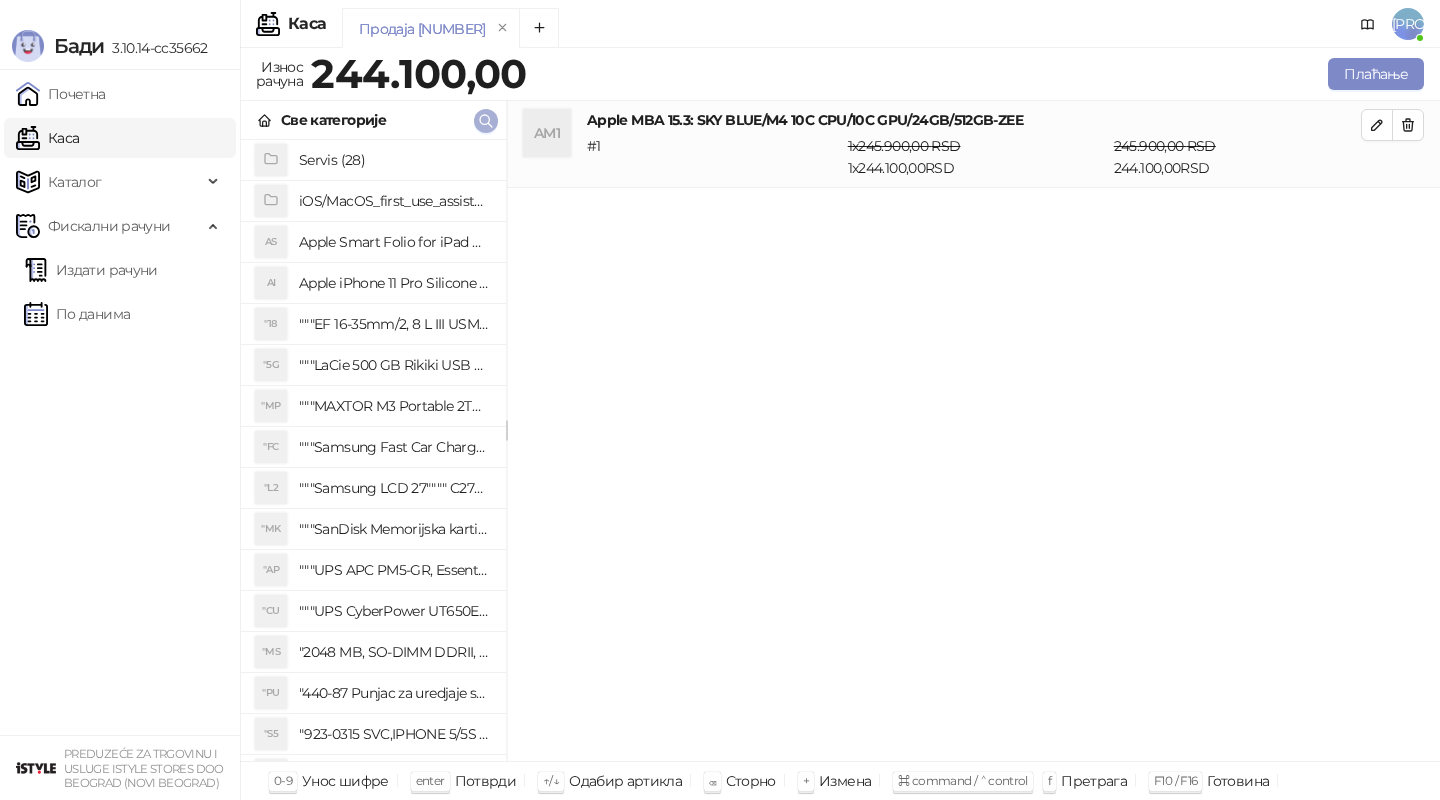click 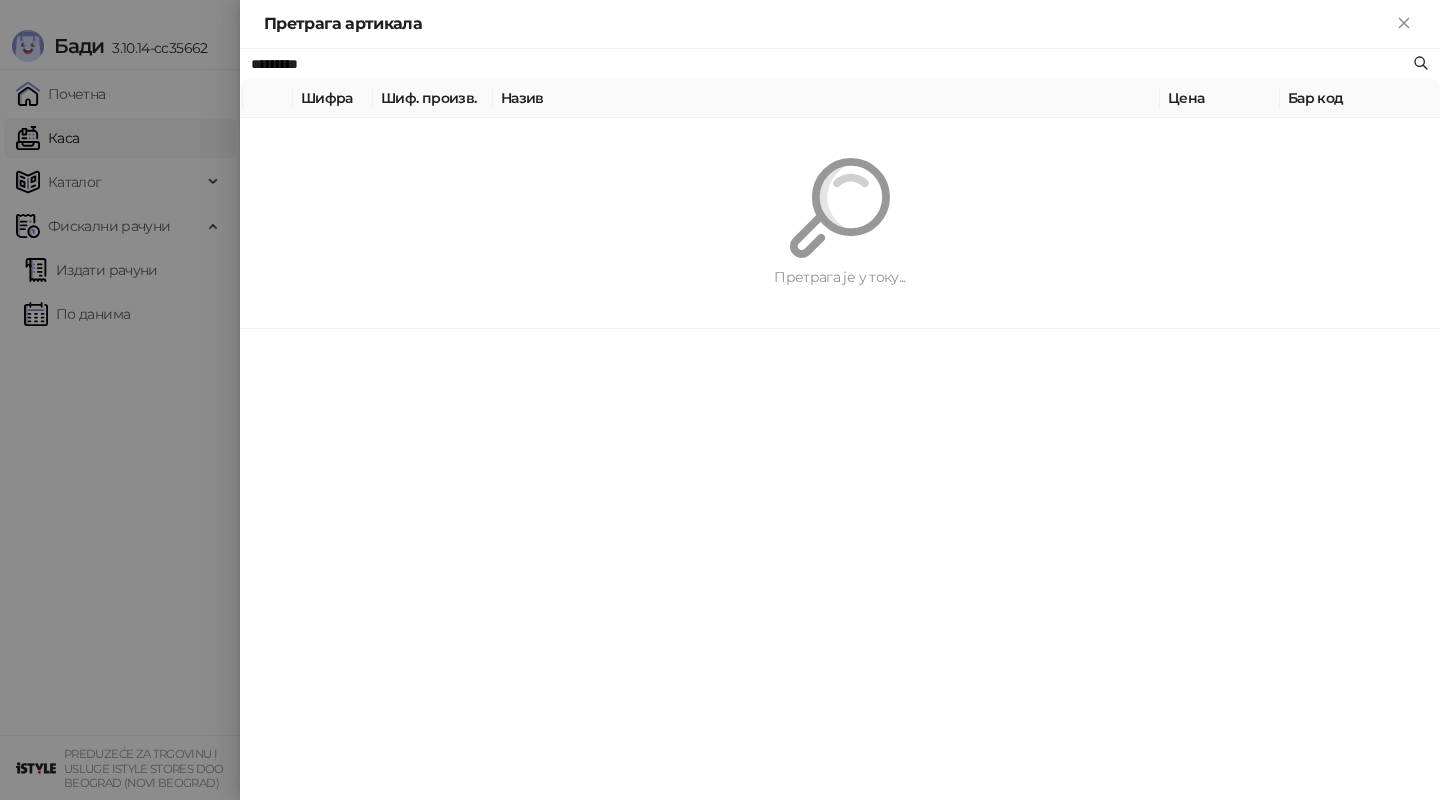 paste on "**********" 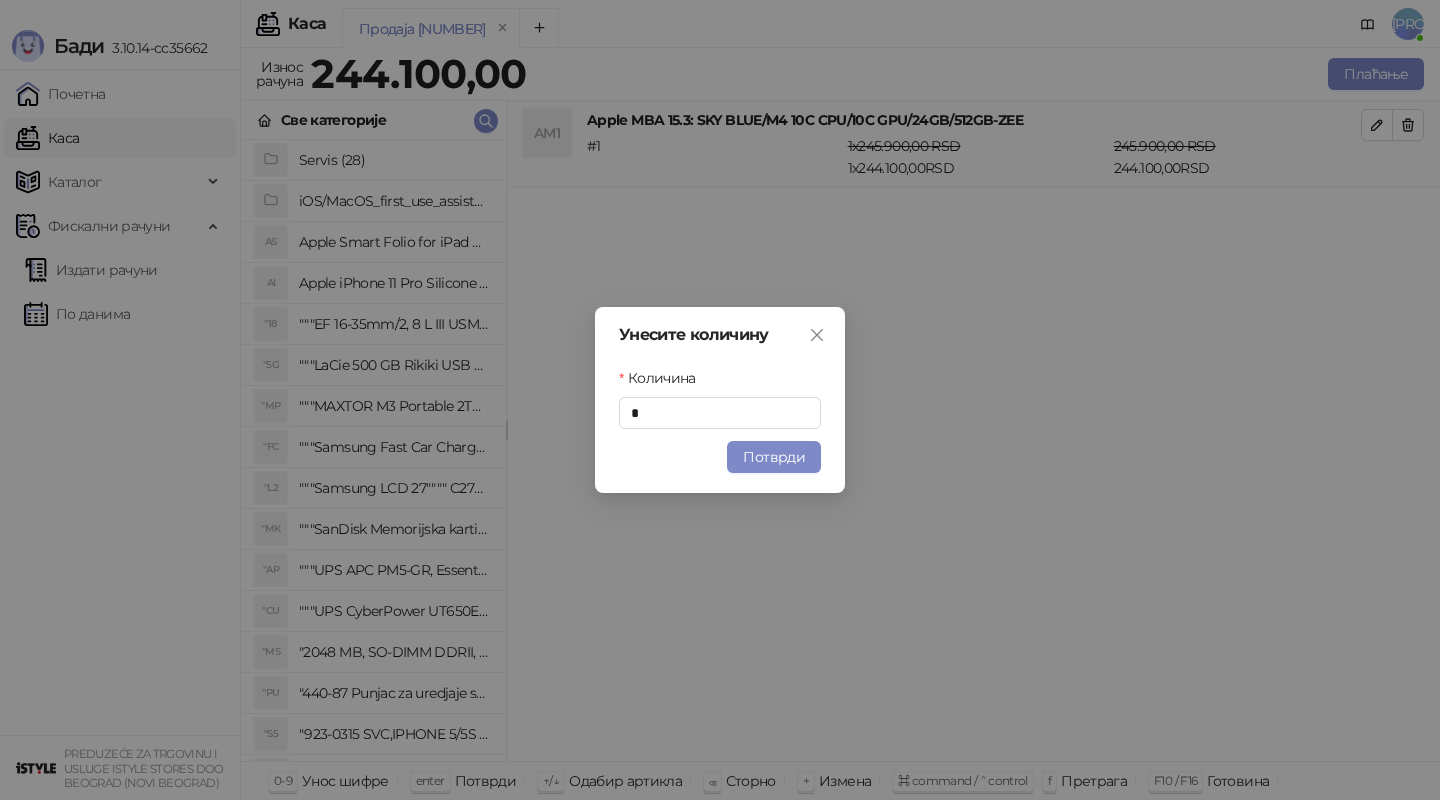 click on "Потврди" at bounding box center (774, 457) 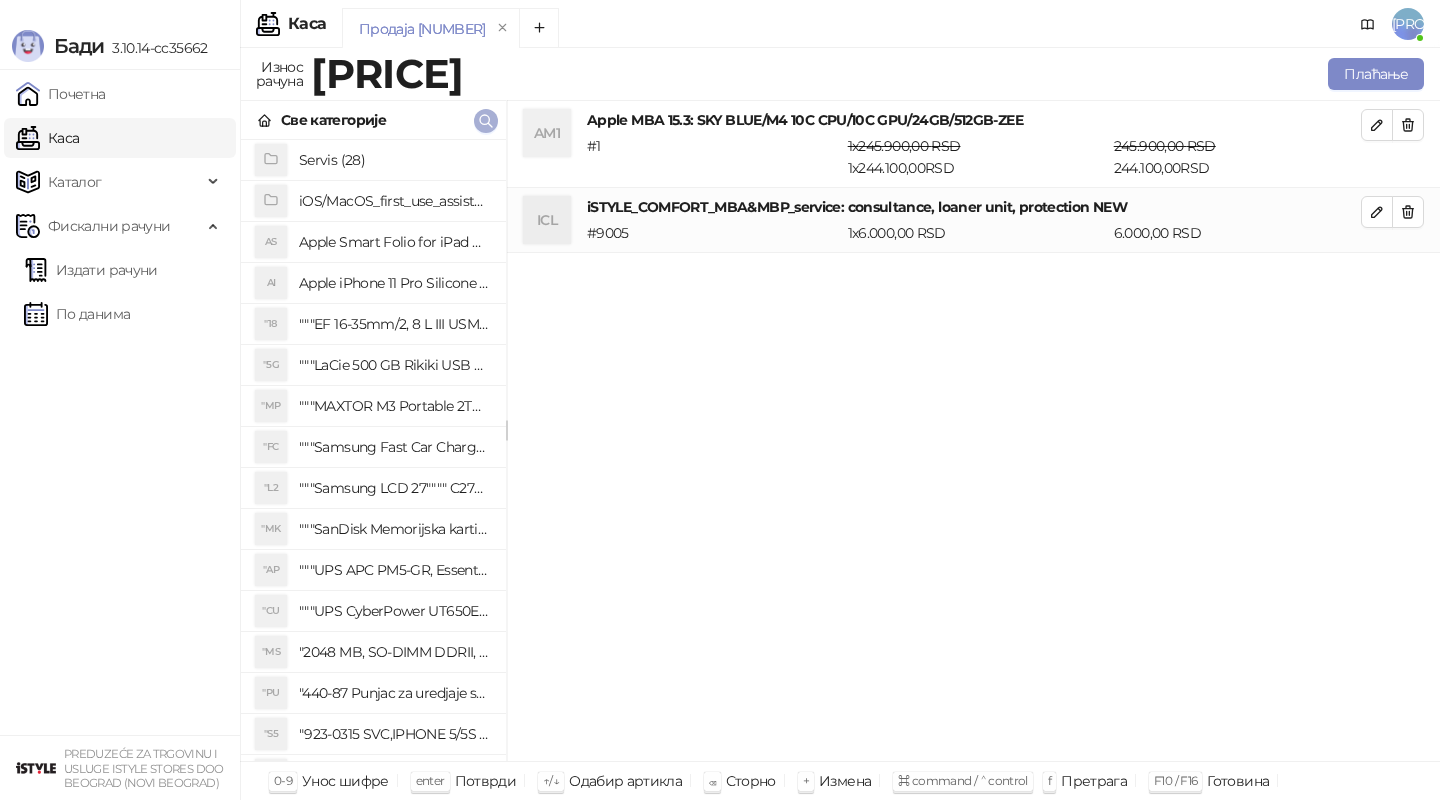 click 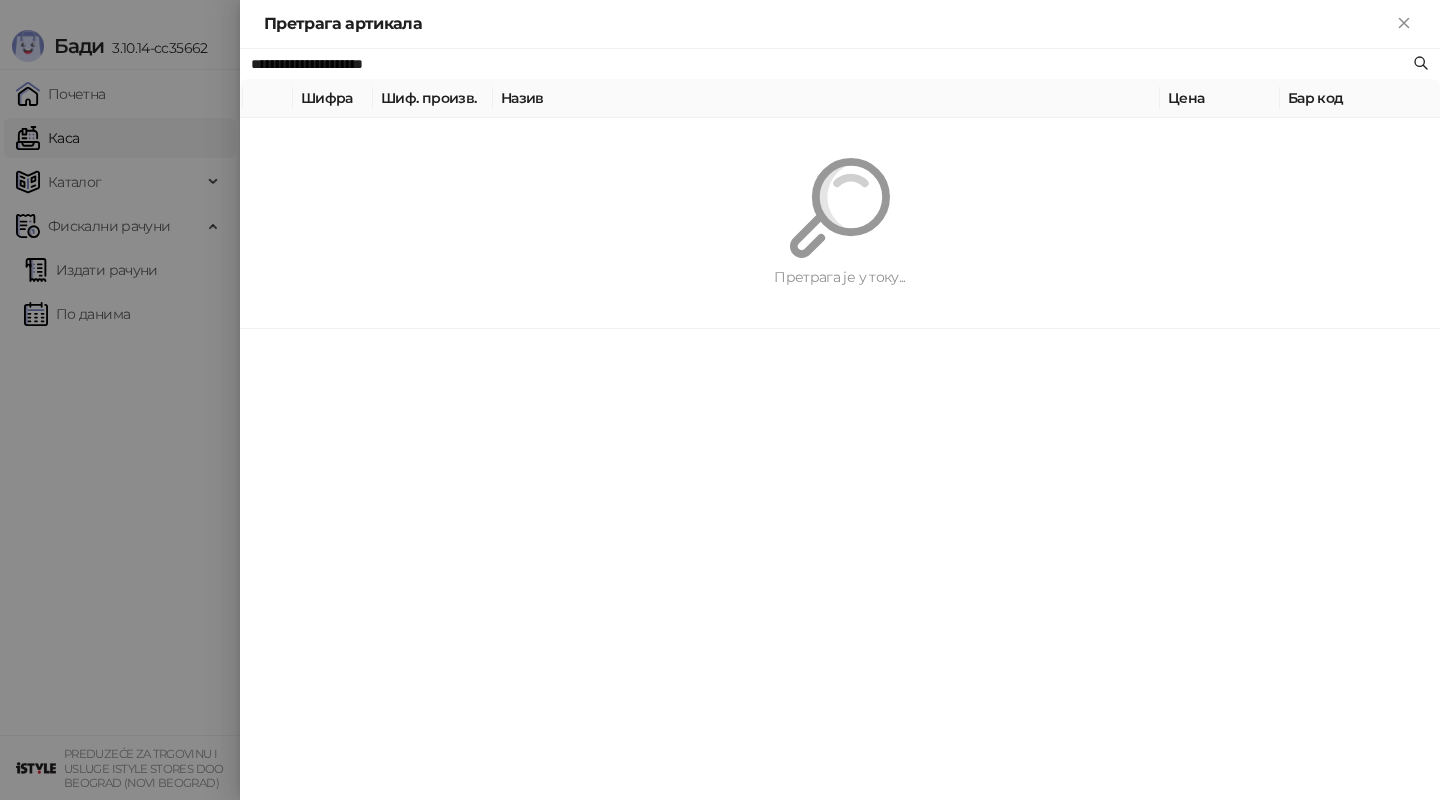 paste 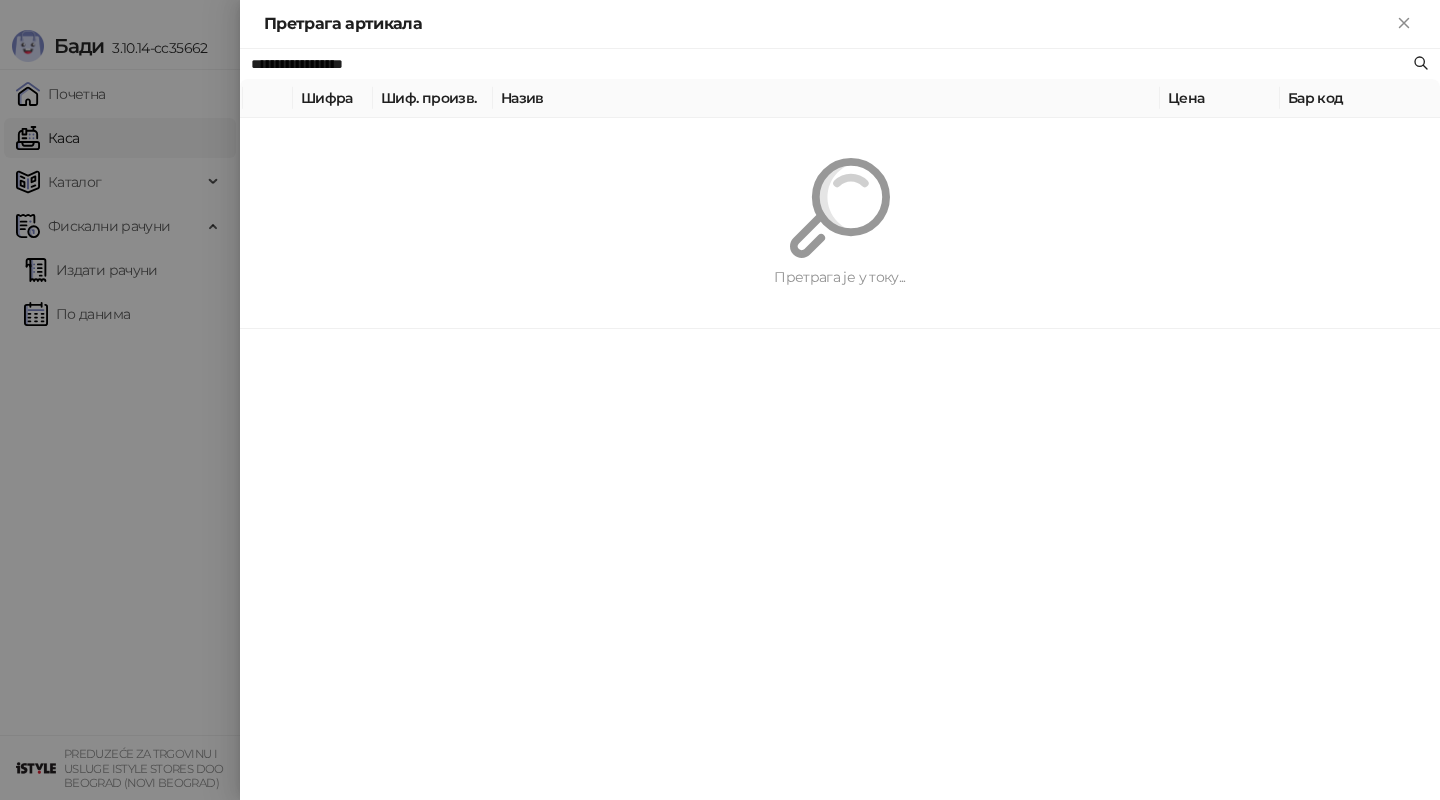 type on "**********" 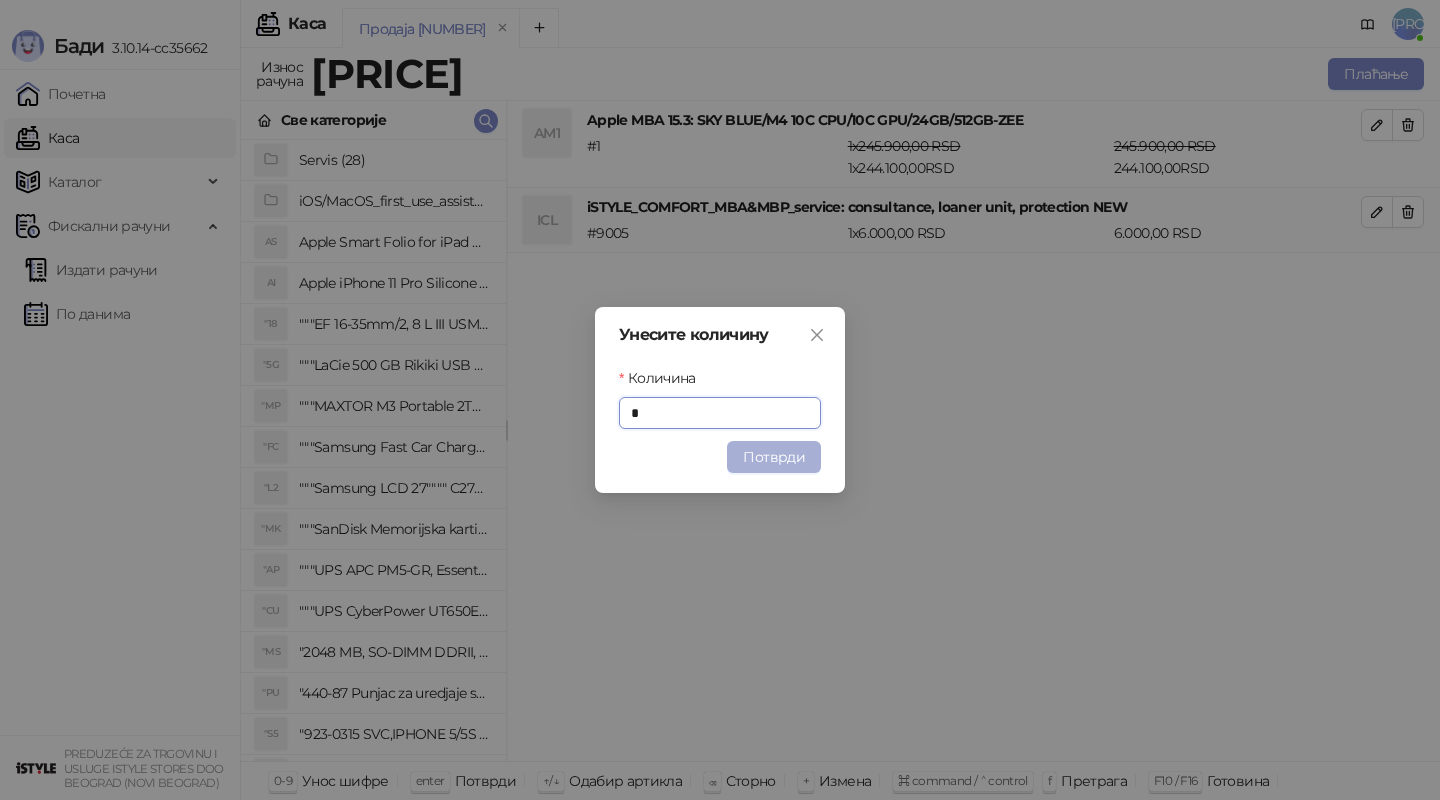 click on "Потврди" at bounding box center [774, 457] 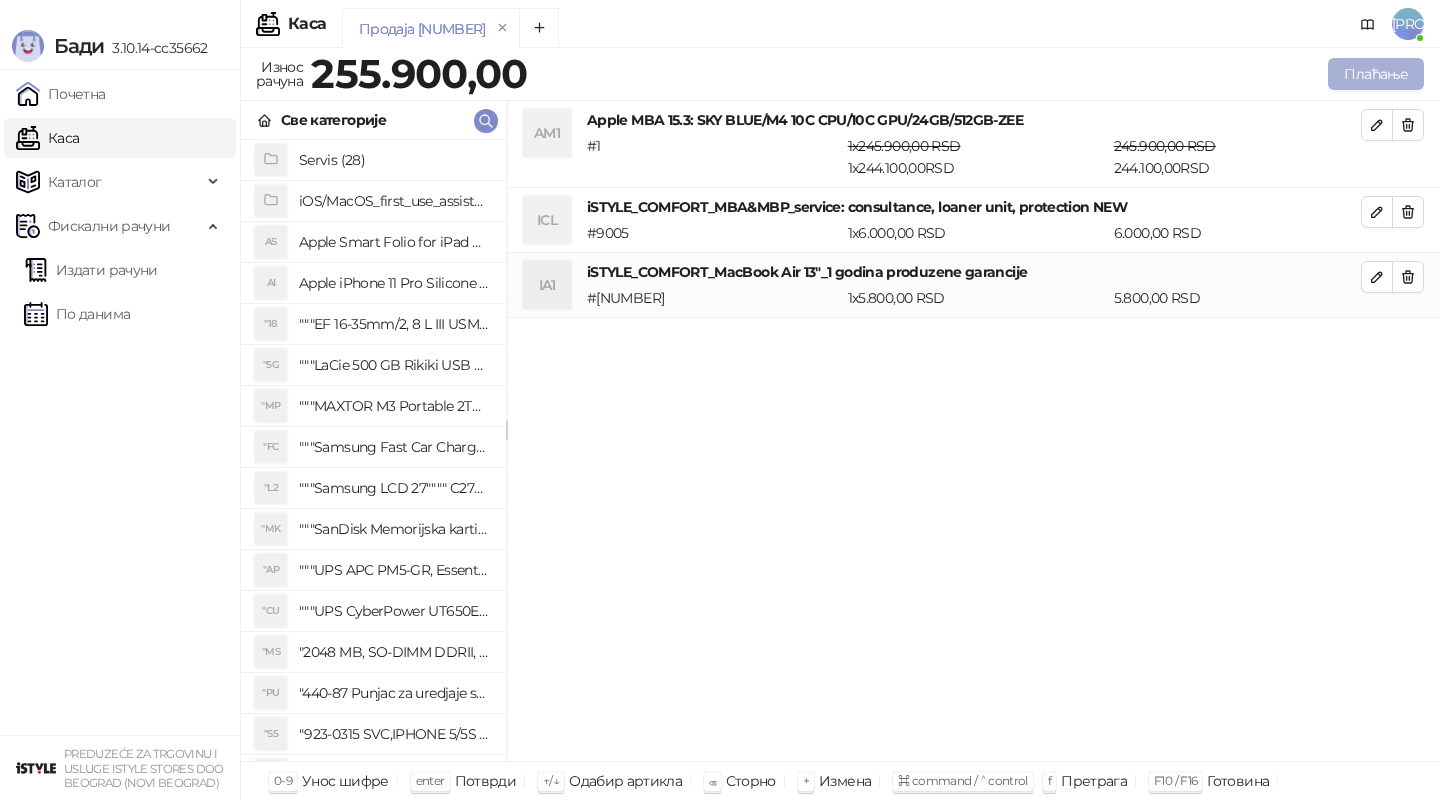click on "Плаћање" at bounding box center (1376, 74) 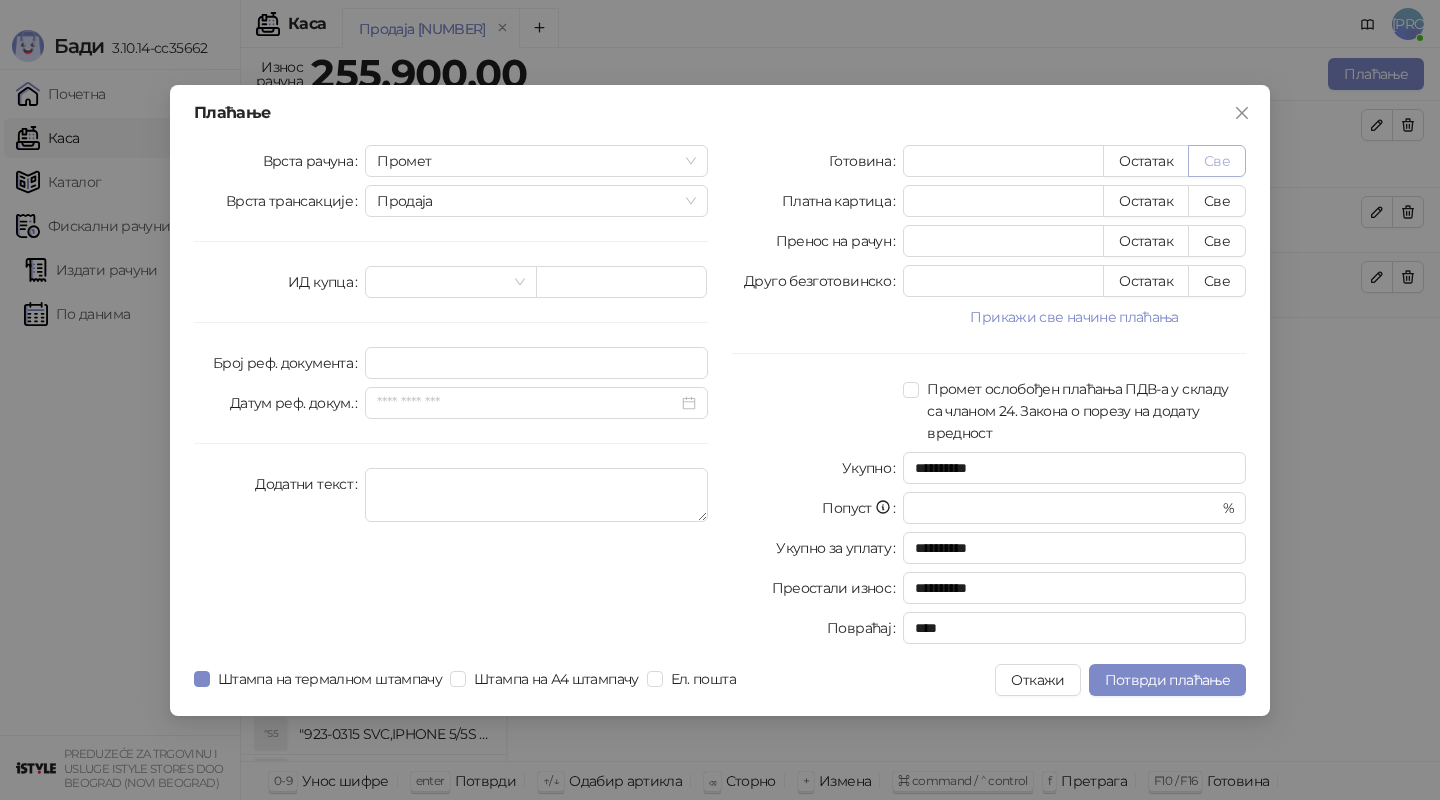 click on "Све" at bounding box center (1217, 161) 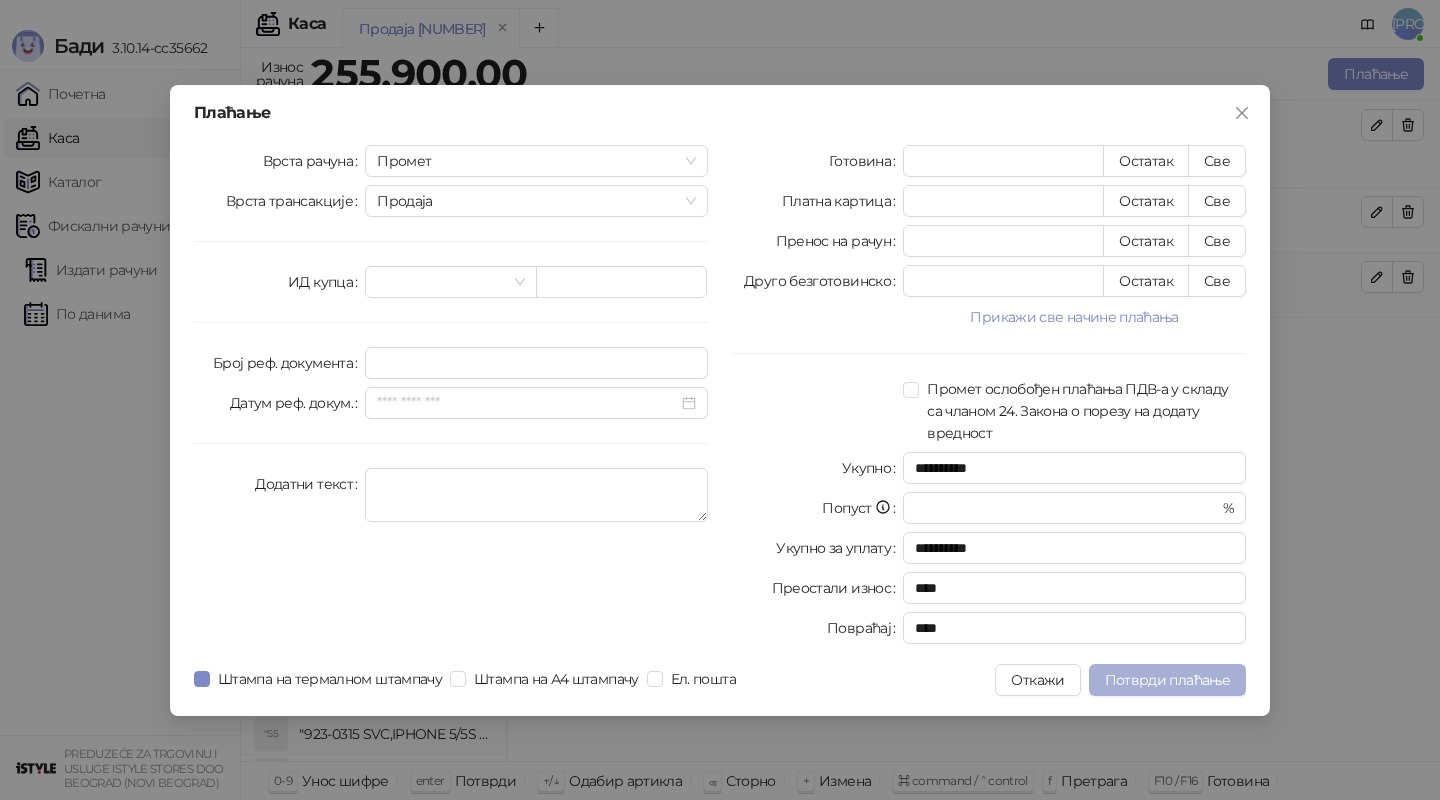 click on "Потврди плаћање" at bounding box center (1167, 680) 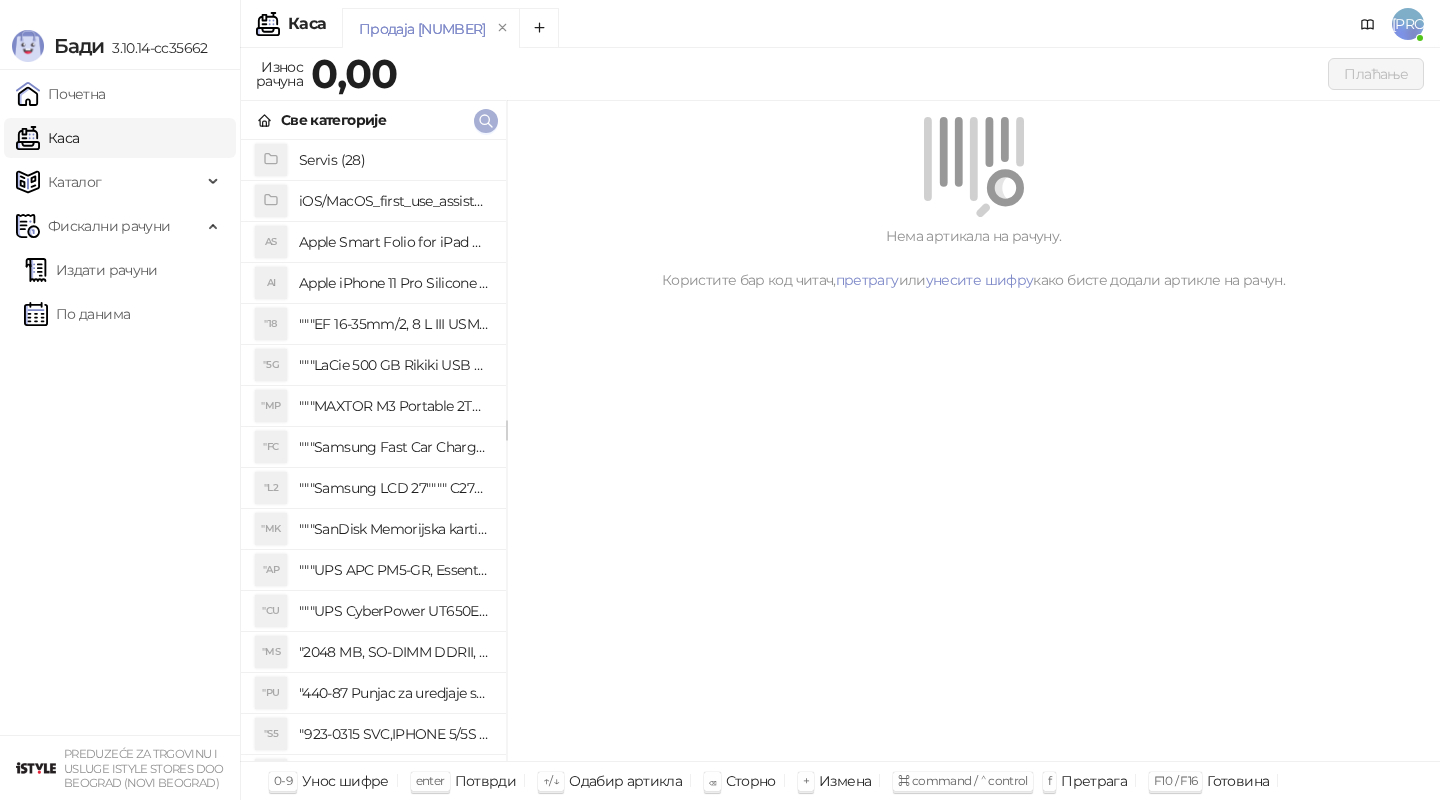 click 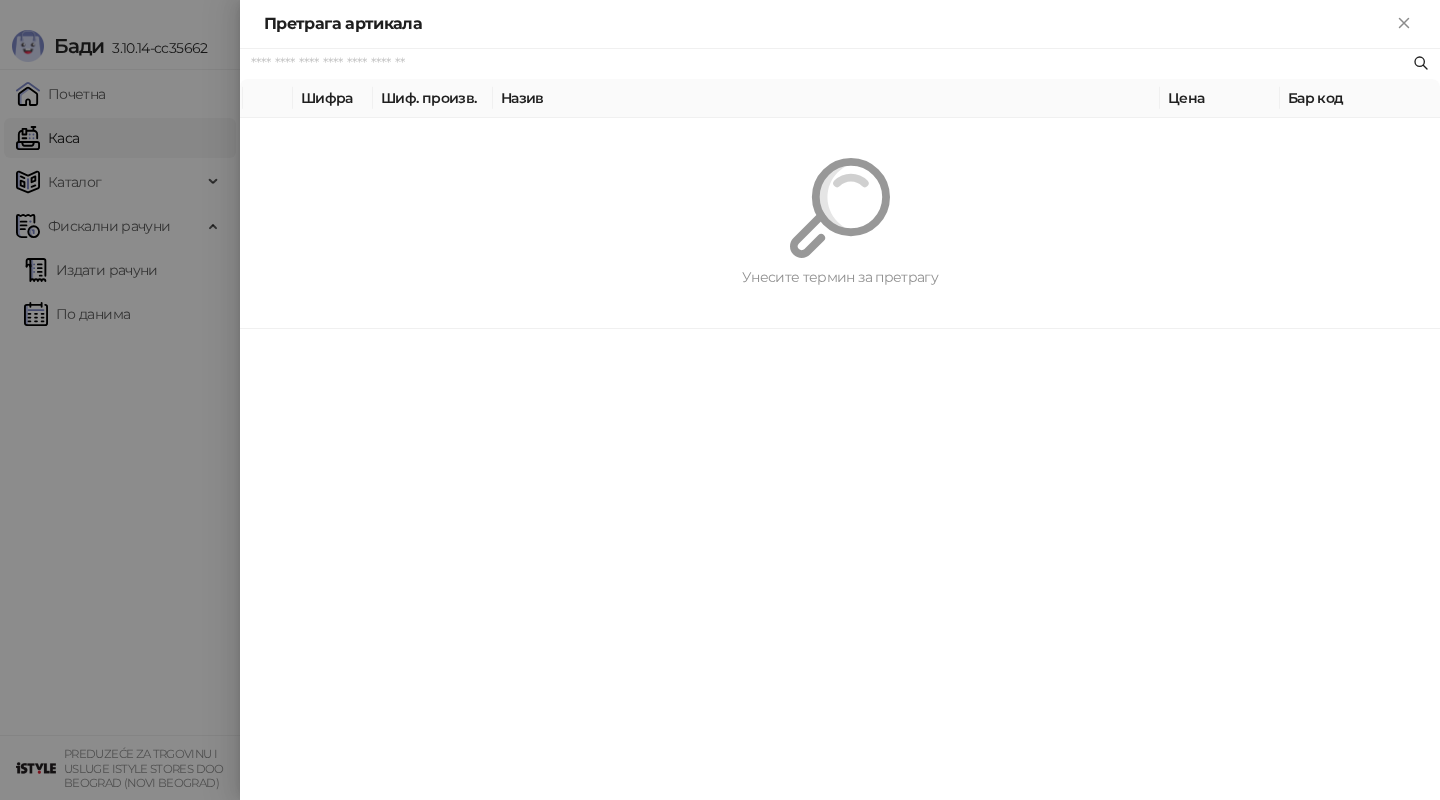 paste on "**********" 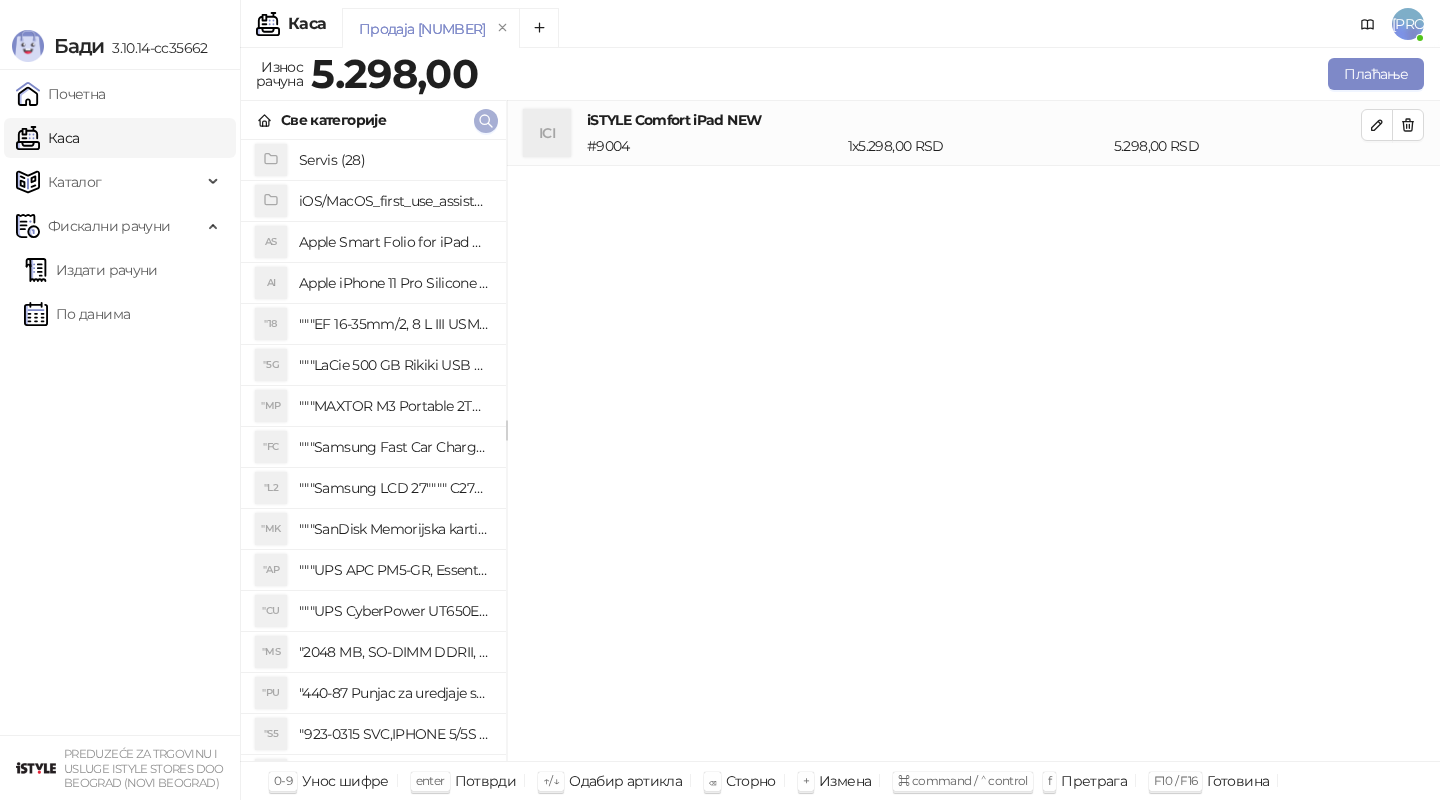 click 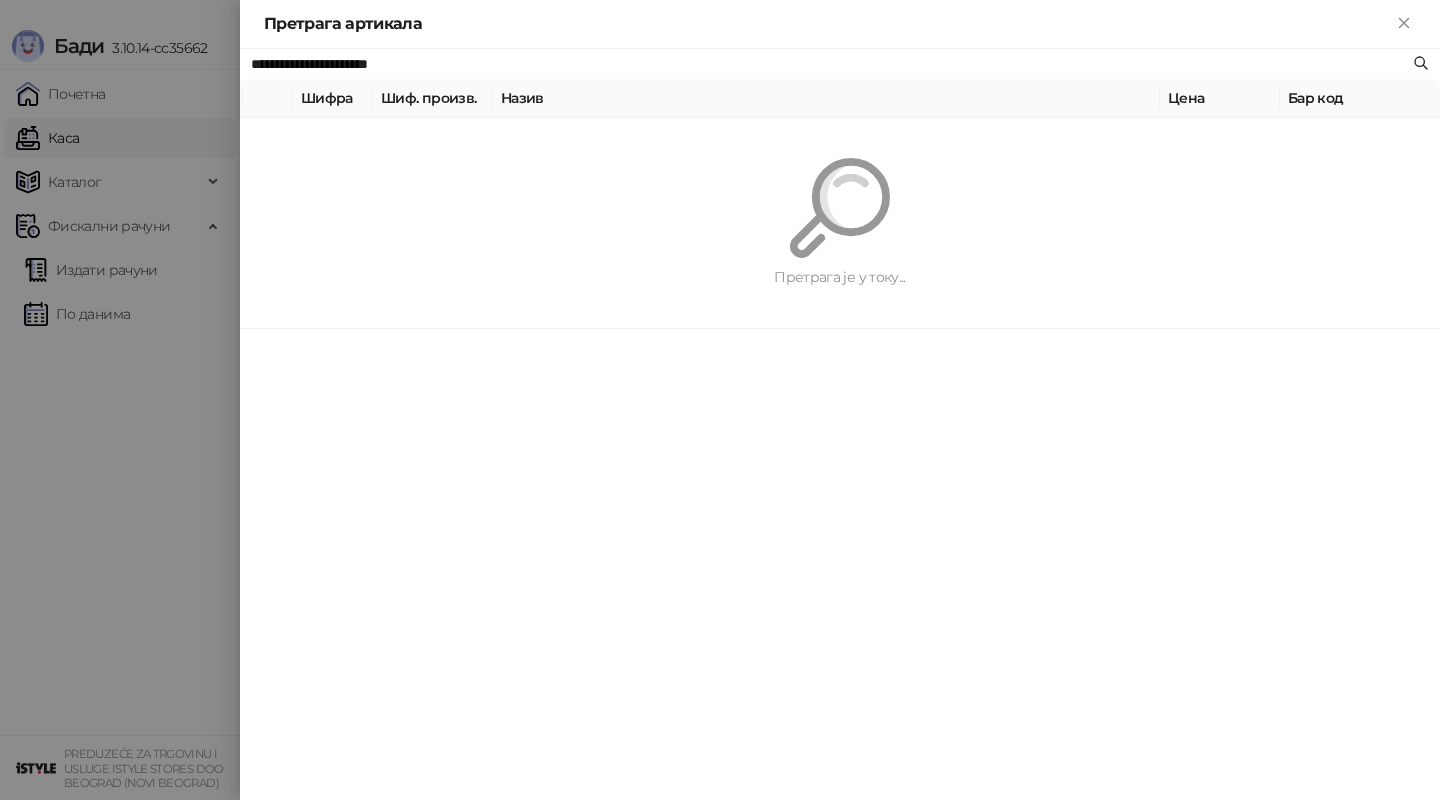paste 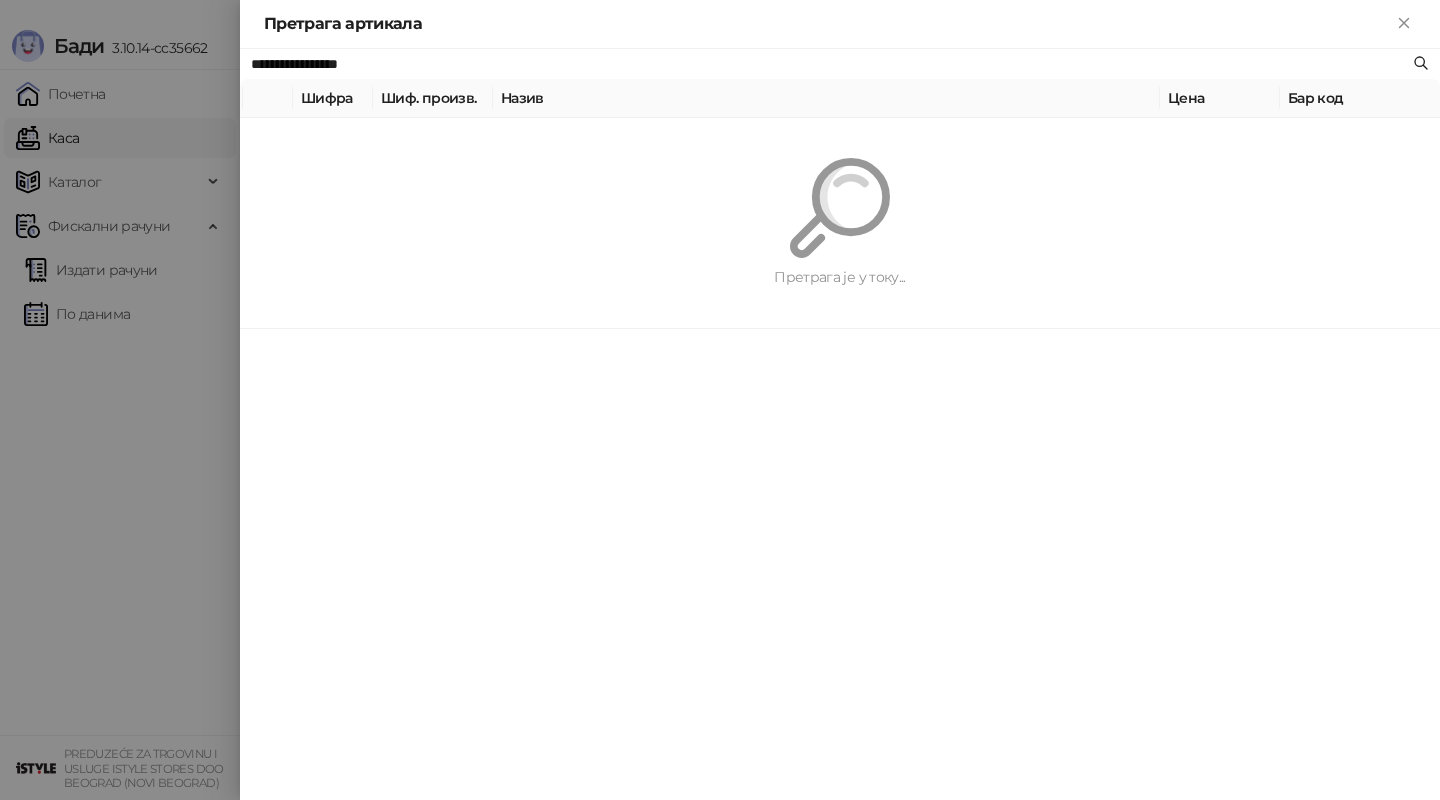 type on "**********" 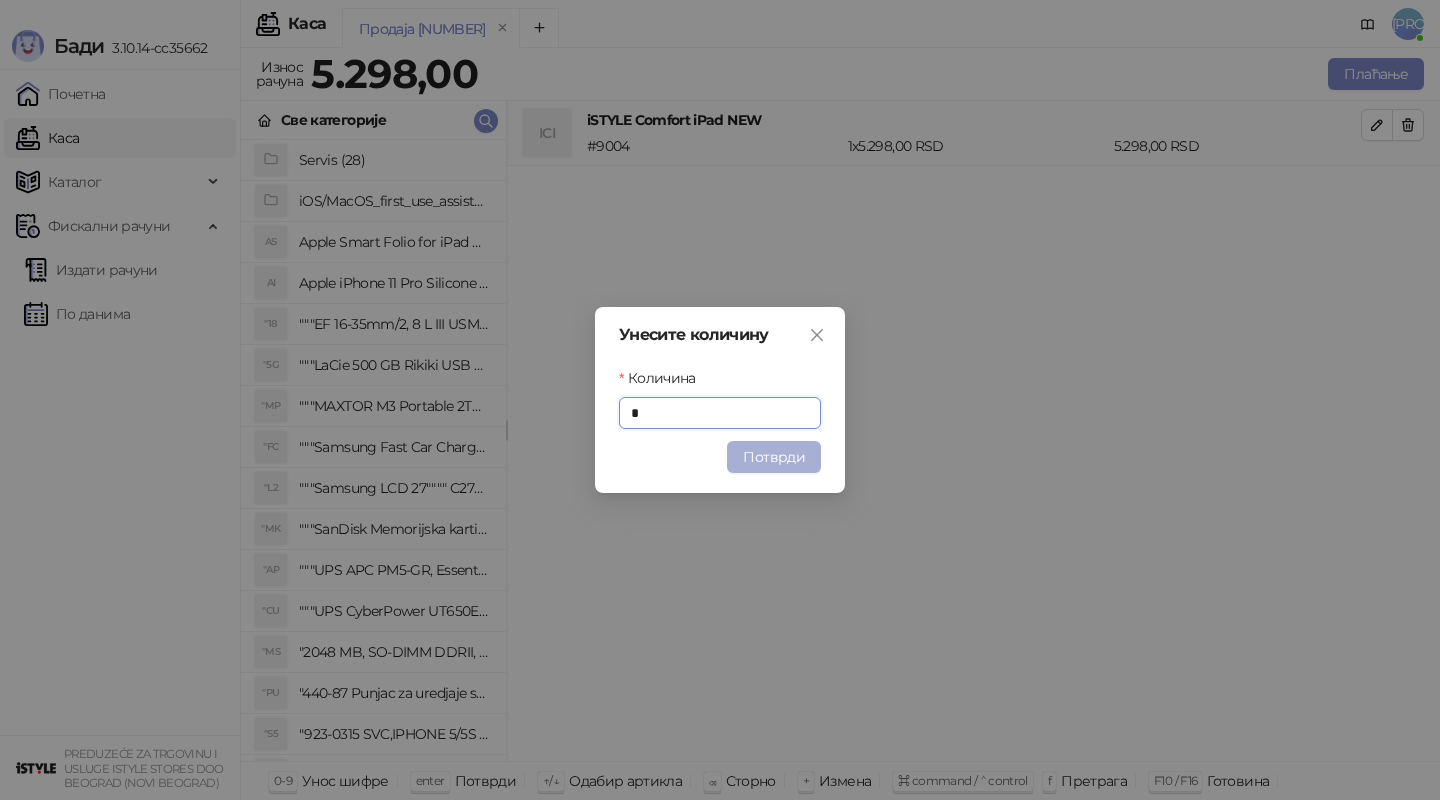 click on "Потврди" at bounding box center [774, 457] 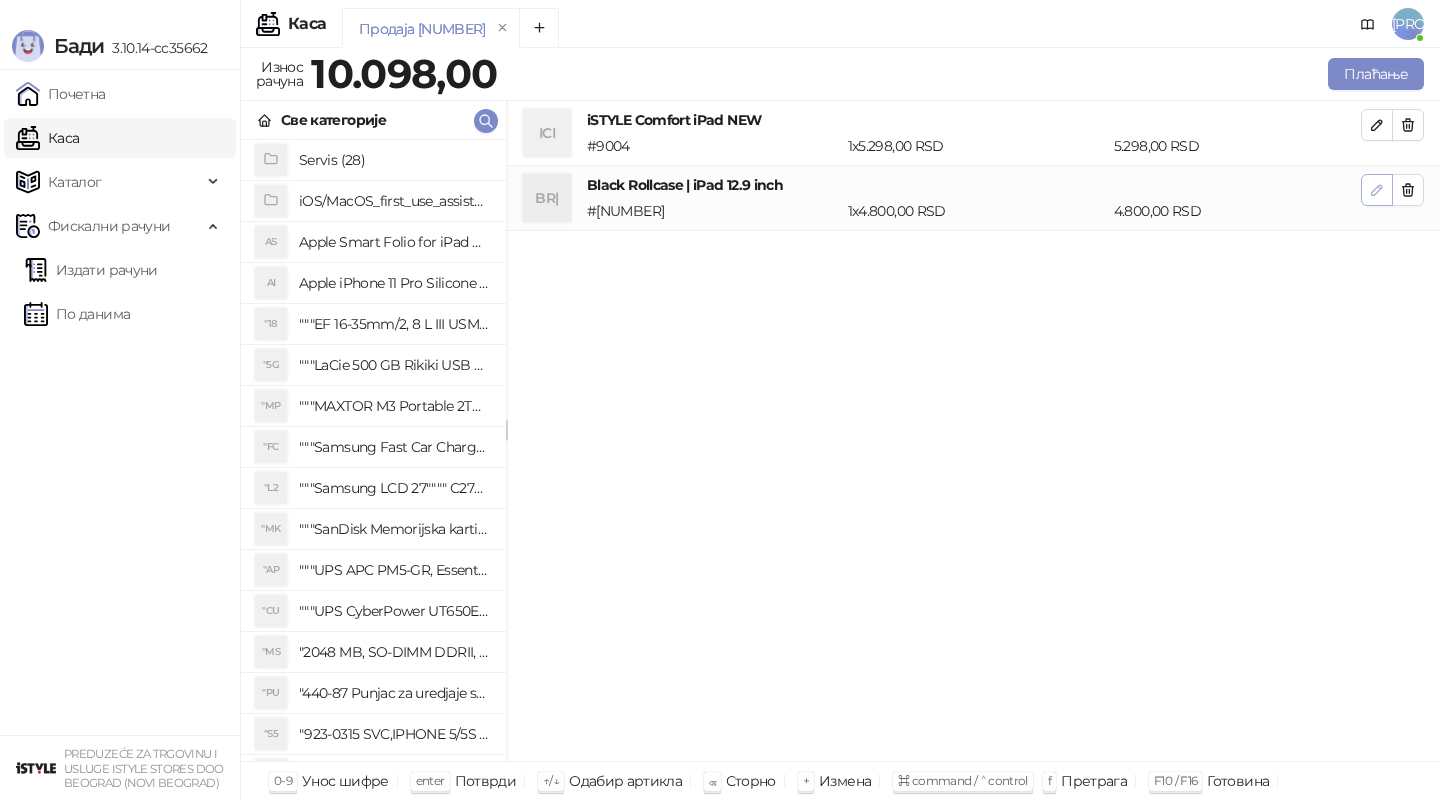 click at bounding box center [1377, 190] 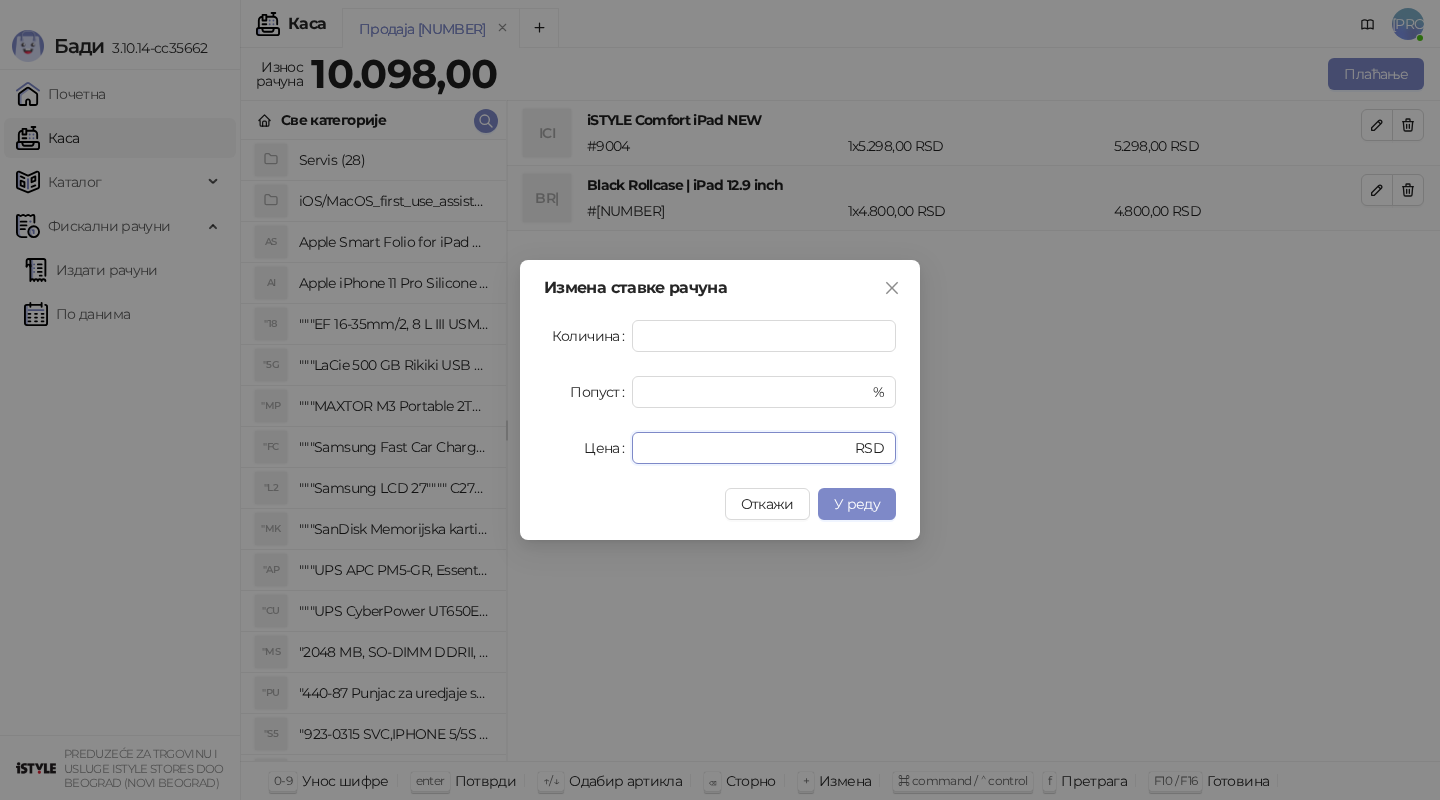 drag, startPoint x: 701, startPoint y: 451, endPoint x: 525, endPoint y: 451, distance: 176 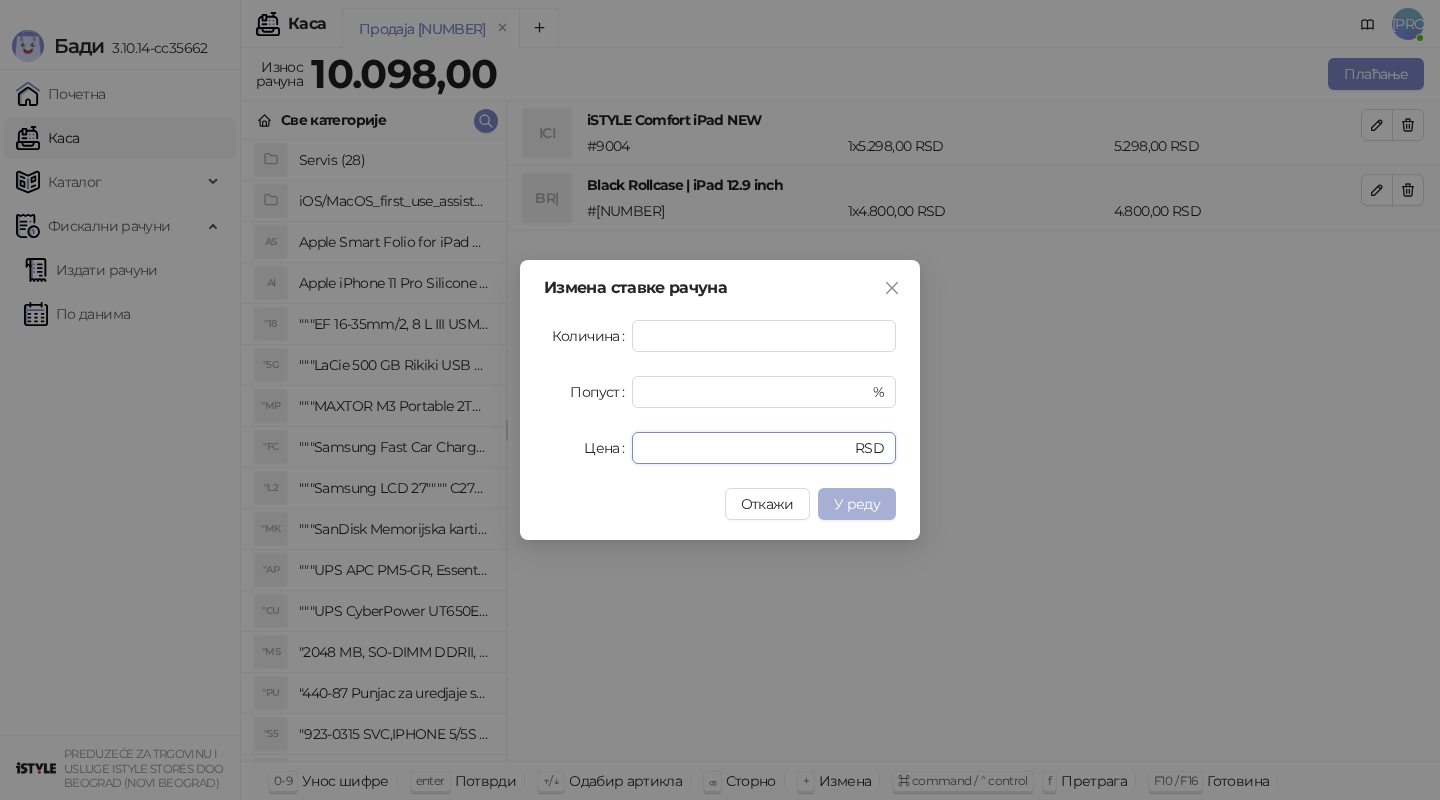 type on "*" 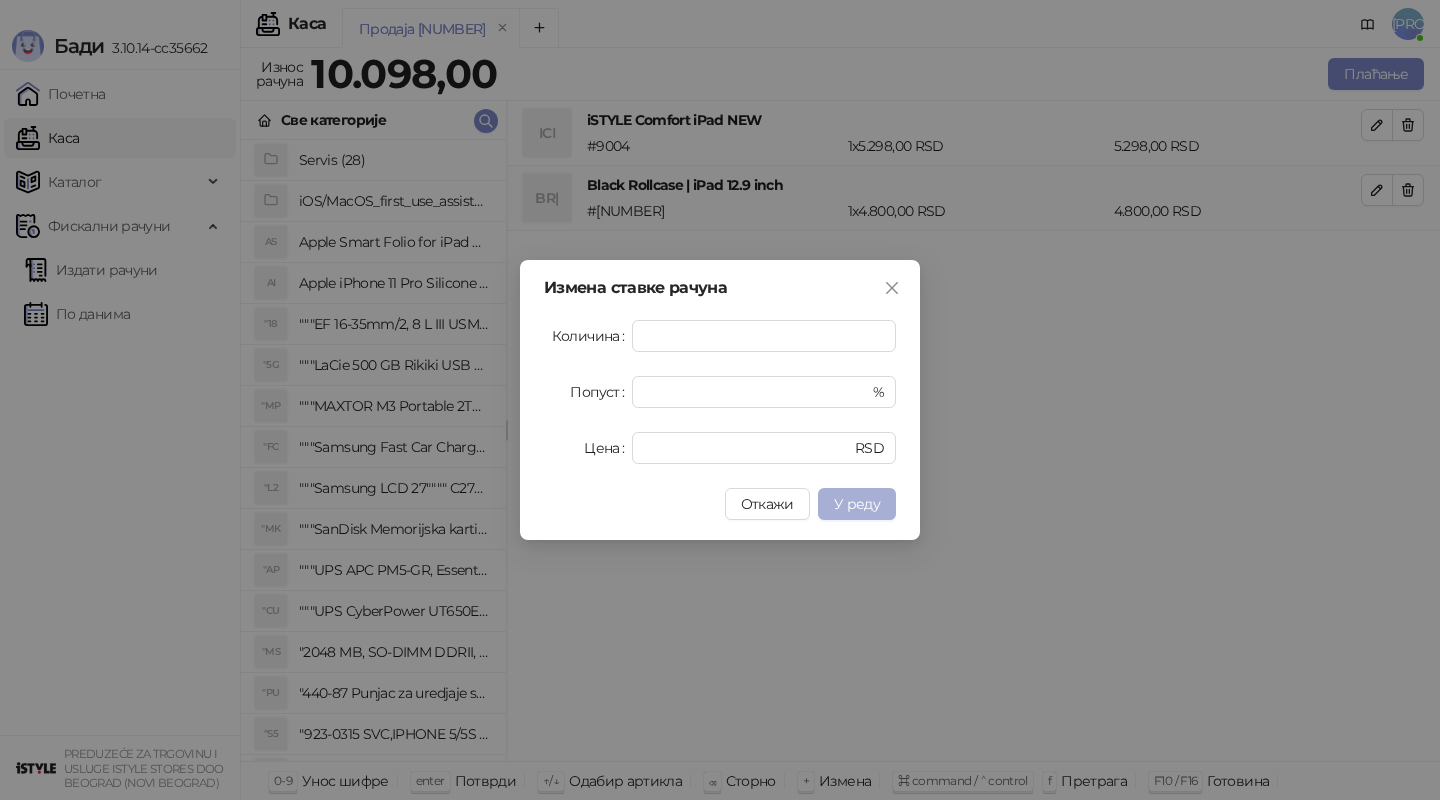 click on "У реду" at bounding box center [857, 504] 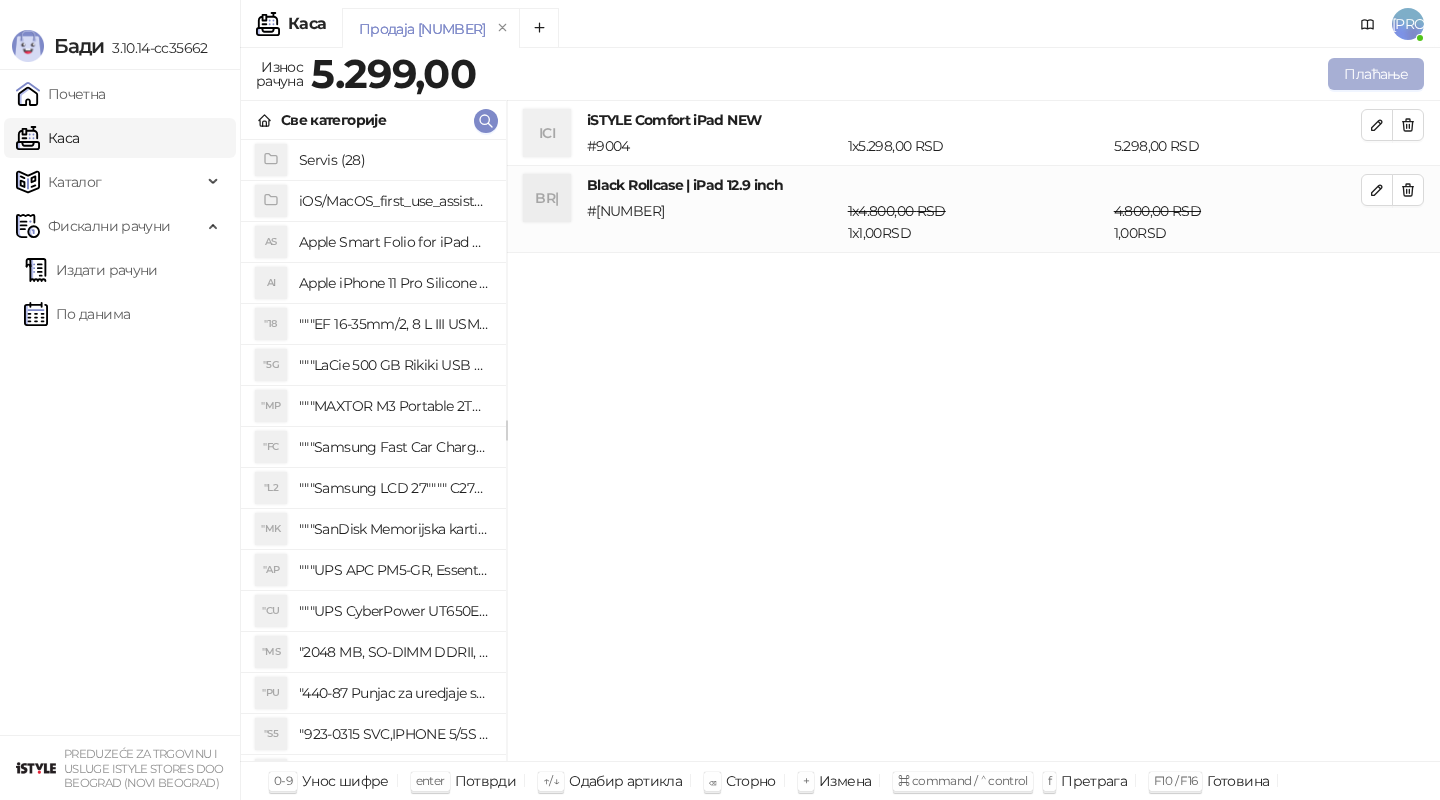 click on "Плаћање" at bounding box center [1376, 74] 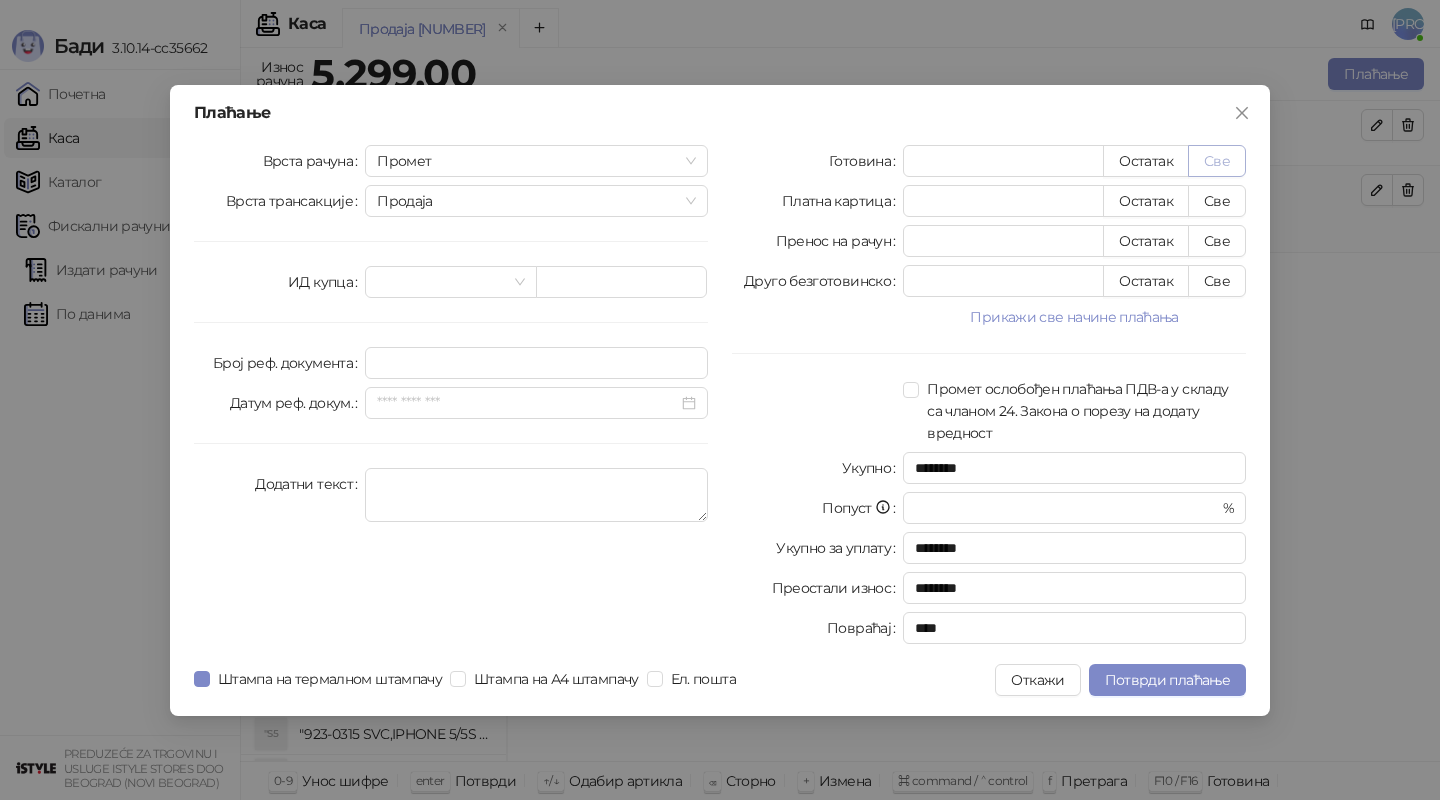 click on "Све" at bounding box center (1217, 161) 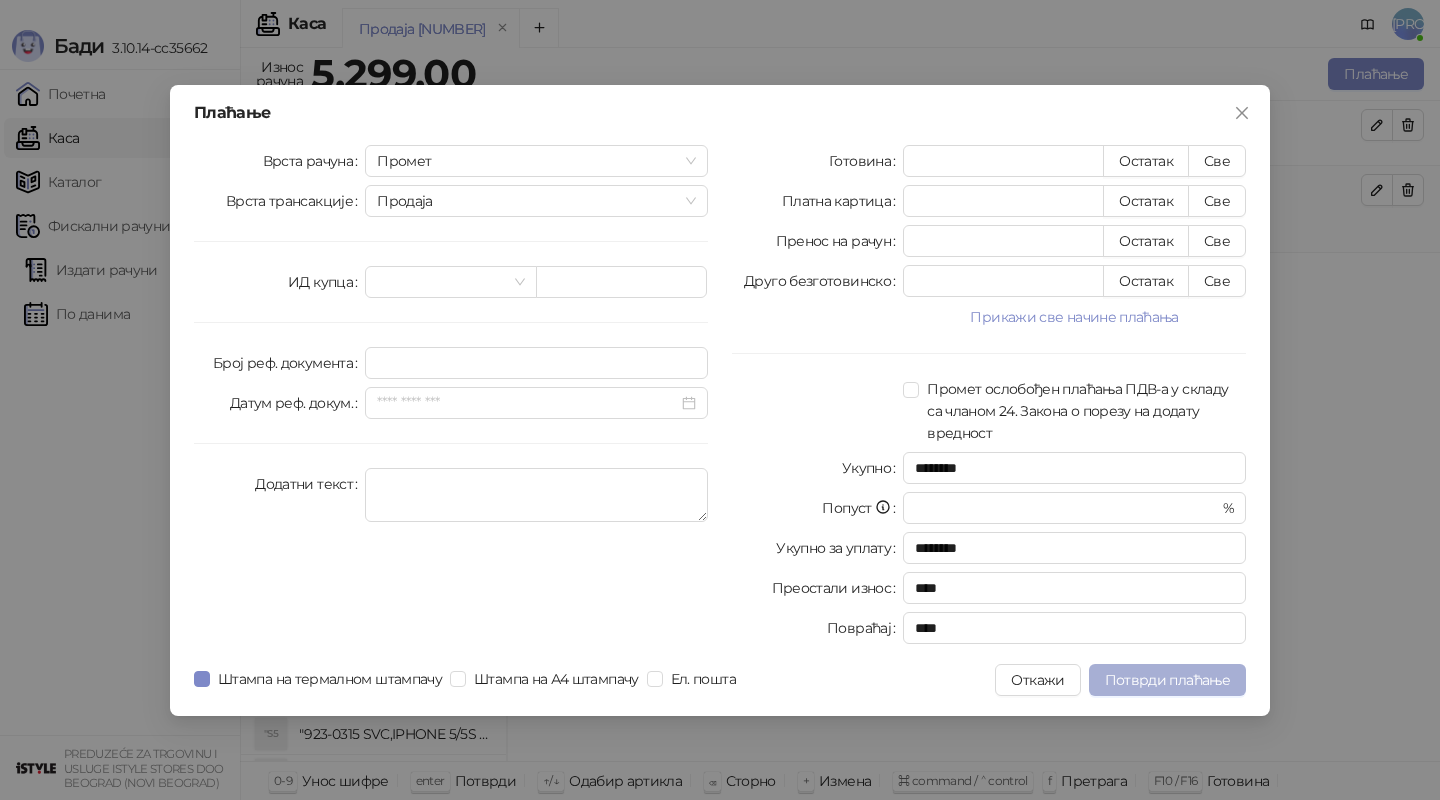 click on "Потврди плаћање" at bounding box center (1167, 680) 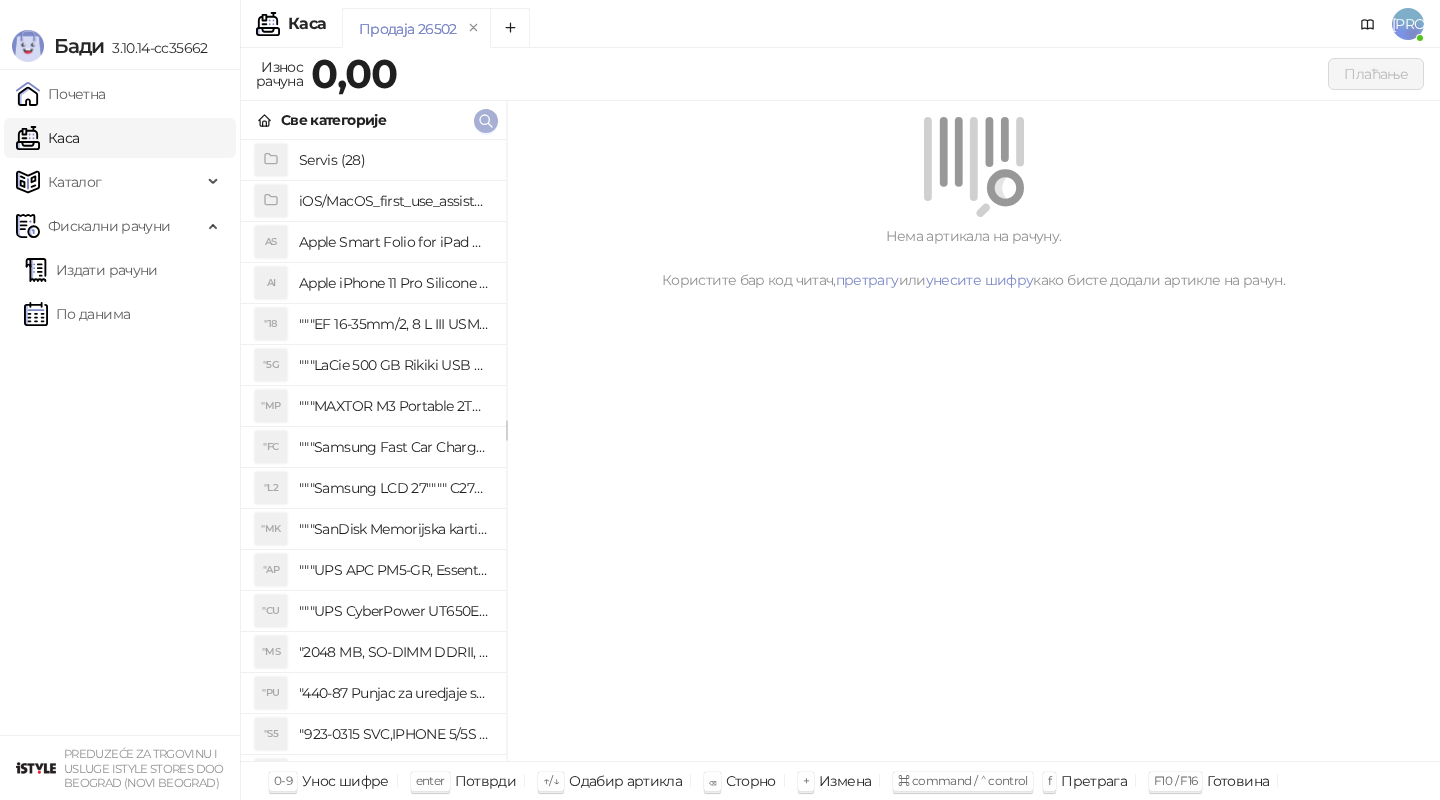 click at bounding box center (486, 120) 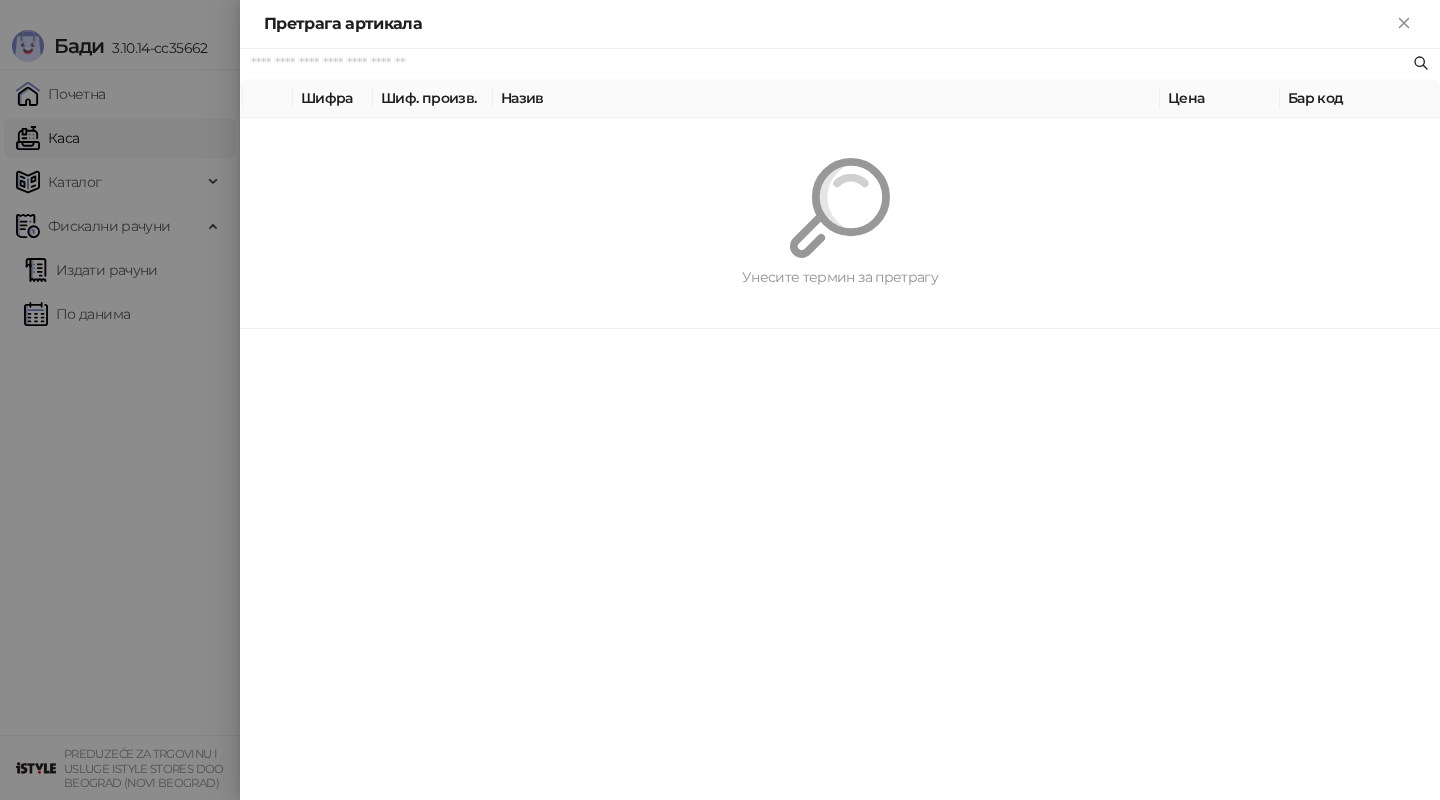 paste on "*********" 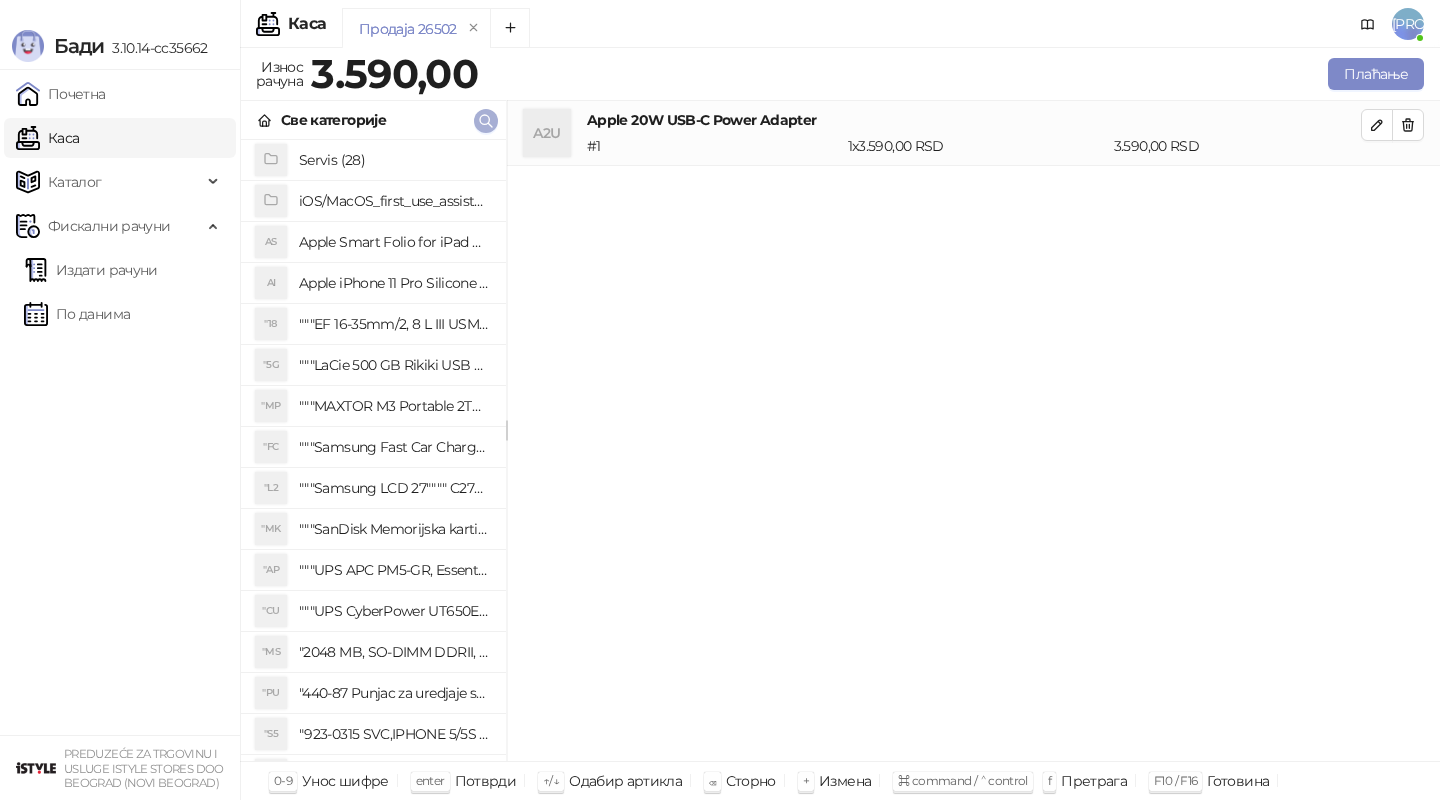 click 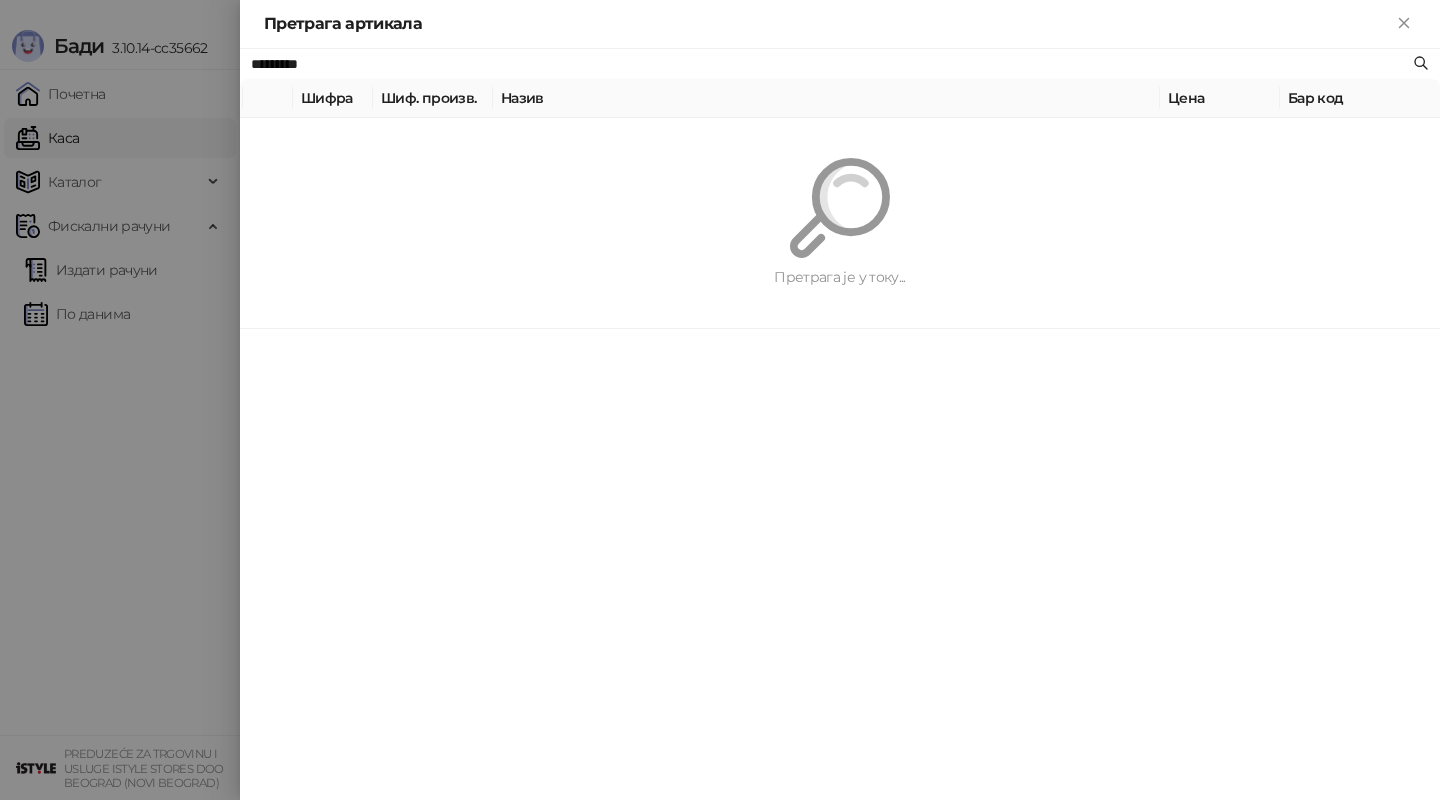 paste 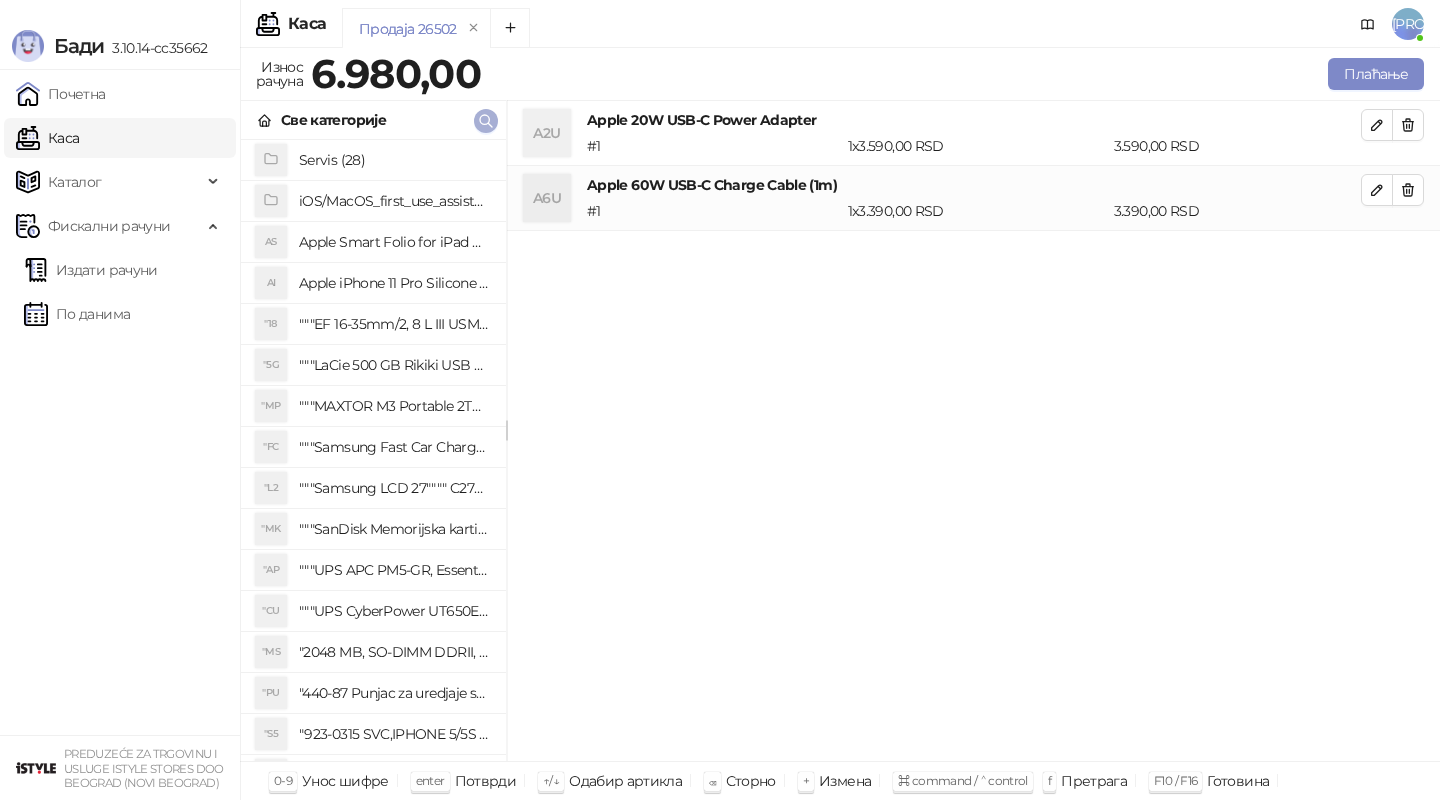 click 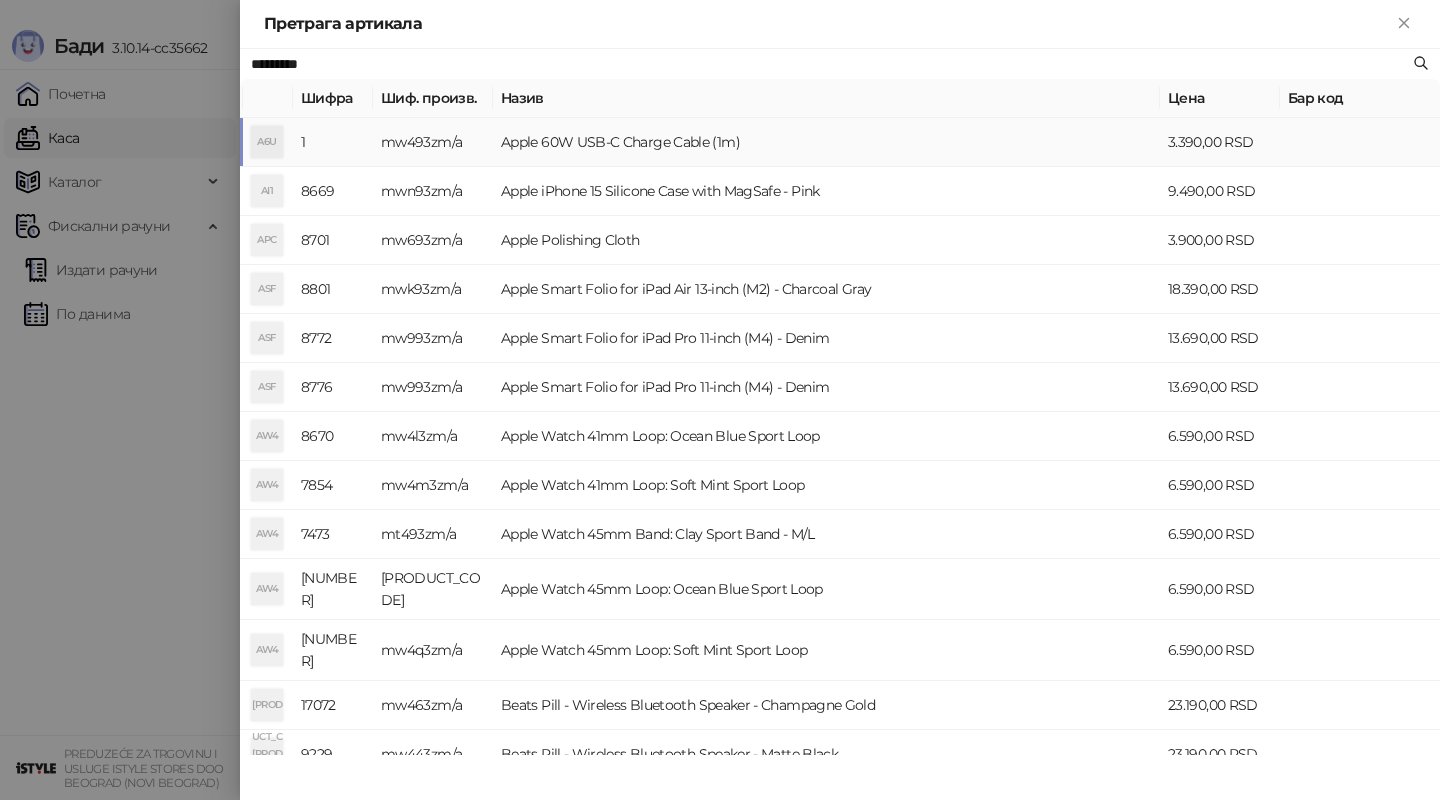 paste on "*******" 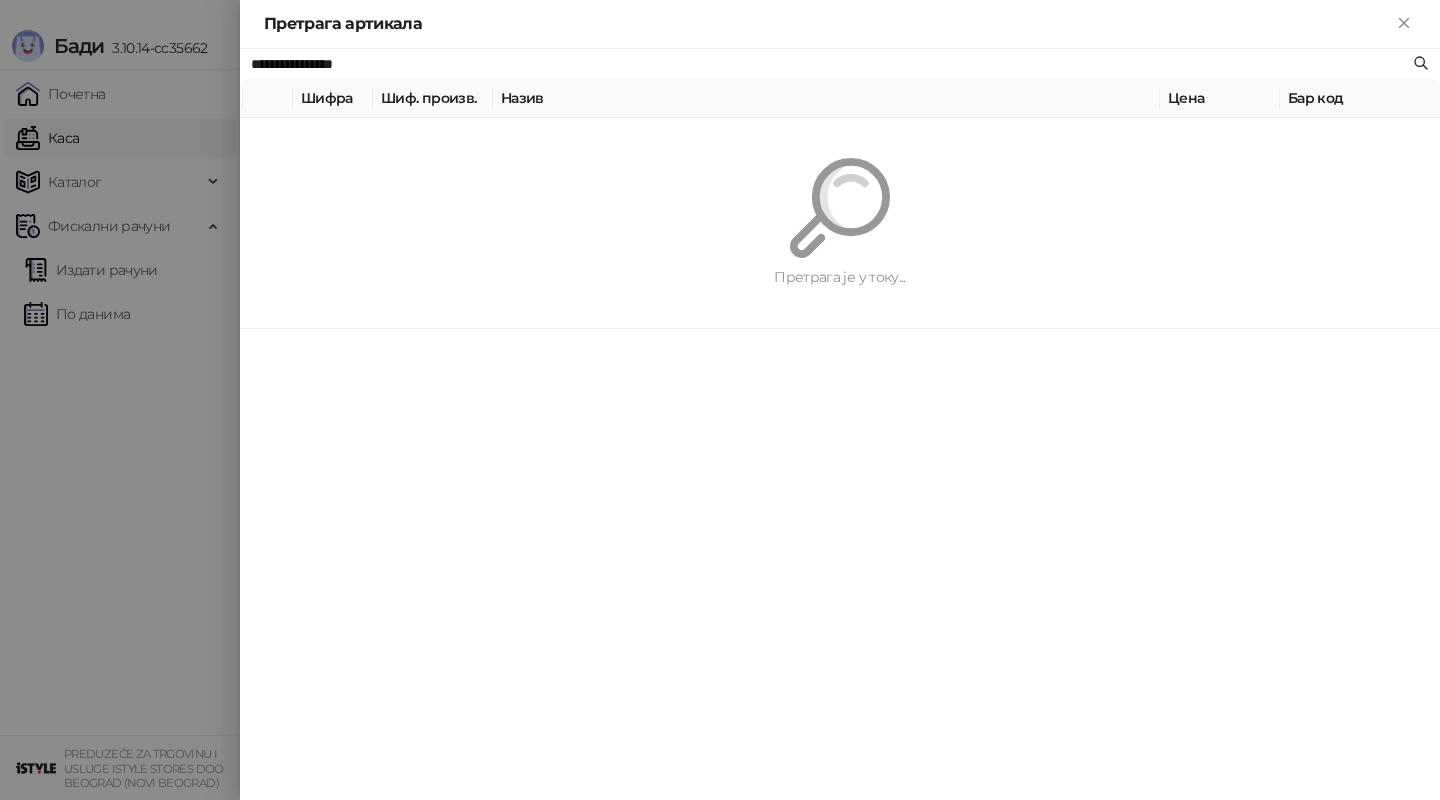 type on "**********" 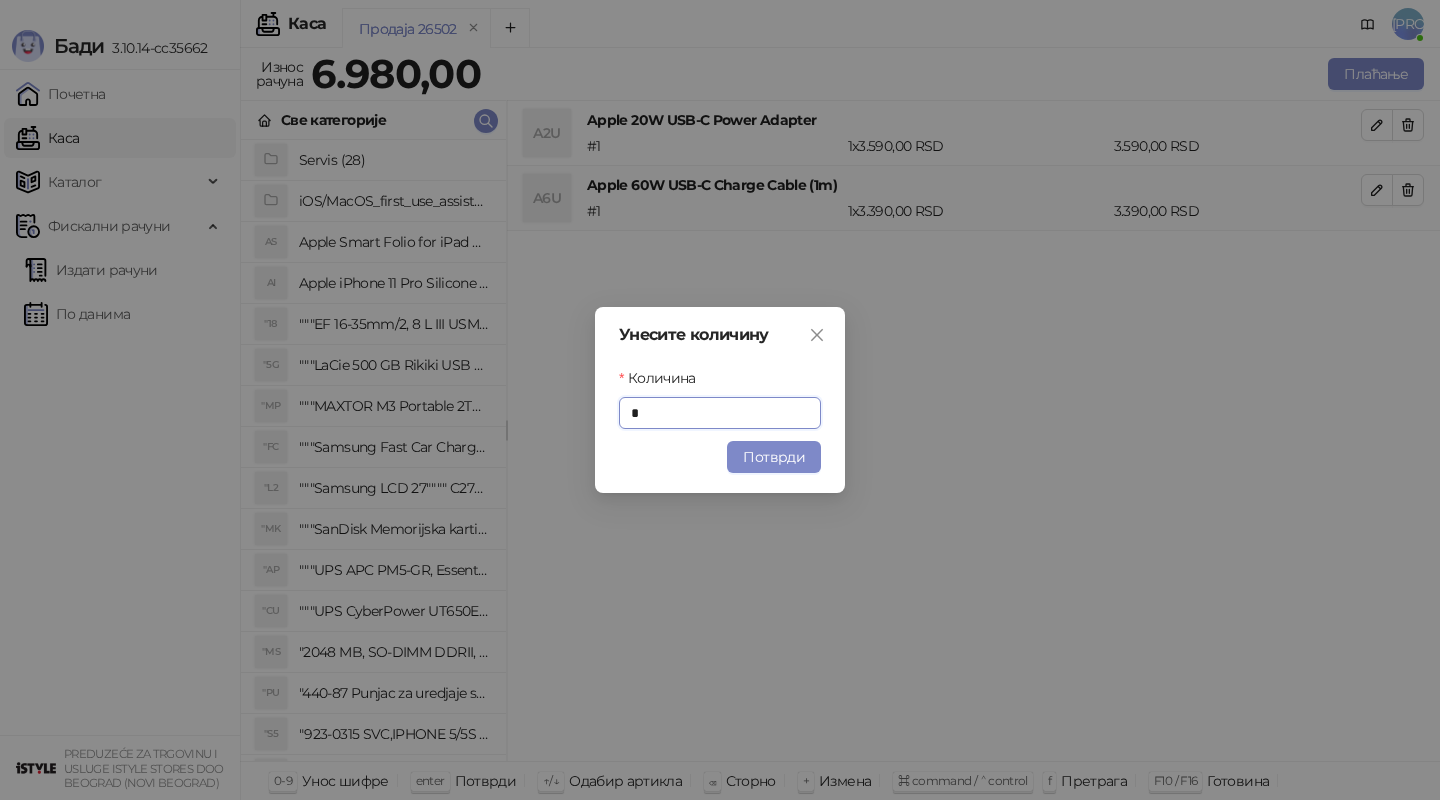 click on "Унесите количину Количина * Потврди" at bounding box center (720, 400) 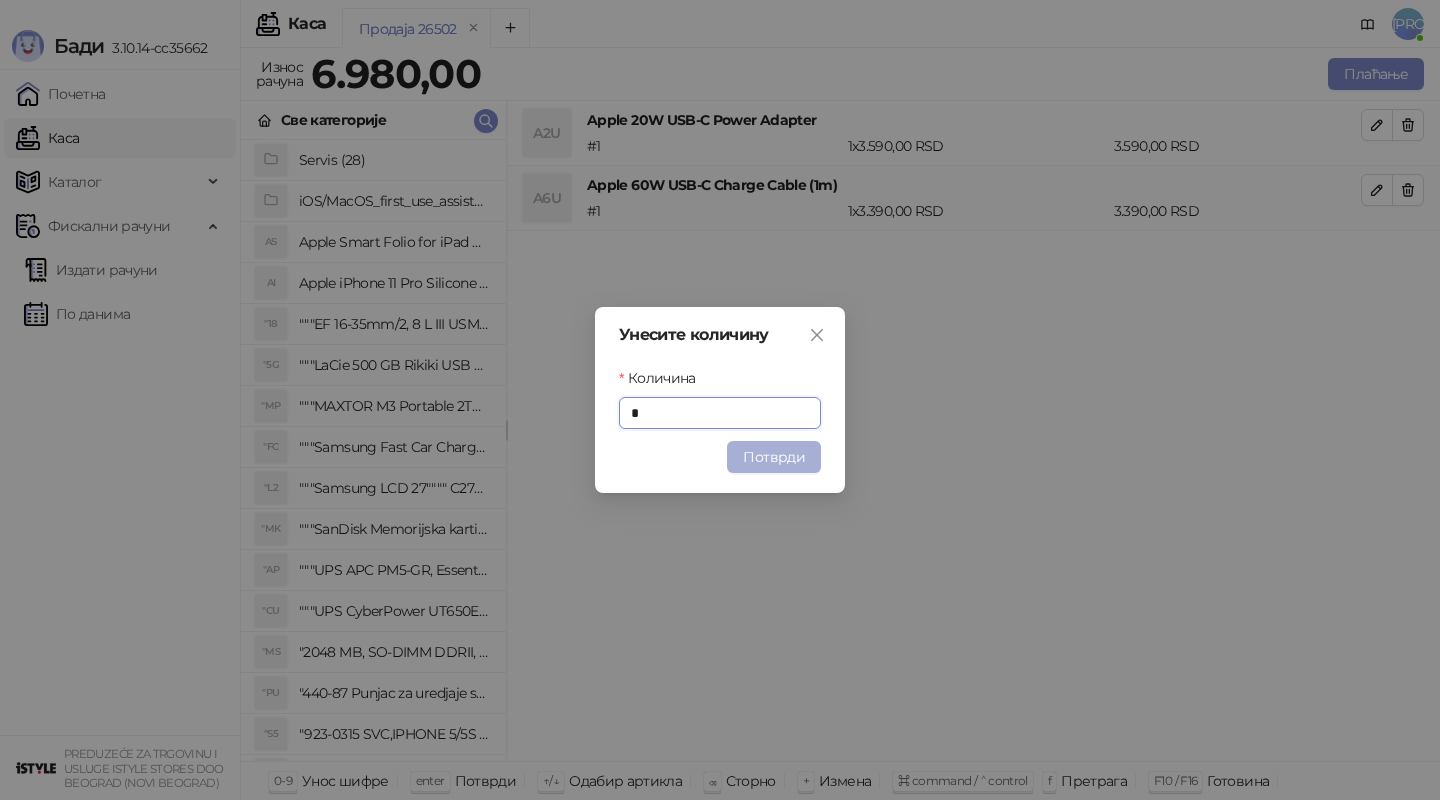 click on "Потврди" at bounding box center (774, 457) 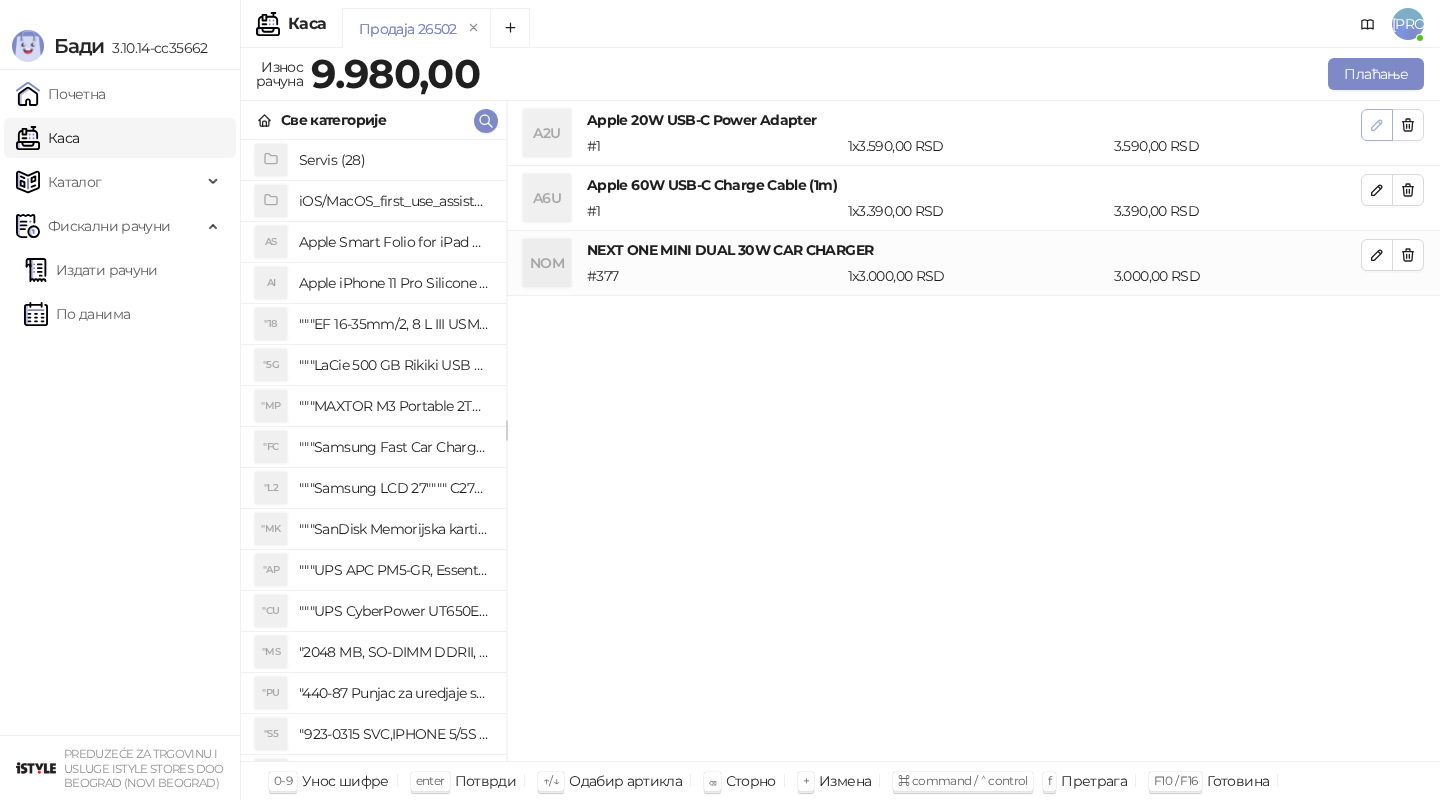 click 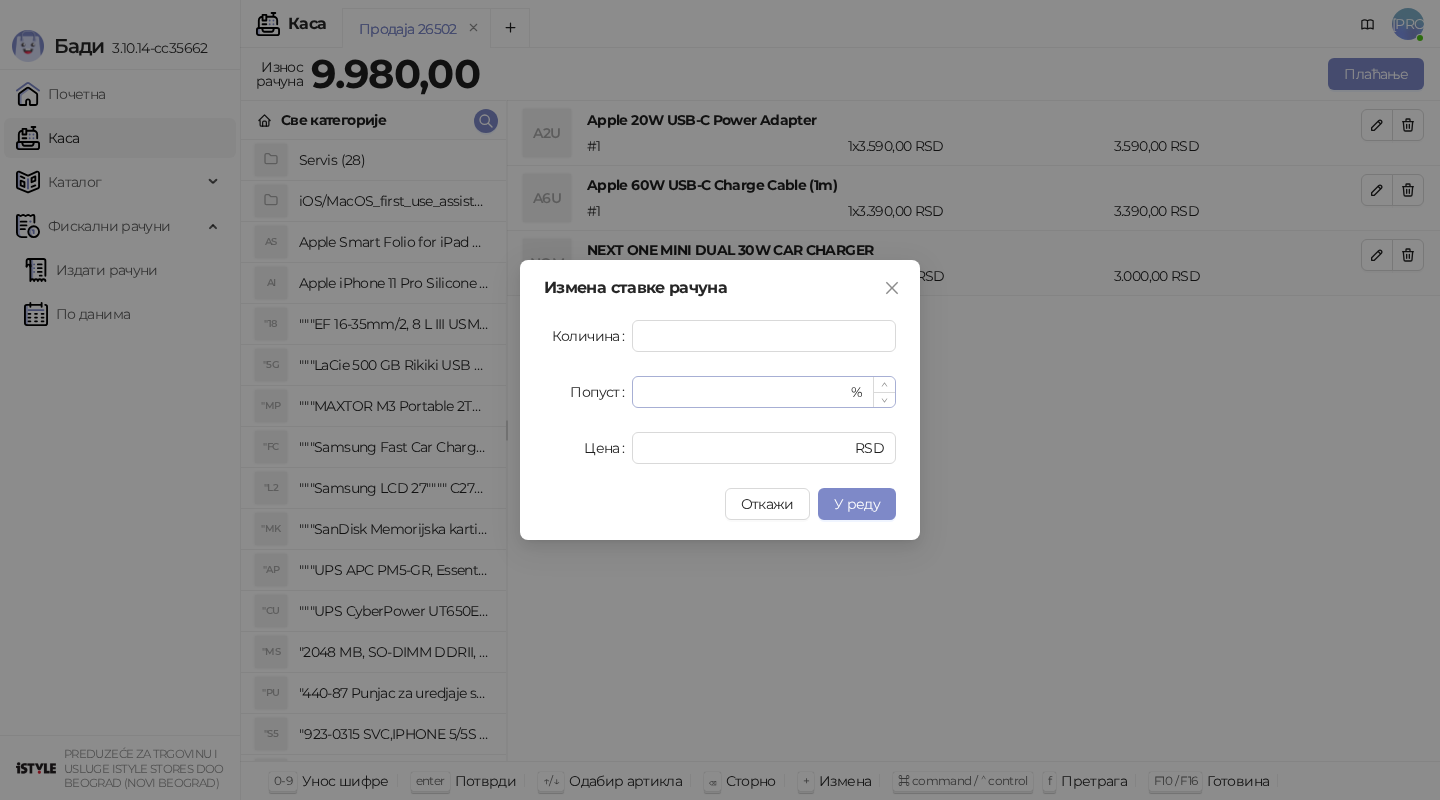 type on "*" 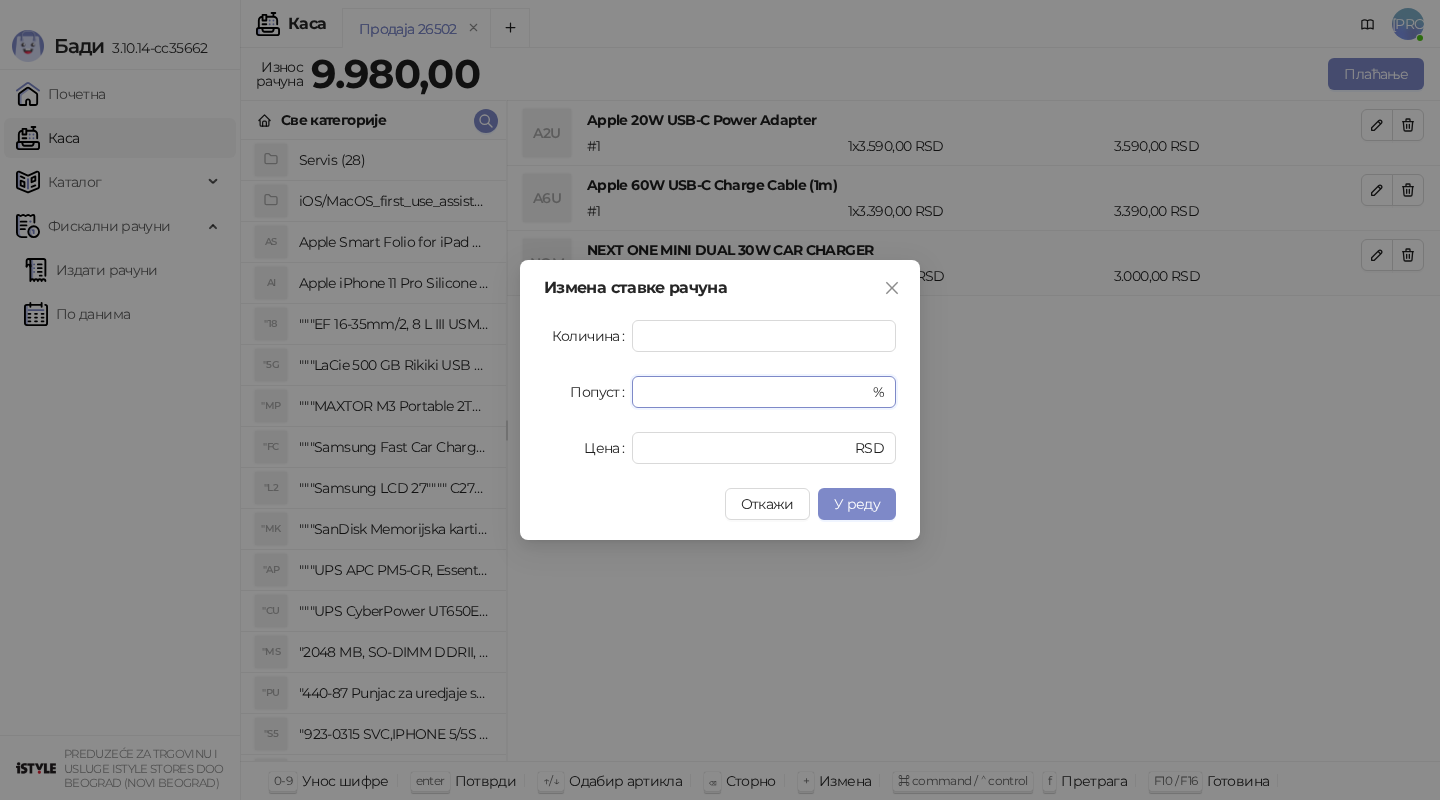 drag, startPoint x: 673, startPoint y: 399, endPoint x: 512, endPoint y: 394, distance: 161.07762 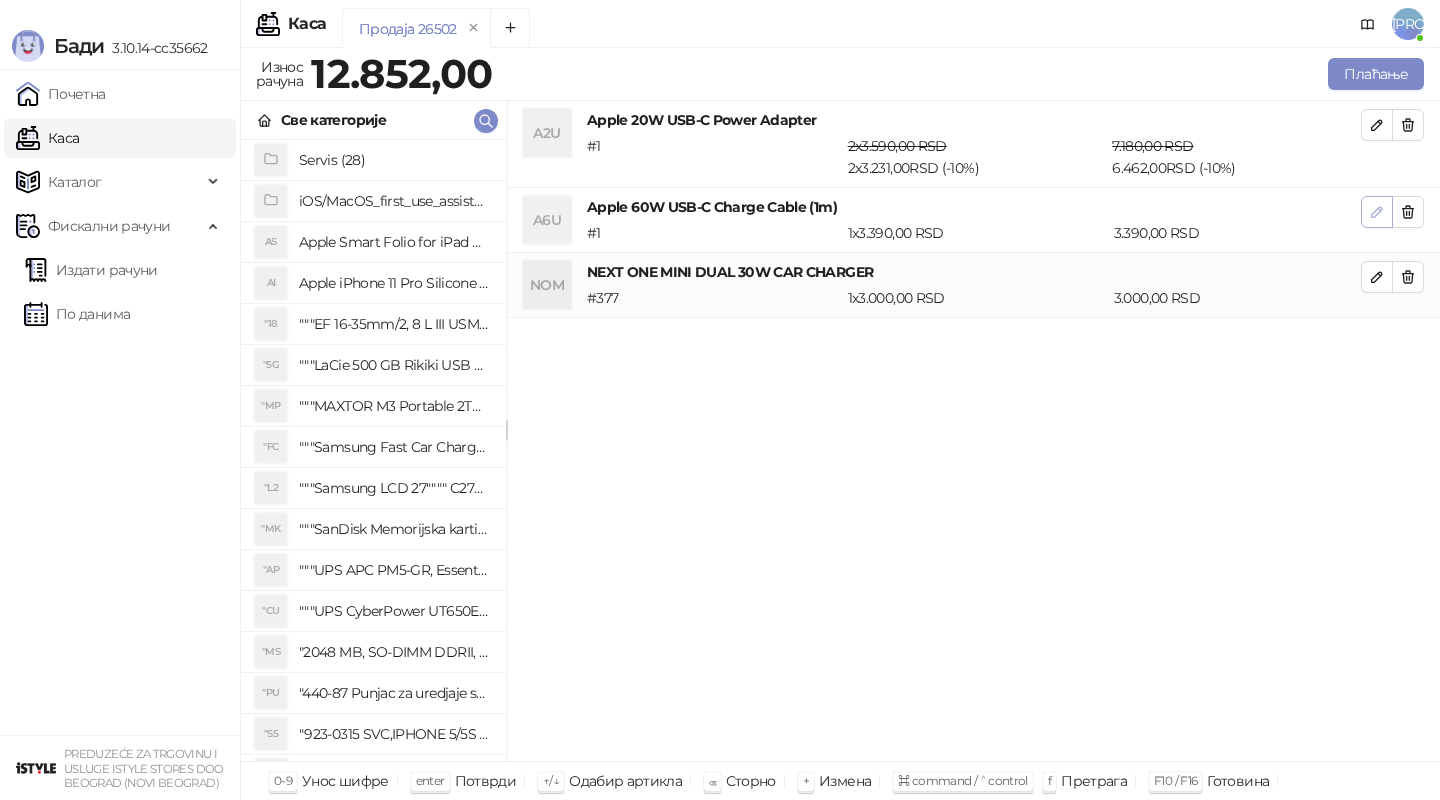 click at bounding box center (1377, 212) 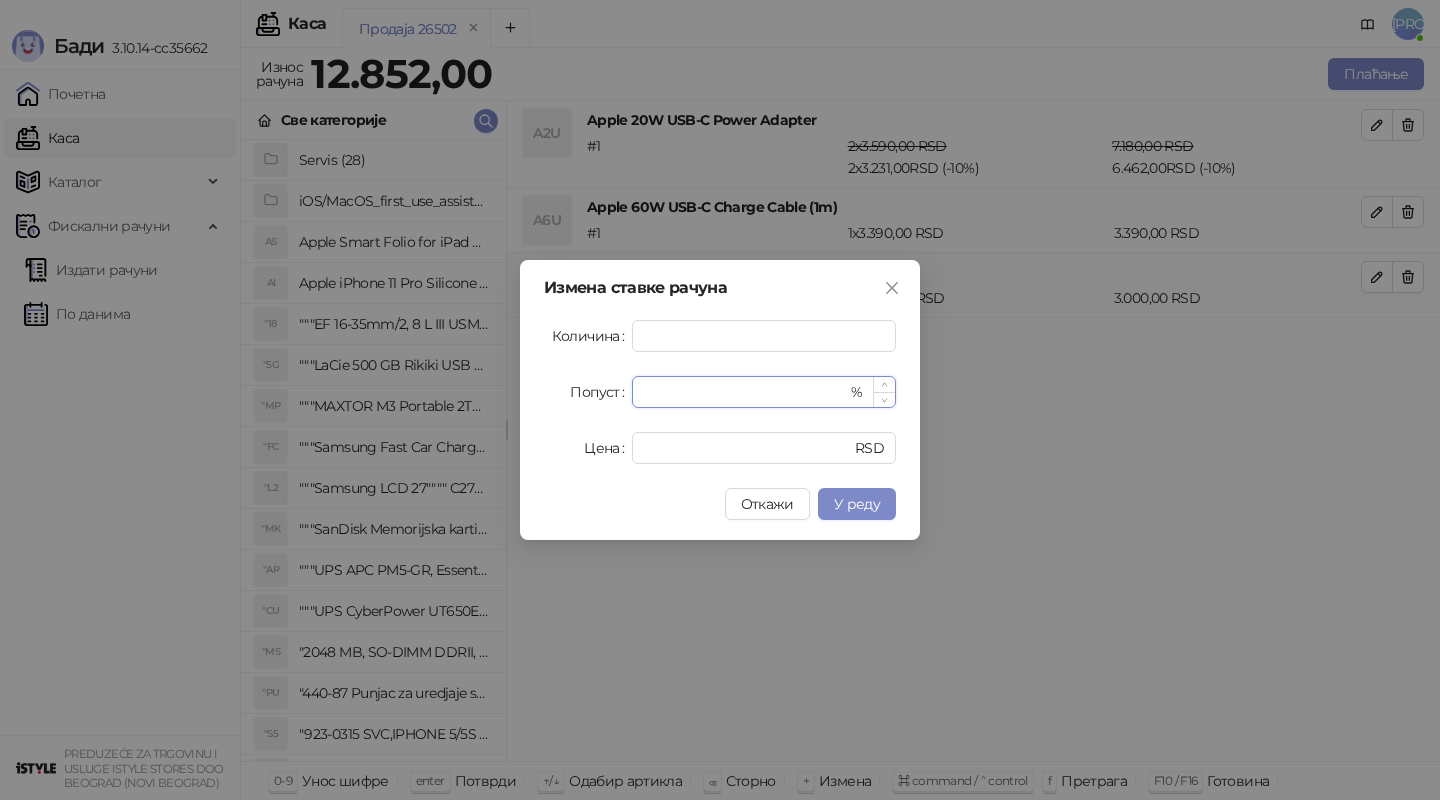 drag, startPoint x: 701, startPoint y: 390, endPoint x: 641, endPoint y: 390, distance: 60 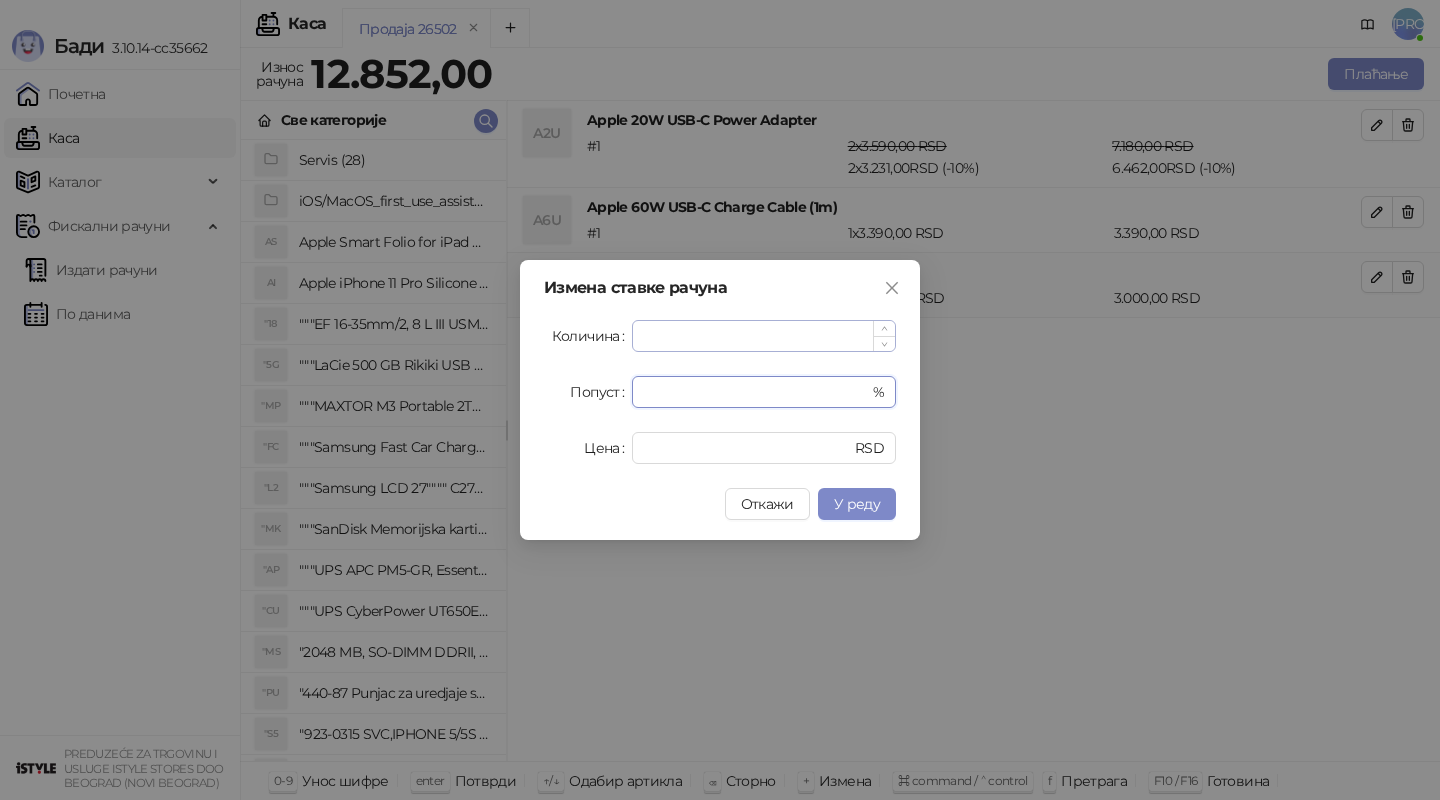 type on "**" 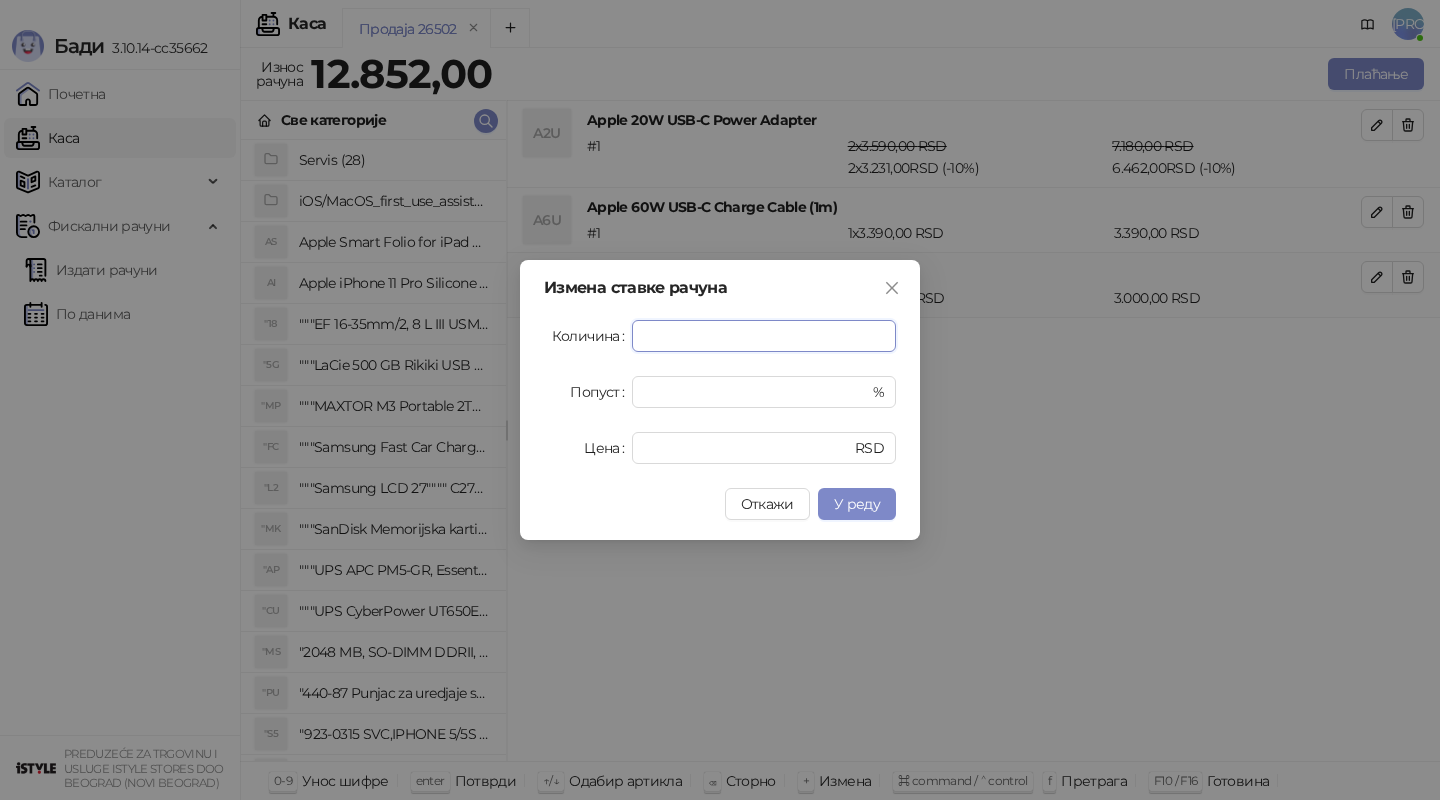 drag, startPoint x: 657, startPoint y: 329, endPoint x: 616, endPoint y: 327, distance: 41.04875 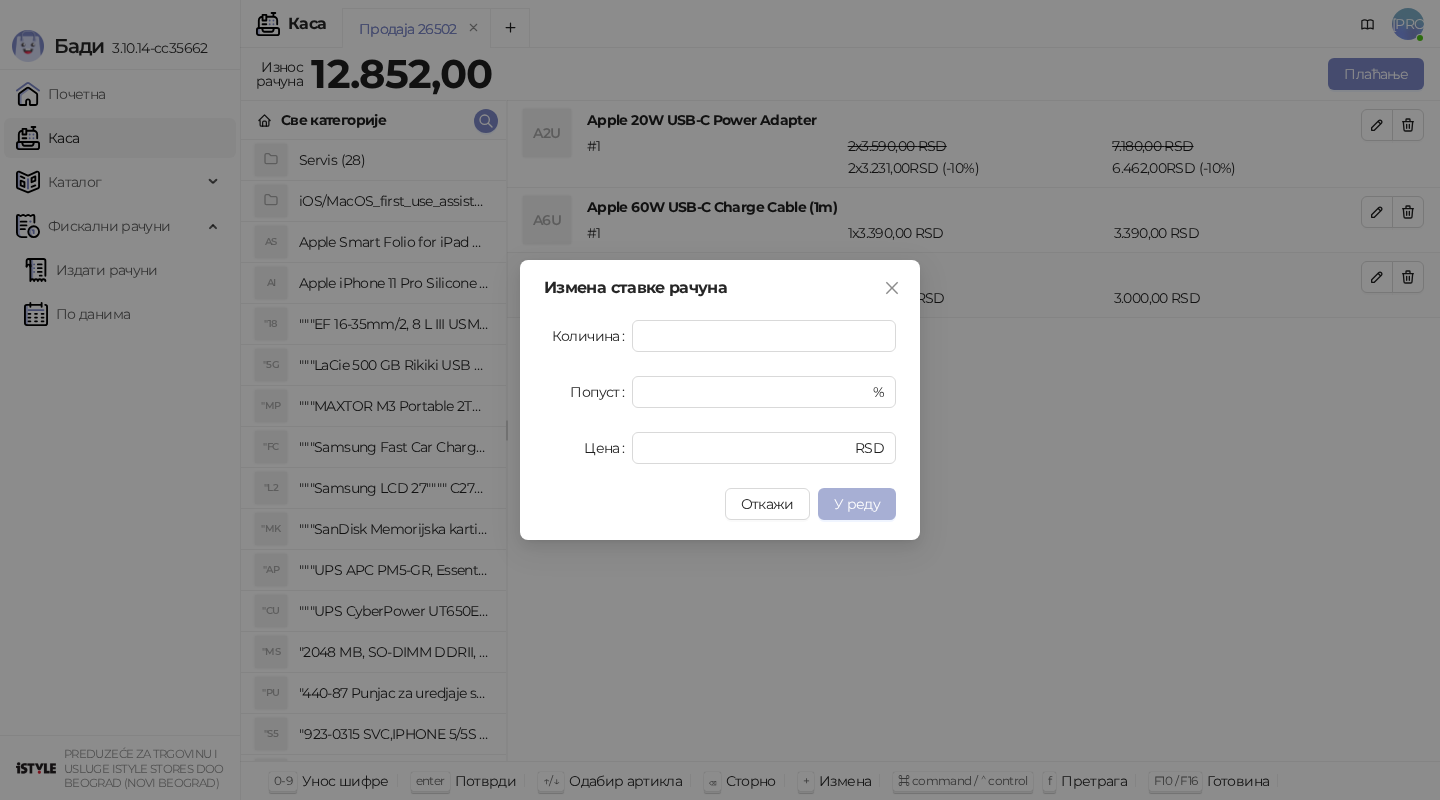 click on "У реду" at bounding box center (857, 504) 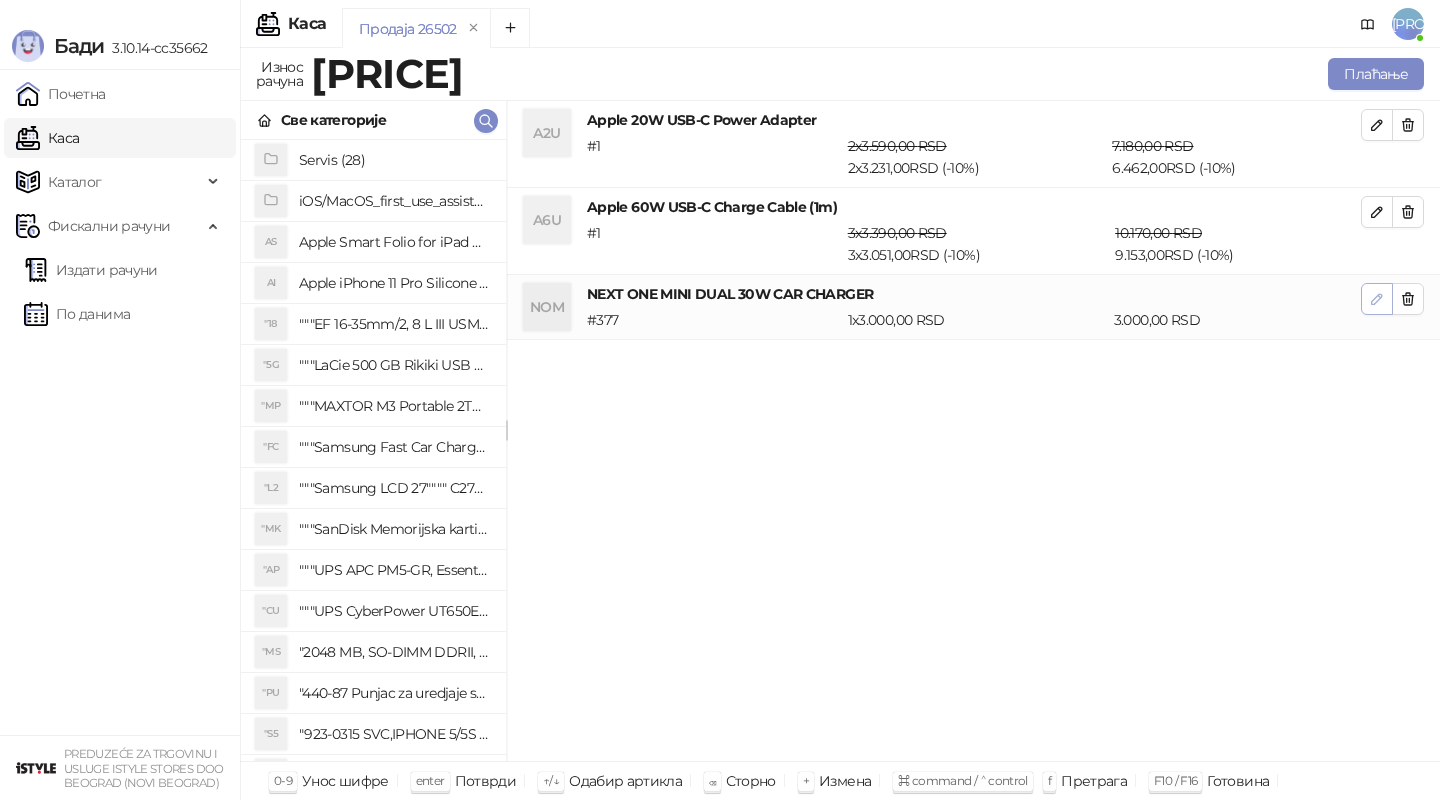 click at bounding box center (1377, 299) 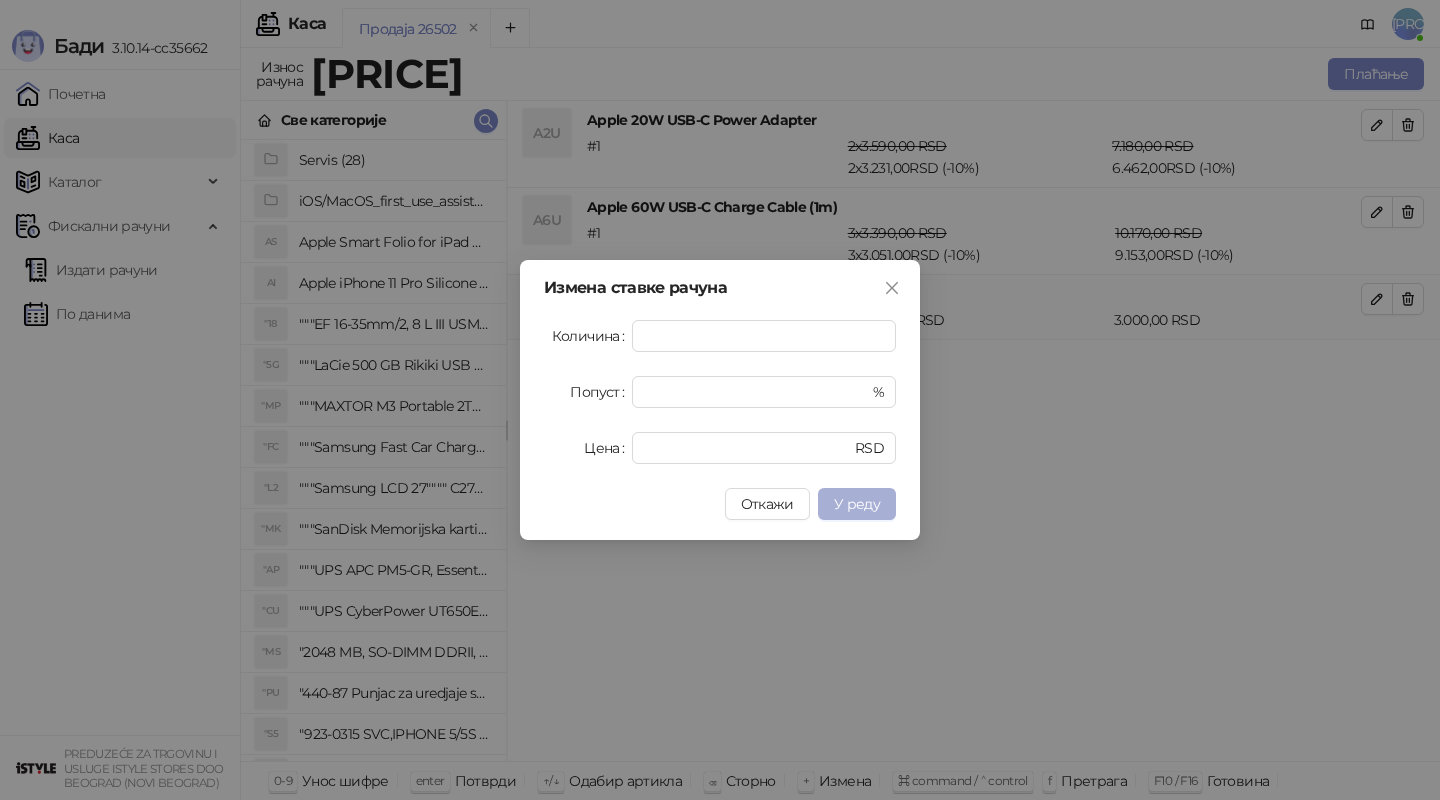 click on "У реду" at bounding box center (857, 504) 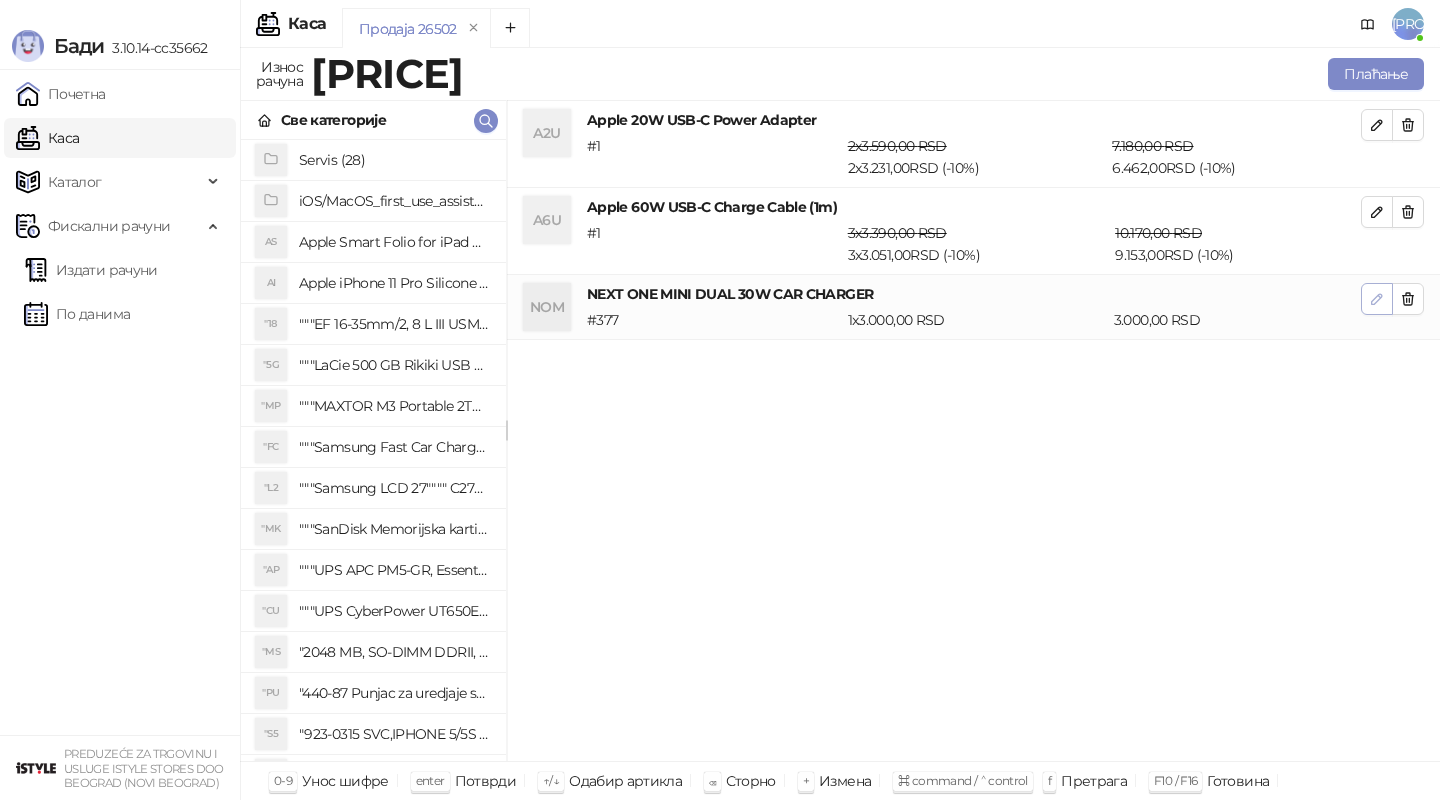 click 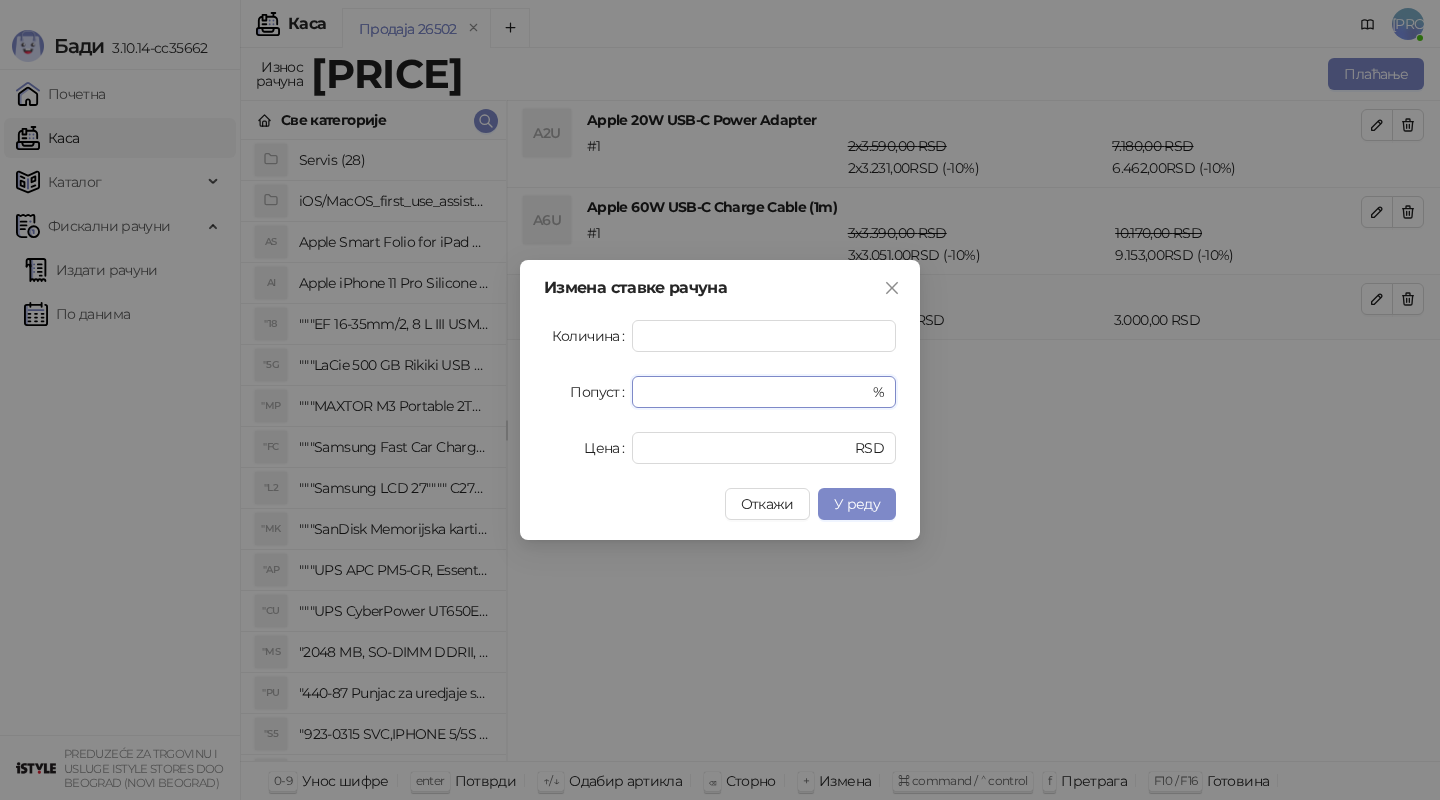 drag, startPoint x: 663, startPoint y: 401, endPoint x: 549, endPoint y: 400, distance: 114.00439 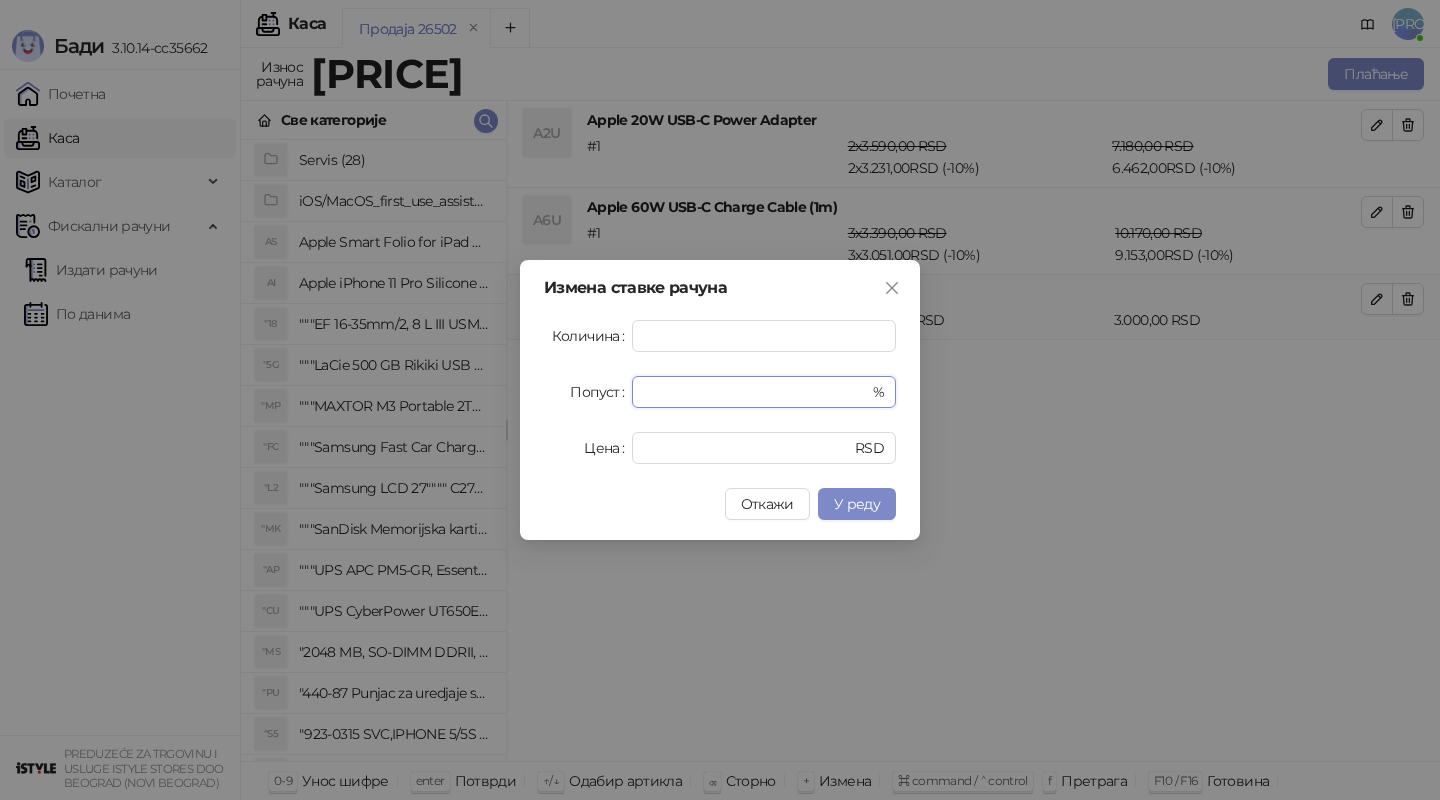 type on "**" 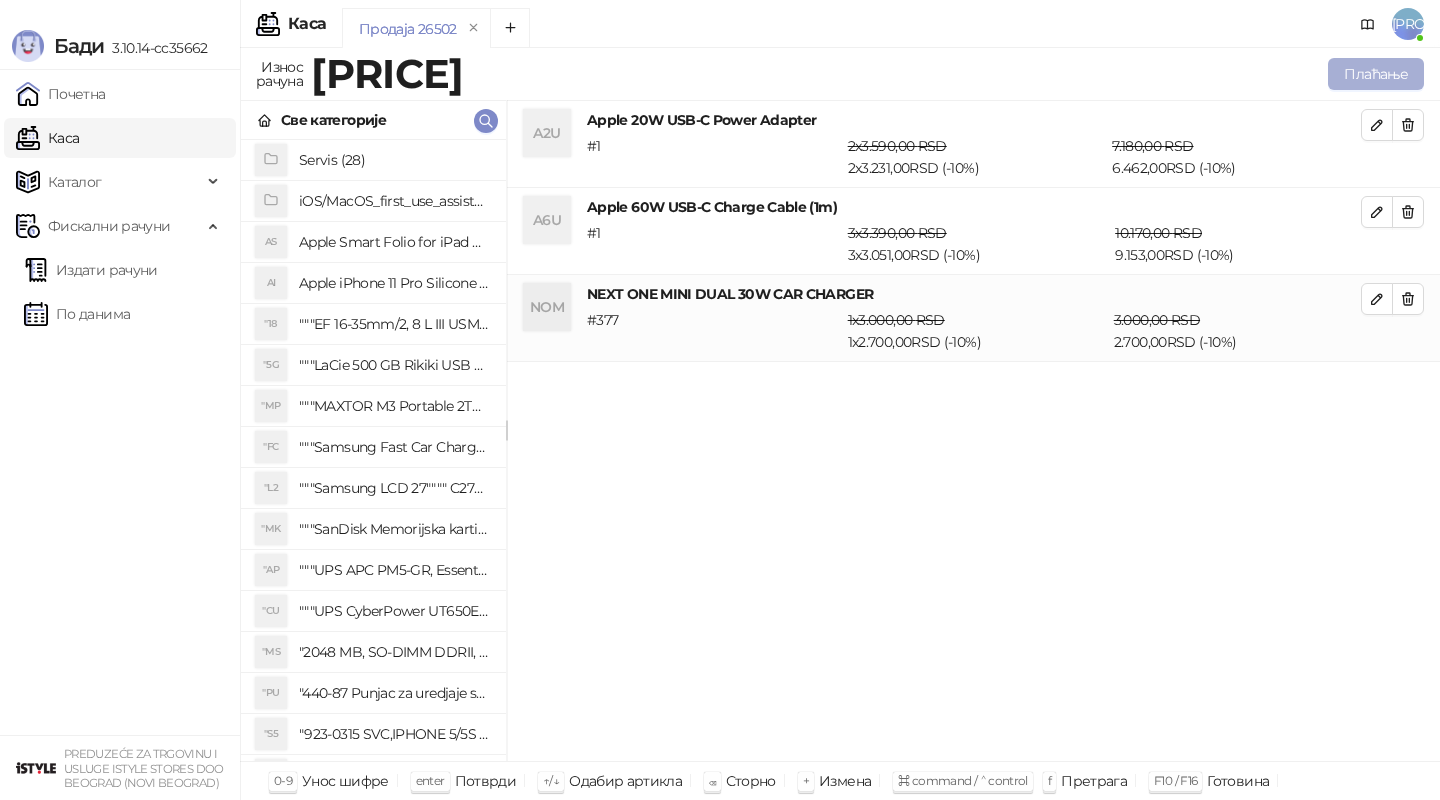 click on "Плаћање" at bounding box center (1376, 74) 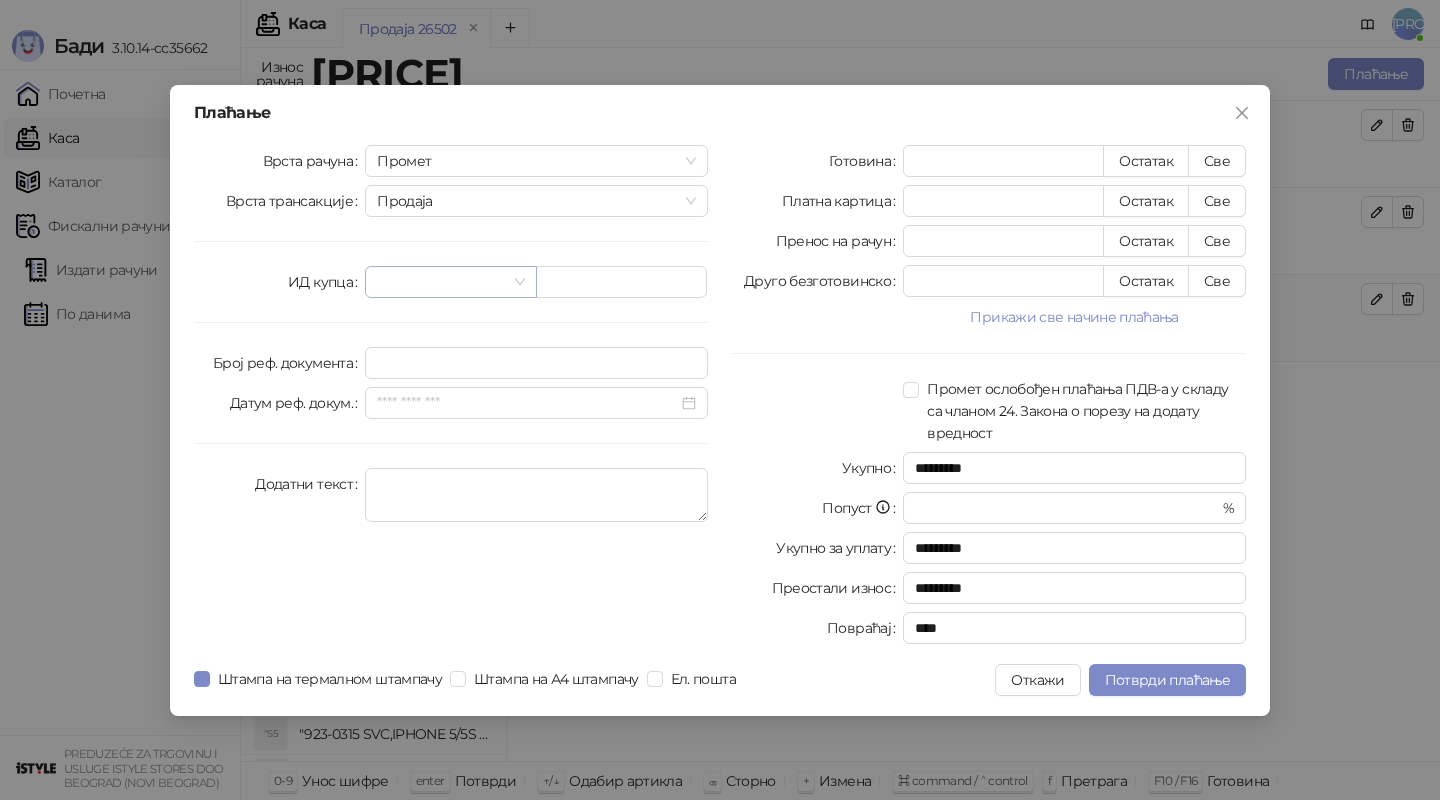 click at bounding box center [450, 282] 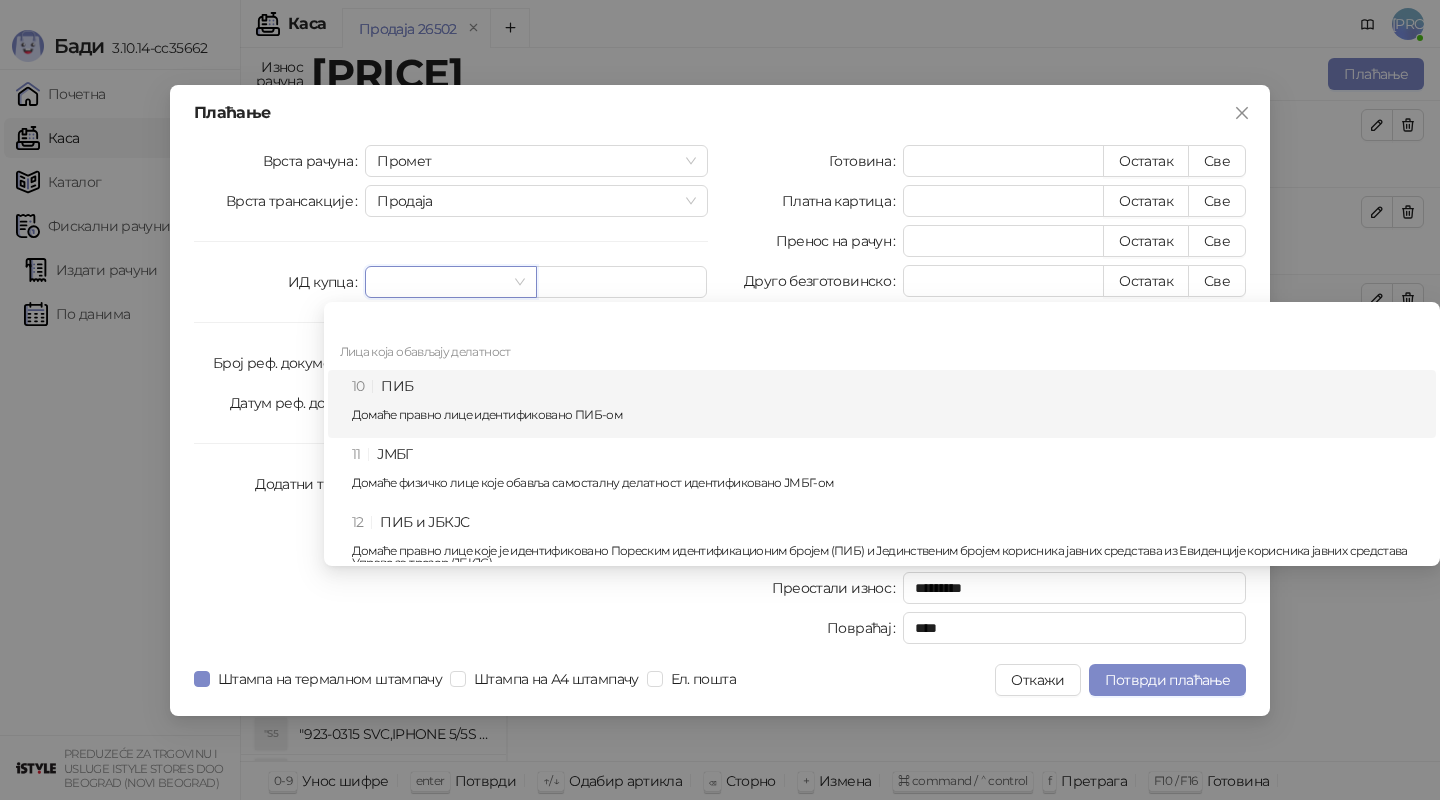 click on "10 ПИБ Домаће правно лице идентификовано ПИБ-ом" at bounding box center [888, 404] 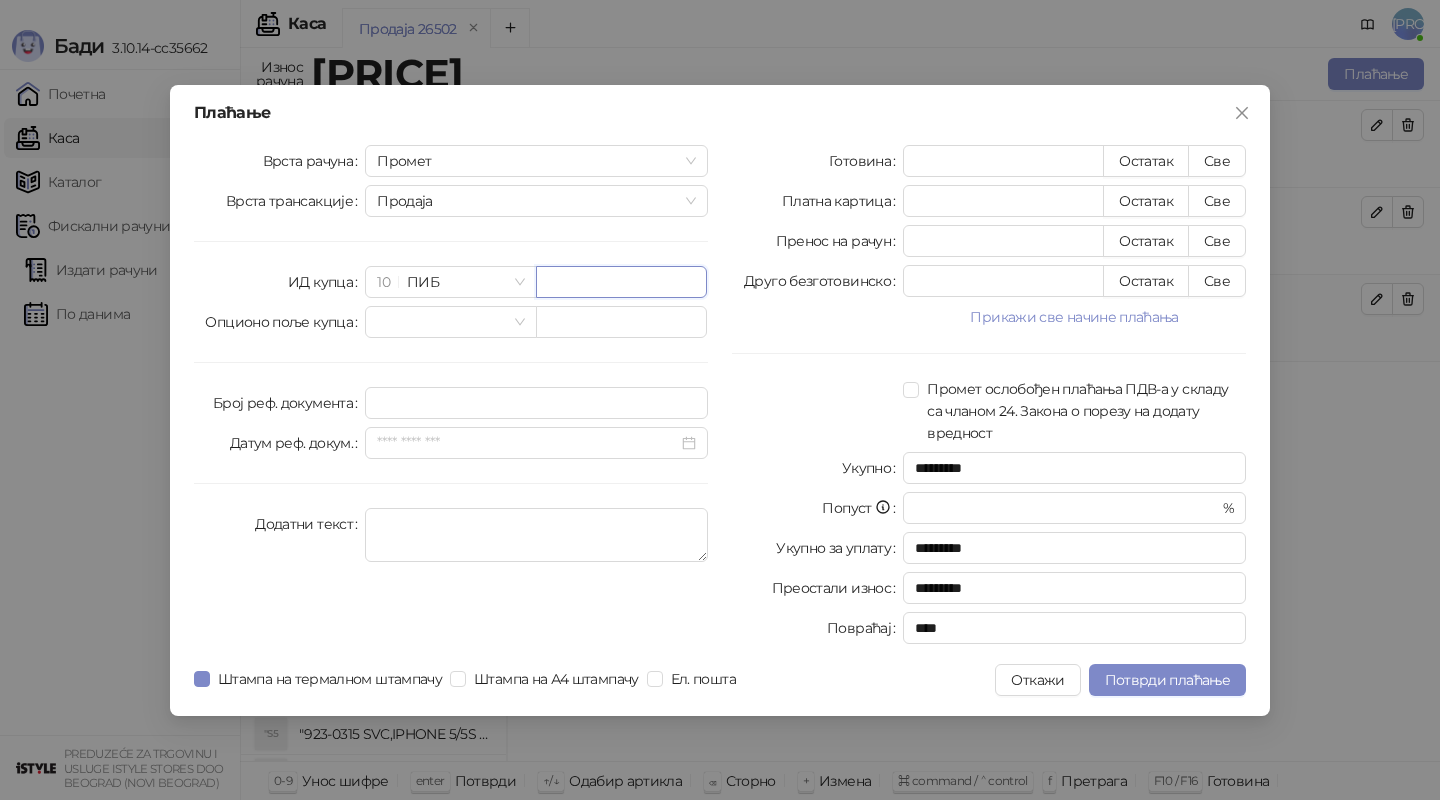 paste on "*********" 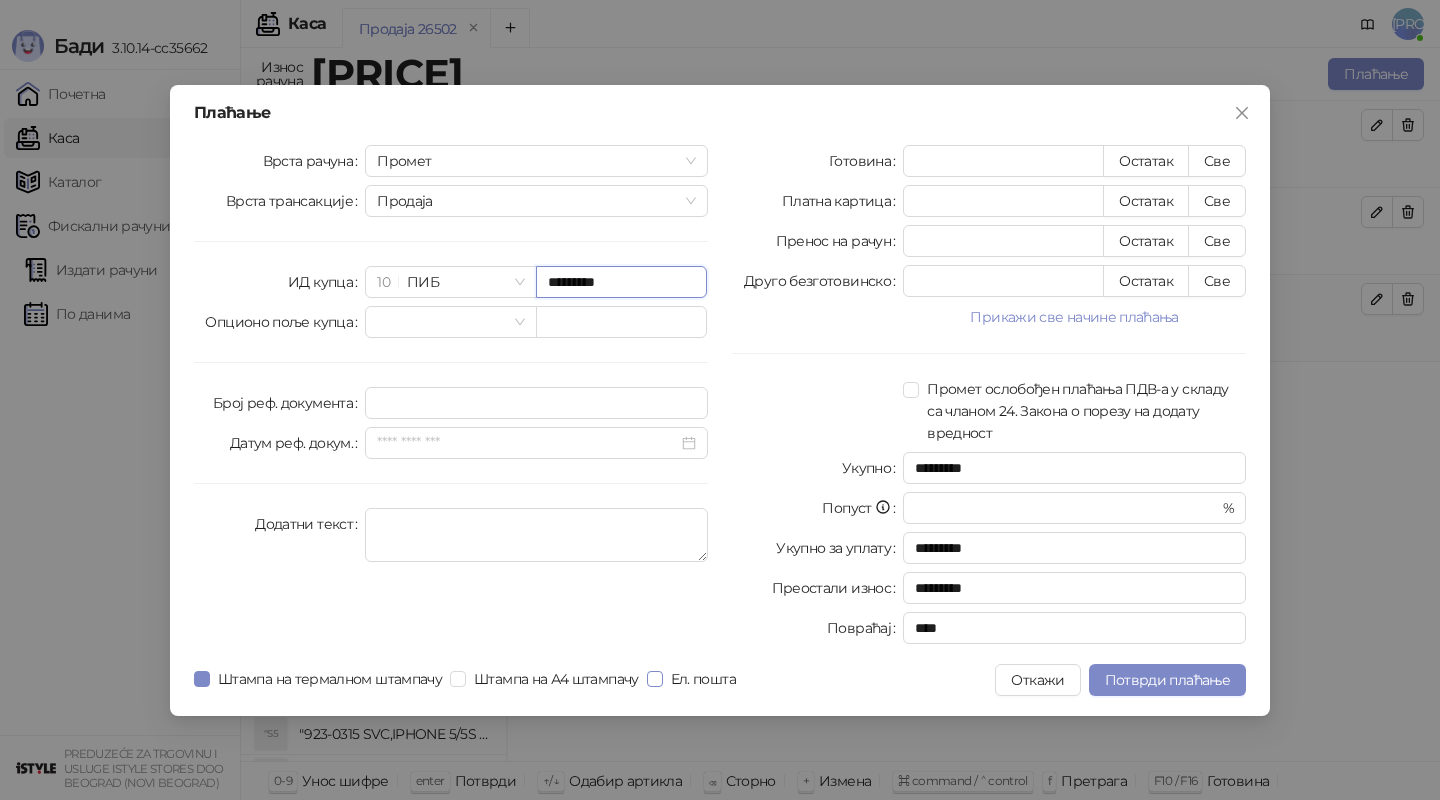 type on "*********" 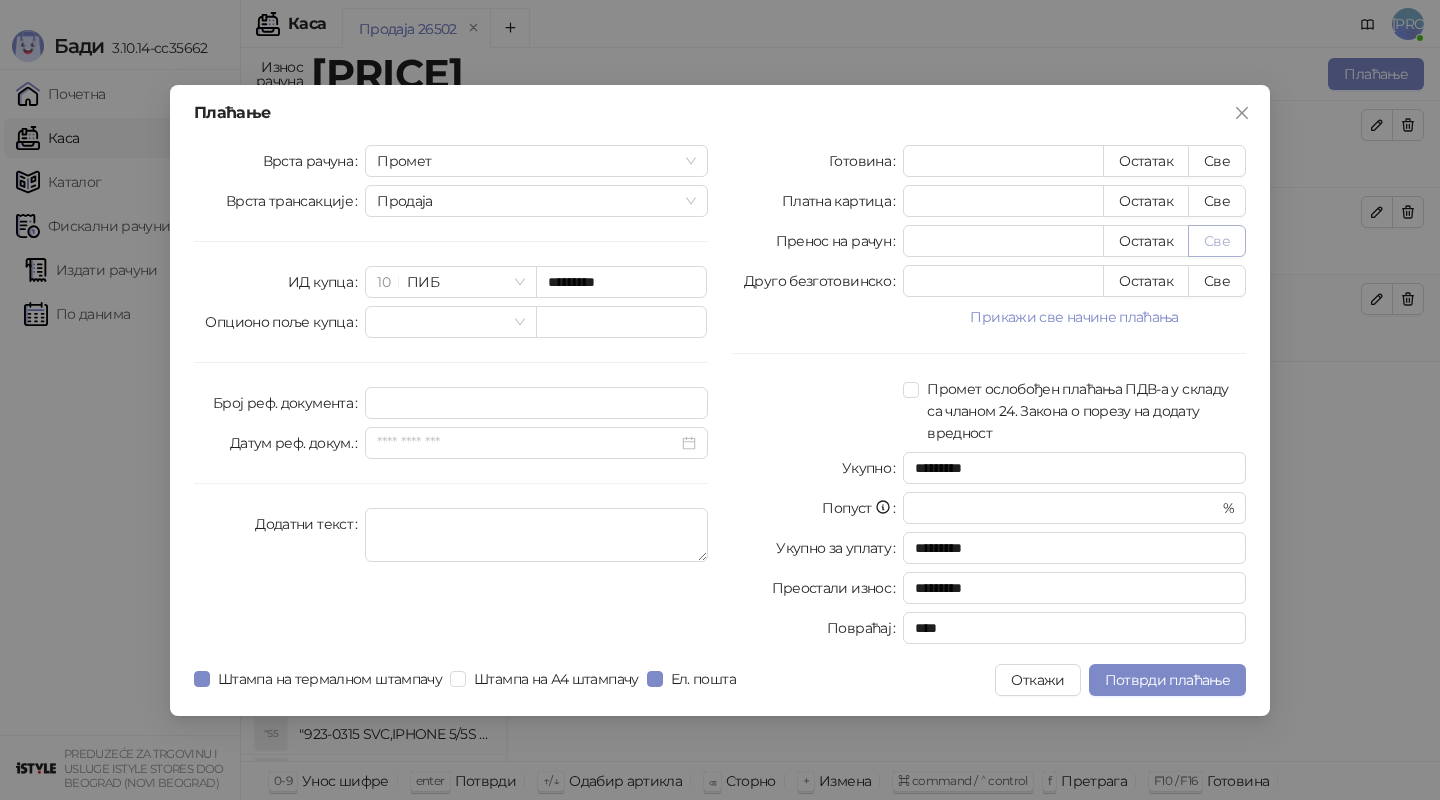 click on "Све" at bounding box center (1217, 241) 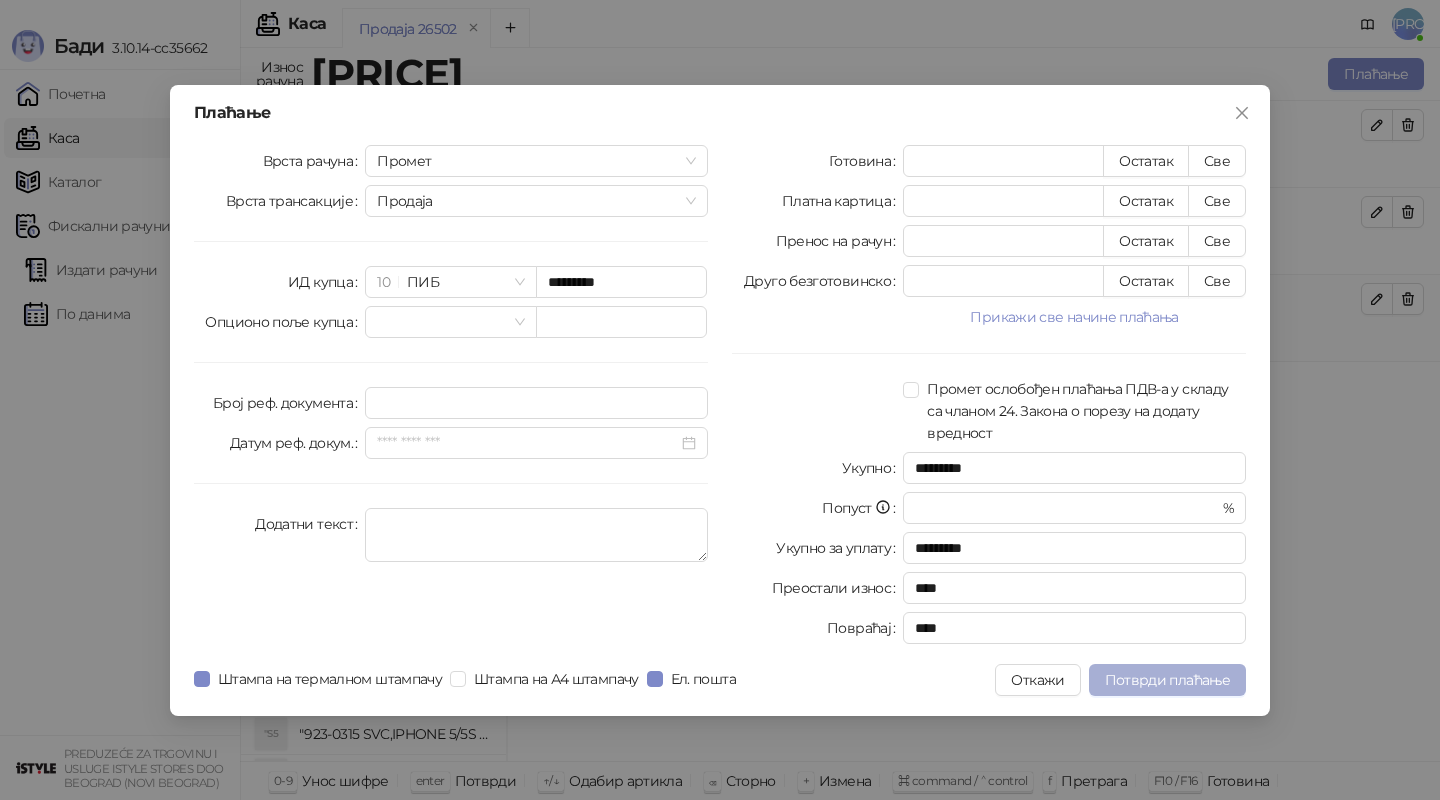 click on "Потврди плаћање" at bounding box center [1167, 680] 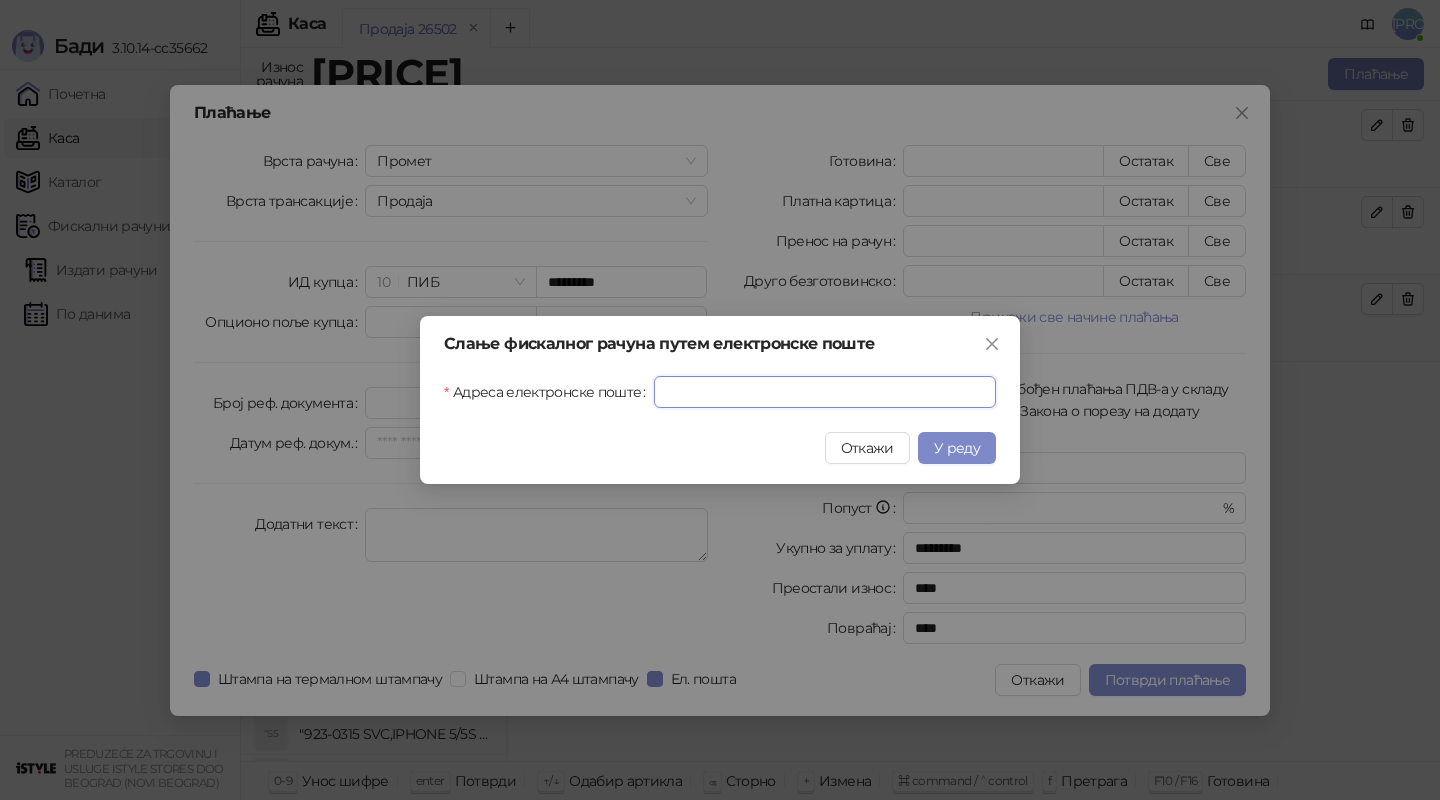 click on "Адреса електронске поште" at bounding box center [825, 392] 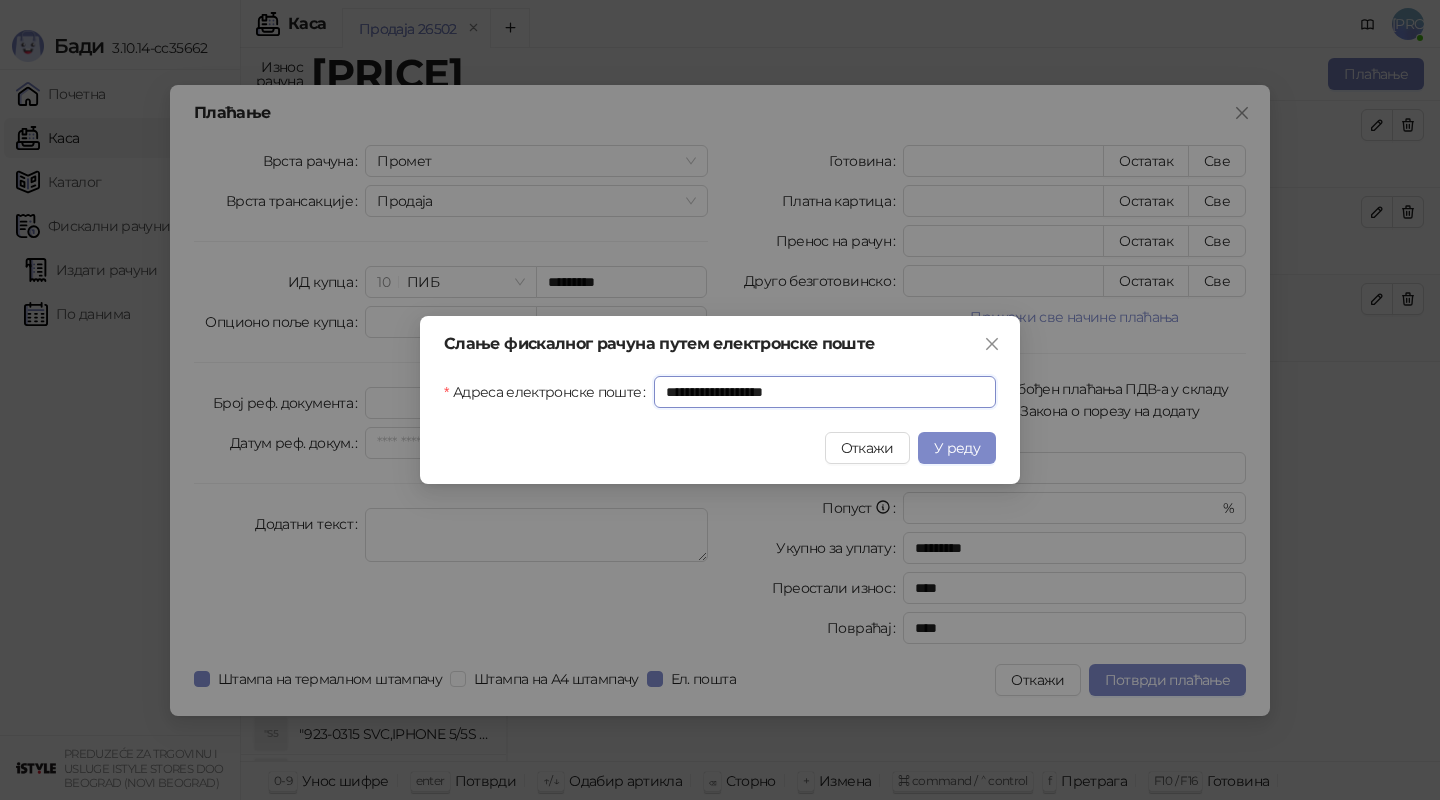 drag, startPoint x: 744, startPoint y: 394, endPoint x: 802, endPoint y: 412, distance: 60.728905 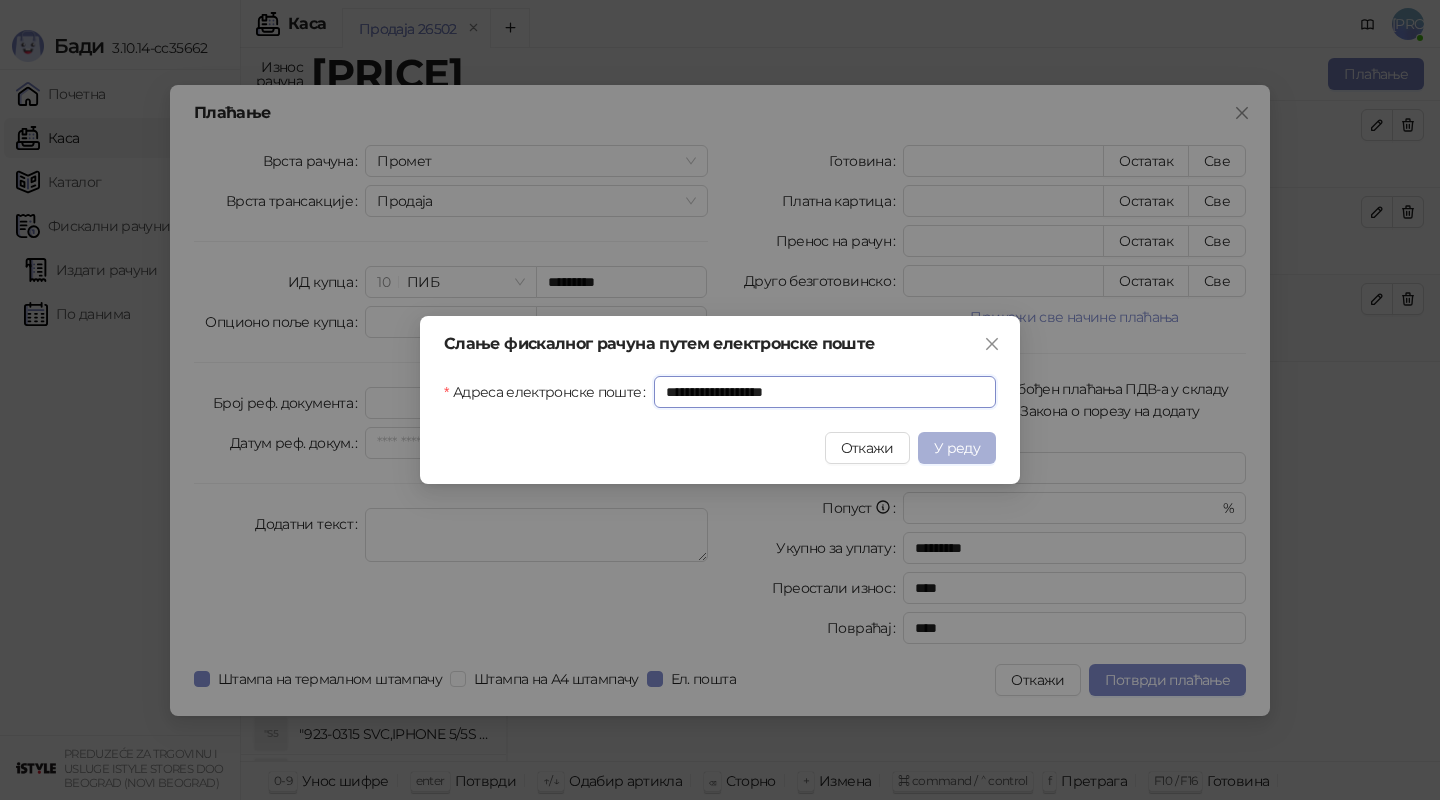 type on "**********" 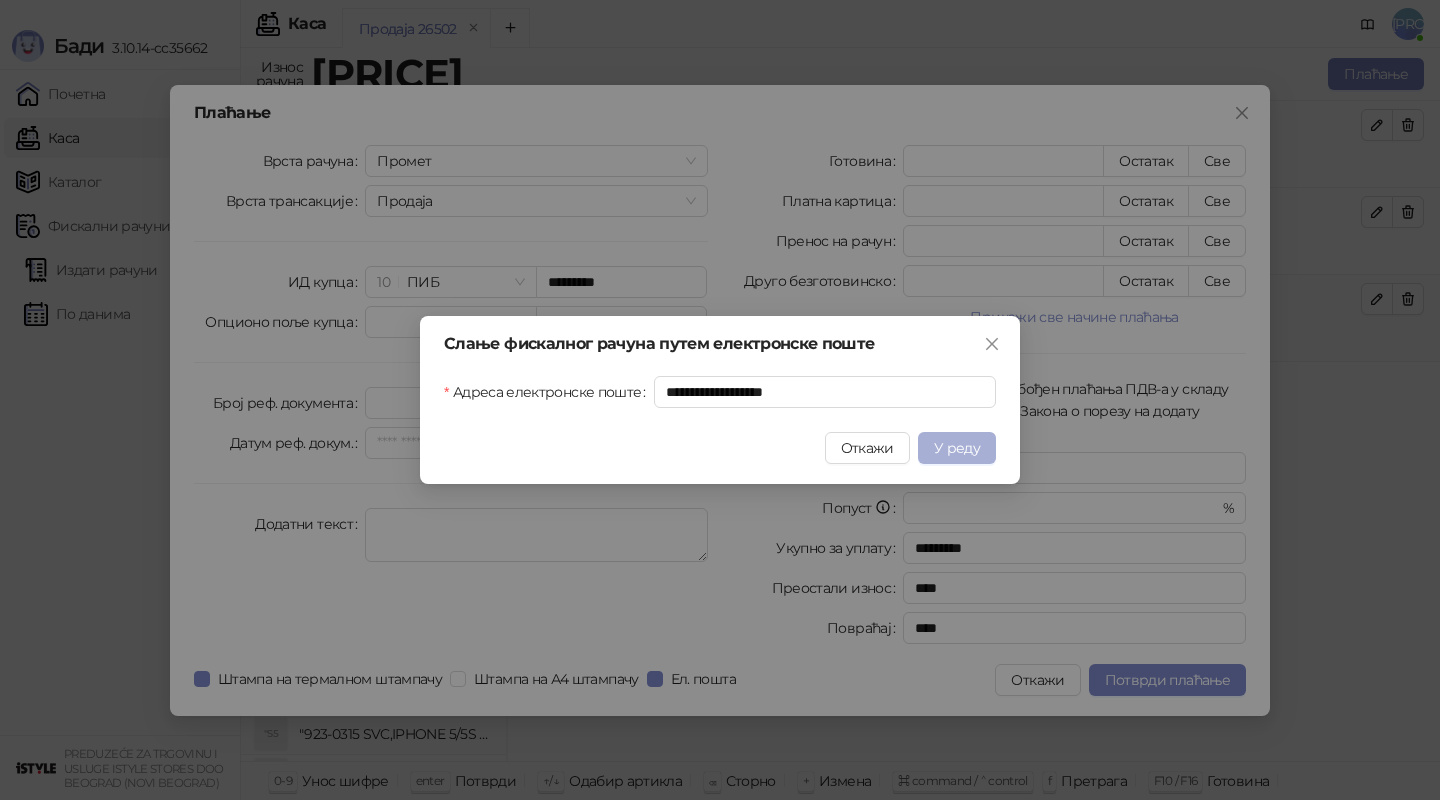 click on "У реду" at bounding box center [957, 448] 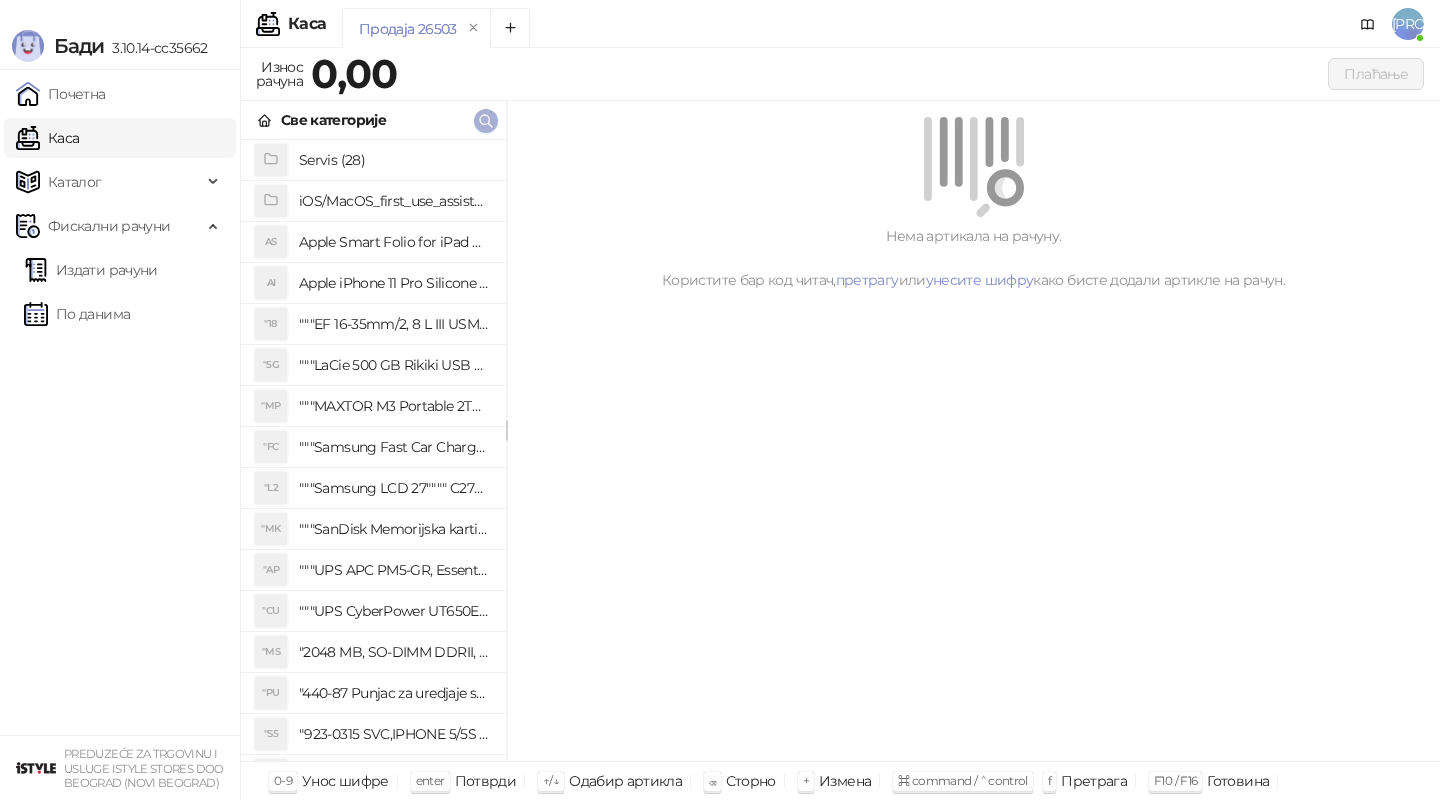 click 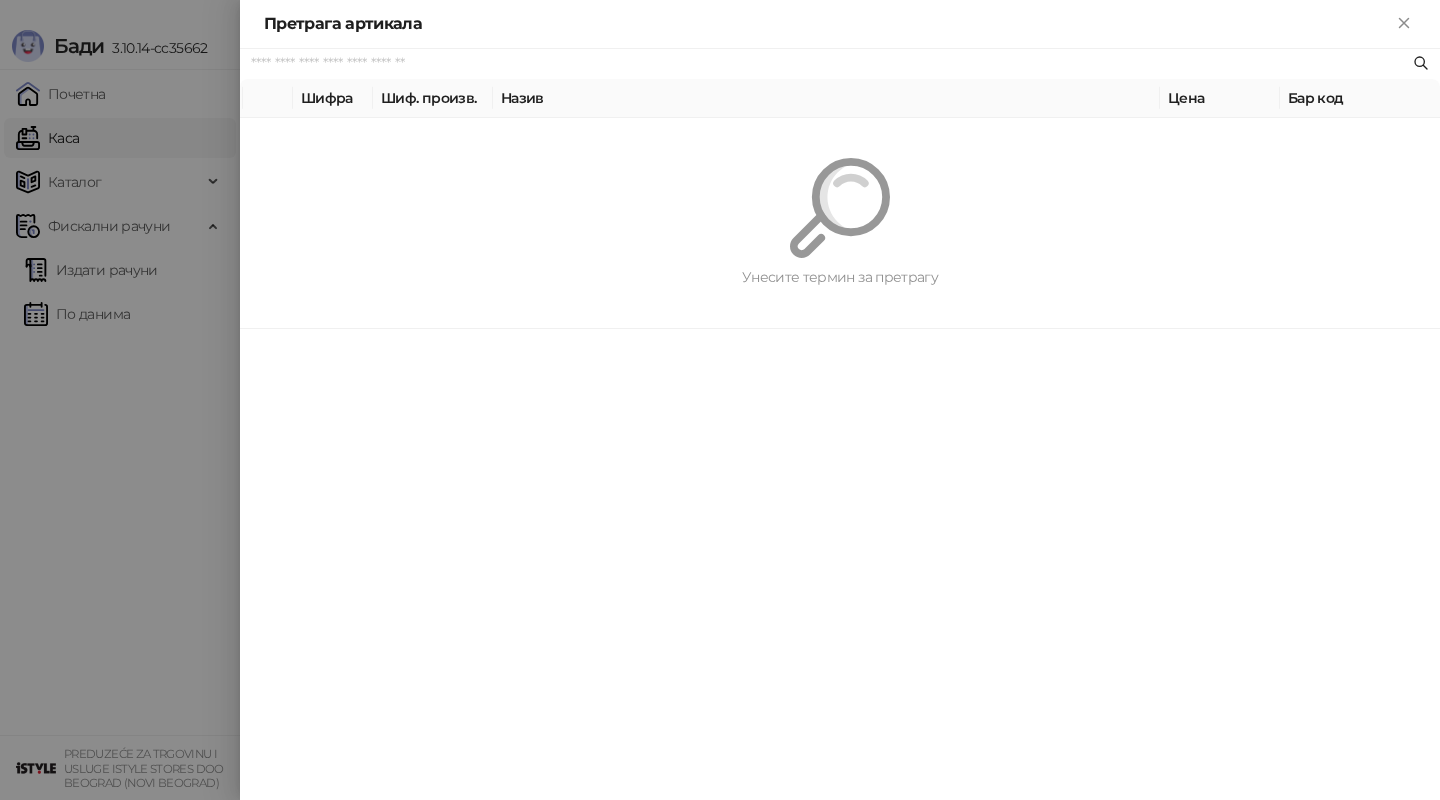 paste on "*********" 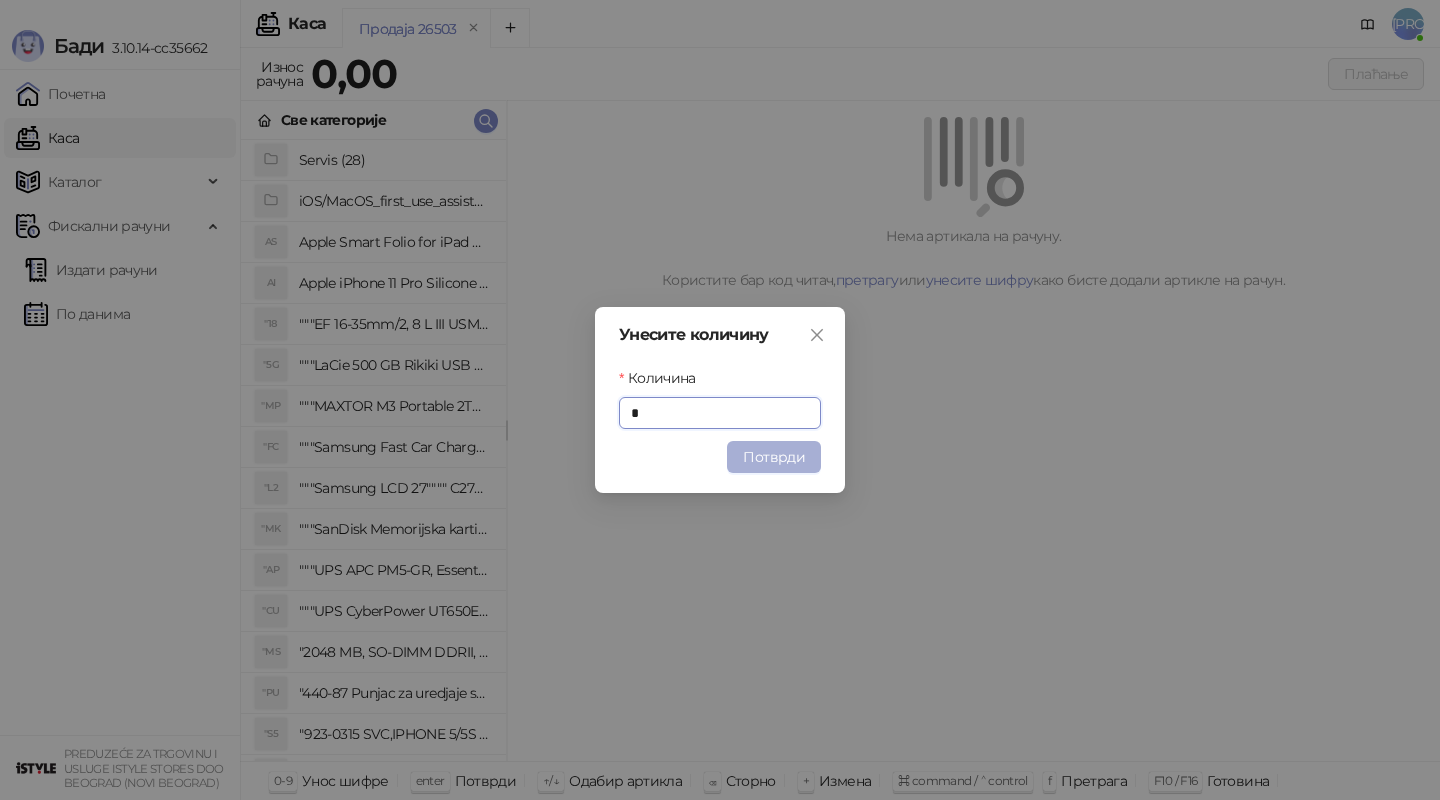 click on "Потврди" at bounding box center [774, 457] 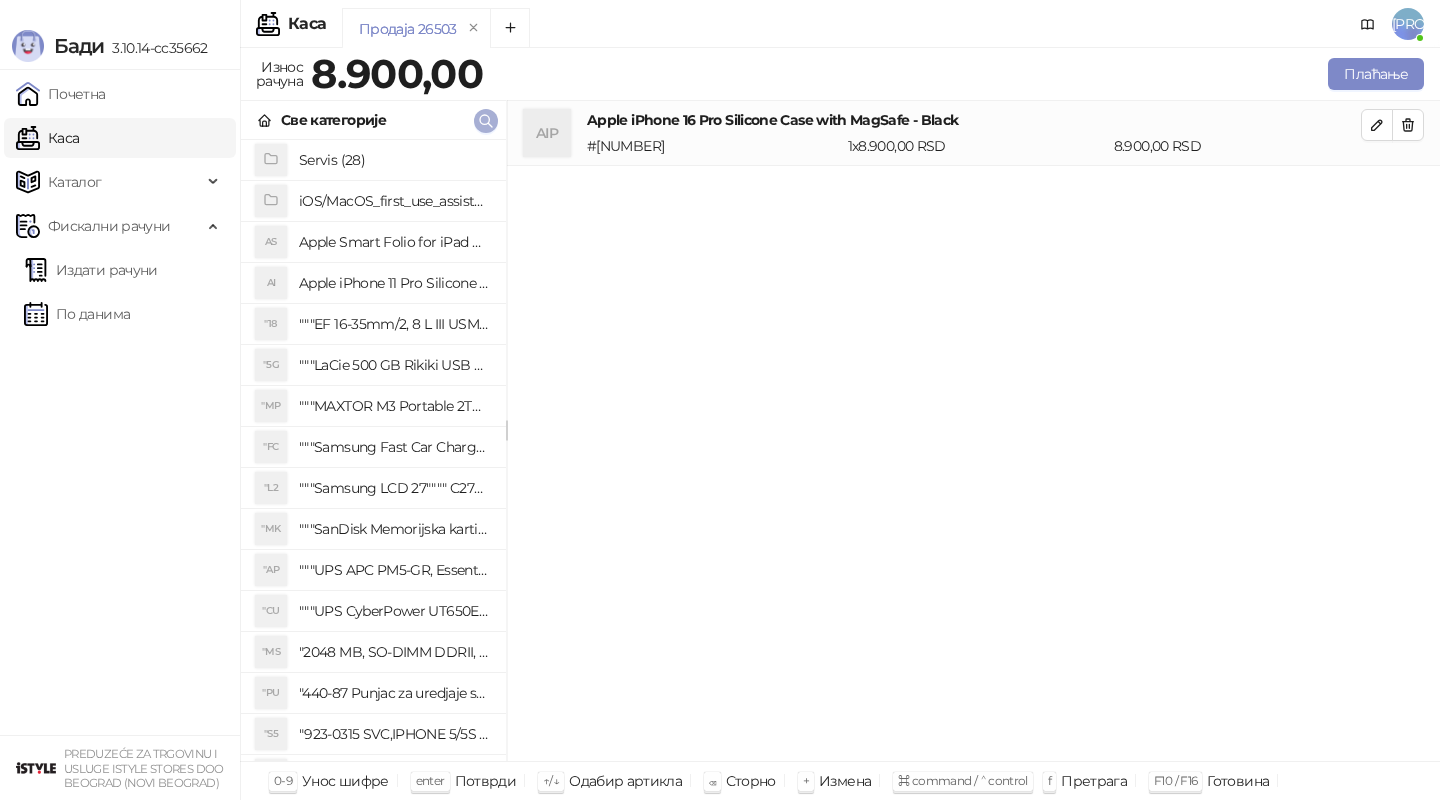 click 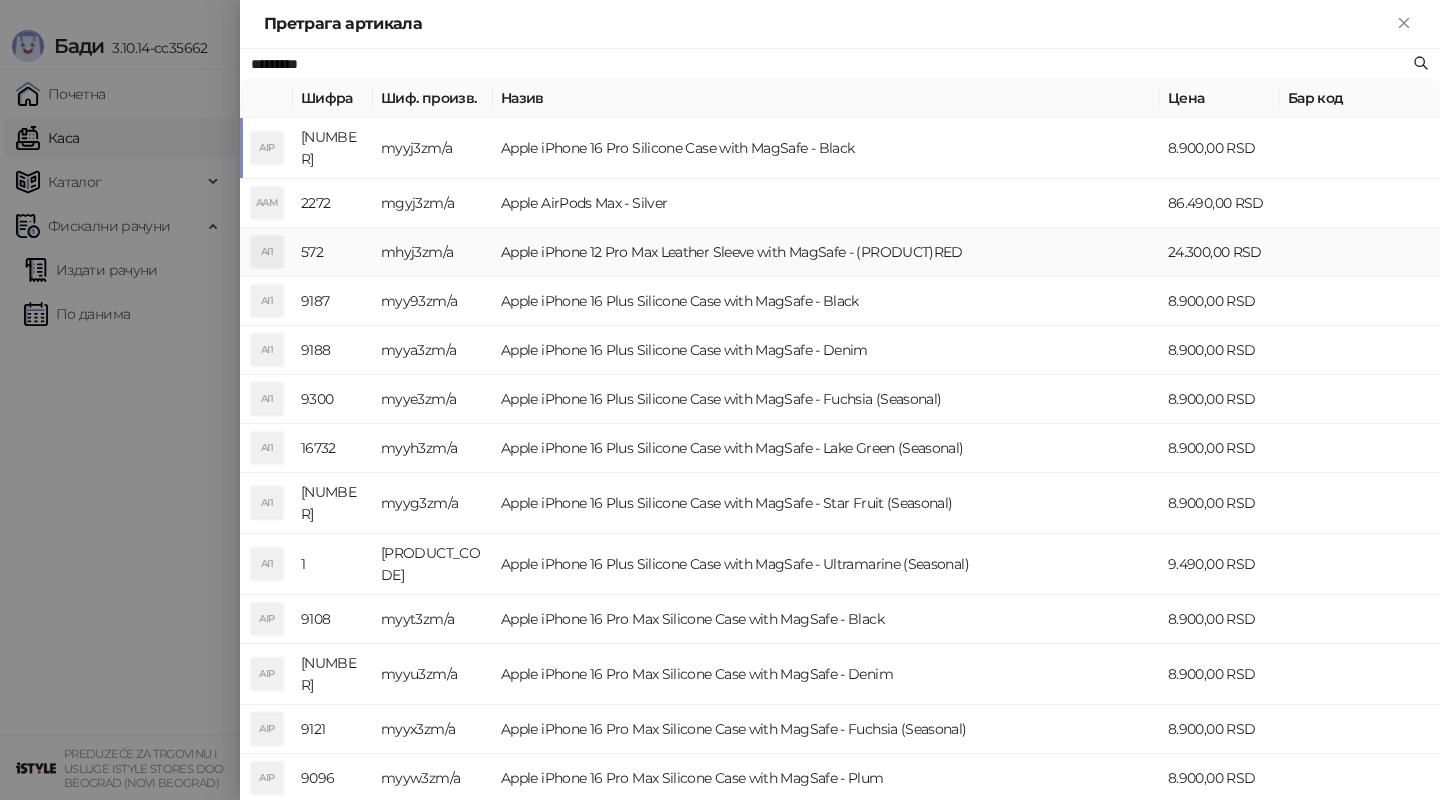 paste on "**********" 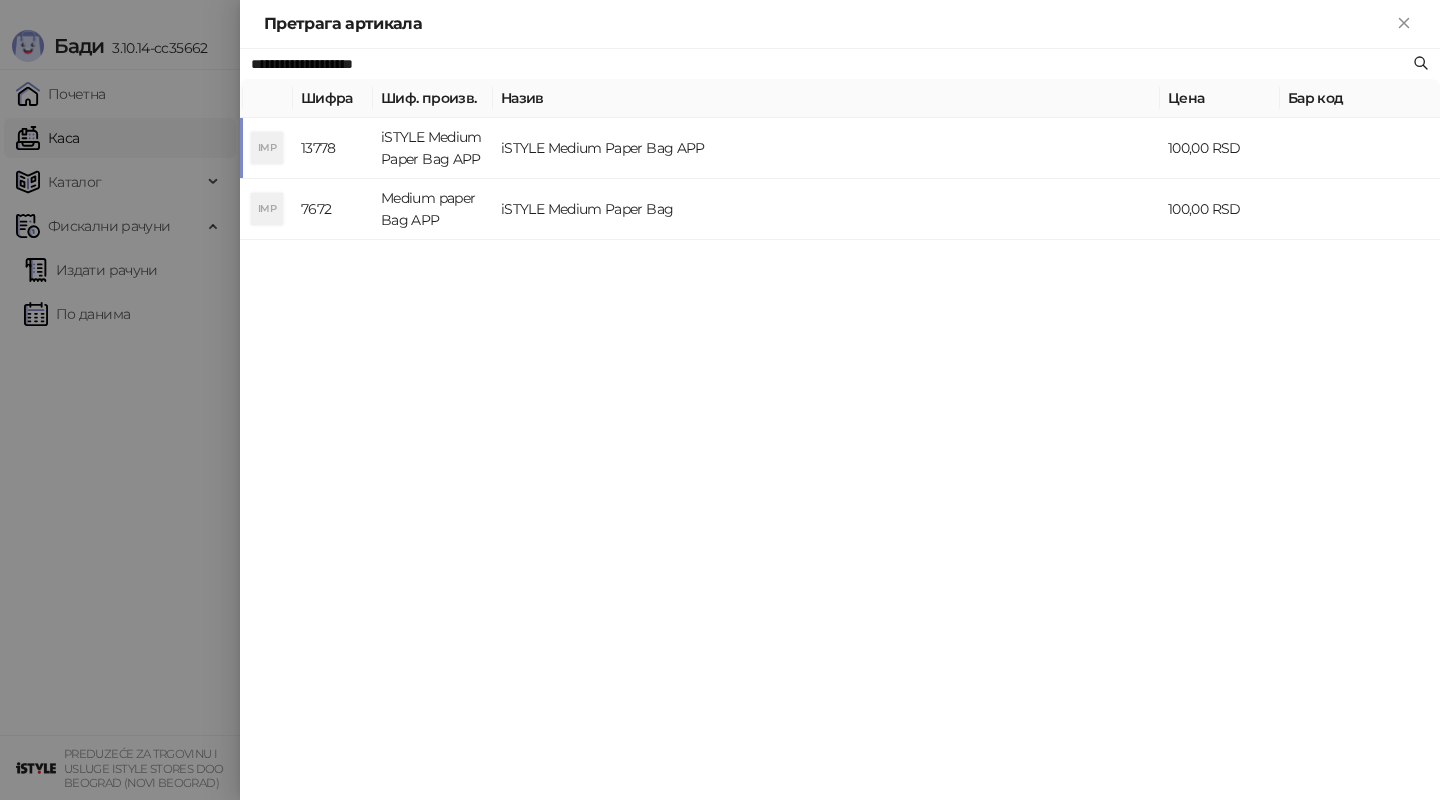 type on "**********" 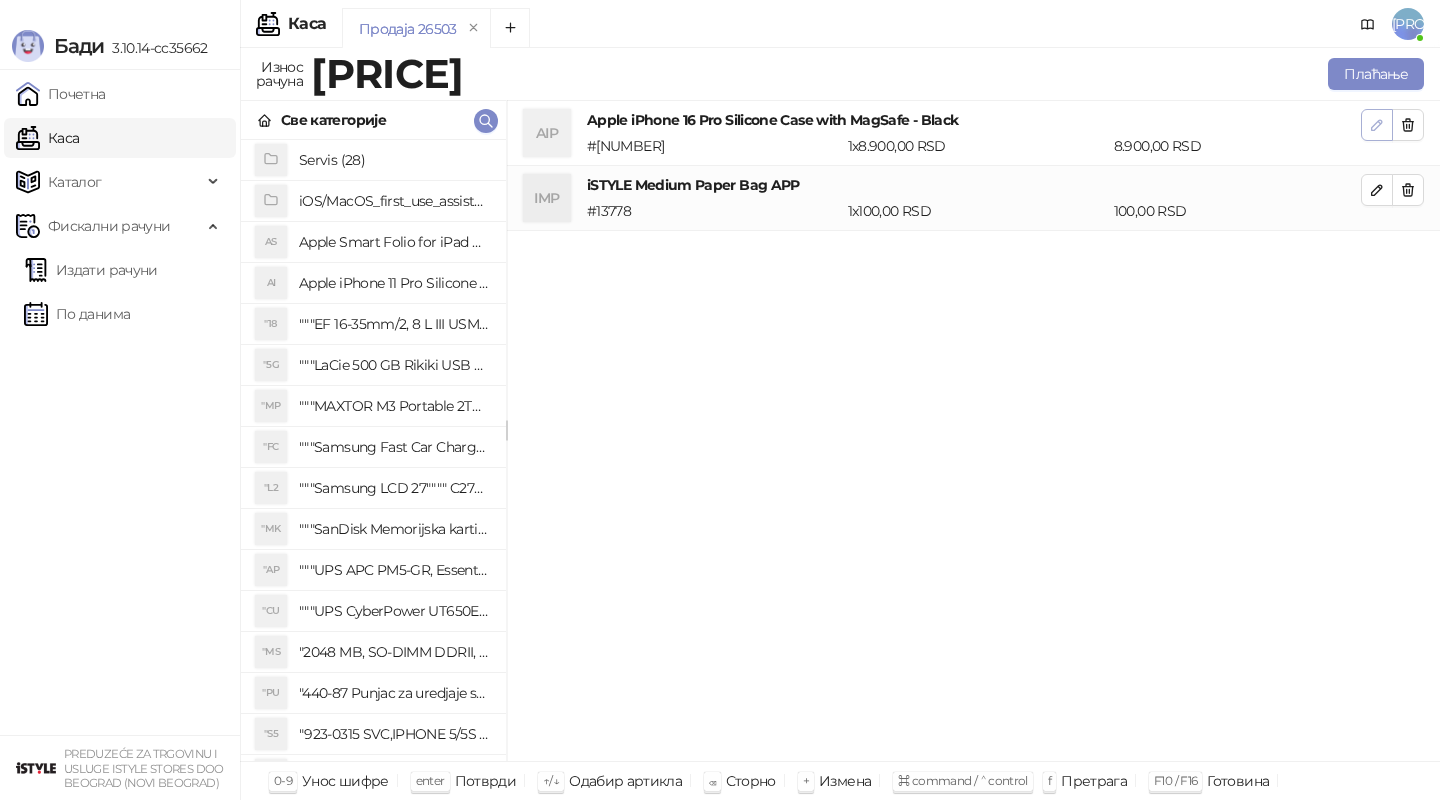 click 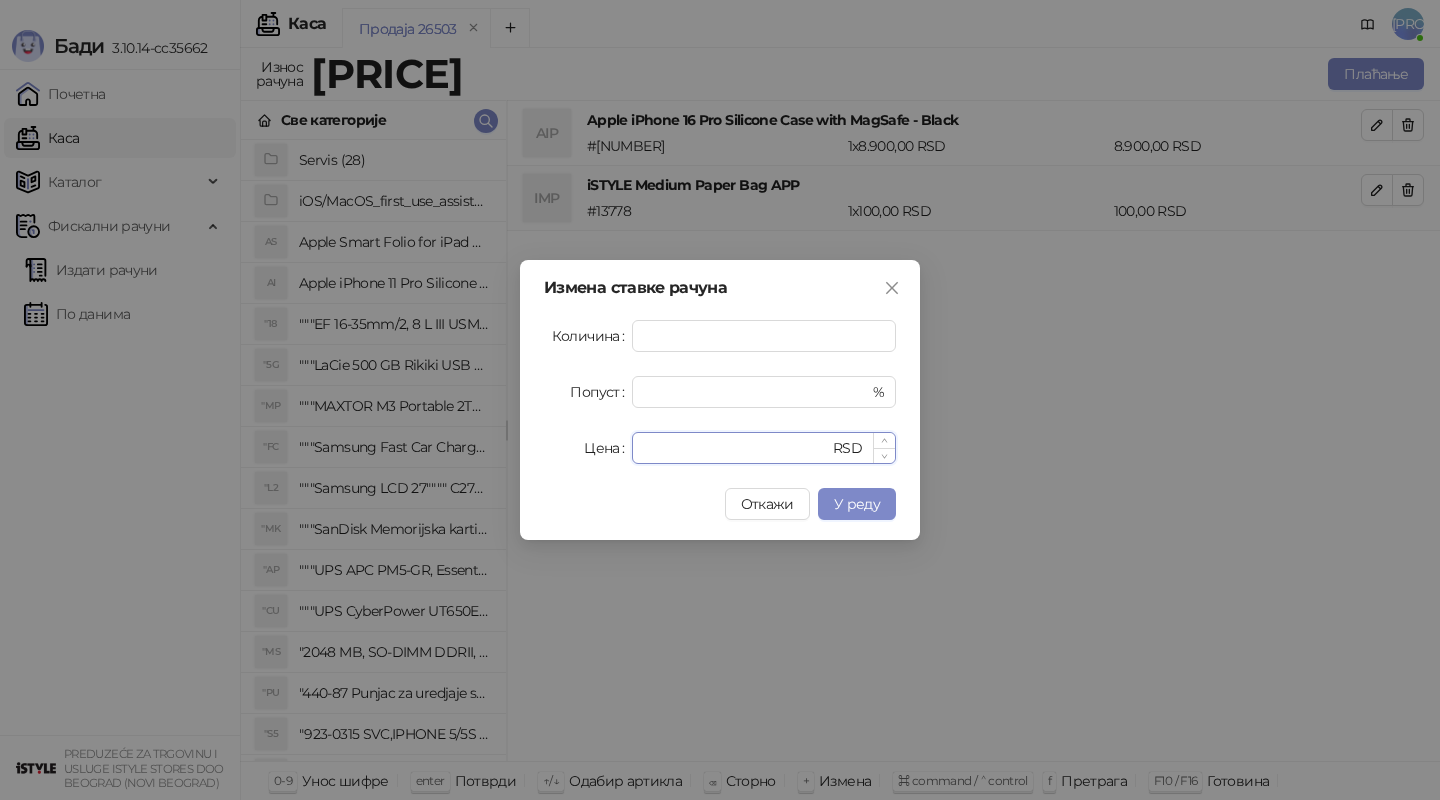 click on "****" at bounding box center [736, 448] 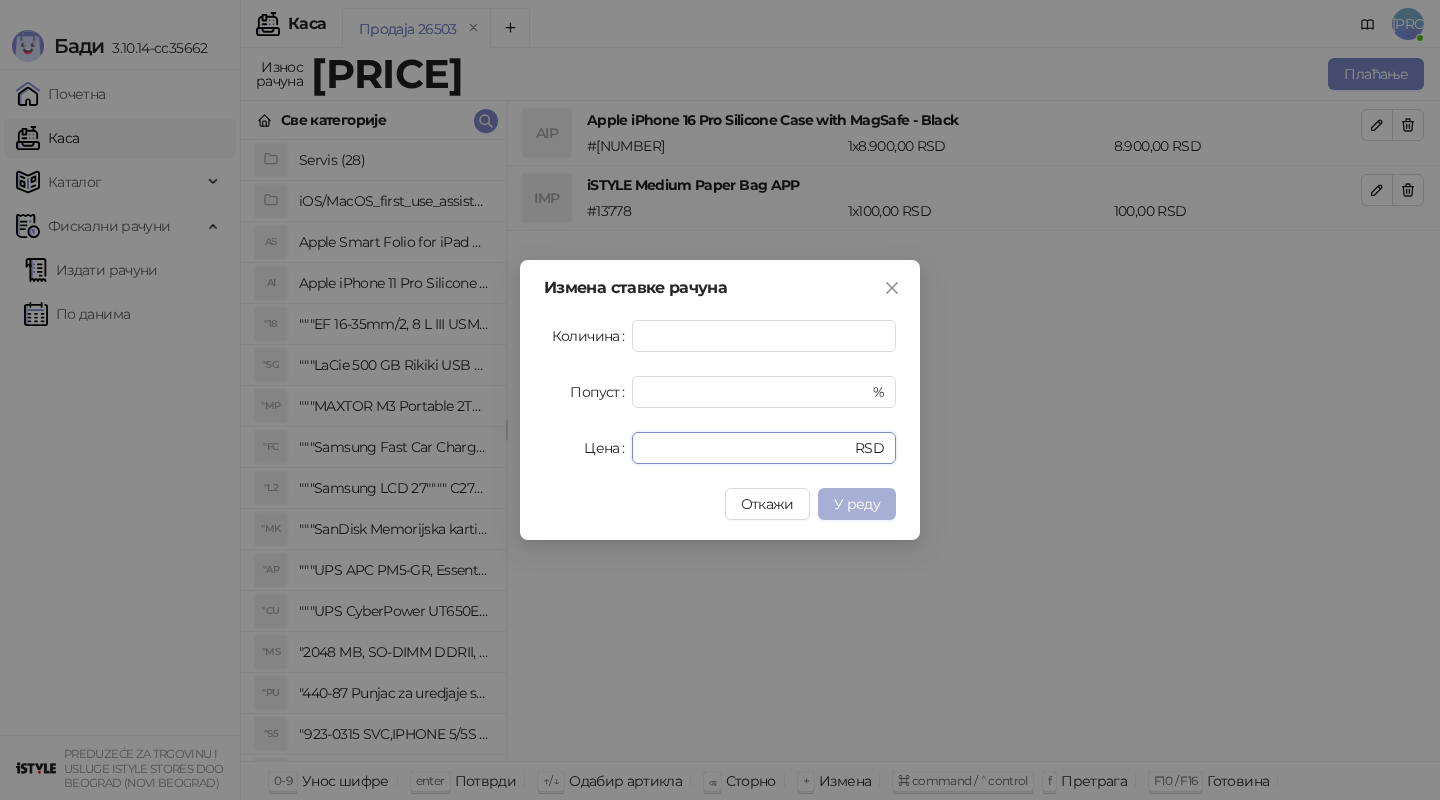type on "****" 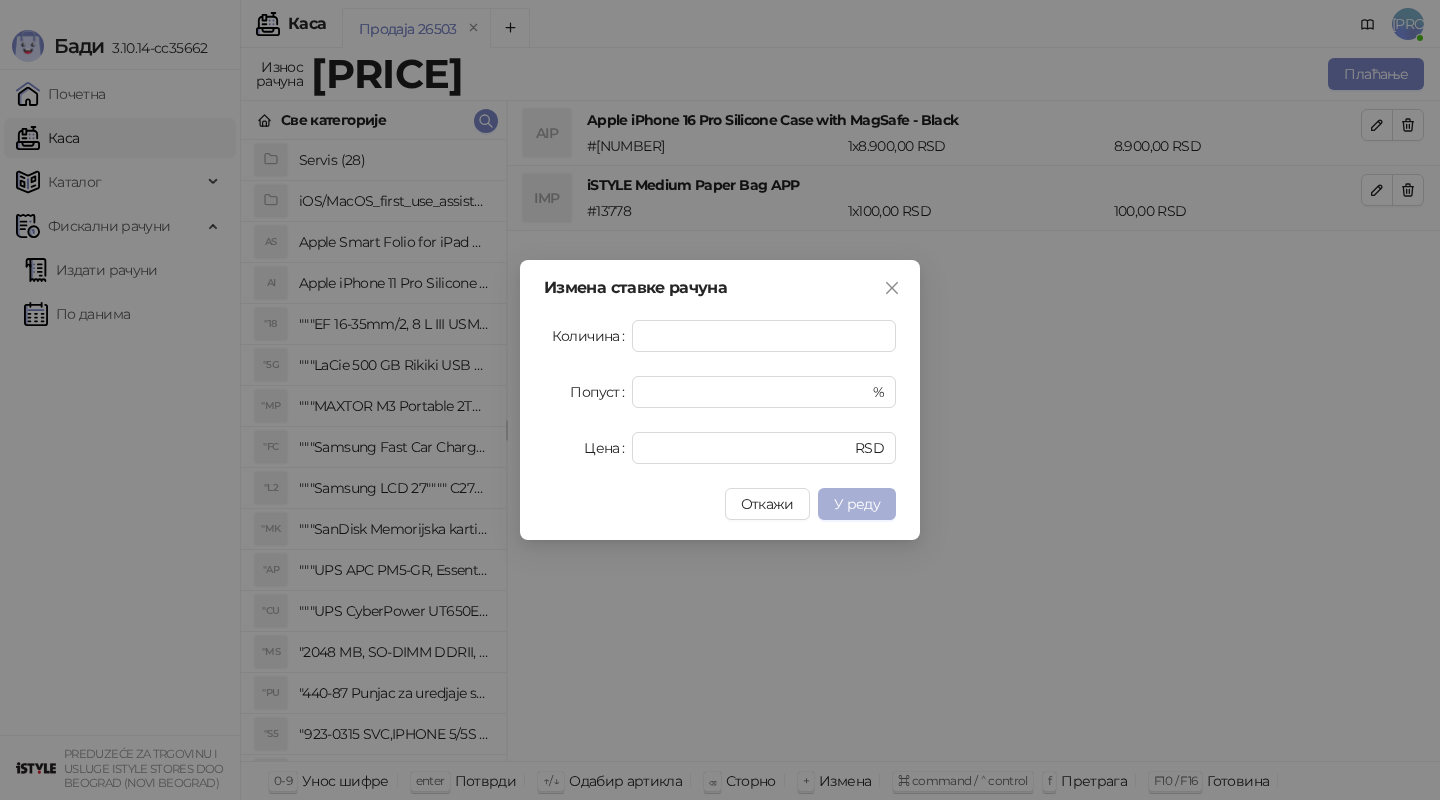click on "У реду" at bounding box center (857, 504) 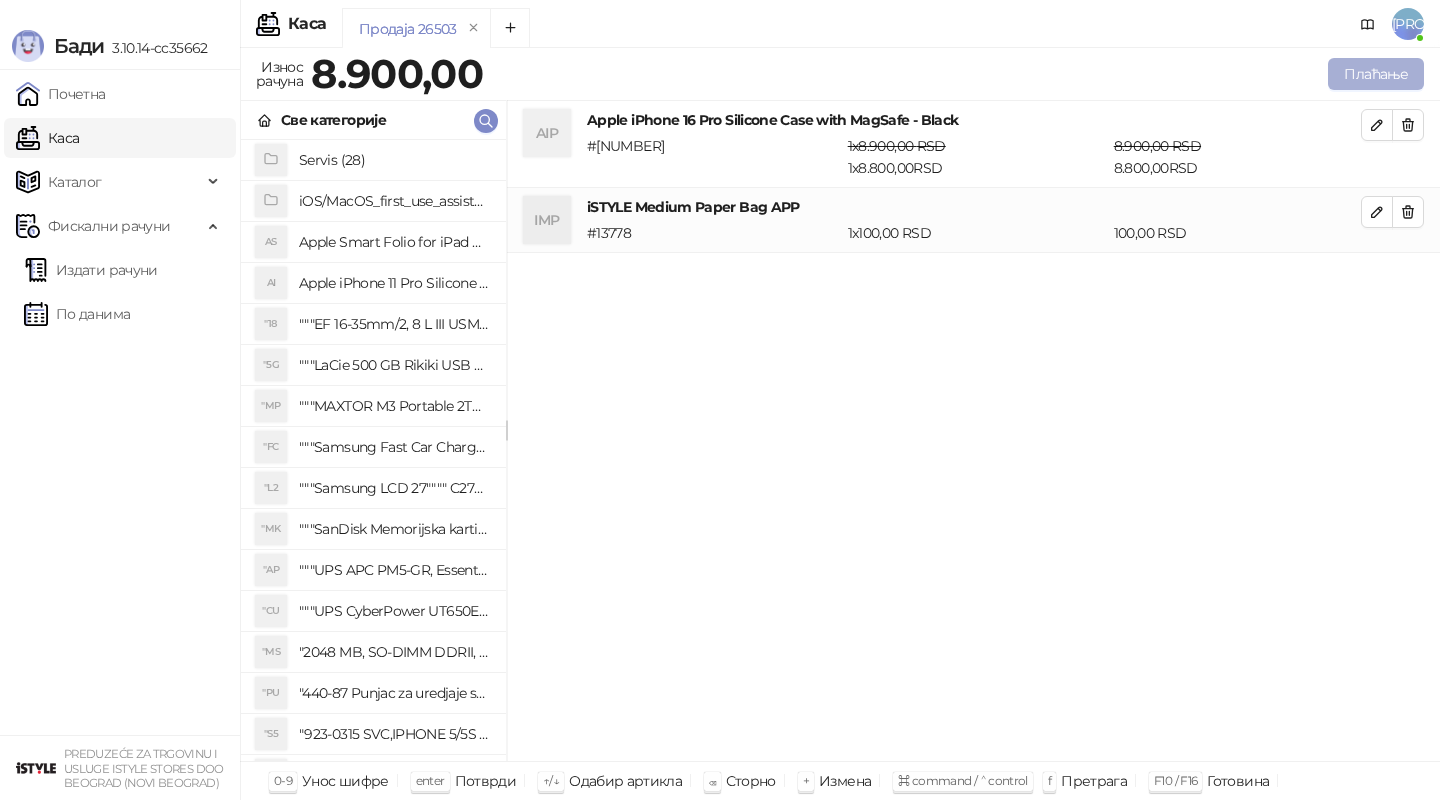 click on "Плаћање" at bounding box center (1376, 74) 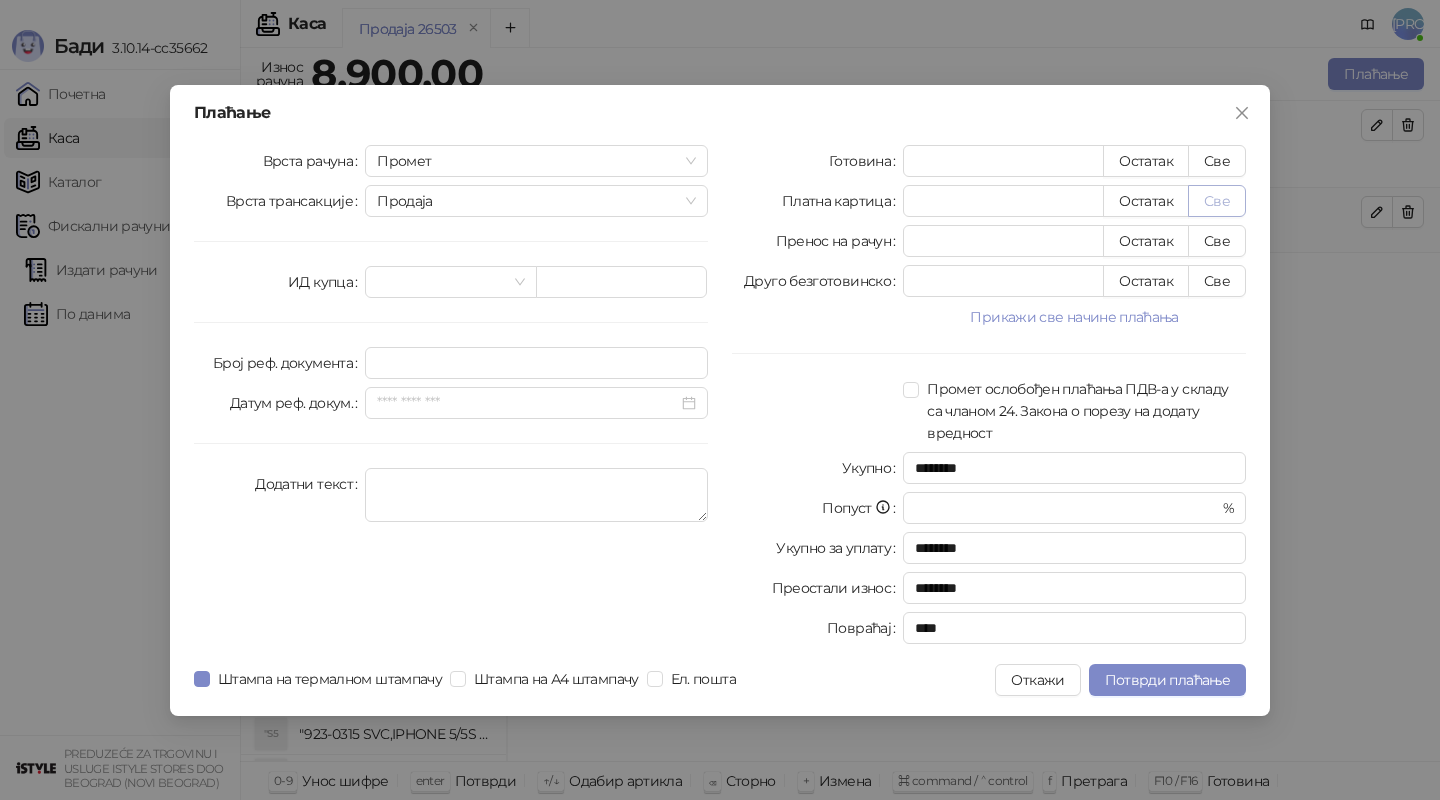 click on "Све" at bounding box center [1217, 201] 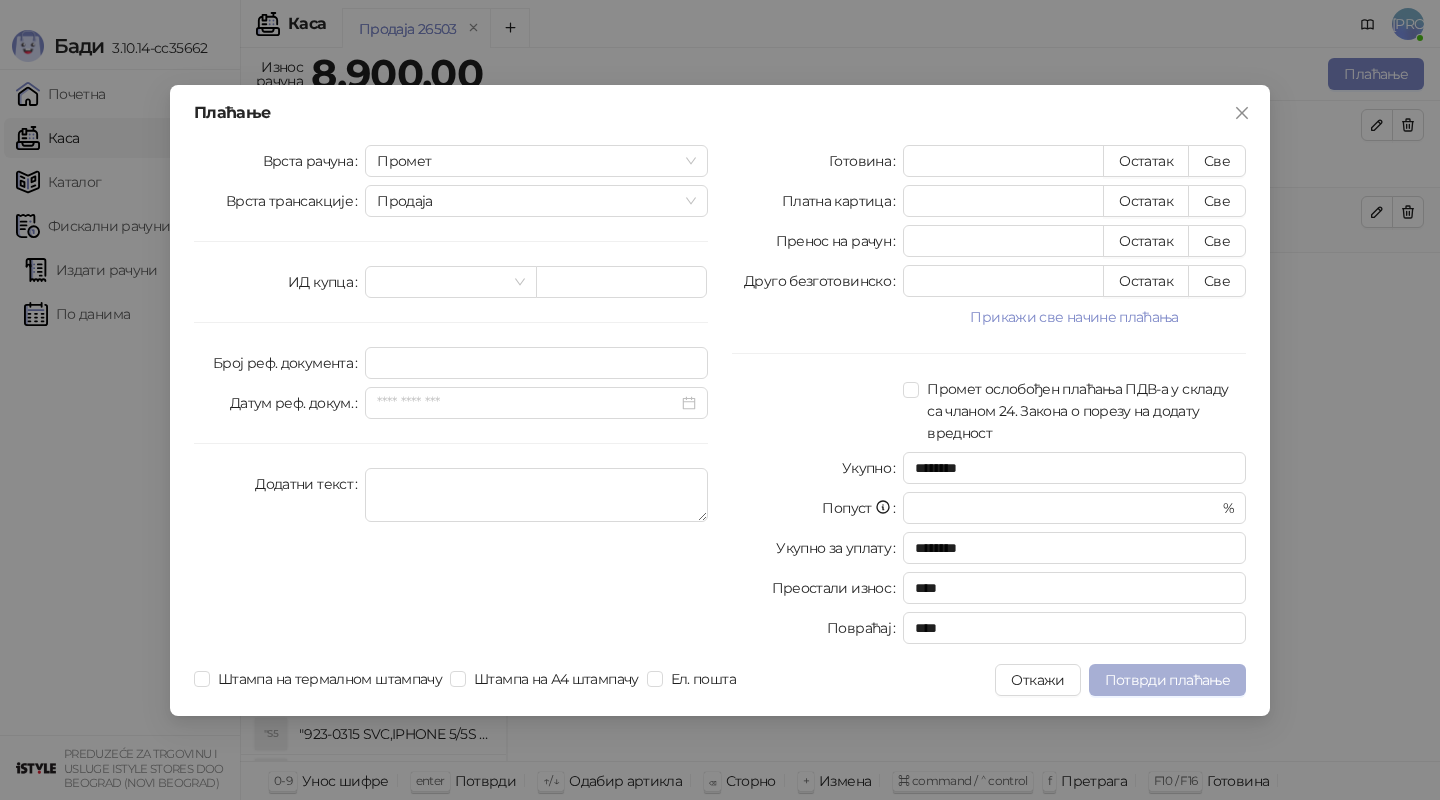 click on "Потврди плаћање" at bounding box center (1167, 680) 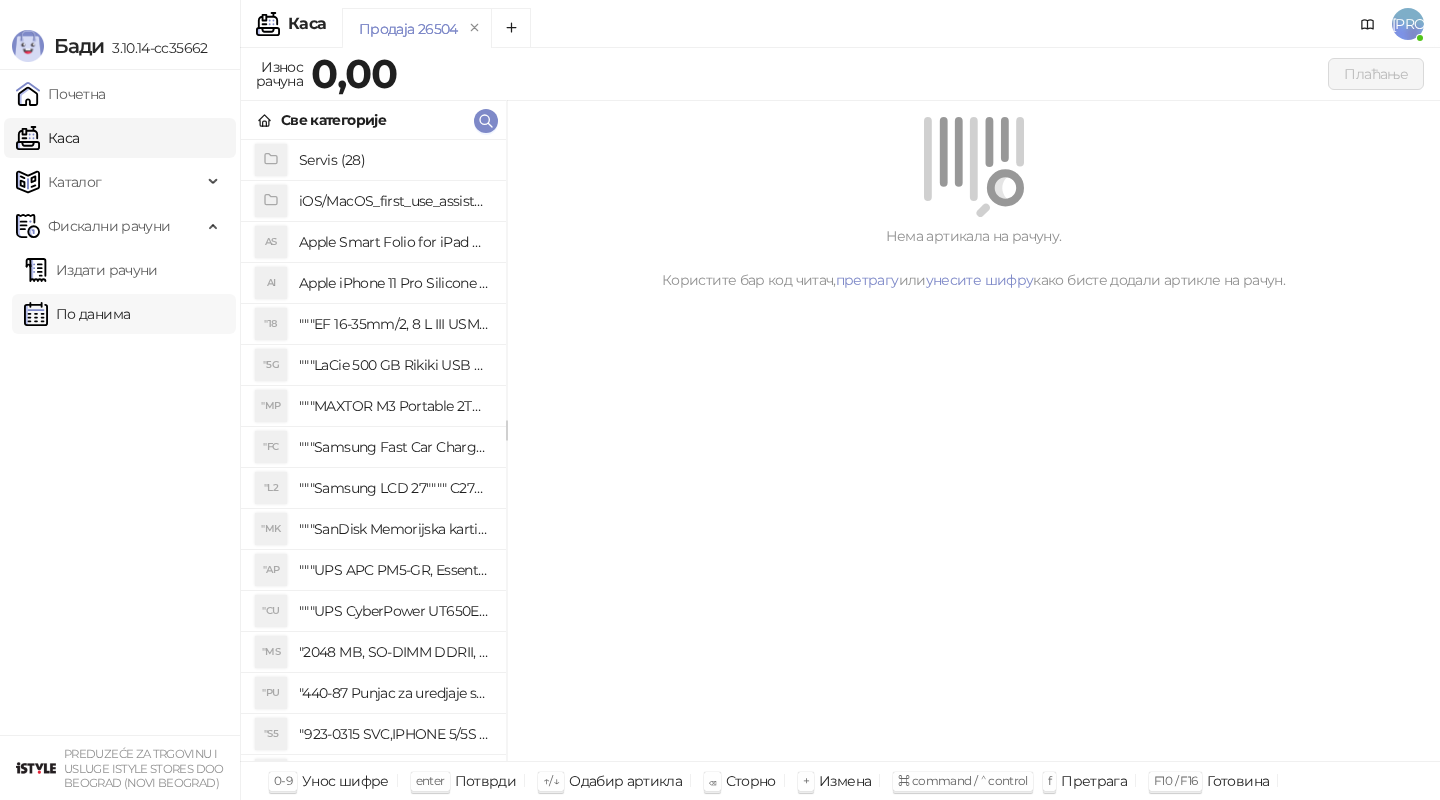 click on "По данима" at bounding box center (77, 314) 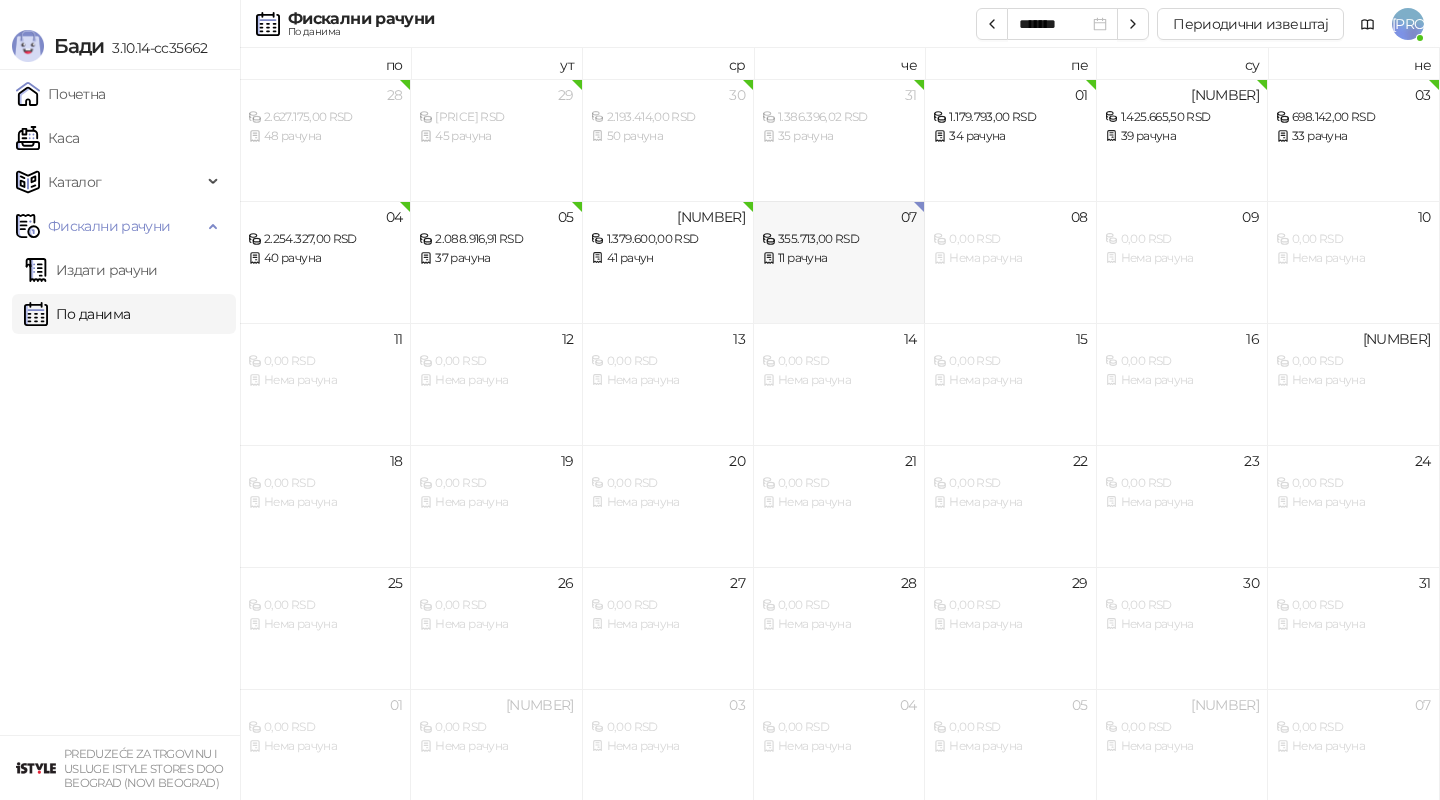 click on "11 рачуна" at bounding box center [839, 258] 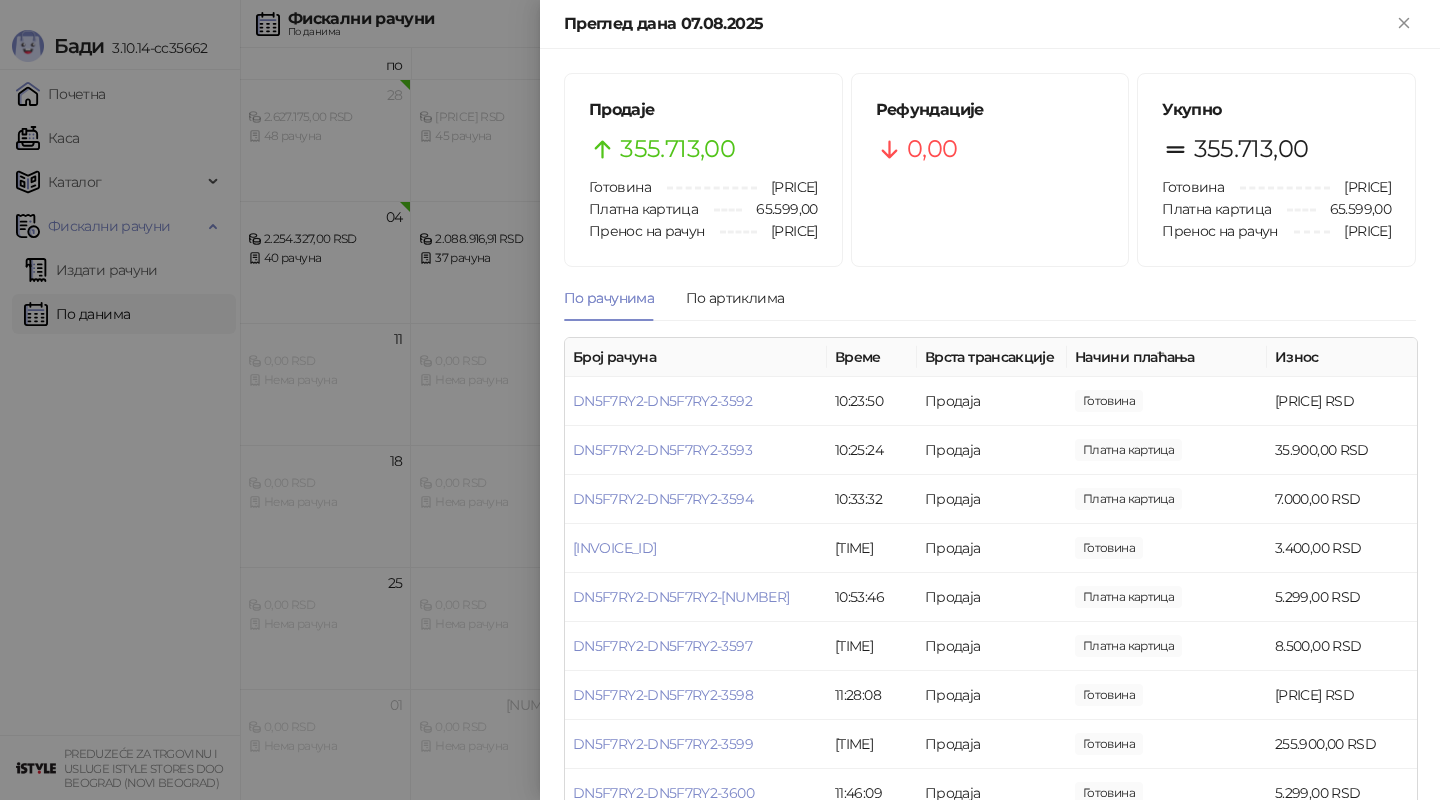 click at bounding box center (720, 400) 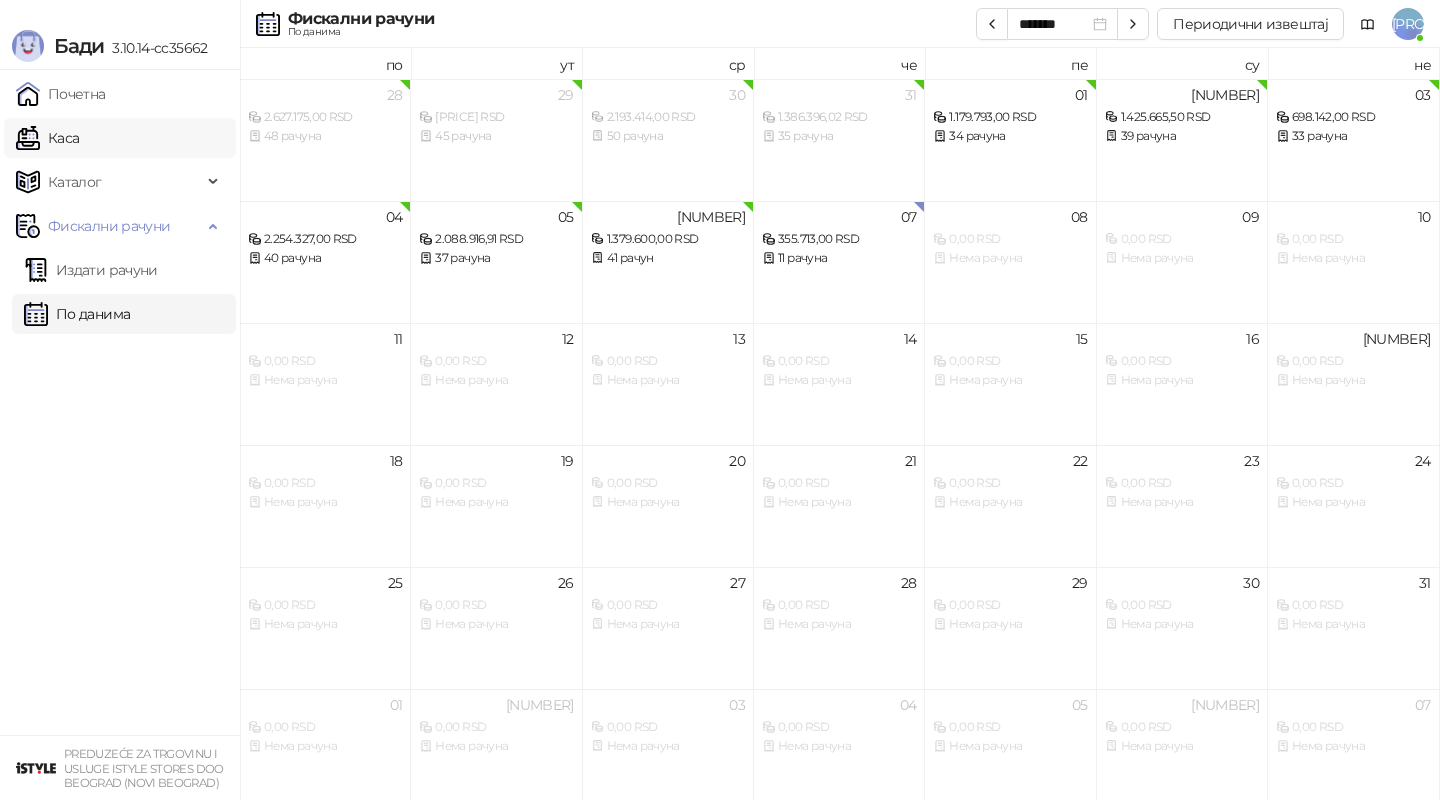 click on "Каса" at bounding box center (47, 138) 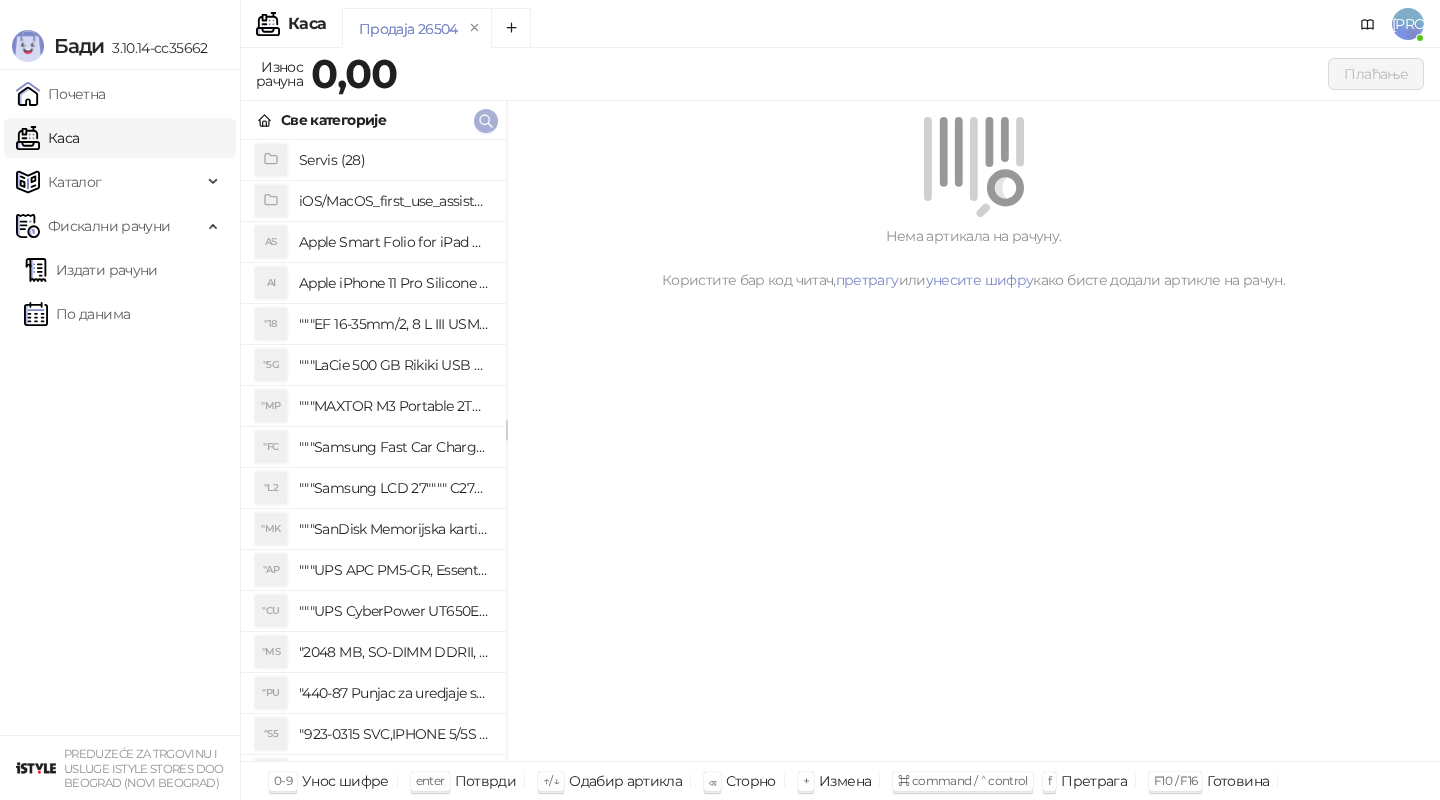 click 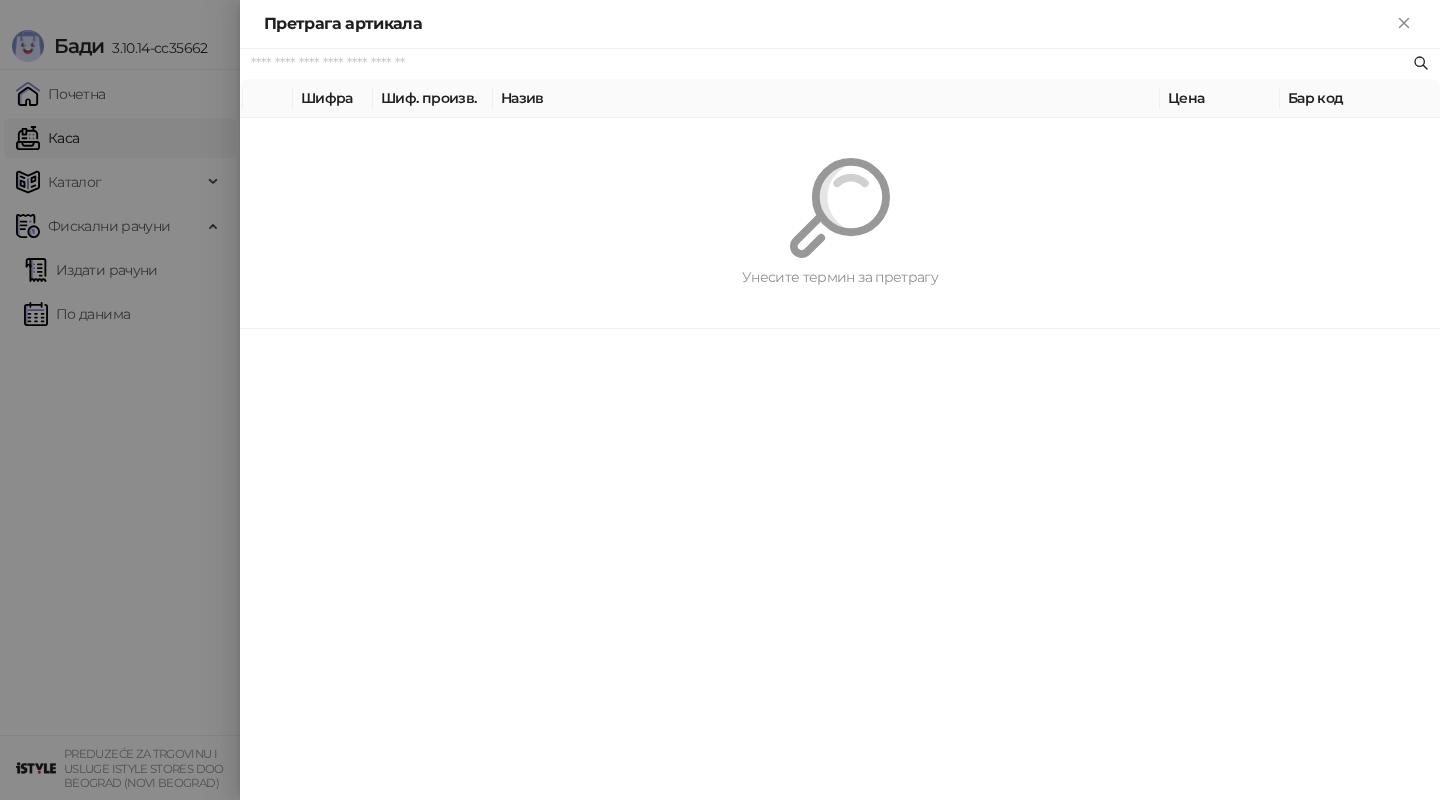 paste on "*********" 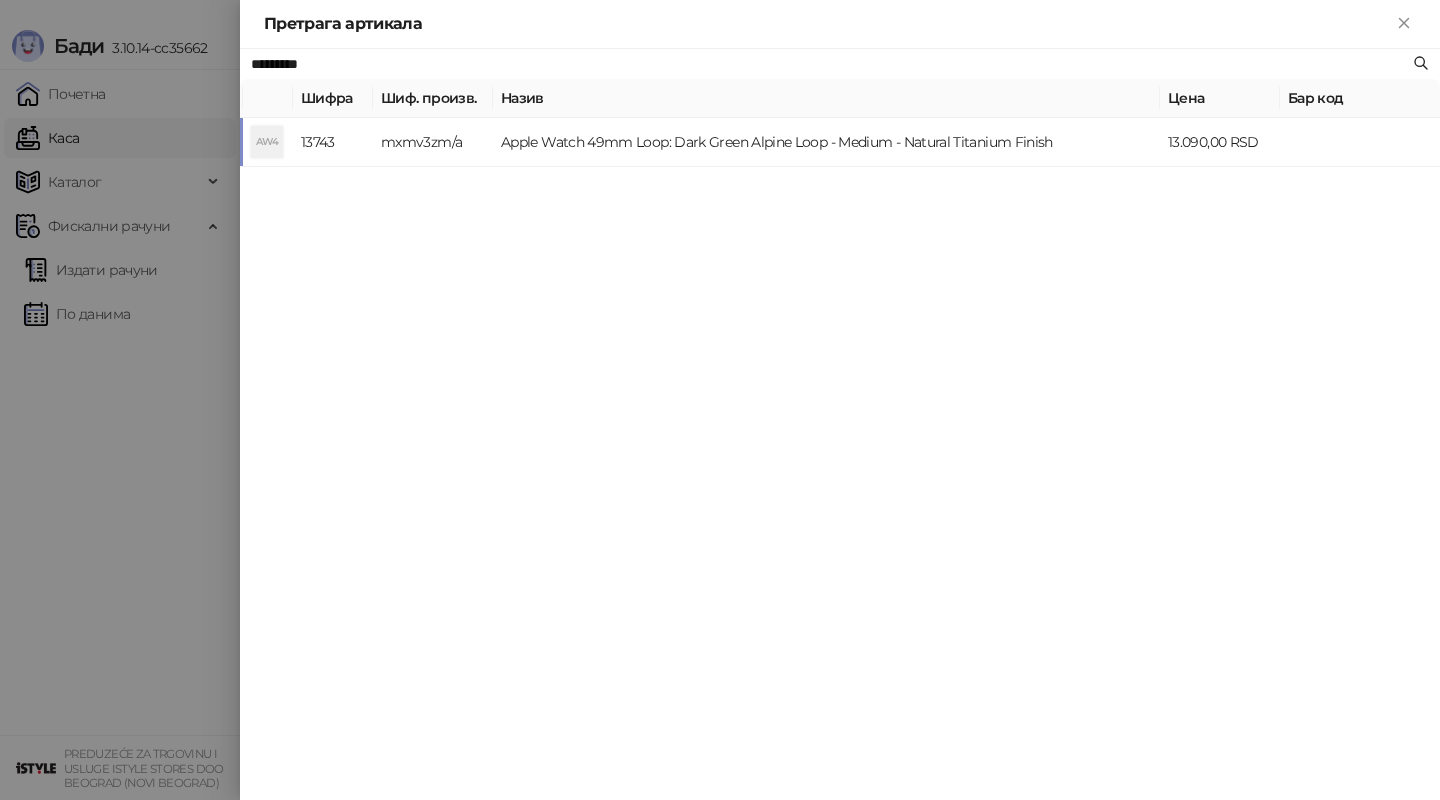 type on "*********" 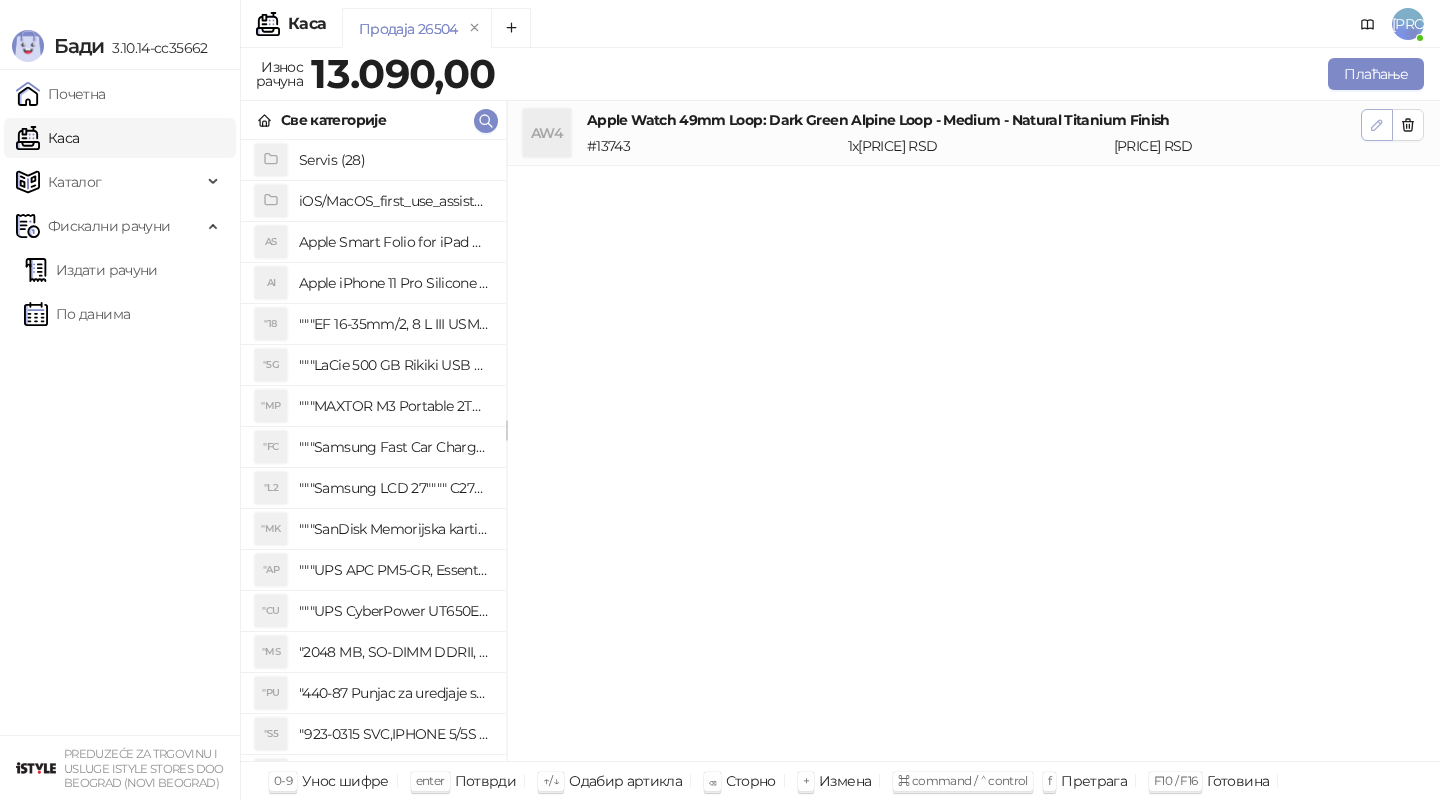 click 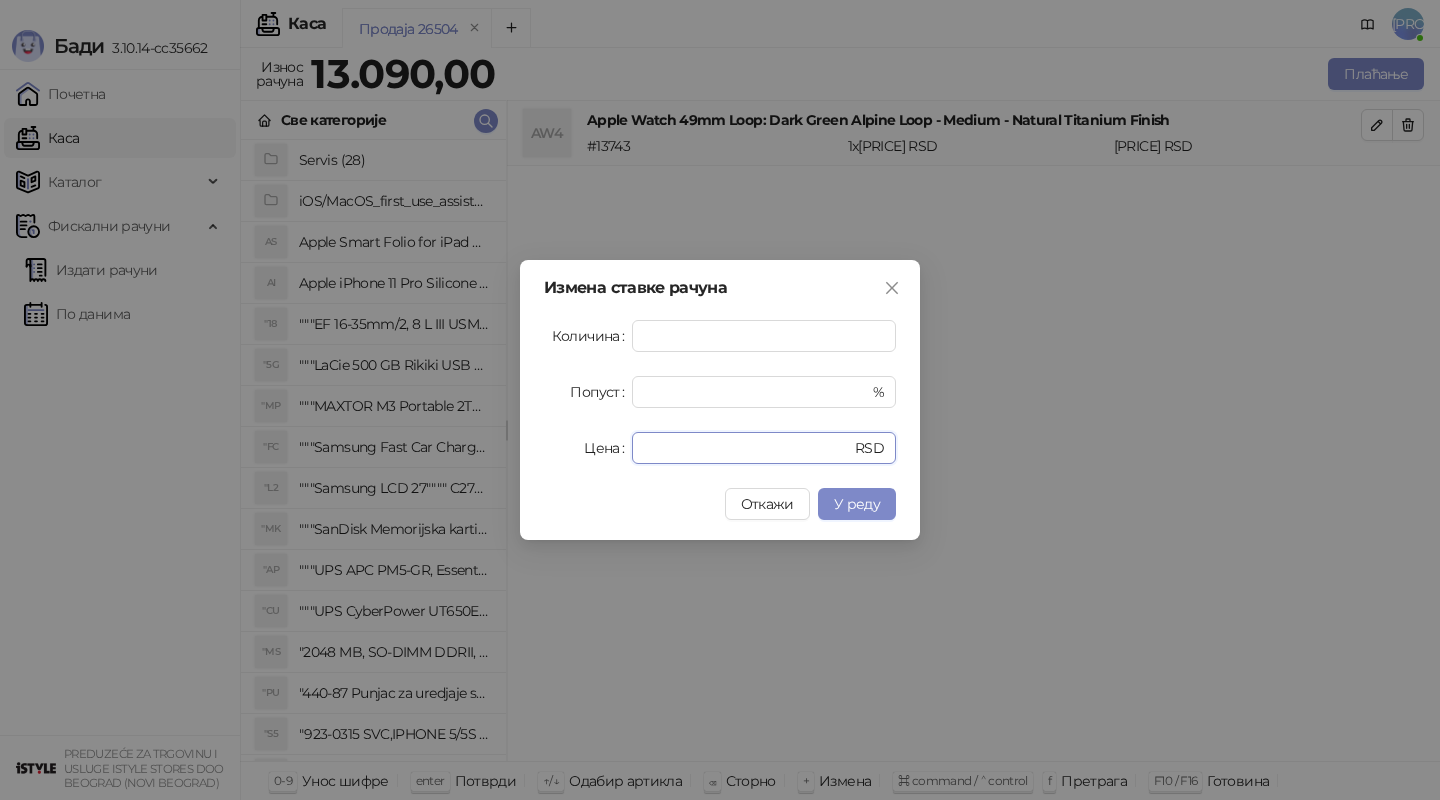 drag, startPoint x: 711, startPoint y: 458, endPoint x: 501, endPoint y: 388, distance: 221.35944 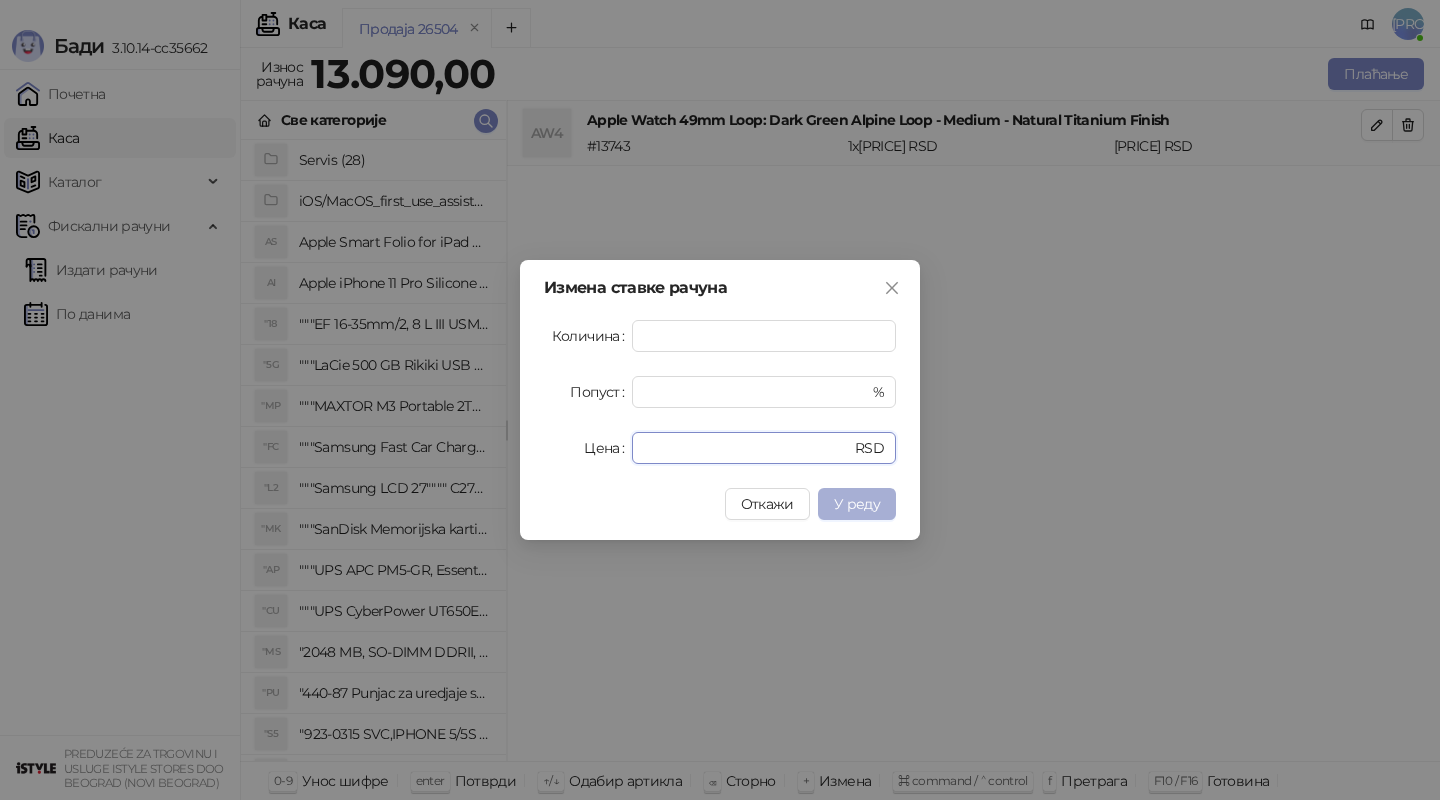 type on "*****" 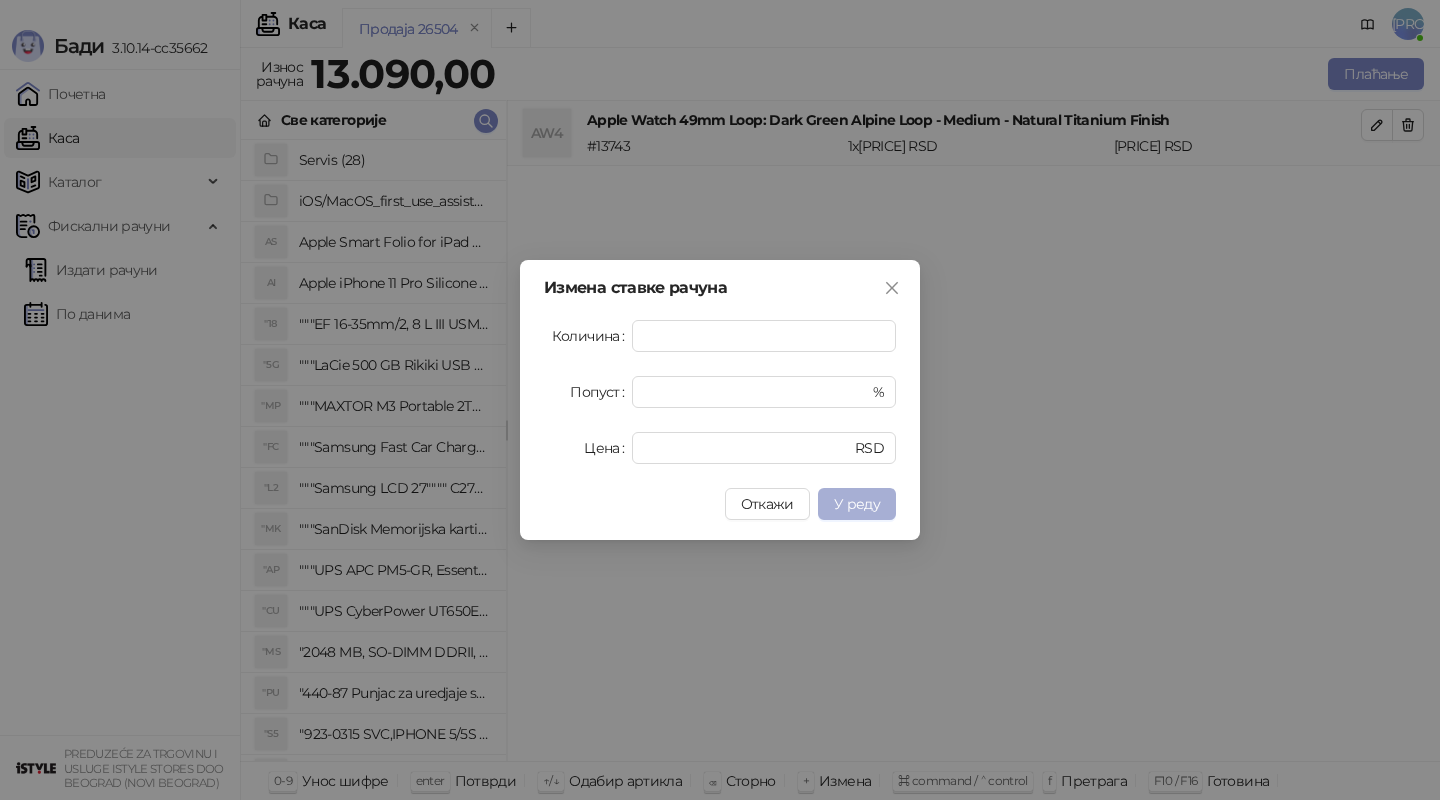 click on "У реду" at bounding box center [857, 504] 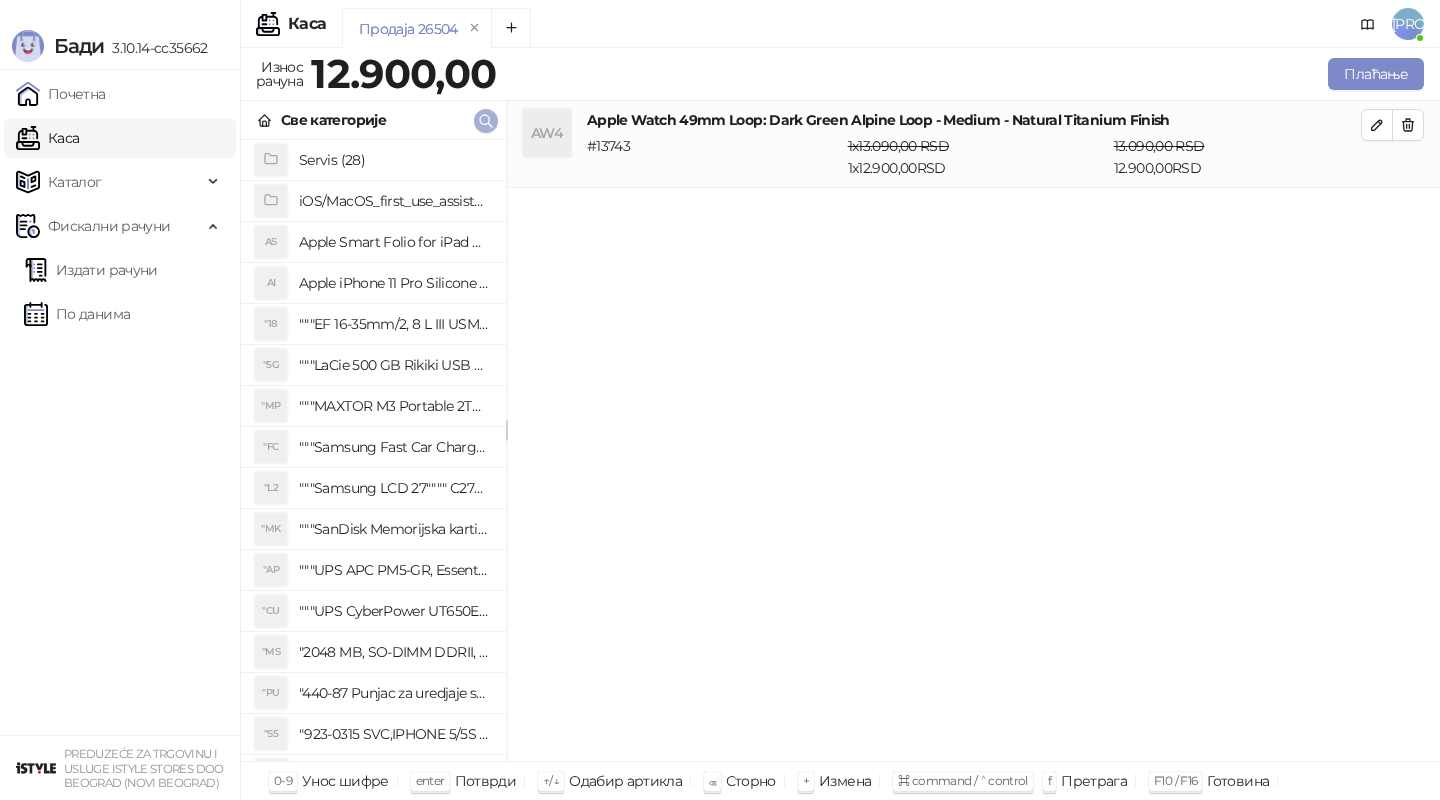 click 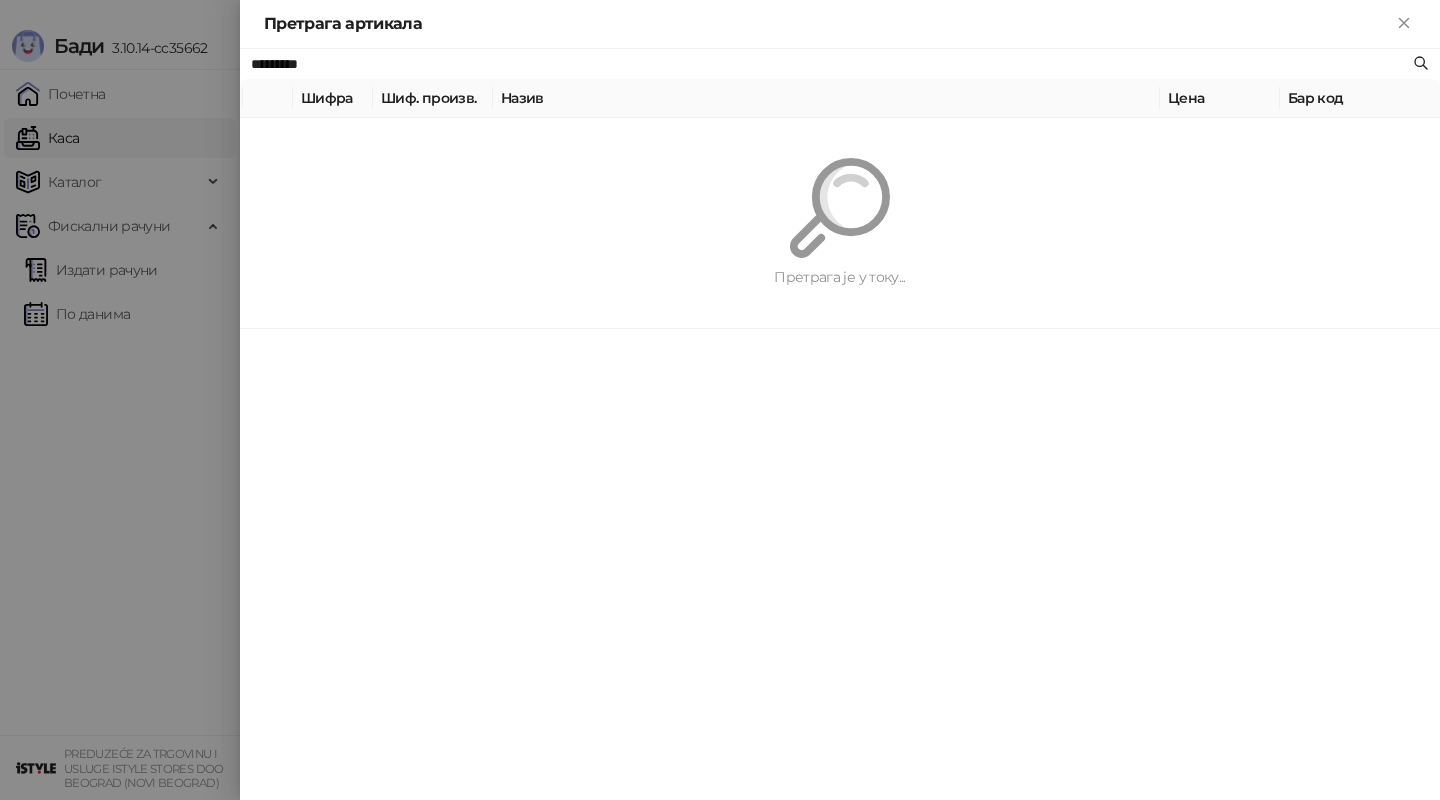 paste on "**********" 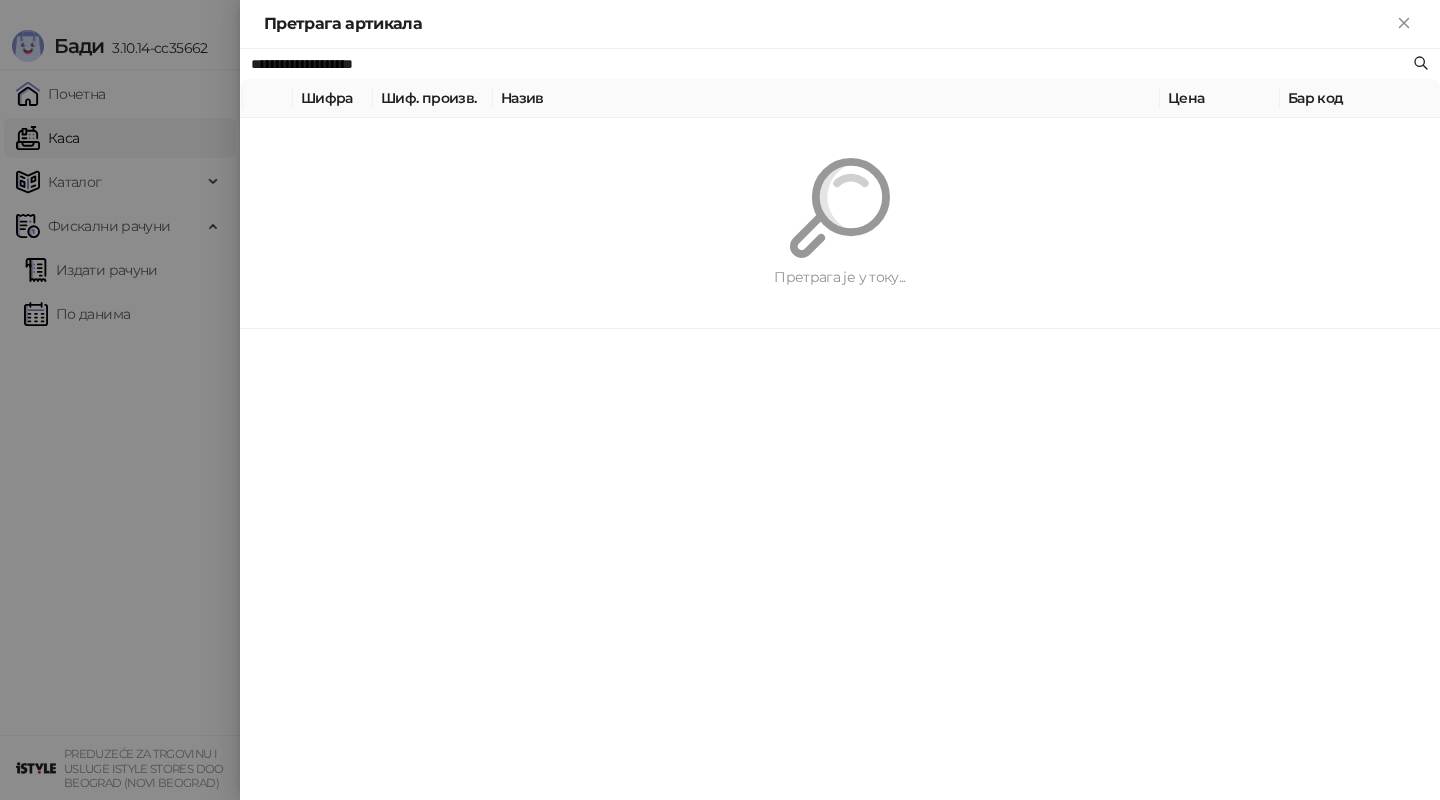 type on "**********" 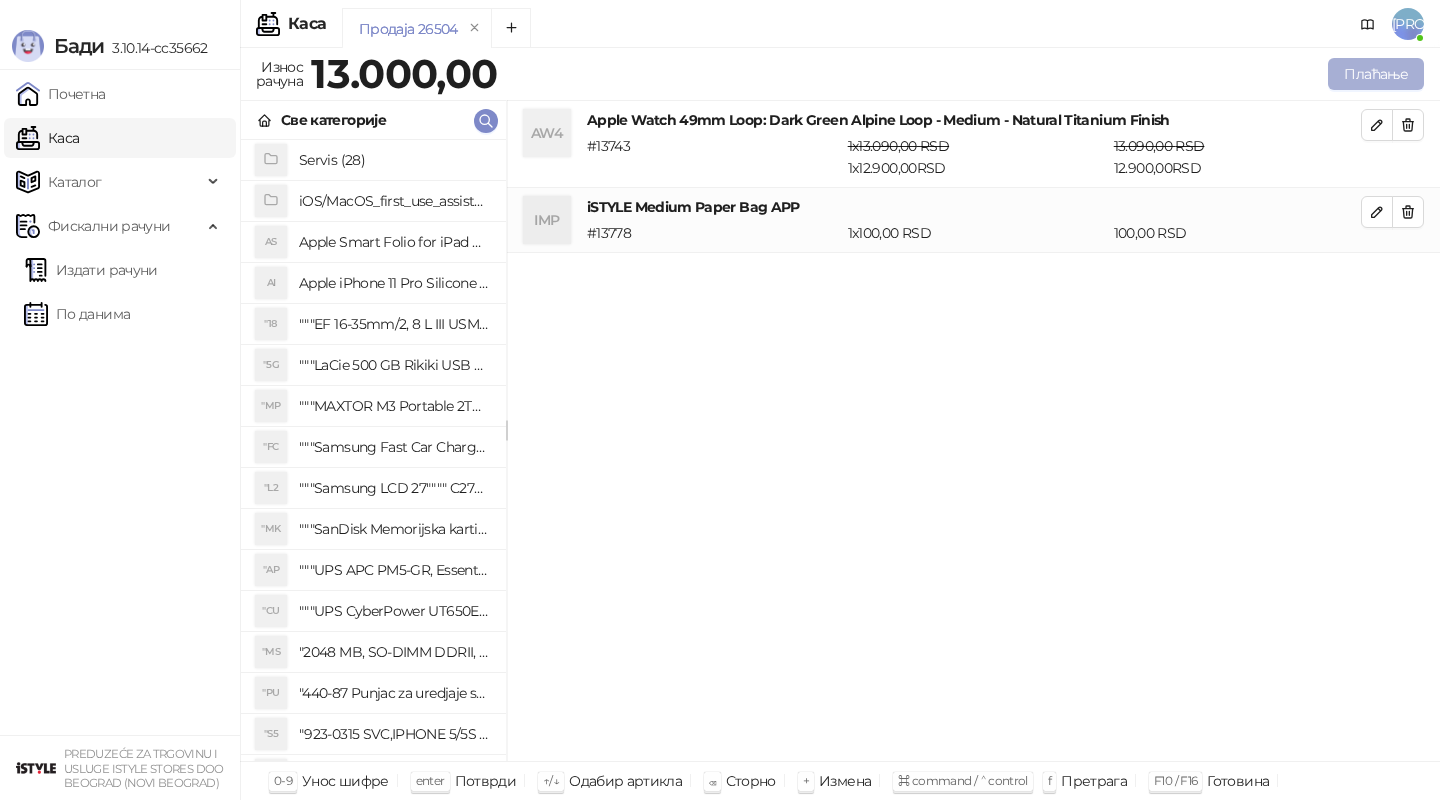 click on "Плаћање" at bounding box center (1376, 74) 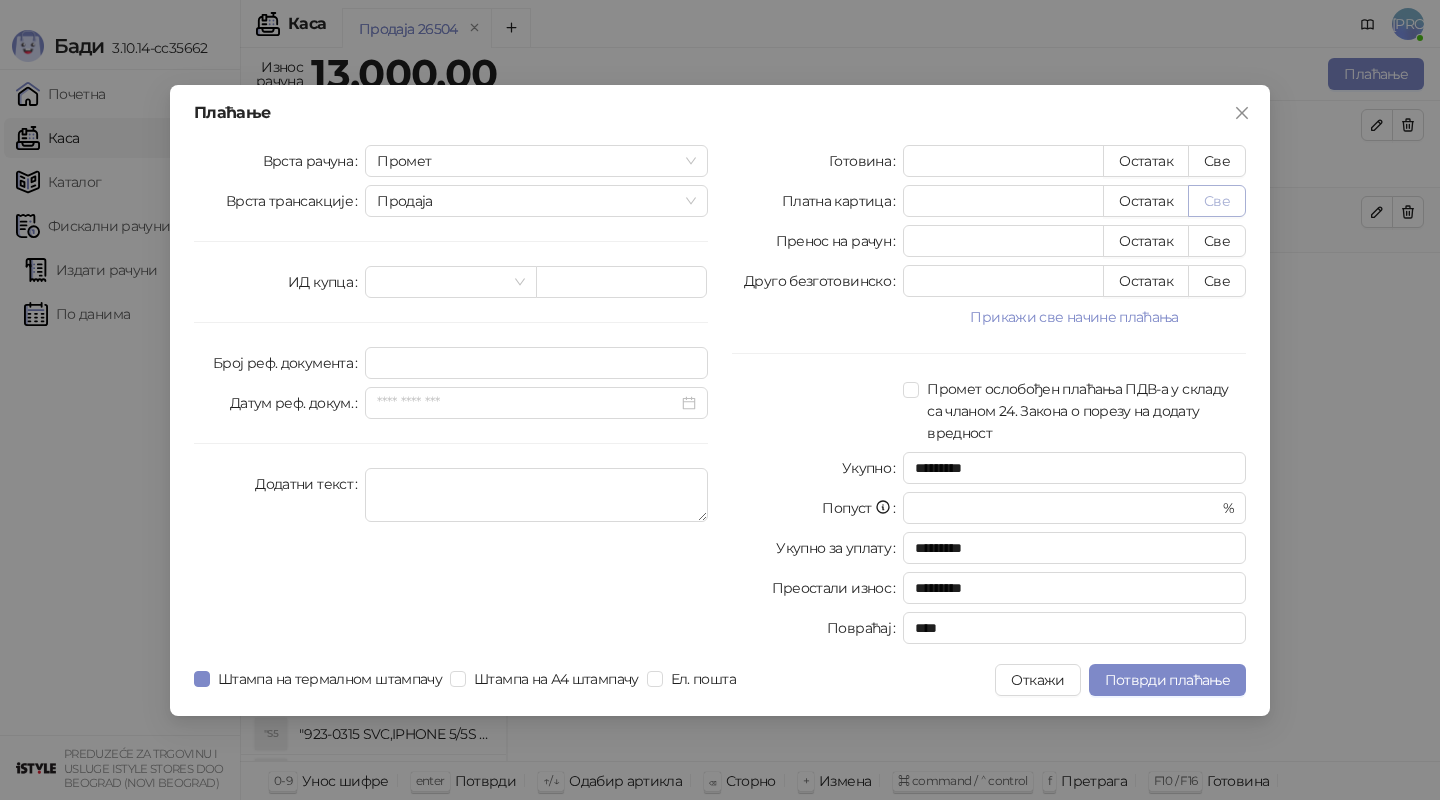 click on "Све" at bounding box center (1217, 201) 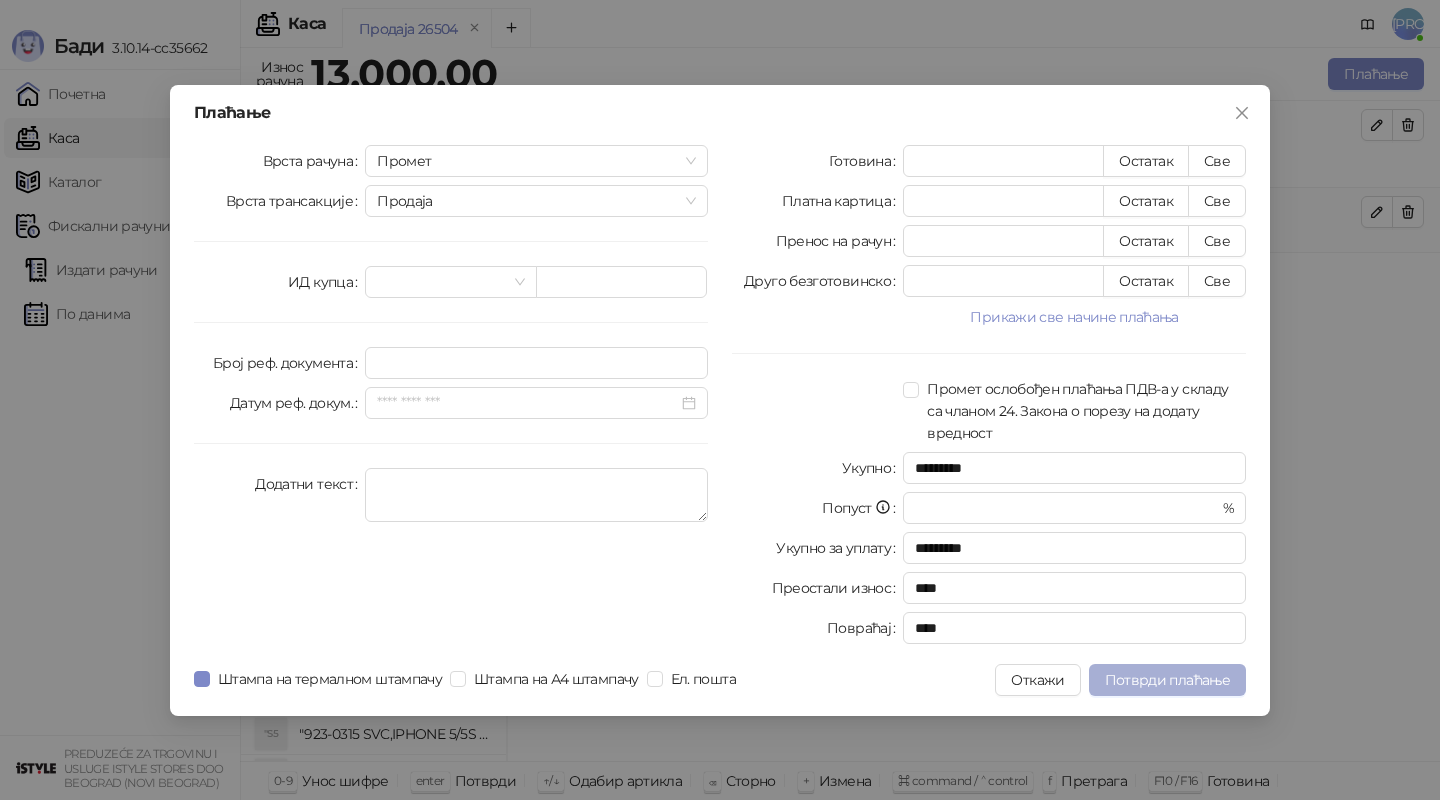click on "Потврди плаћање" at bounding box center [1167, 680] 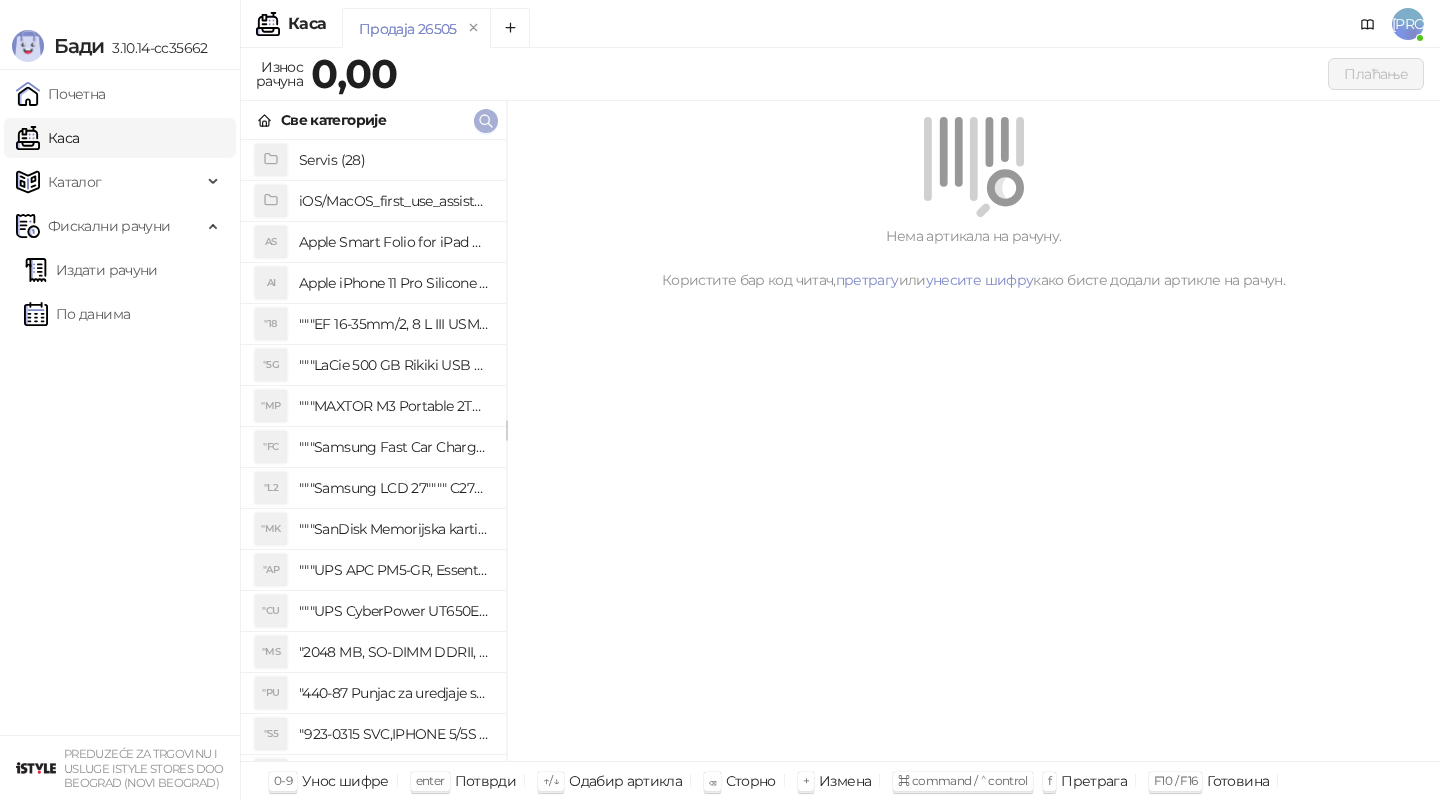 click 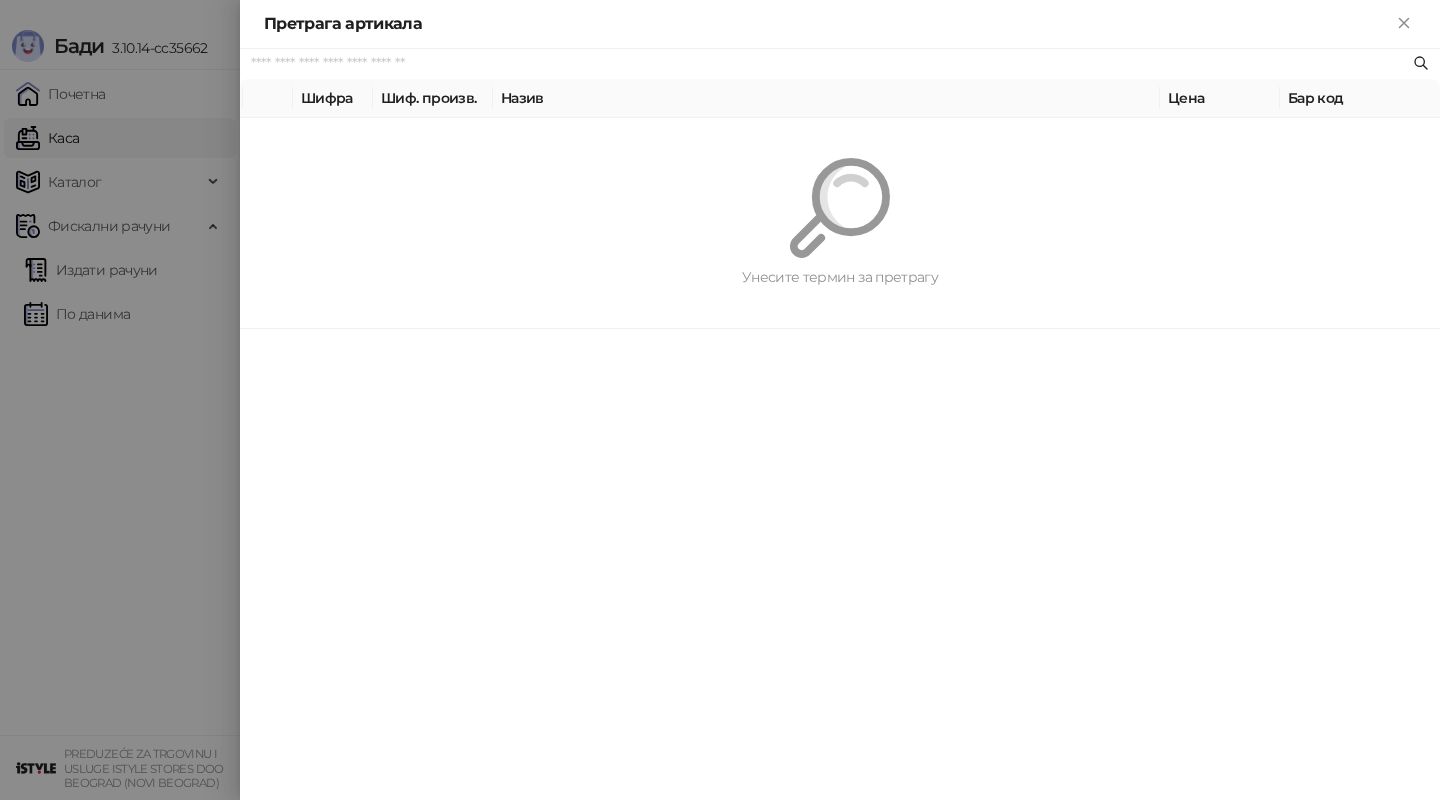 paste on "*********" 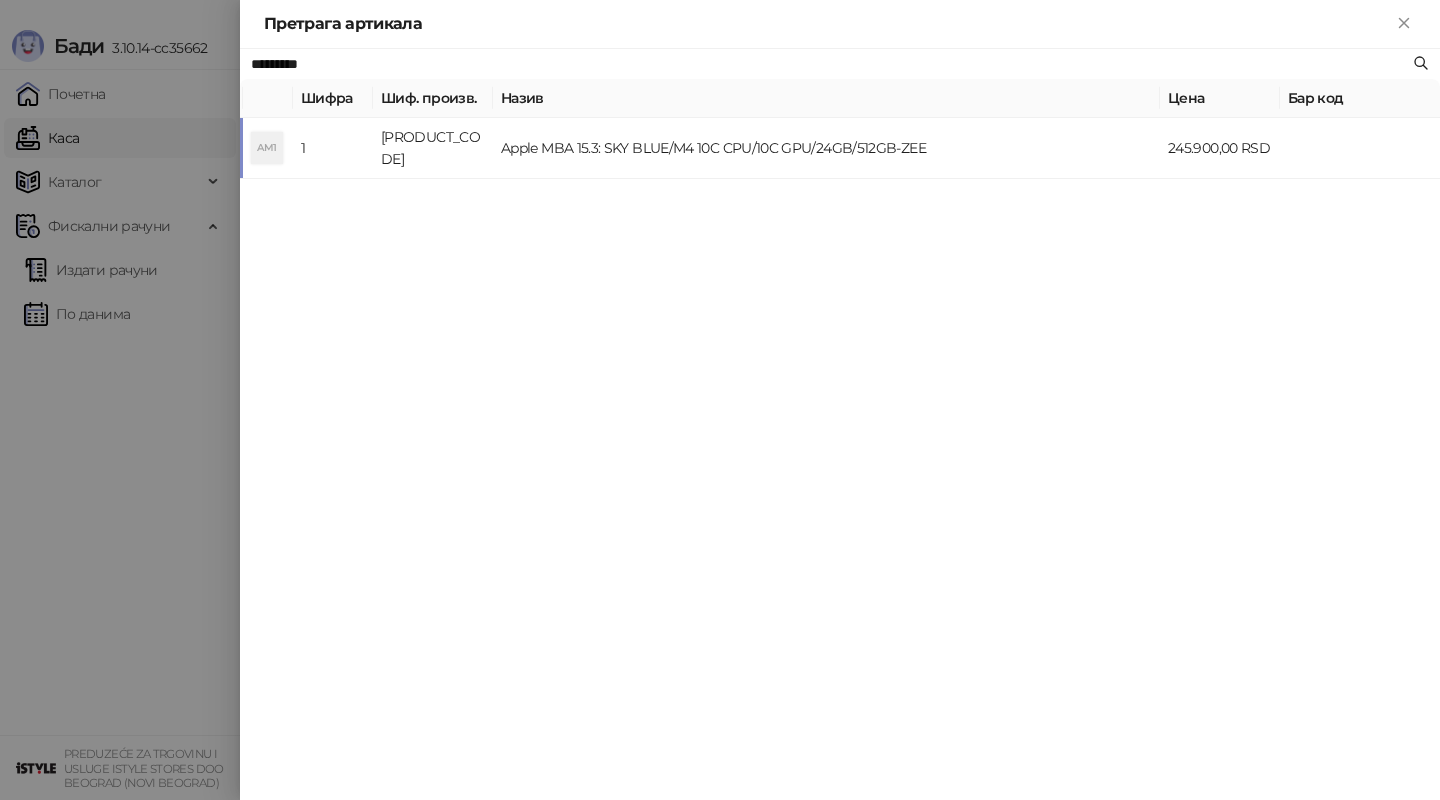 type on "*********" 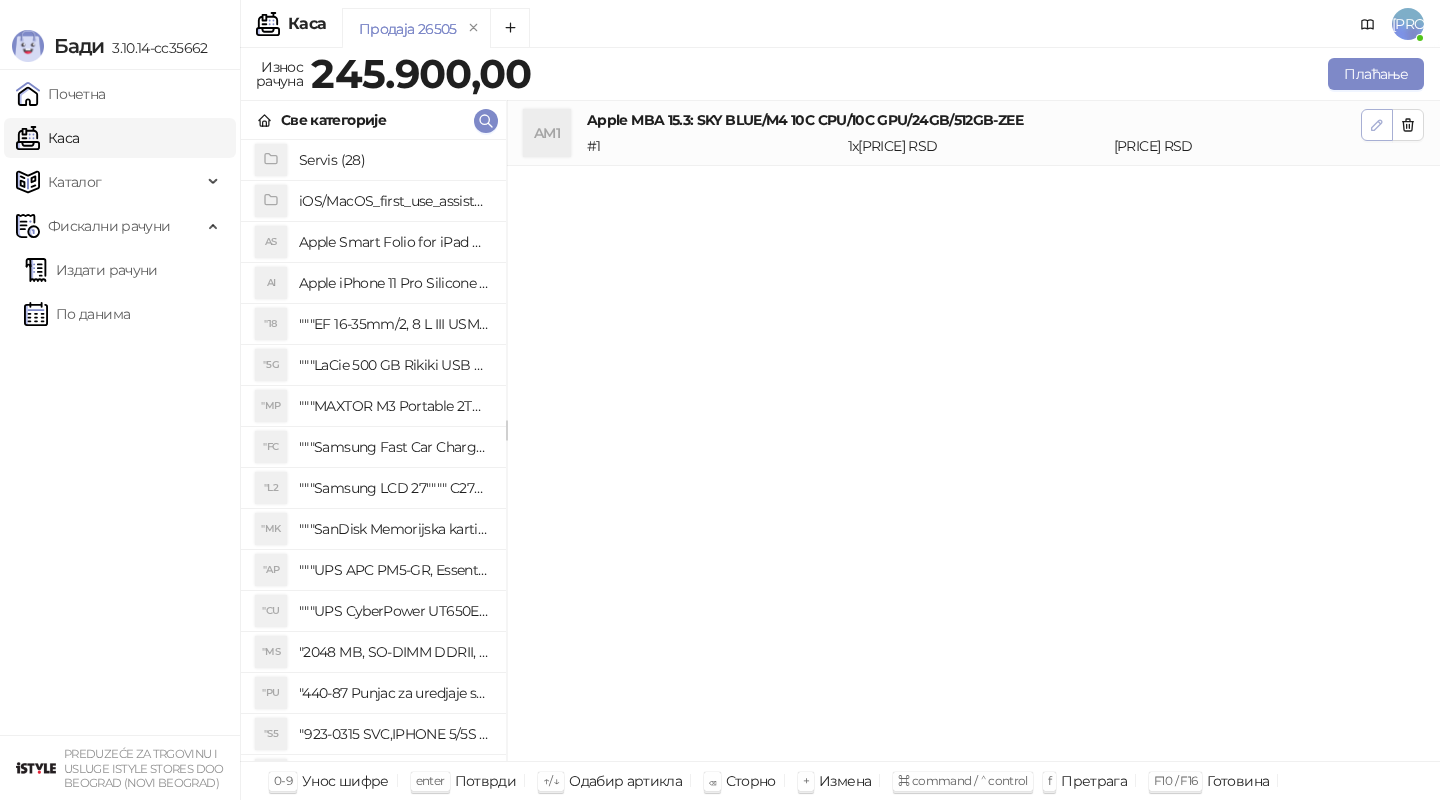 click at bounding box center [1377, 125] 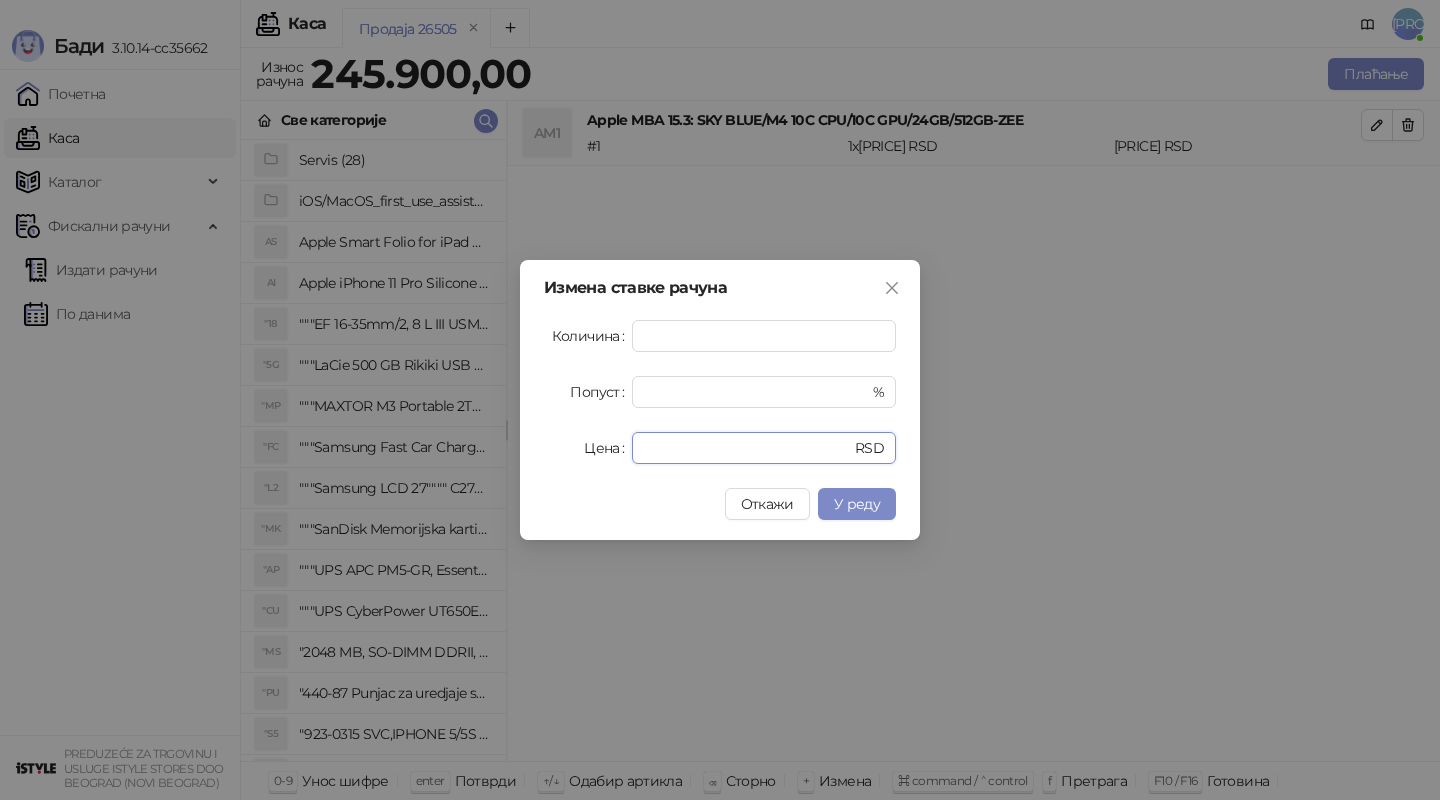 drag, startPoint x: 732, startPoint y: 441, endPoint x: 509, endPoint y: 429, distance: 223.32263 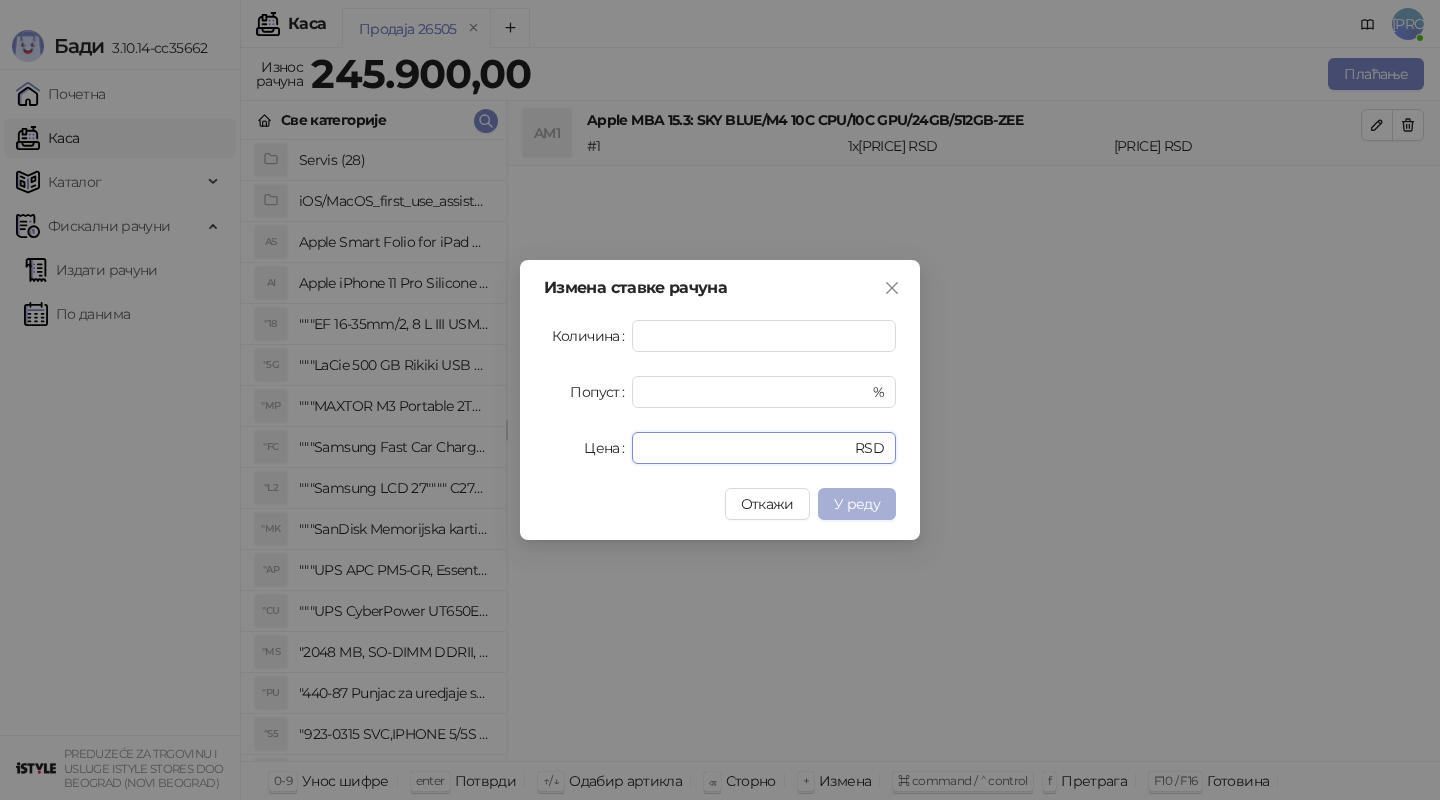 type on "******" 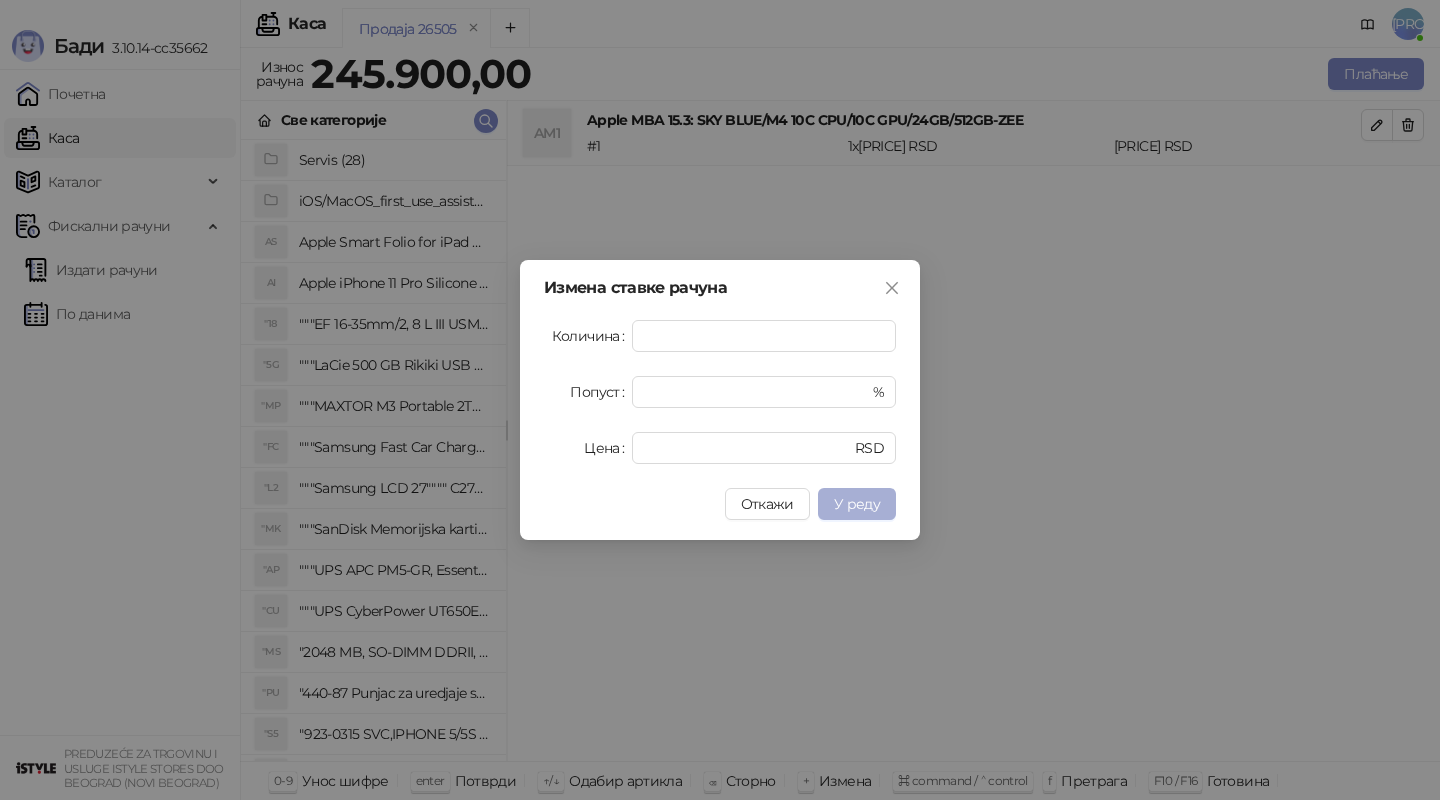 click on "У реду" at bounding box center (857, 504) 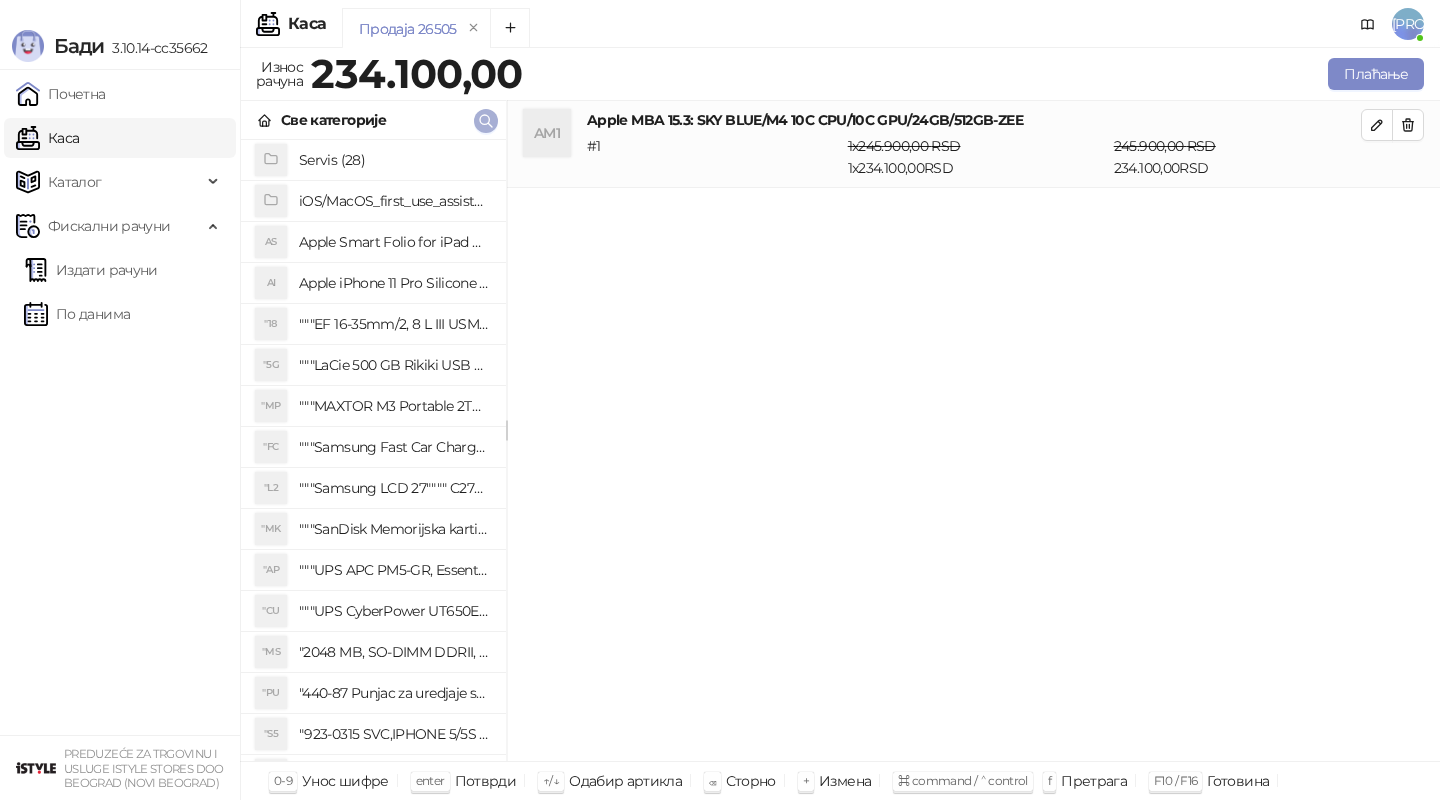 click 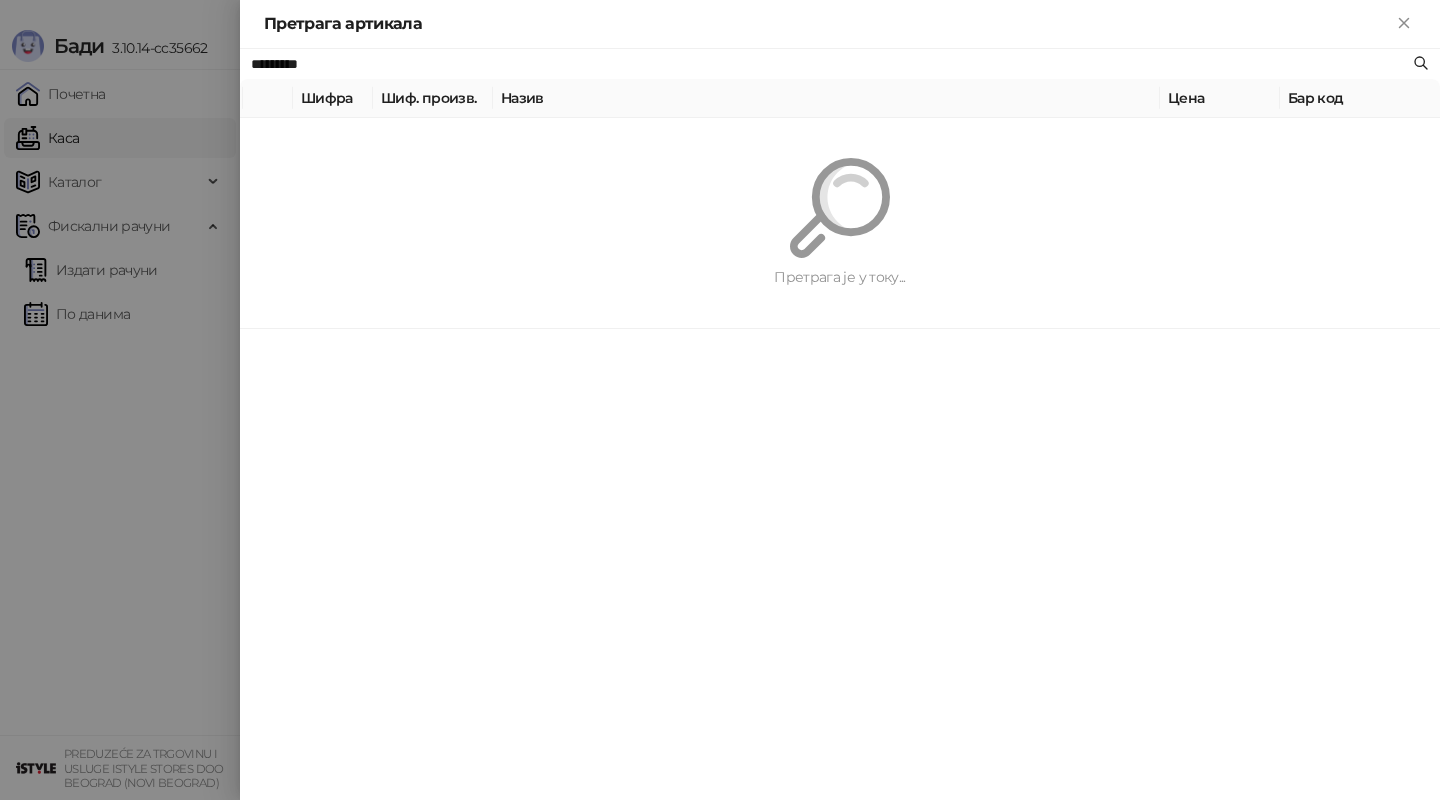 paste on "**********" 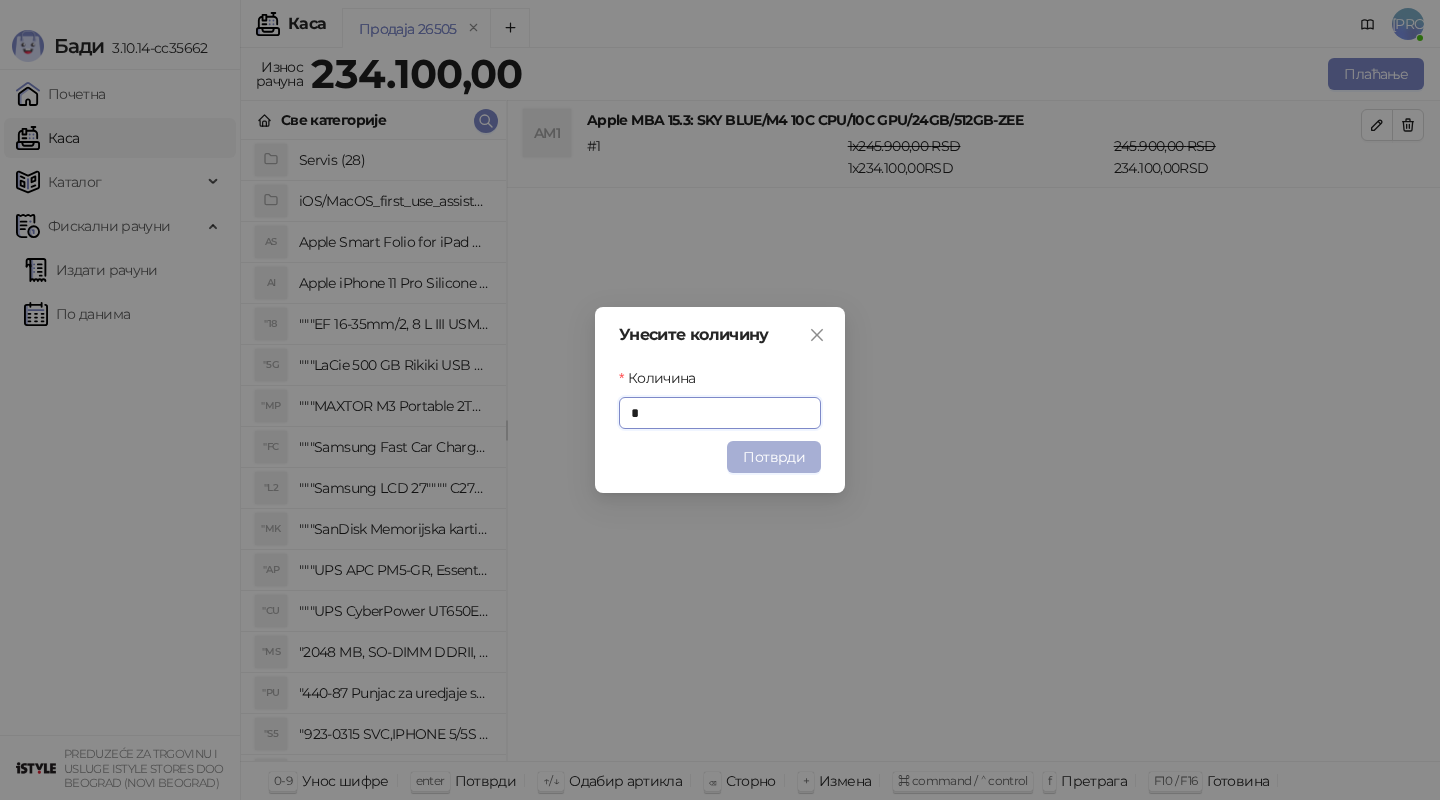 click on "Потврди" at bounding box center (774, 457) 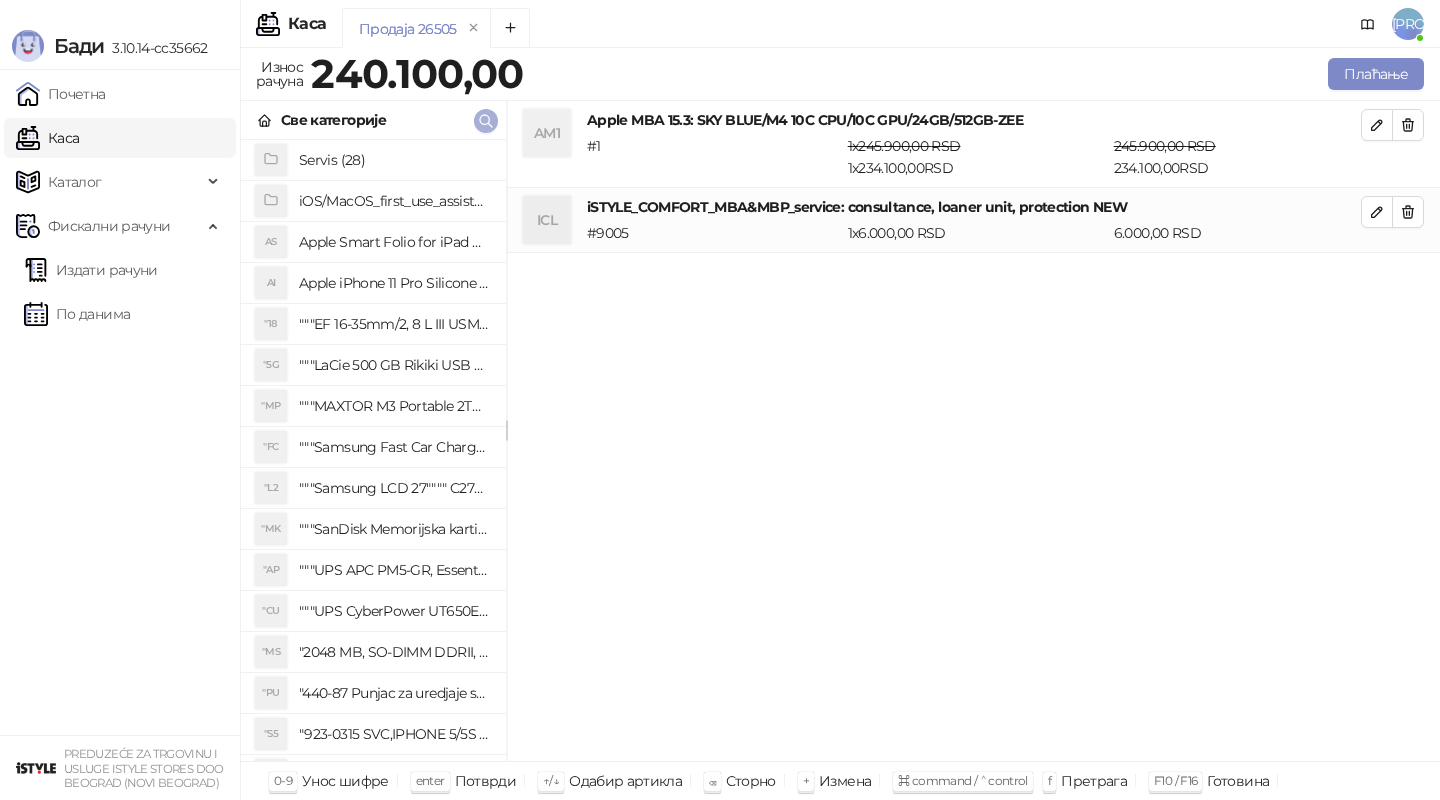 click 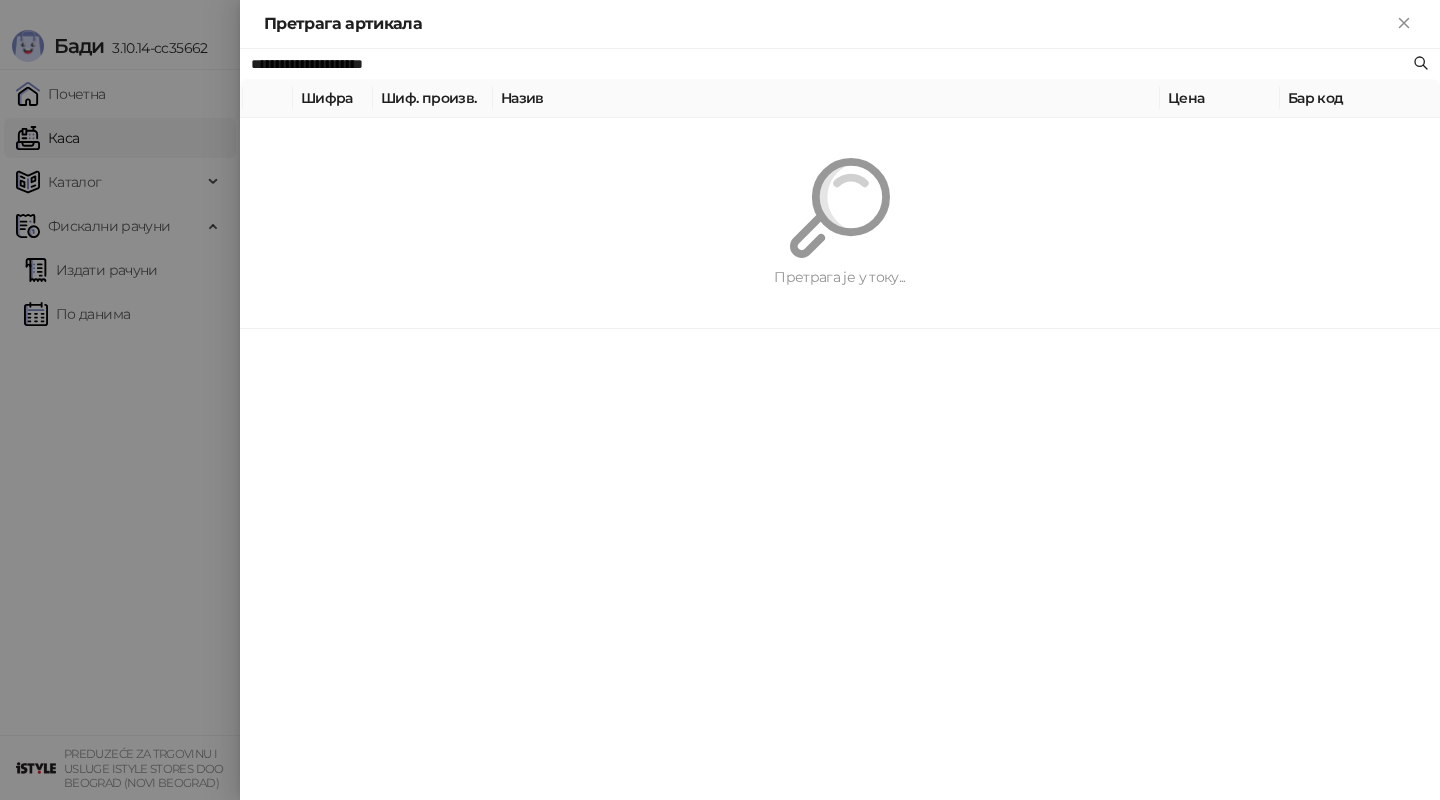 paste 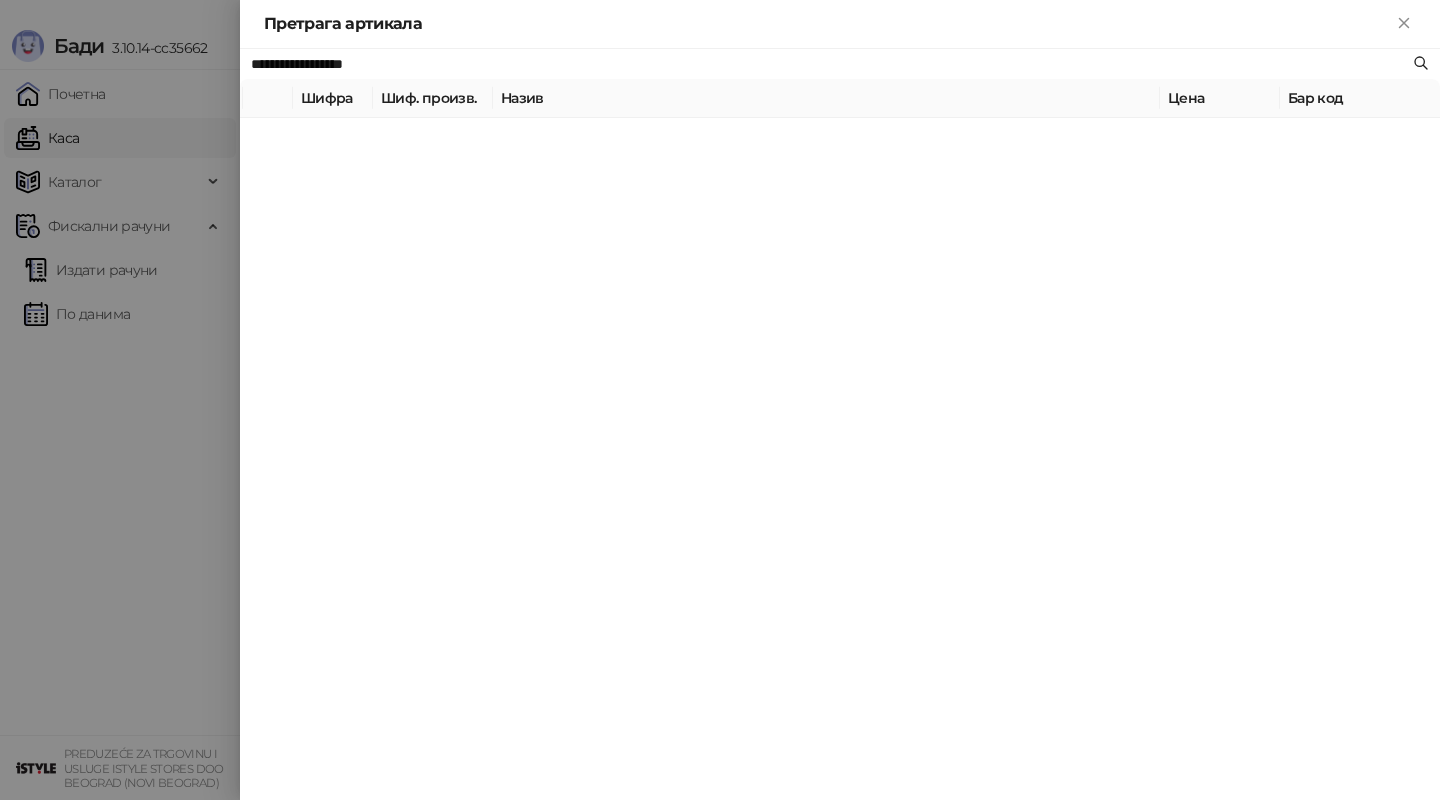 type on "**********" 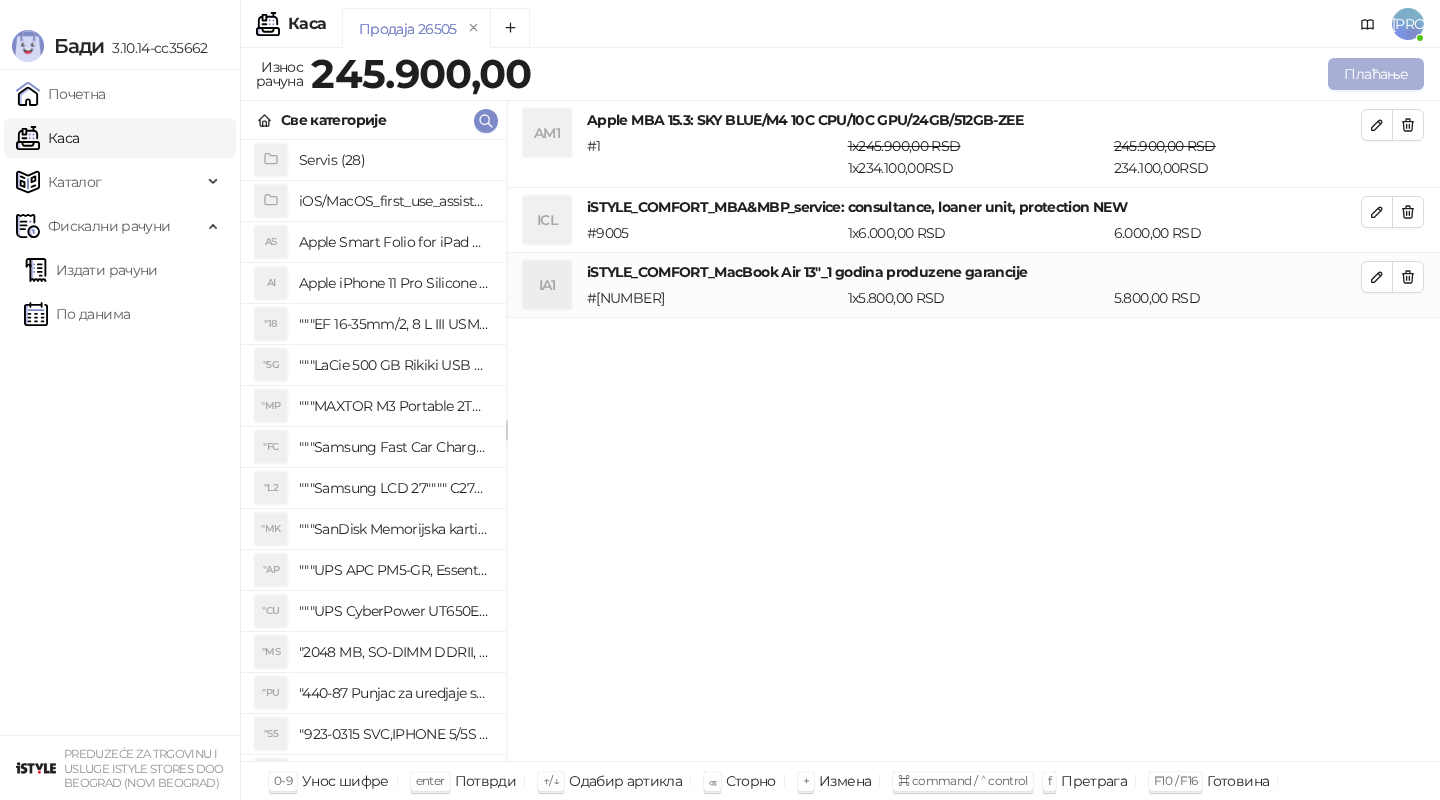 click on "Плаћање" at bounding box center (1376, 74) 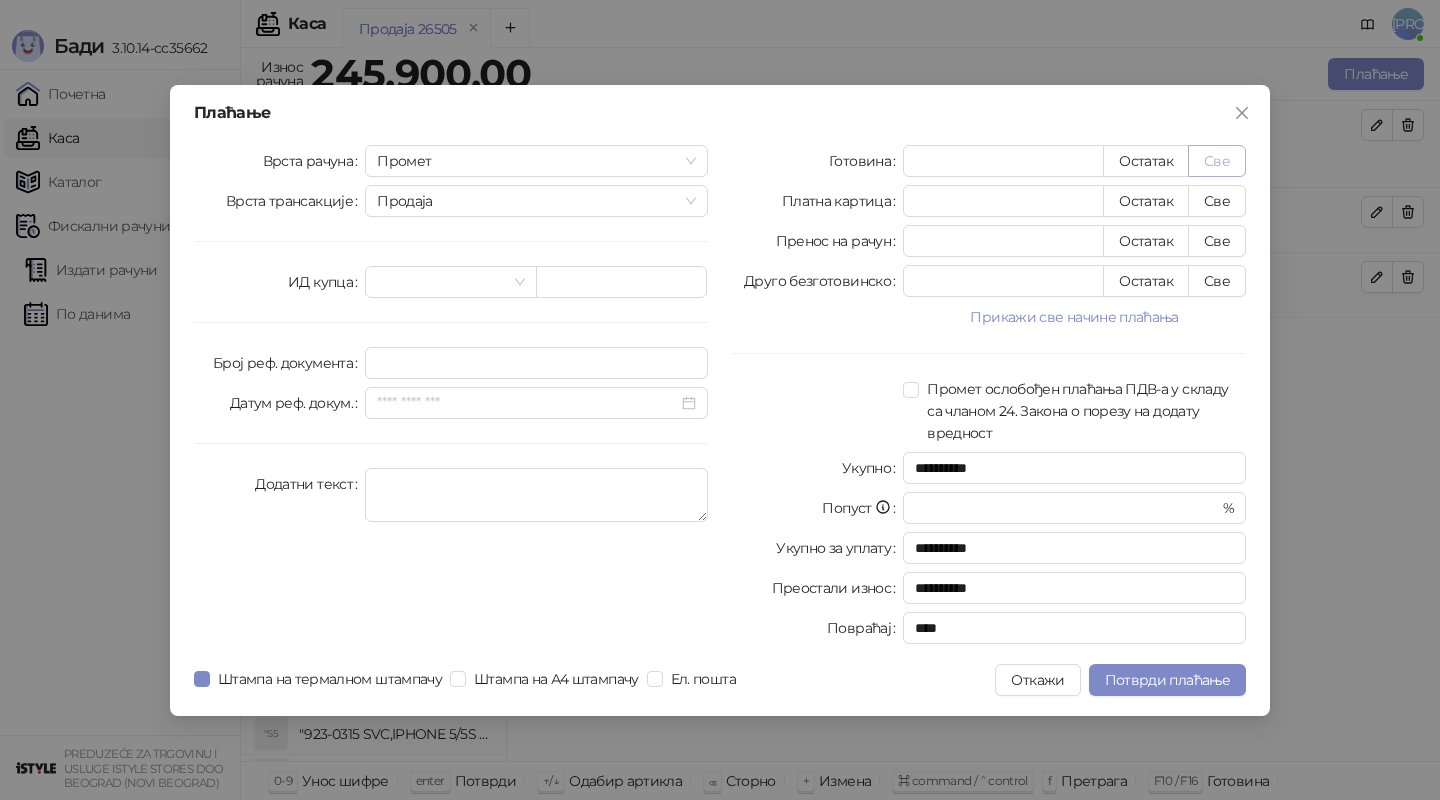 click on "Све" at bounding box center (1217, 161) 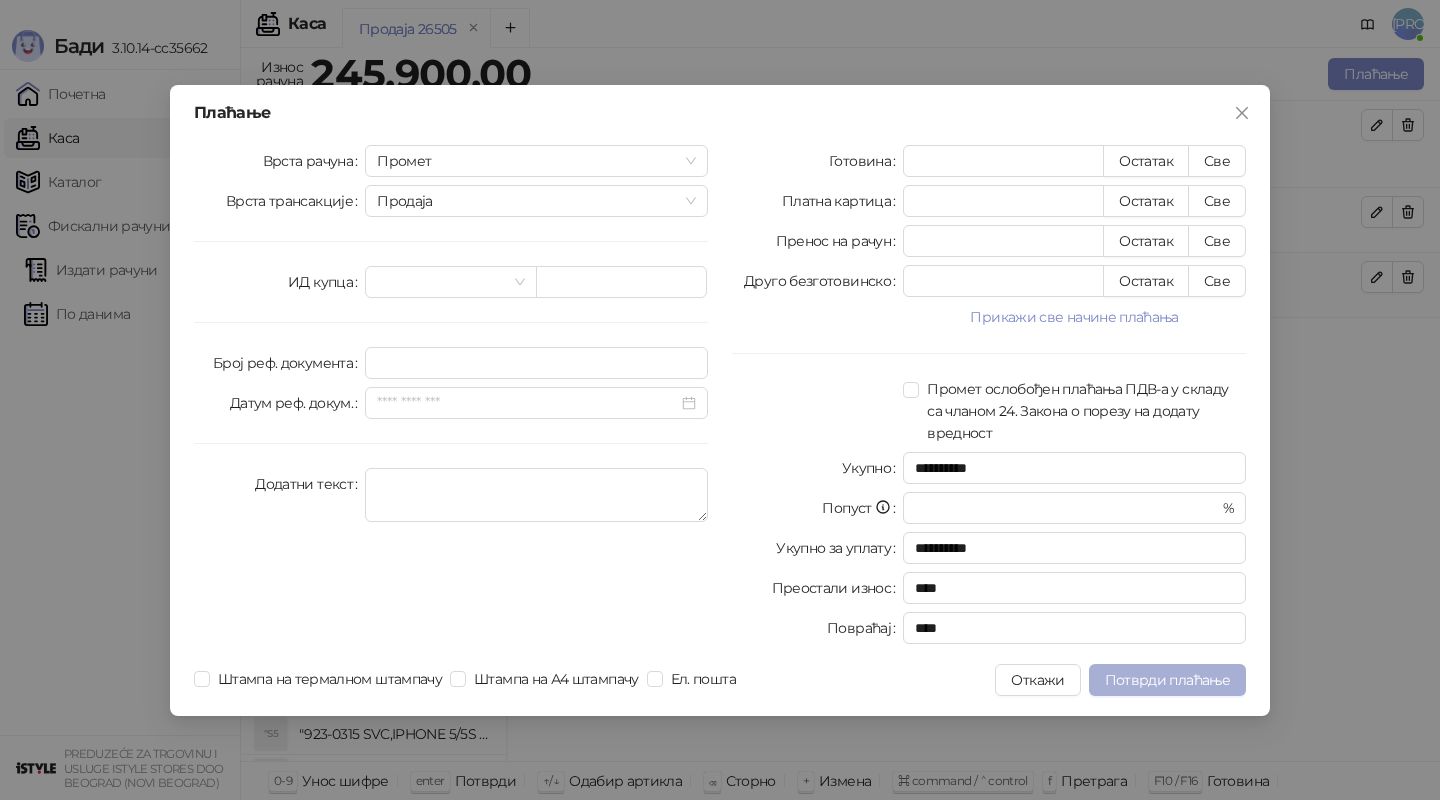 click on "Потврди плаћање" at bounding box center (1167, 680) 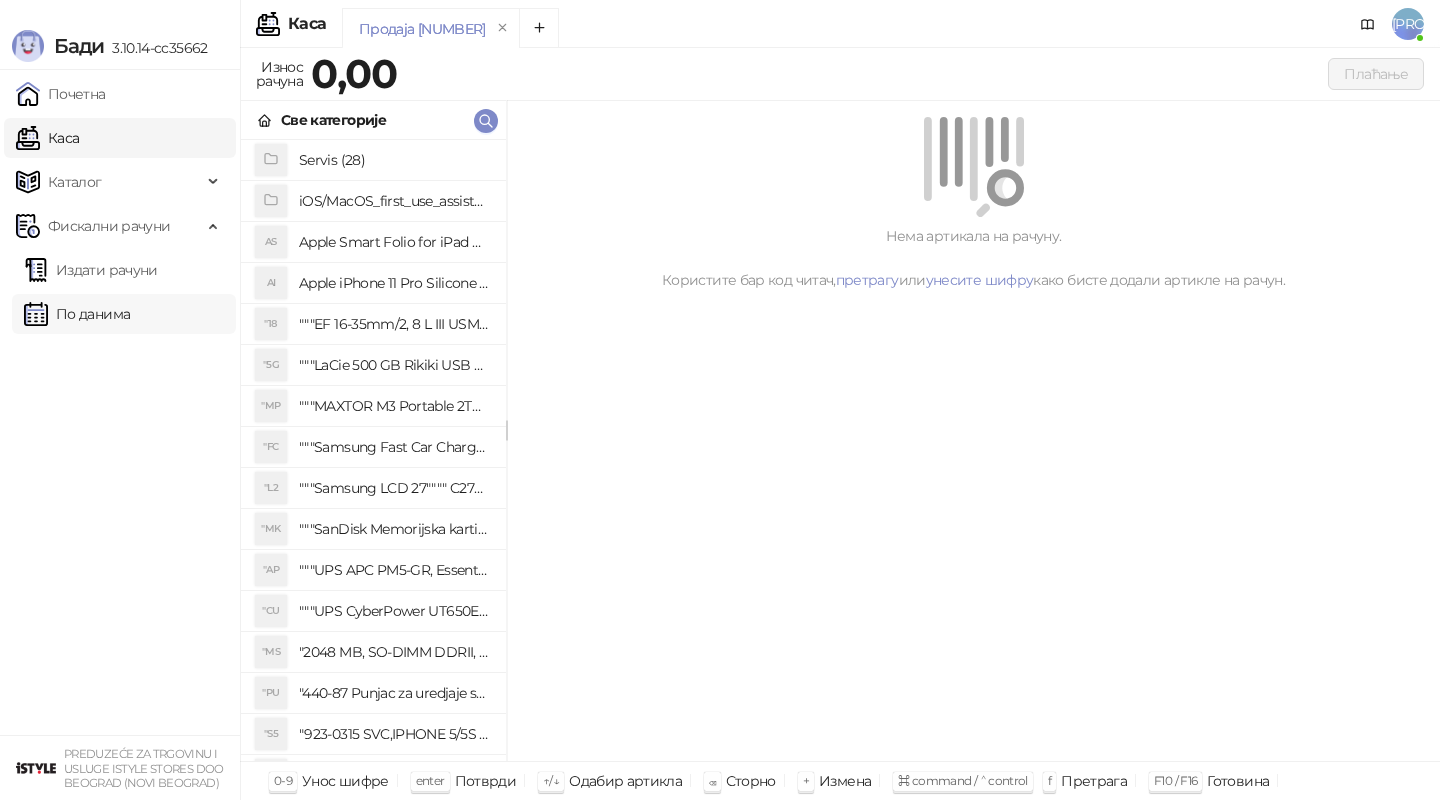 drag, startPoint x: 107, startPoint y: 323, endPoint x: 191, endPoint y: 295, distance: 88.54378 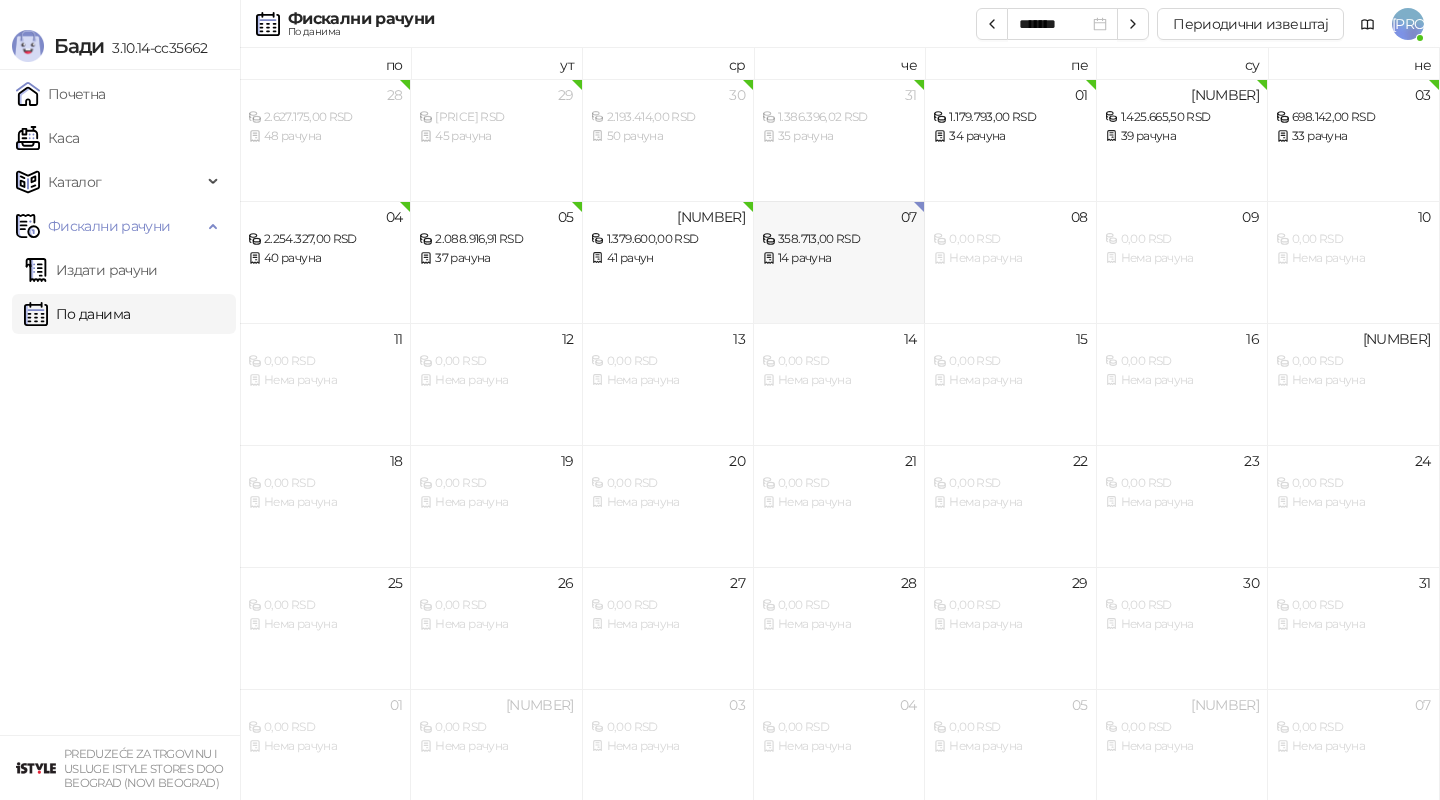 click on "14 рачуна" at bounding box center (839, 258) 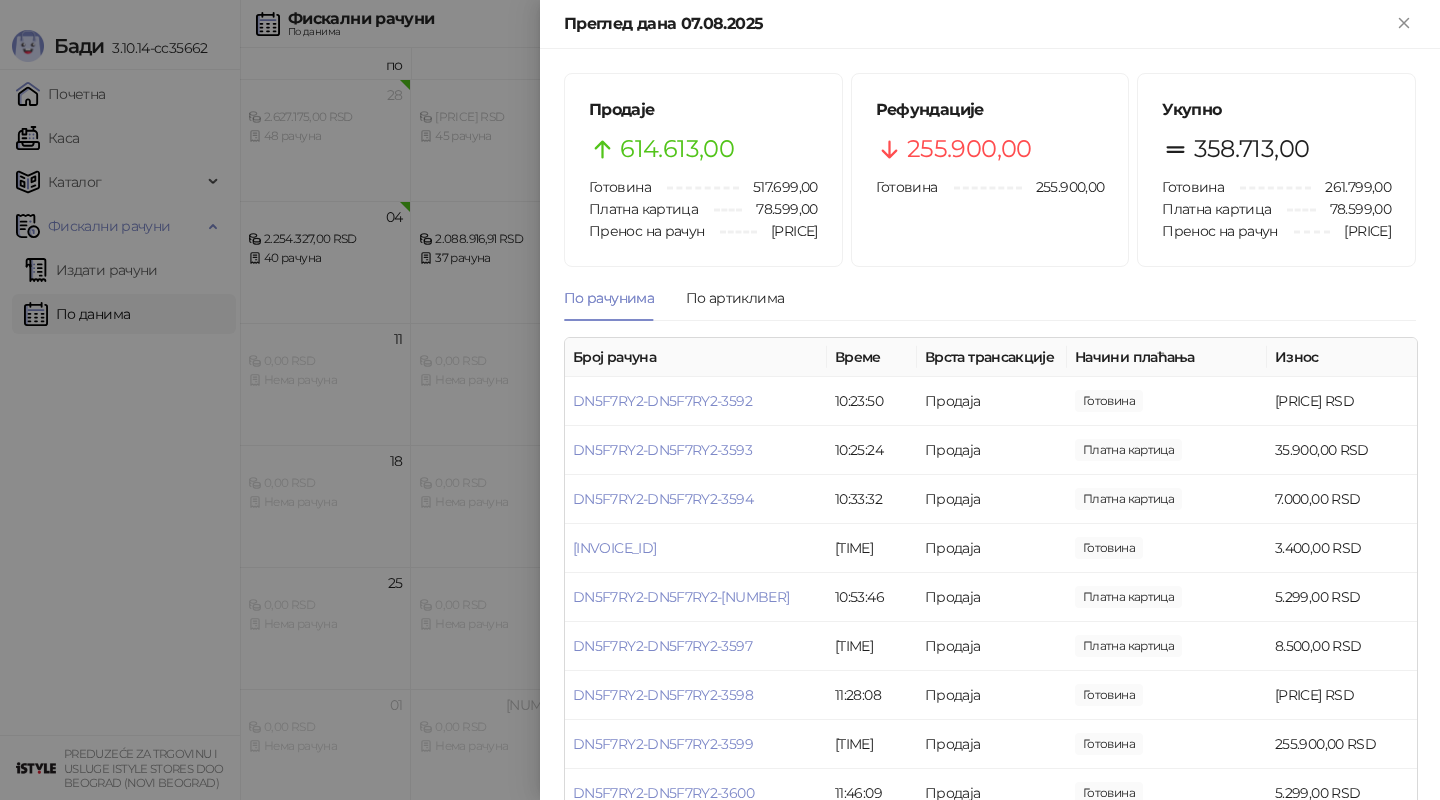 click at bounding box center [720, 400] 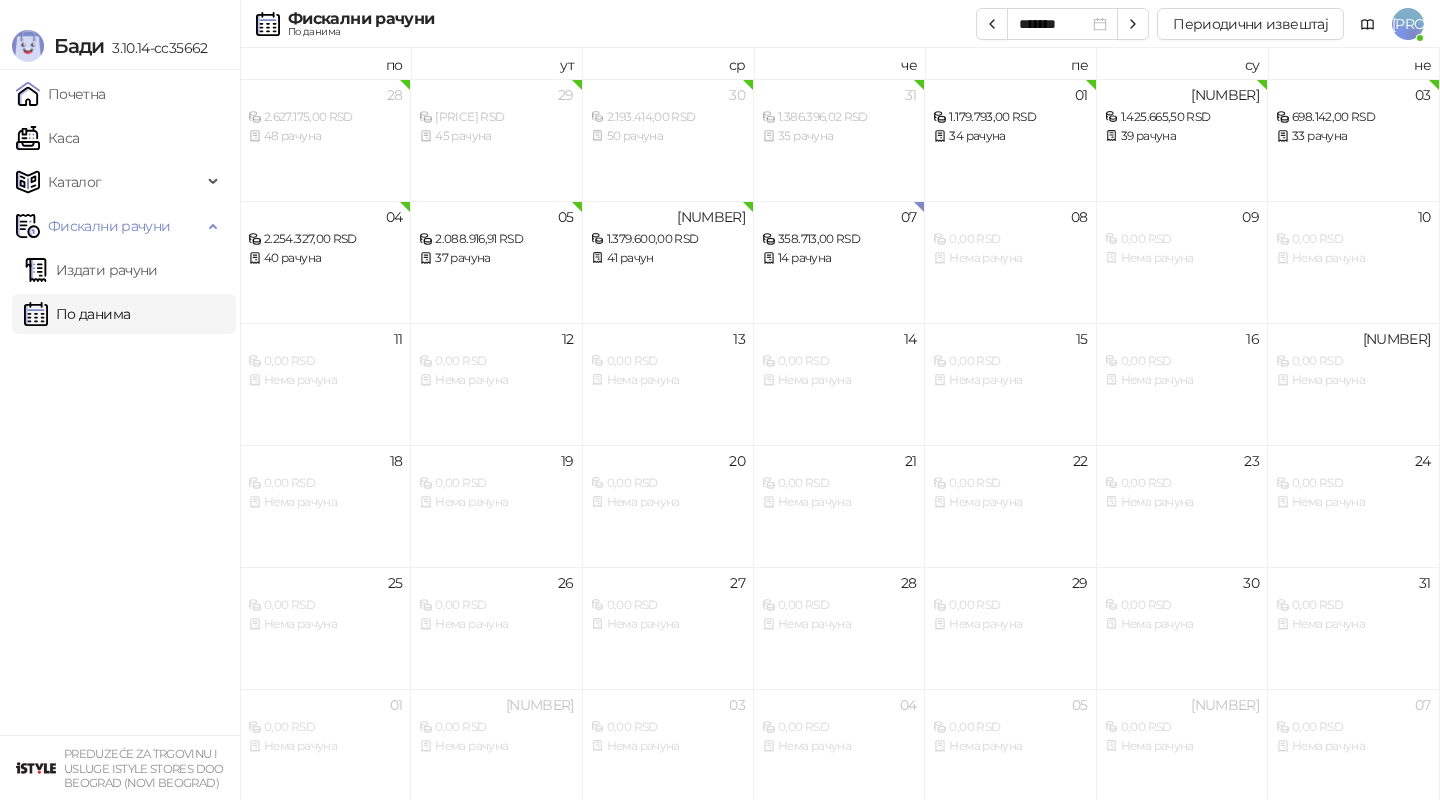 click on "По данима" at bounding box center [77, 314] 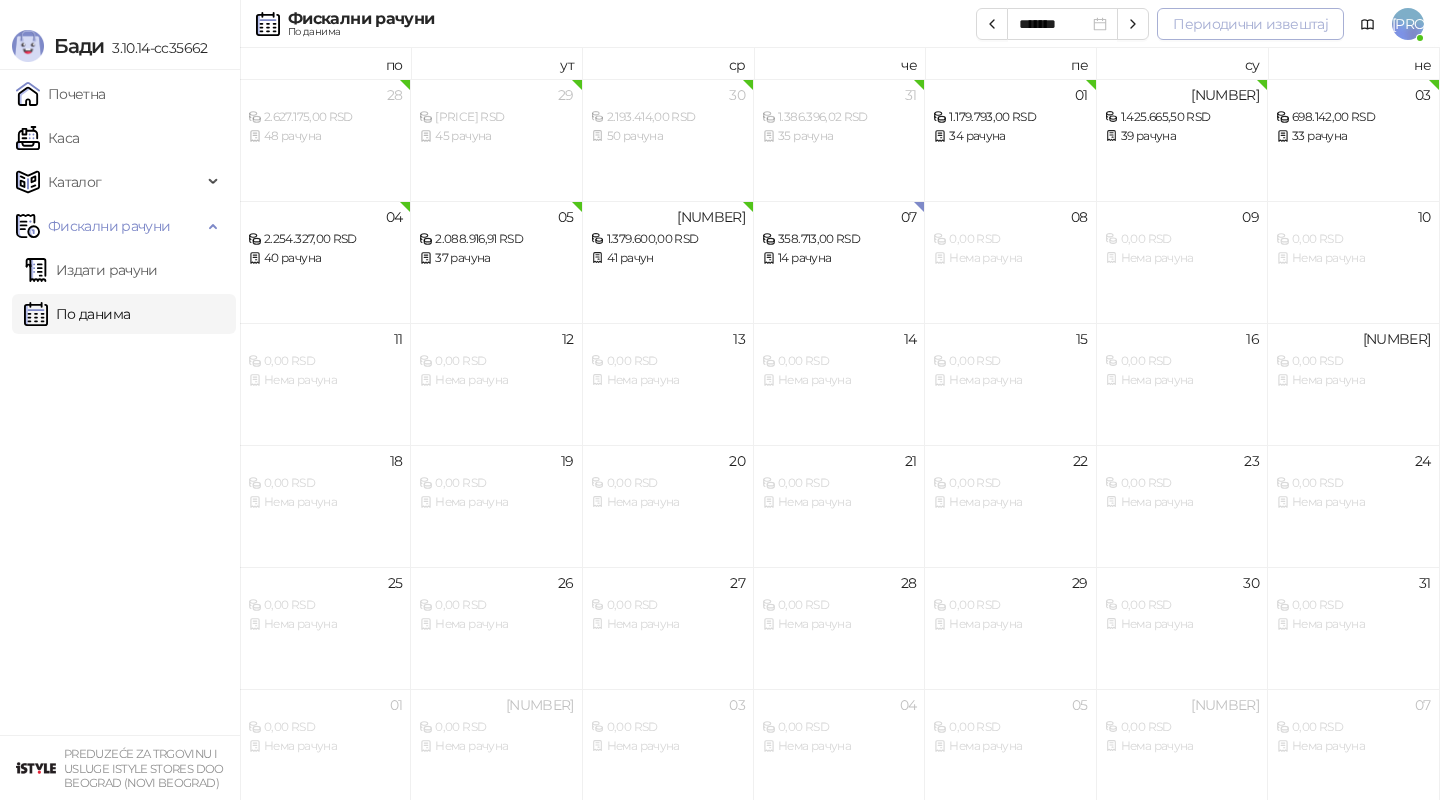 click on "Периодични извештај" at bounding box center (1250, 24) 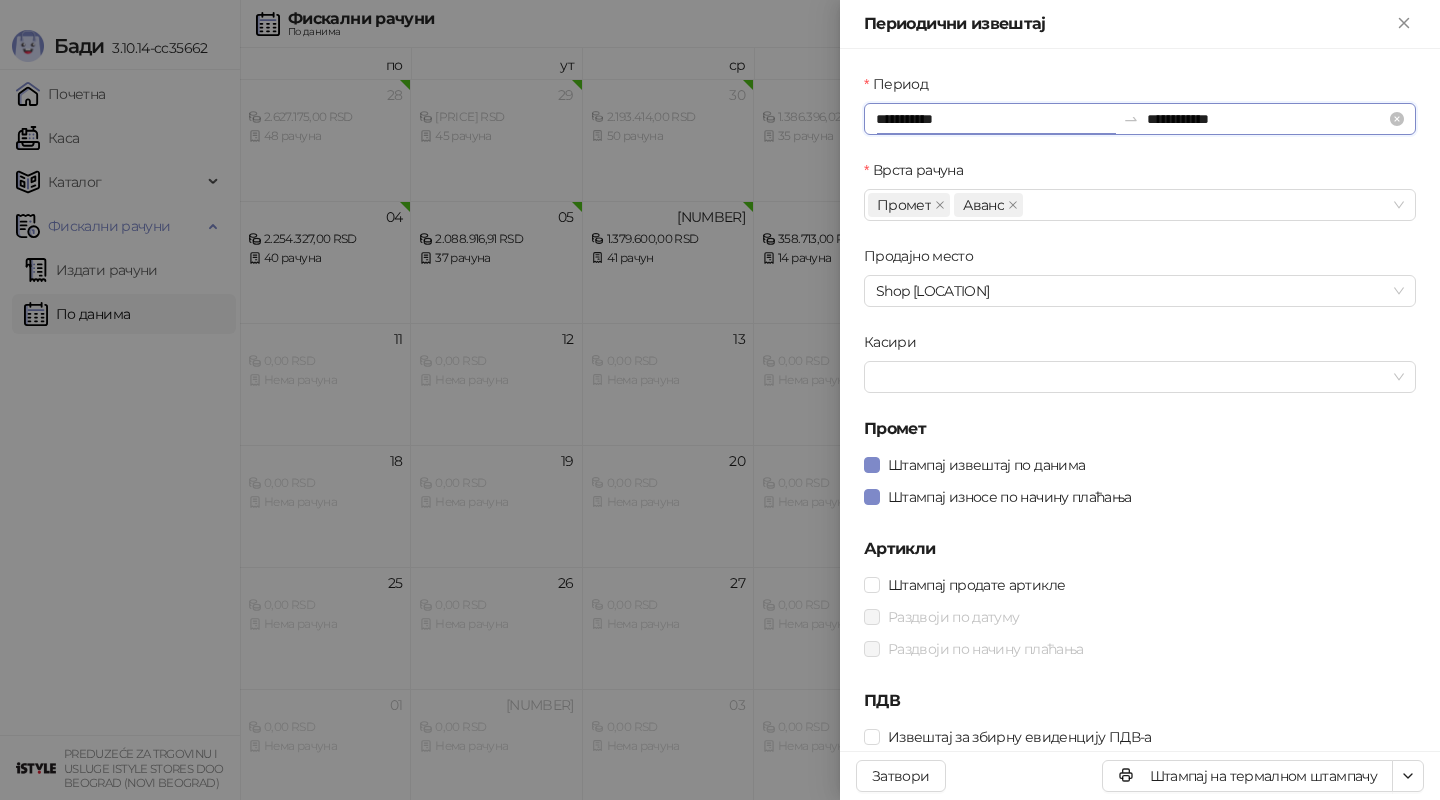 click on "**********" at bounding box center [995, 119] 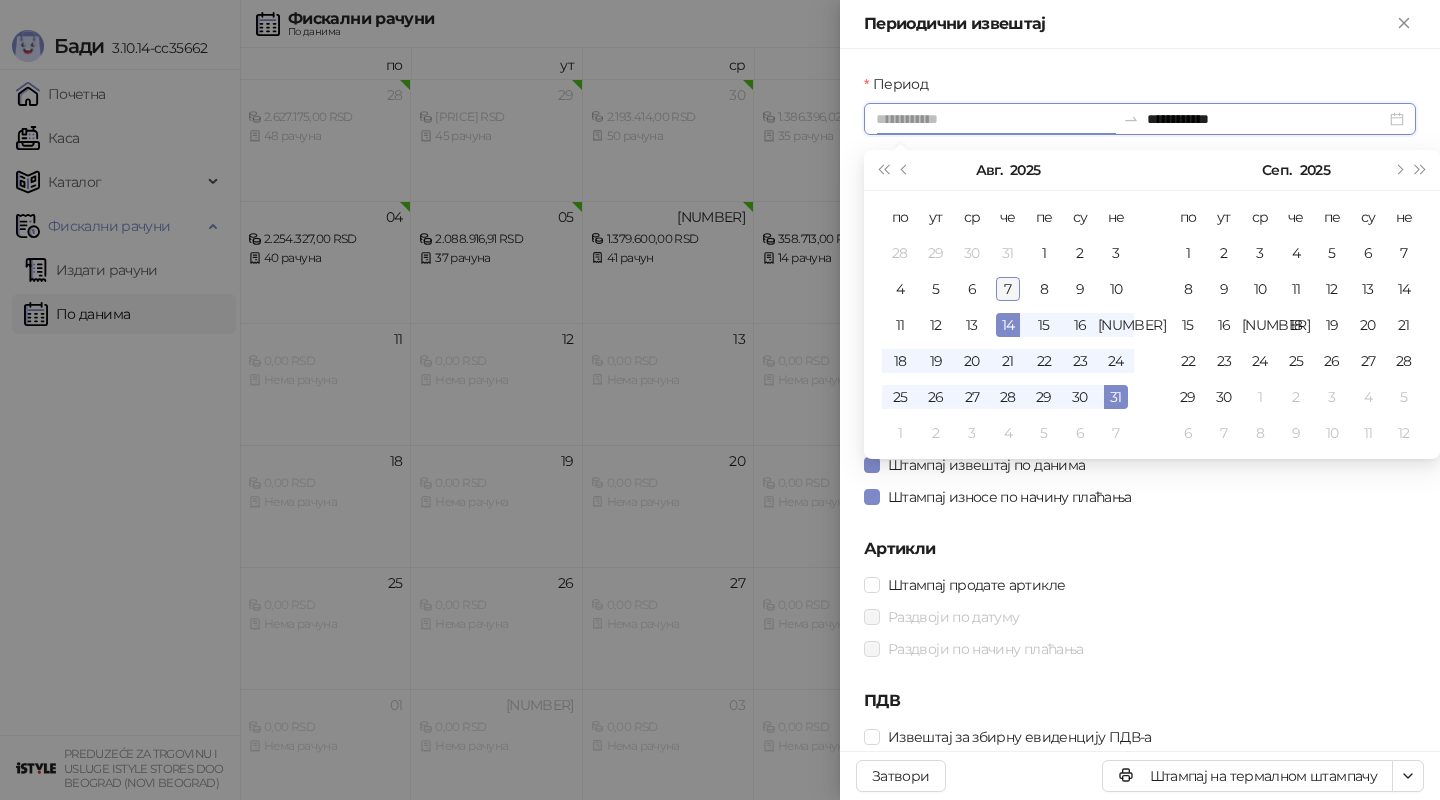 type on "**********" 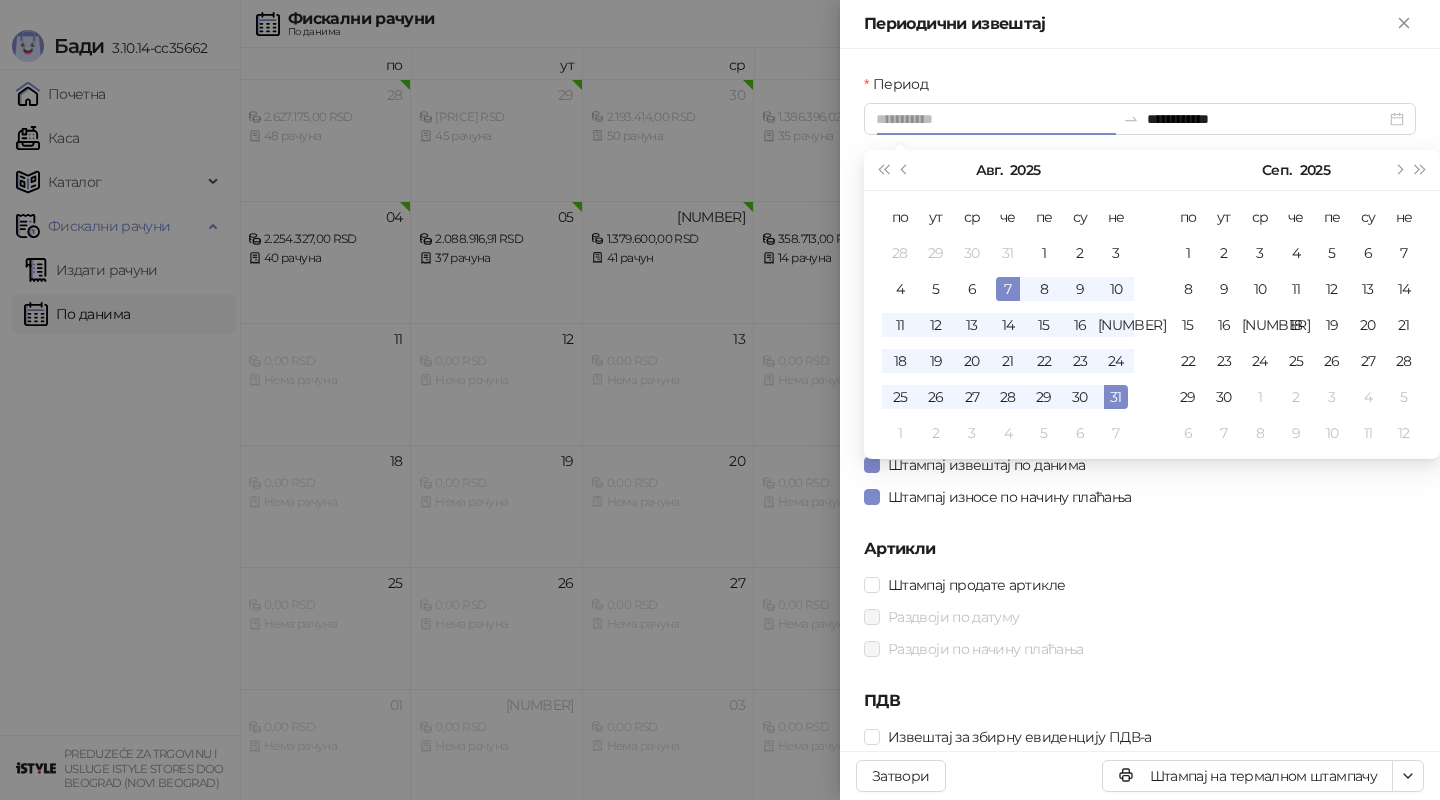 click on "7" at bounding box center (1008, 289) 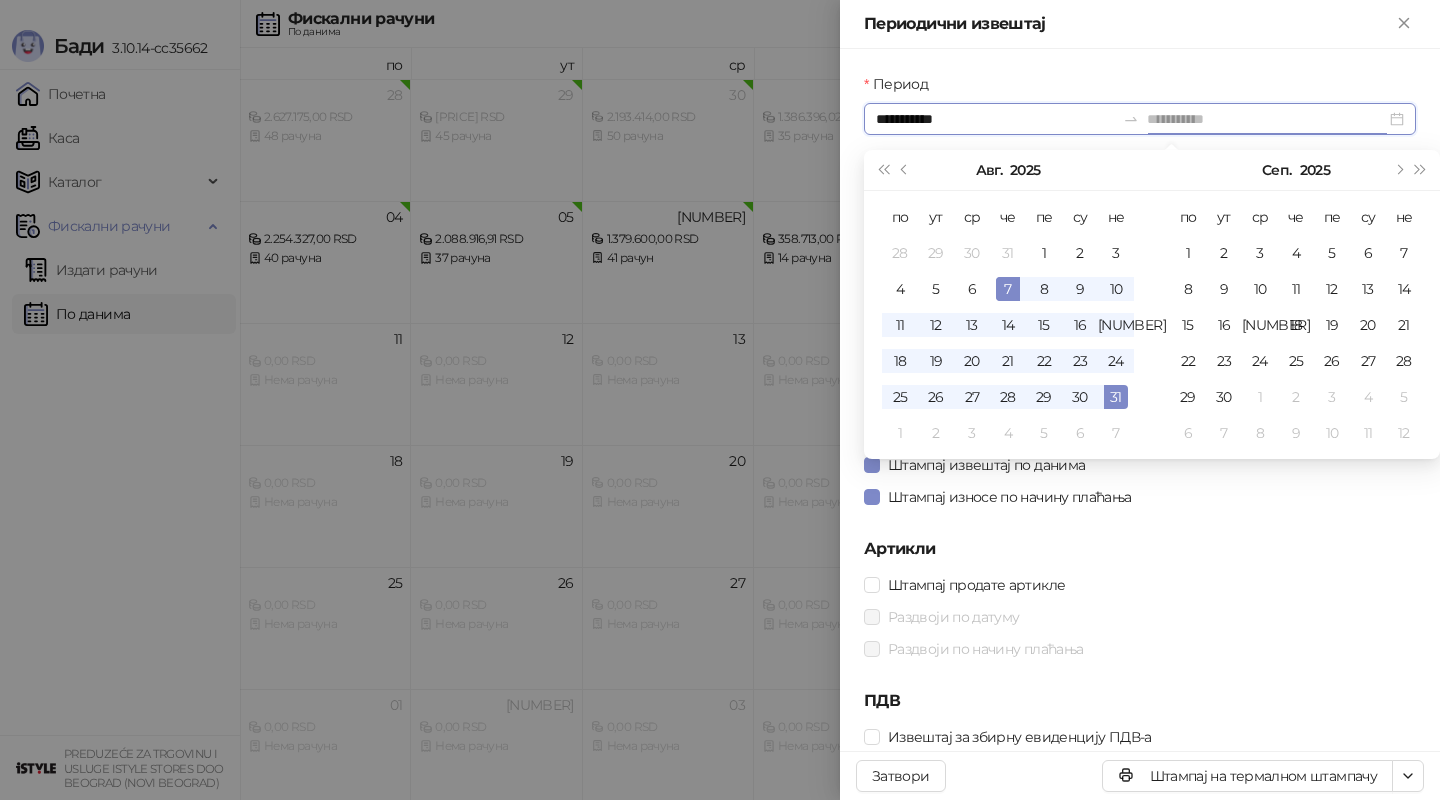 type on "**********" 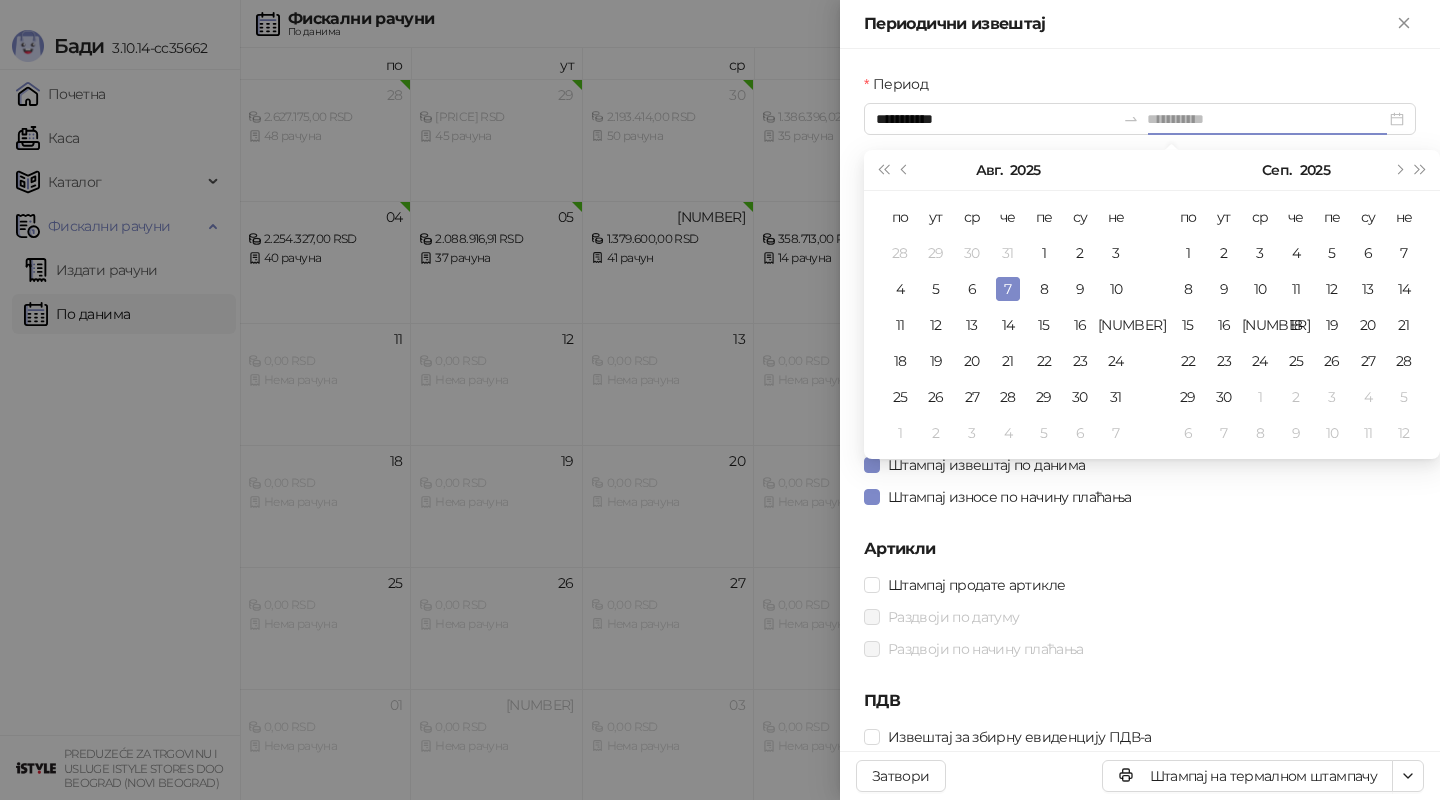 click on "7" at bounding box center (1008, 289) 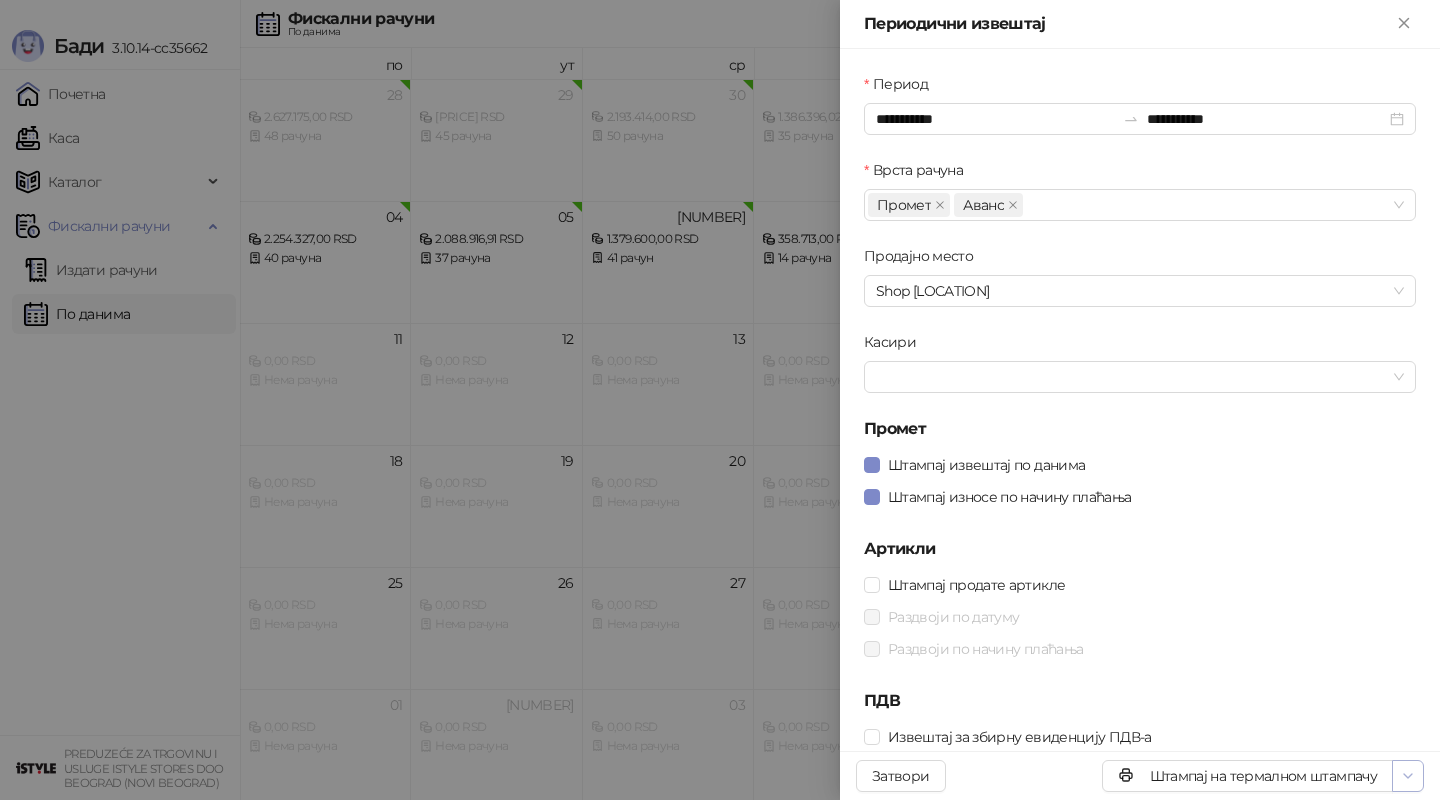 click at bounding box center [1408, 776] 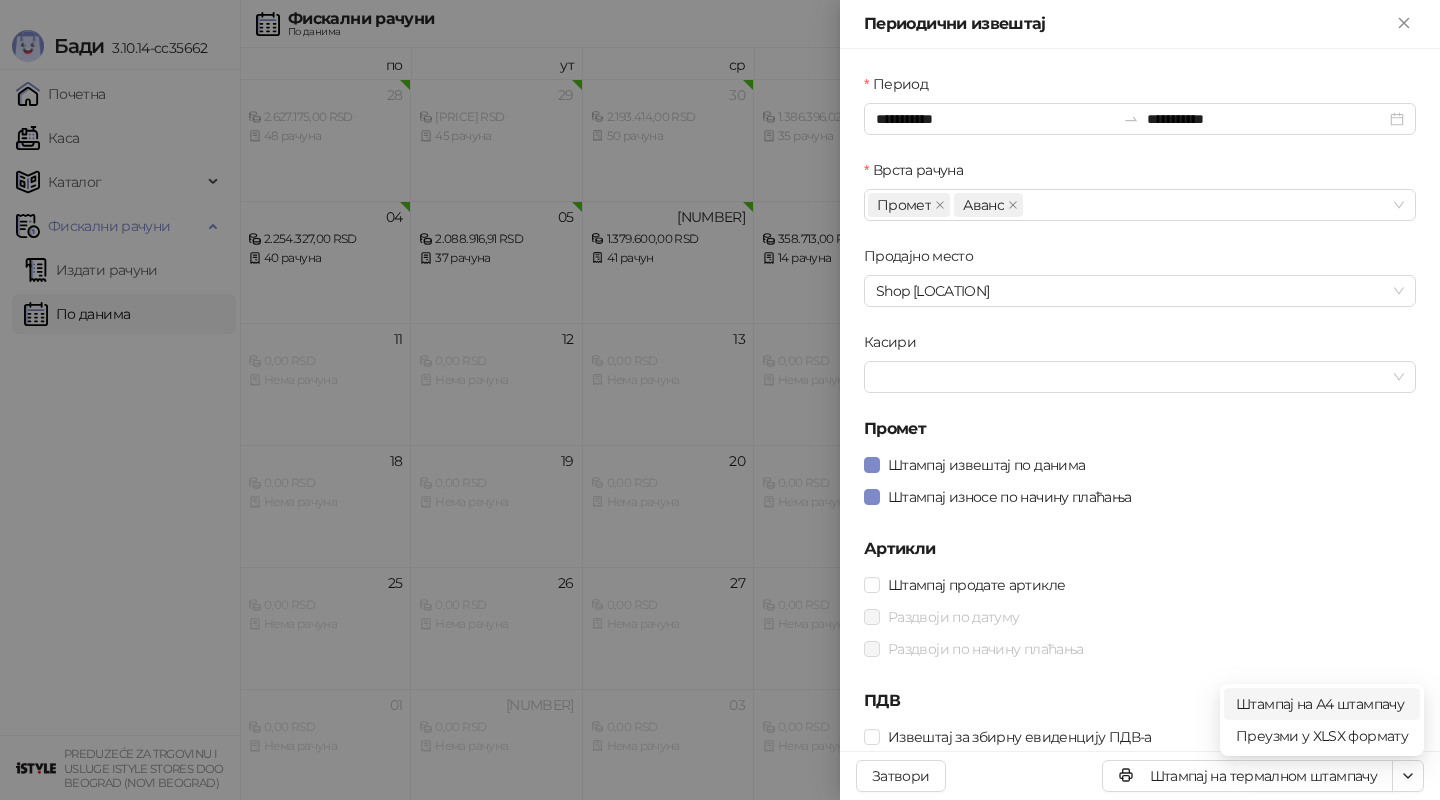 click on "Штампај на А4 штампачу" at bounding box center (1322, 704) 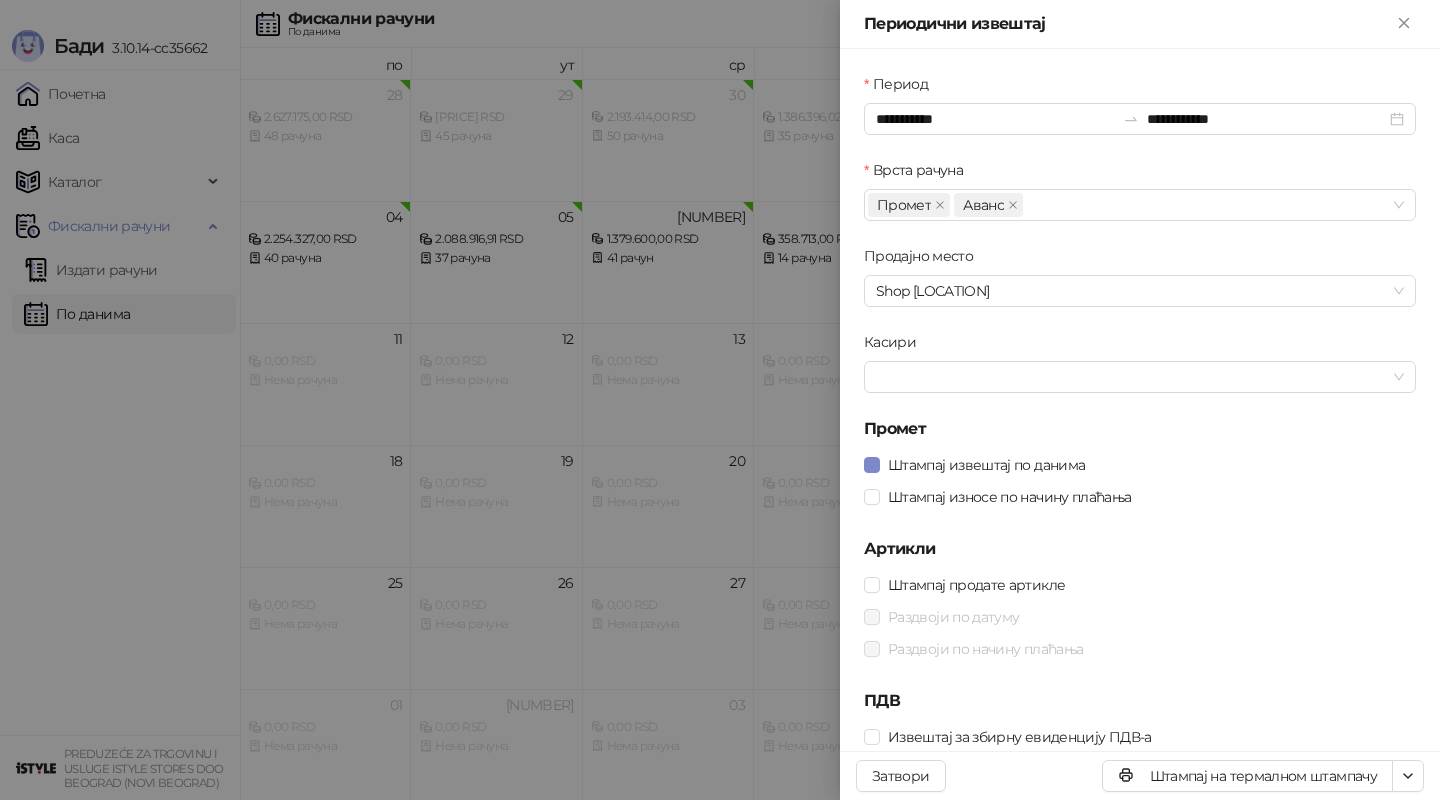 click at bounding box center (720, 400) 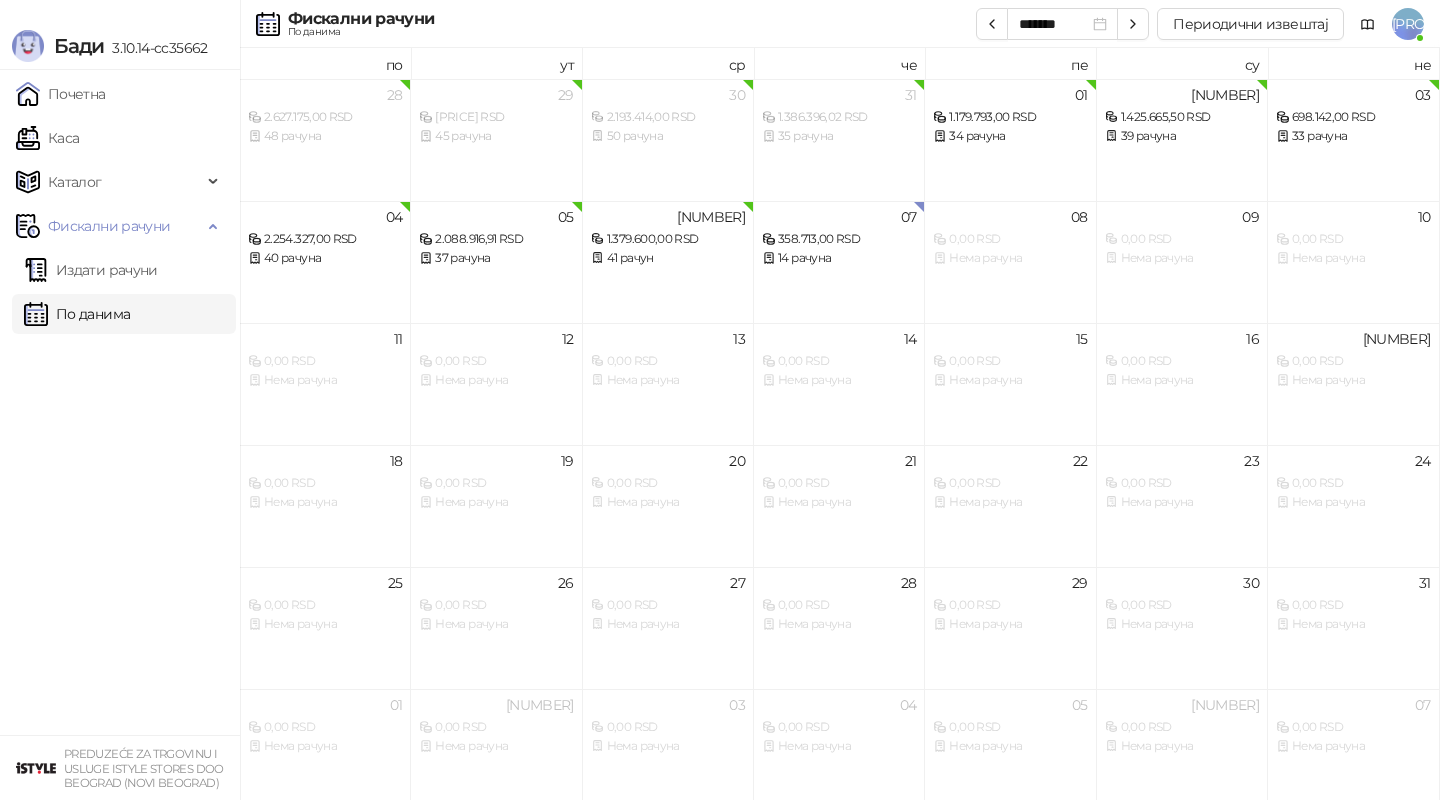 click on "Издати рачуни" at bounding box center [91, 270] 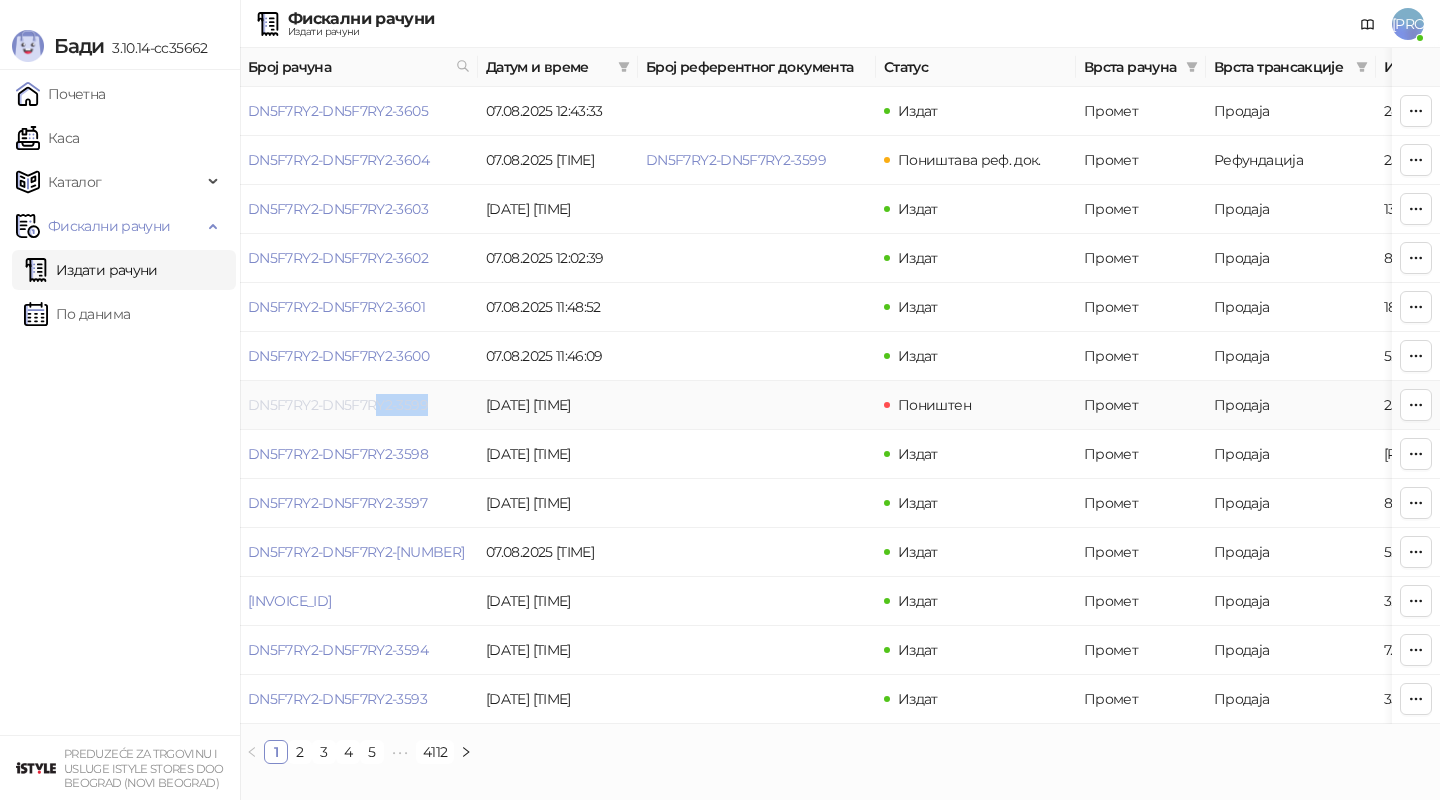 drag, startPoint x: 438, startPoint y: 405, endPoint x: 381, endPoint y: 405, distance: 57 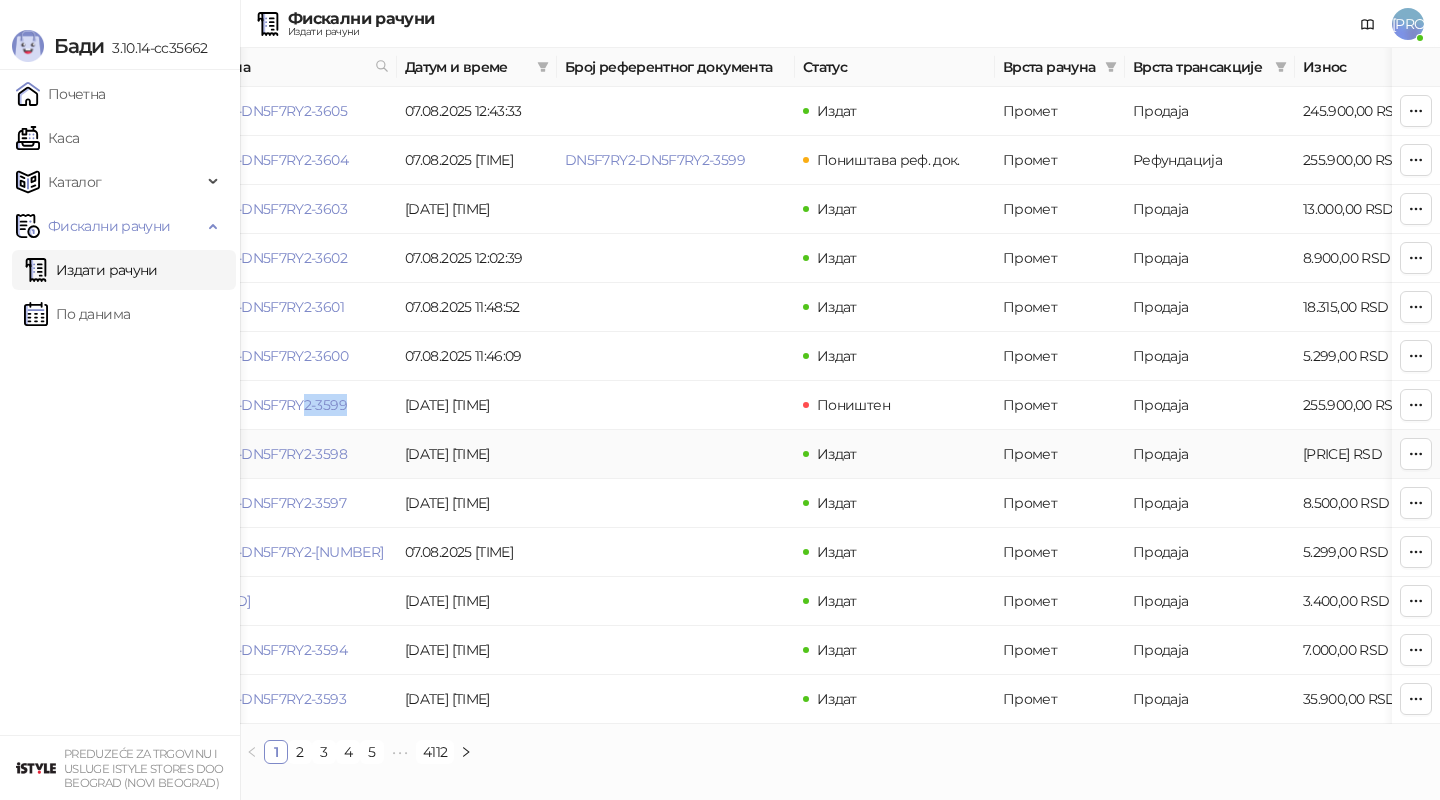 scroll, scrollTop: 0, scrollLeft: 0, axis: both 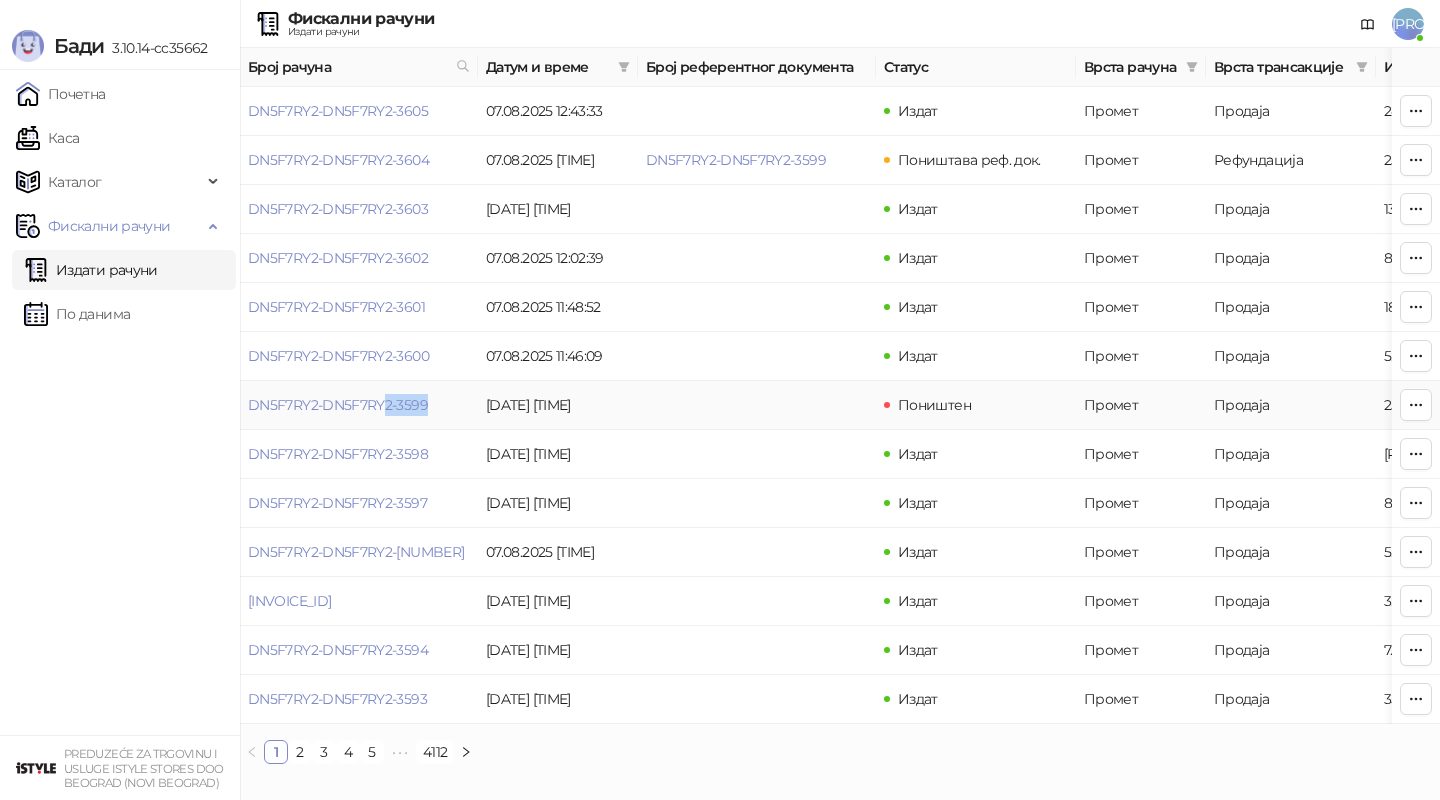 click on "DN5F7RY2-DN5F7RY2-3599" at bounding box center [359, 405] 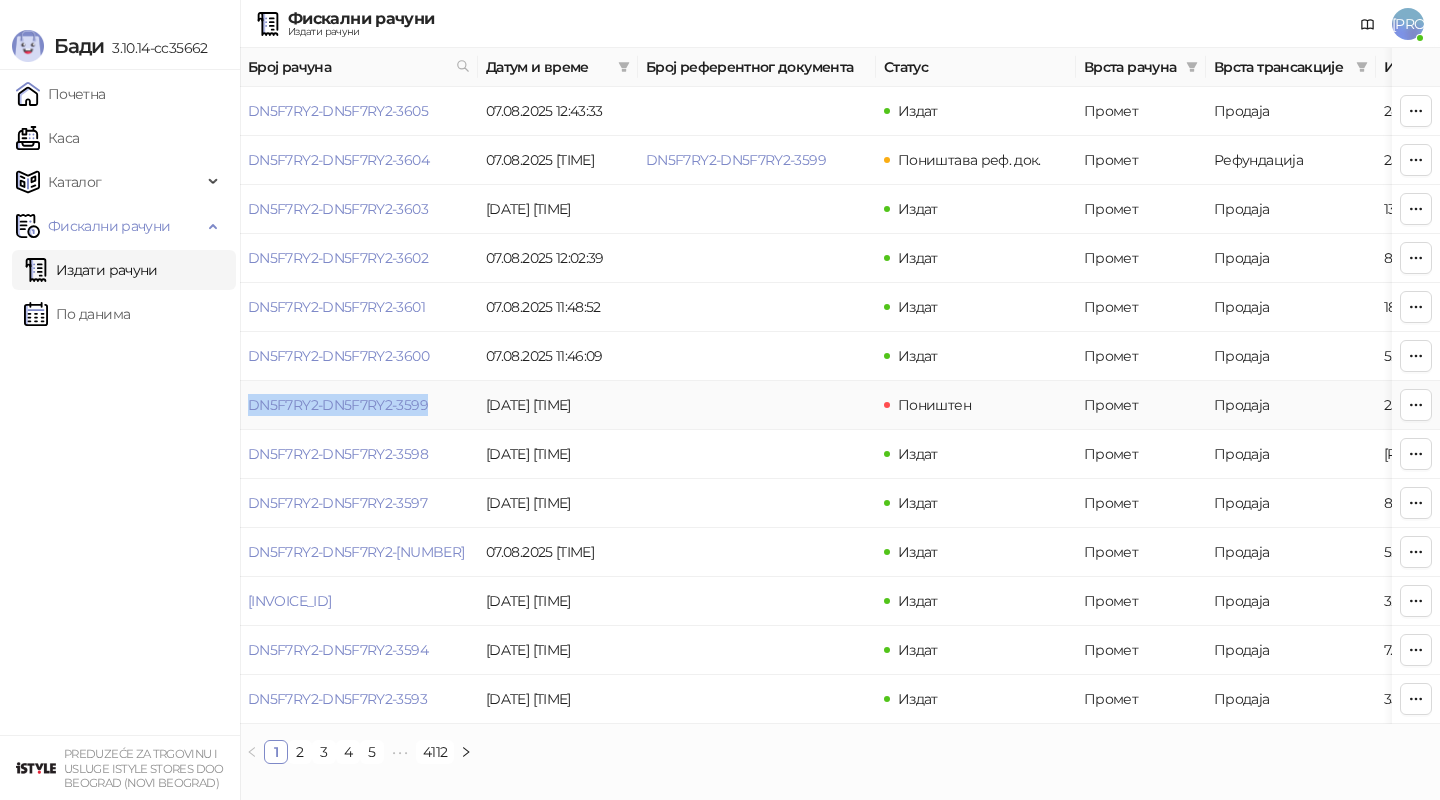 drag, startPoint x: 436, startPoint y: 405, endPoint x: 247, endPoint y: 414, distance: 189.21416 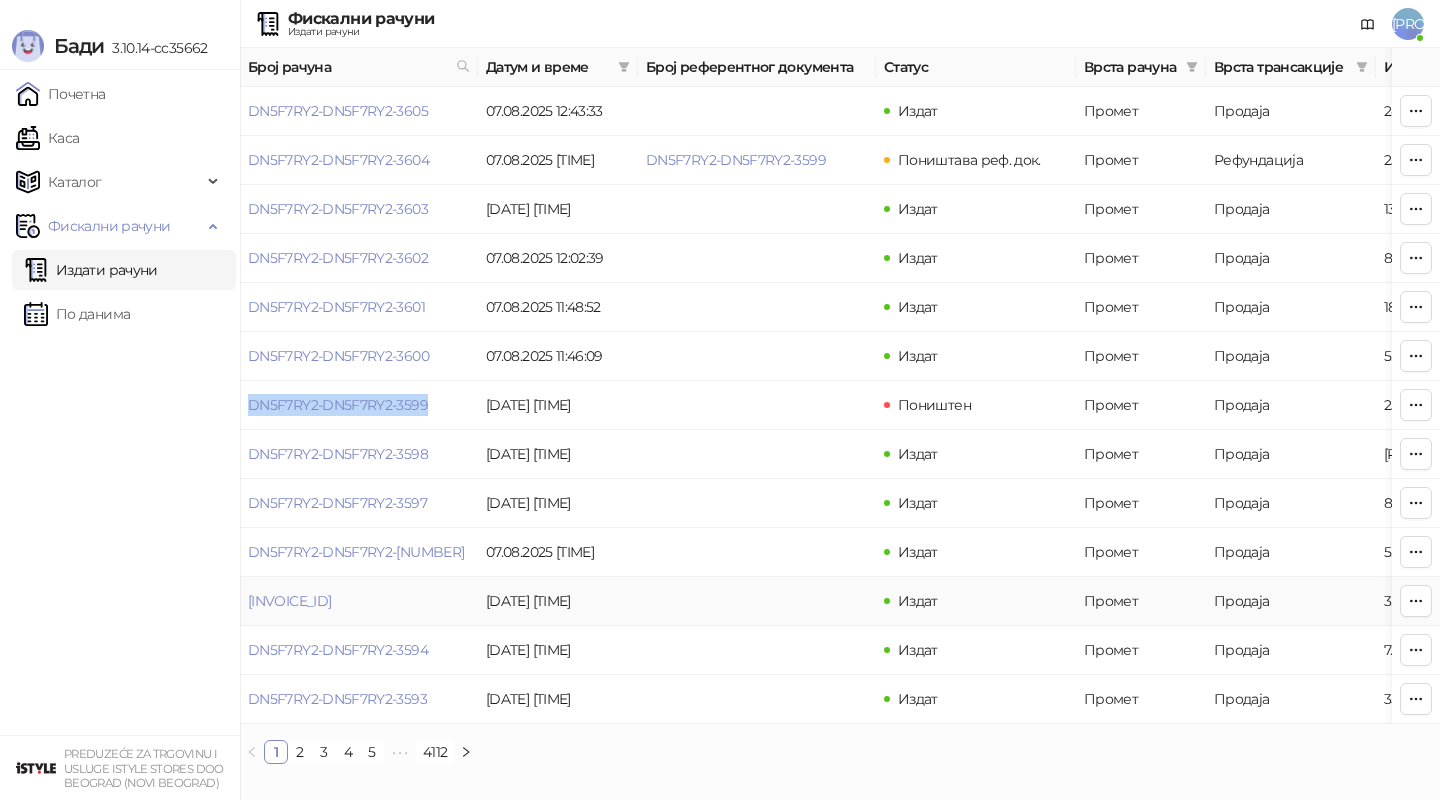 copy on "DN5F7RY2-DN5F7RY2-3599" 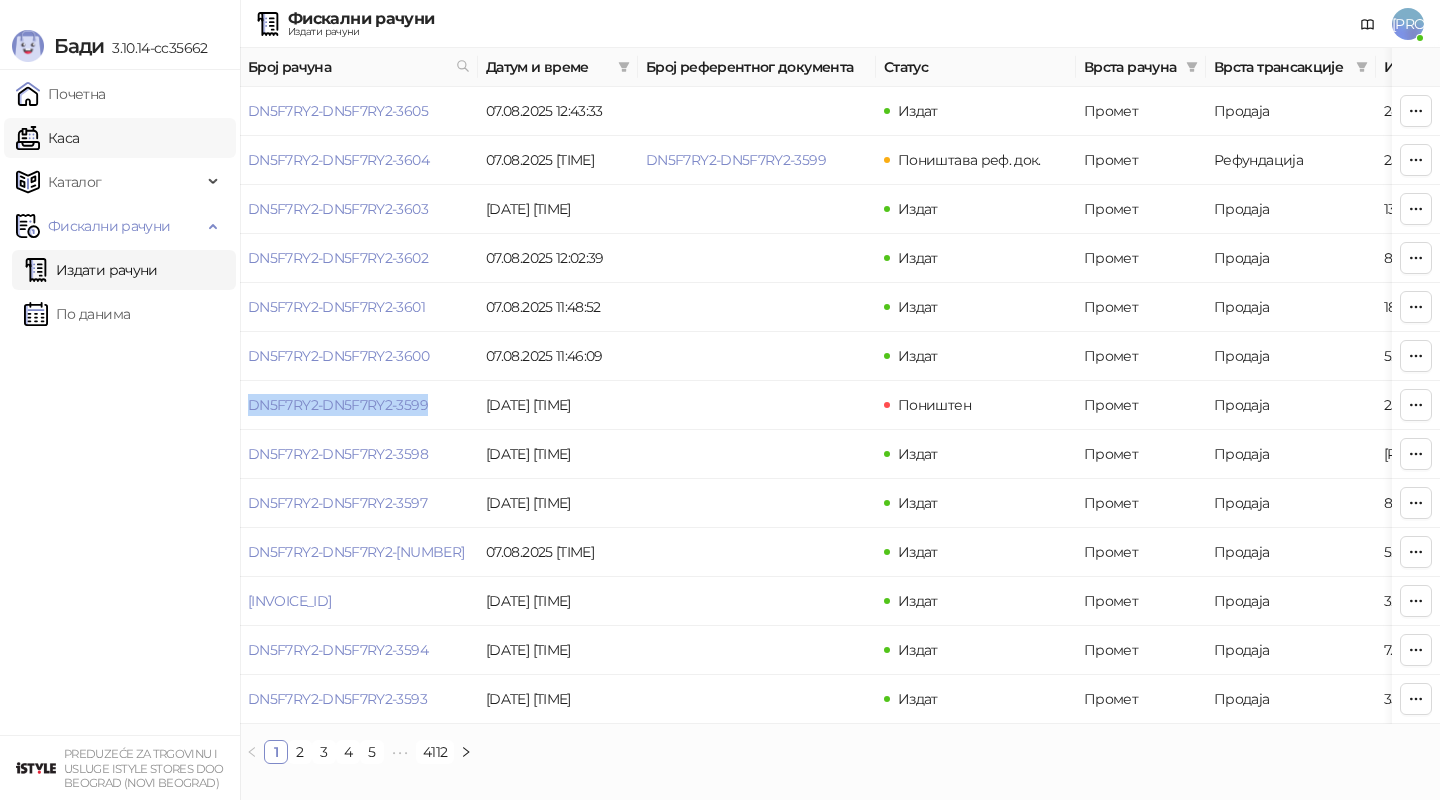 click on "Каса" at bounding box center [47, 138] 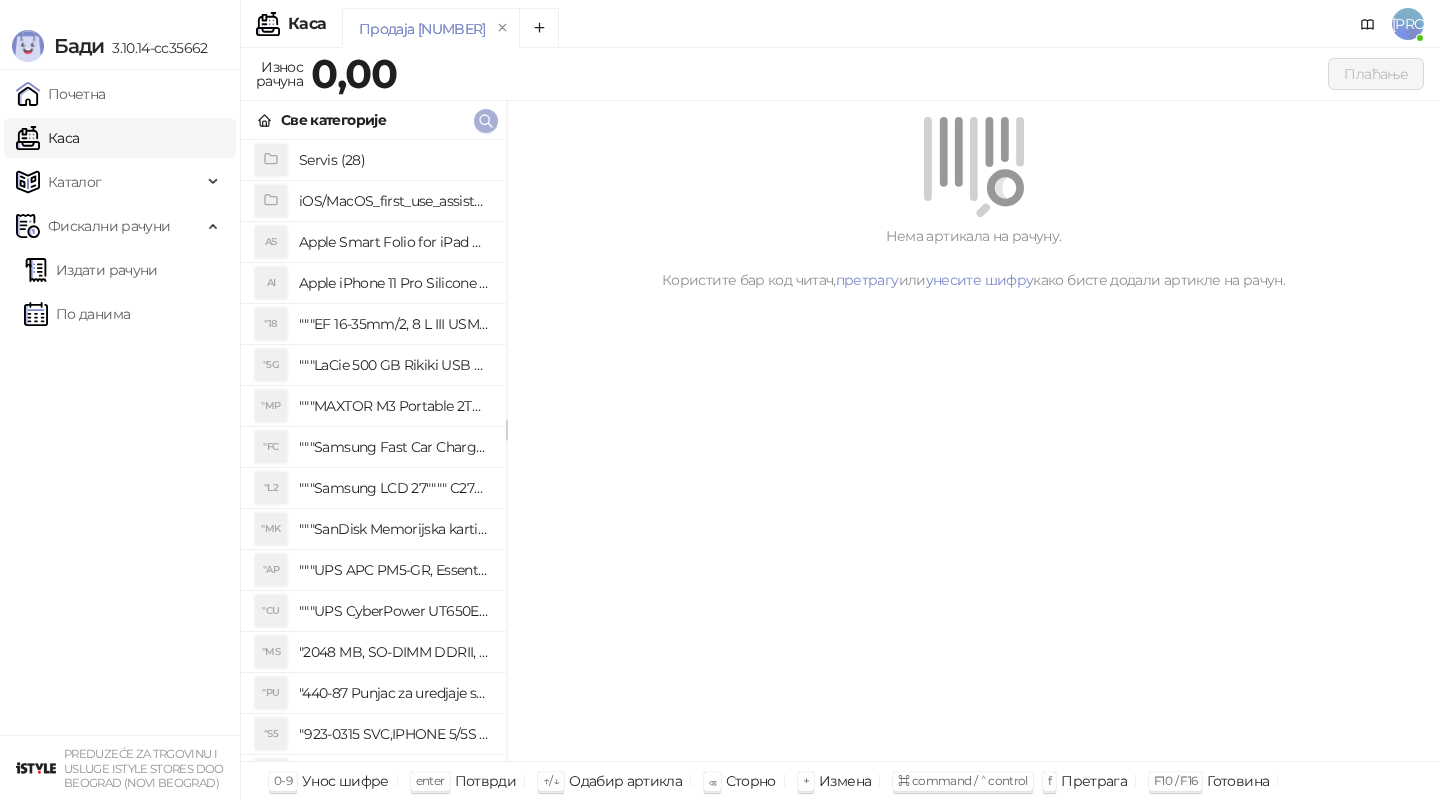 click 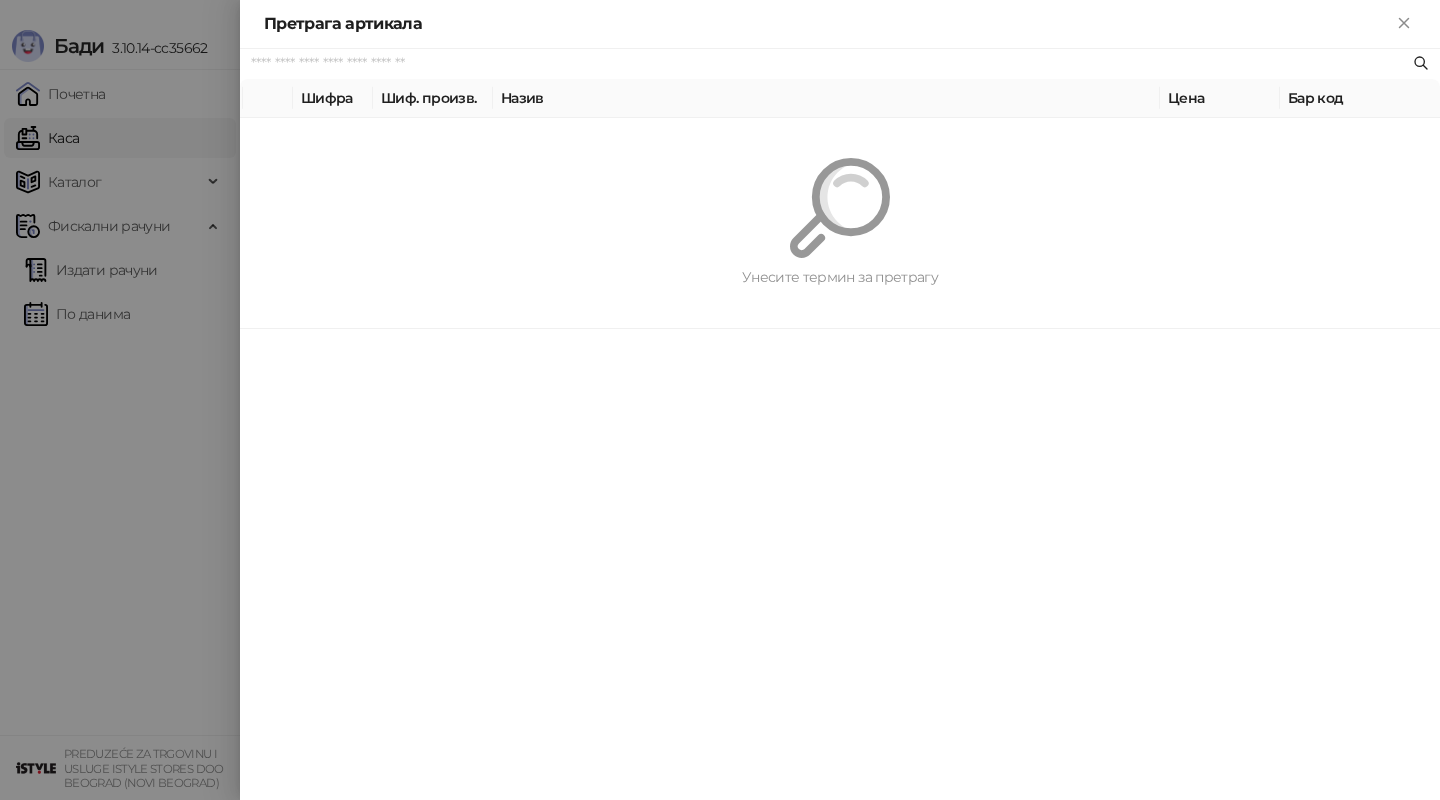 paste on "*********" 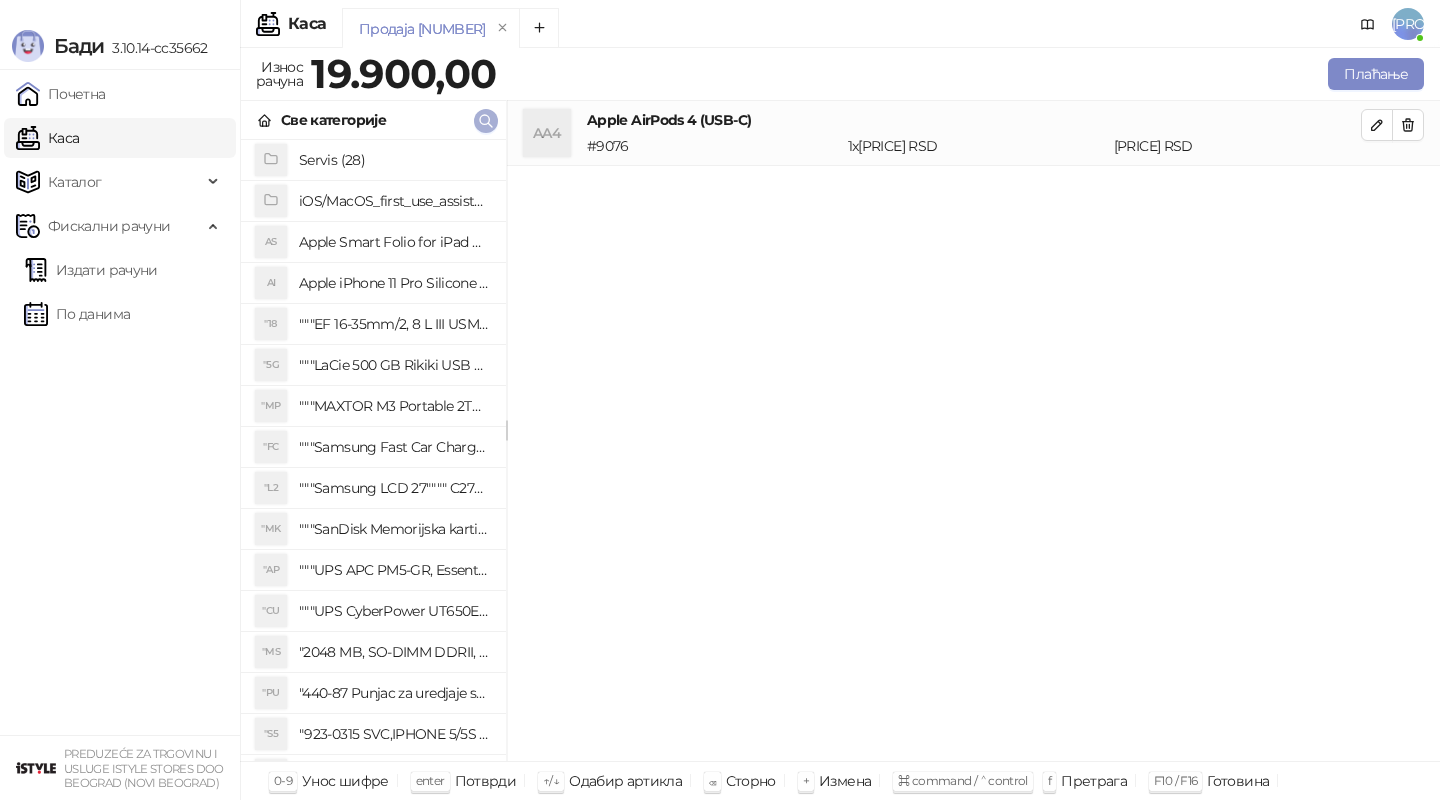 click 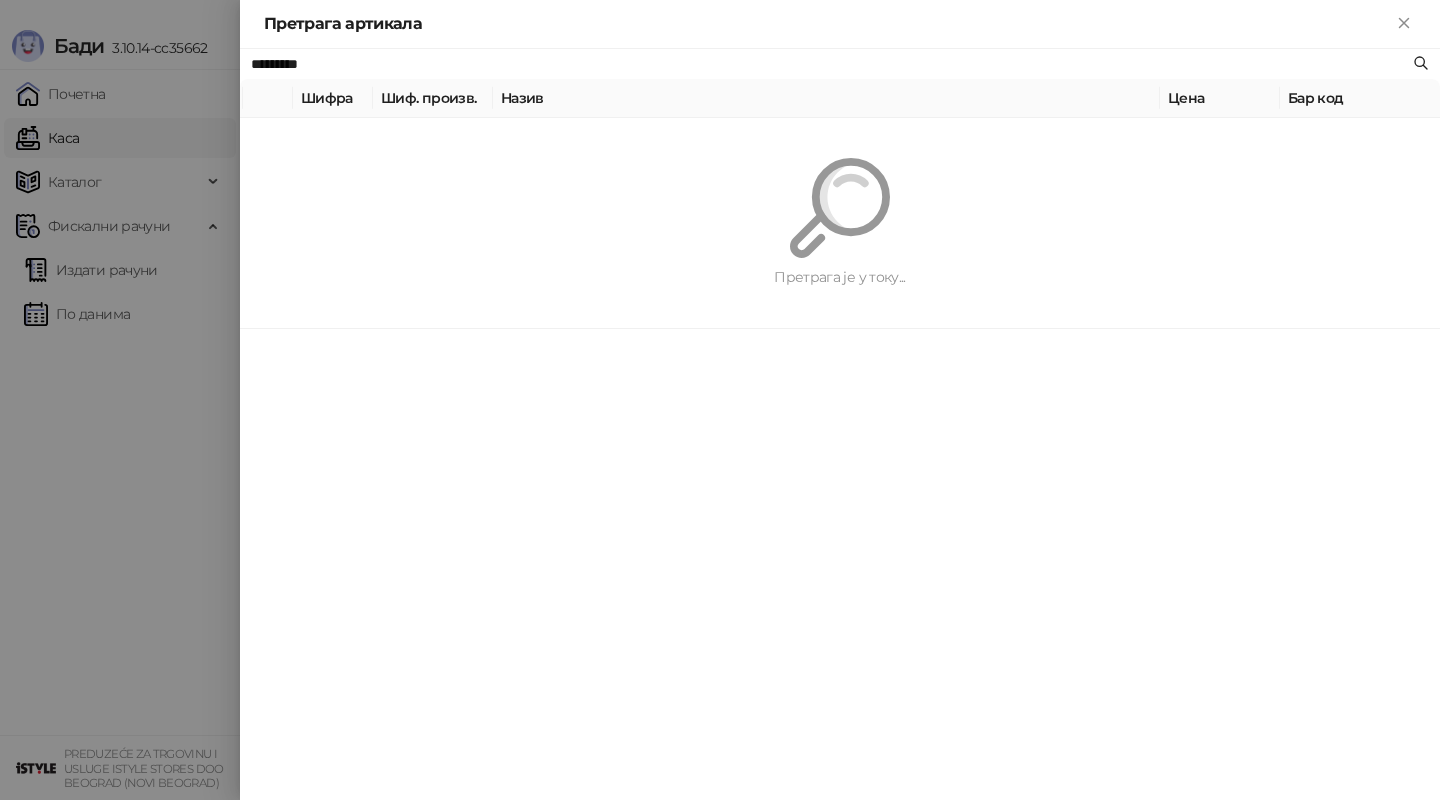 paste on "**********" 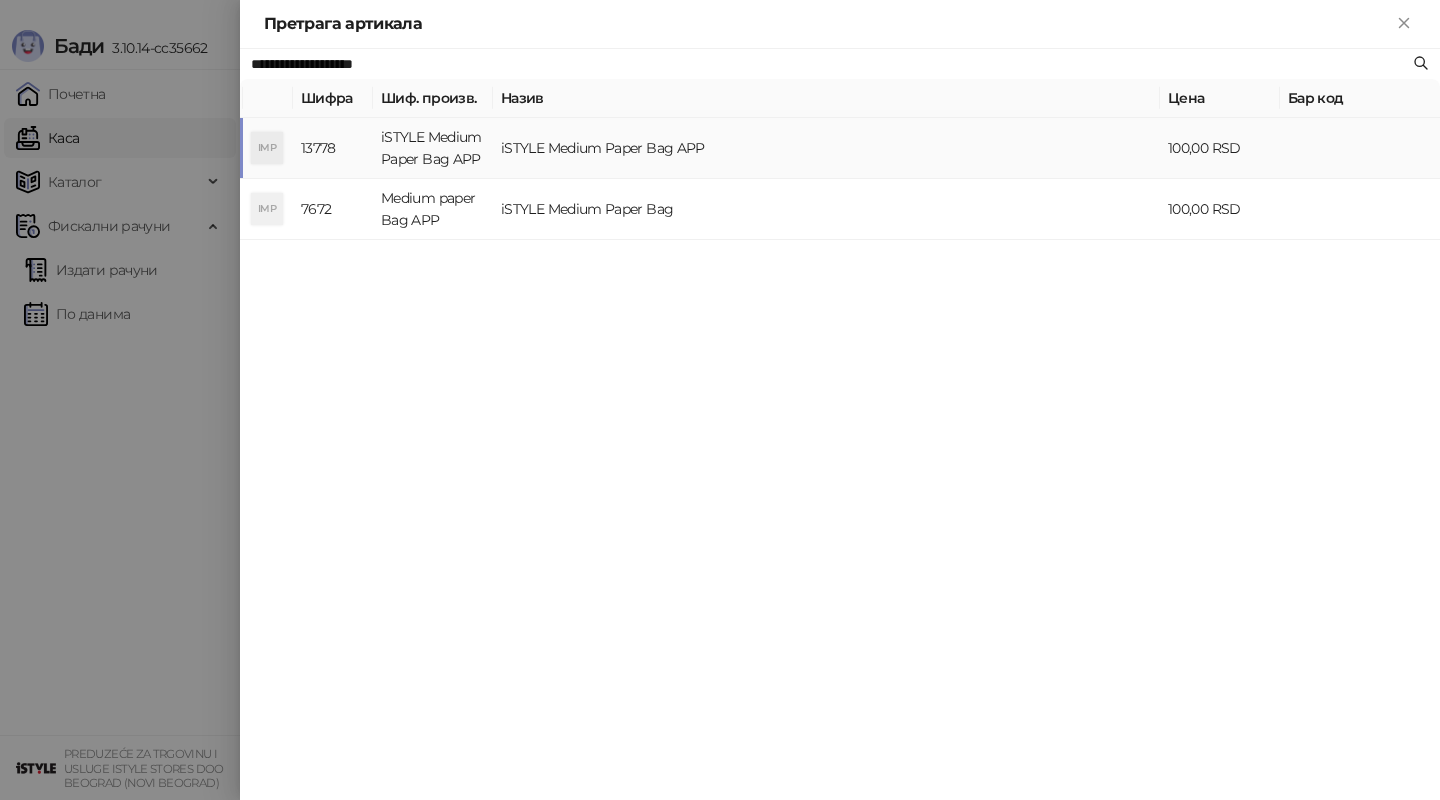 type on "**********" 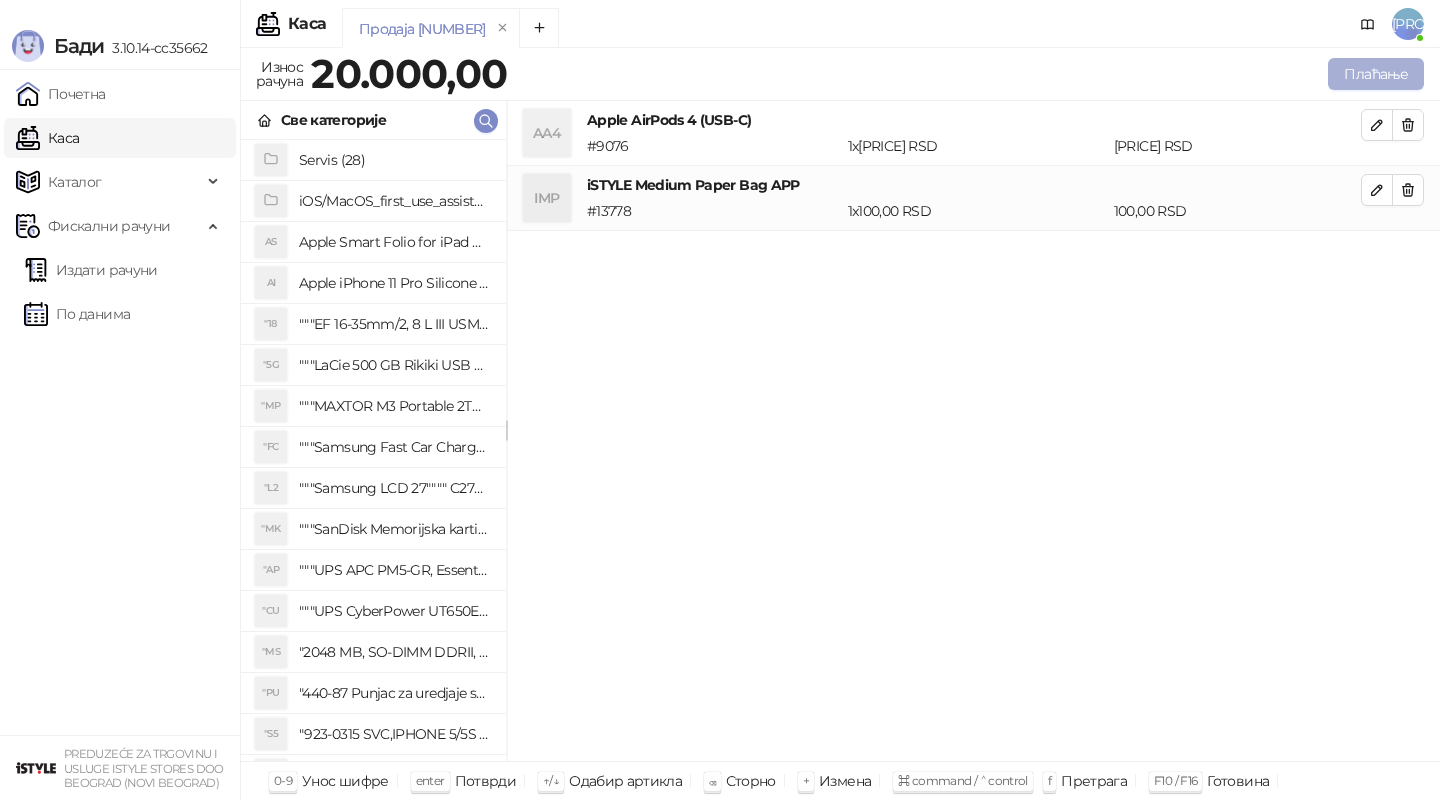 click on "Плаћање" at bounding box center [1376, 74] 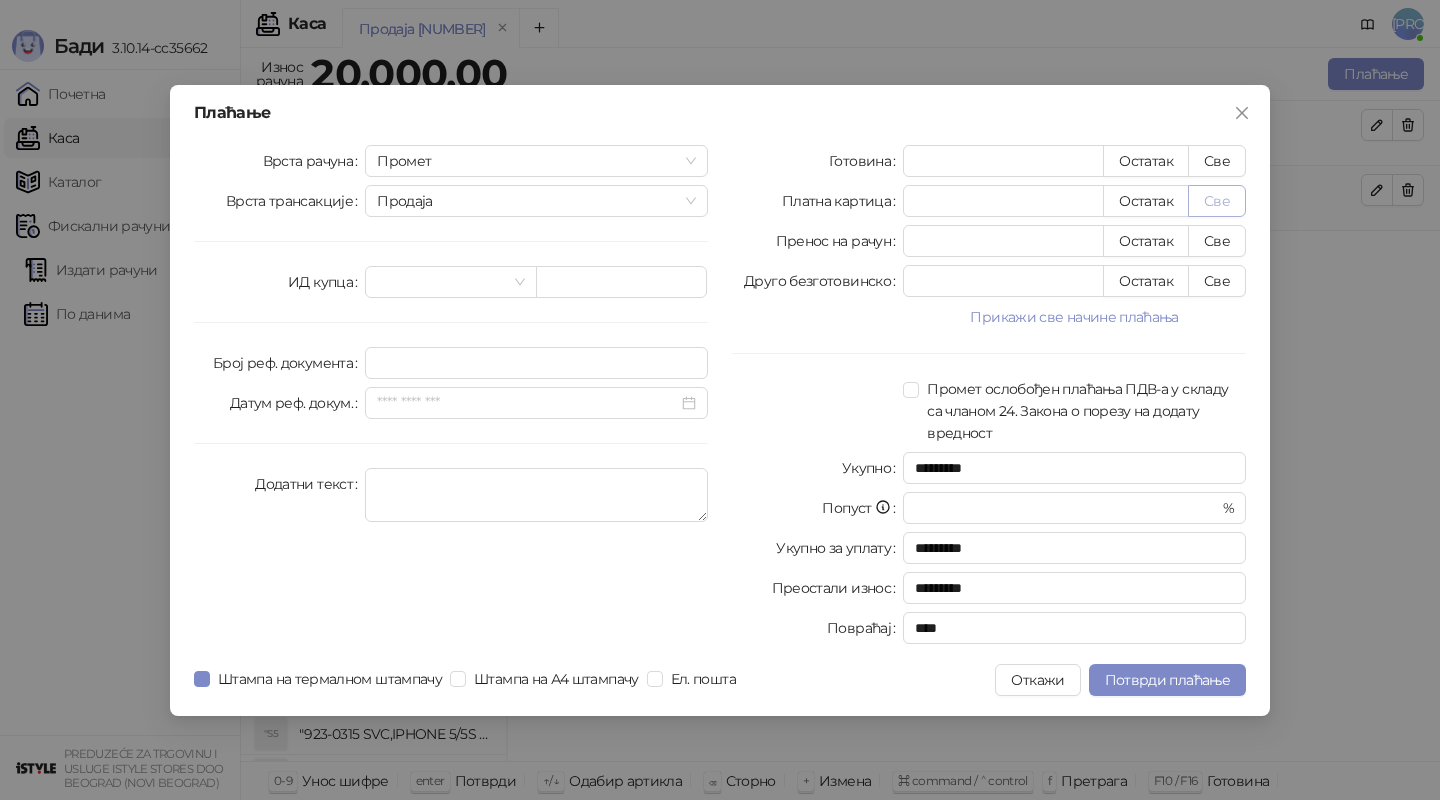 click on "Све" at bounding box center (1217, 201) 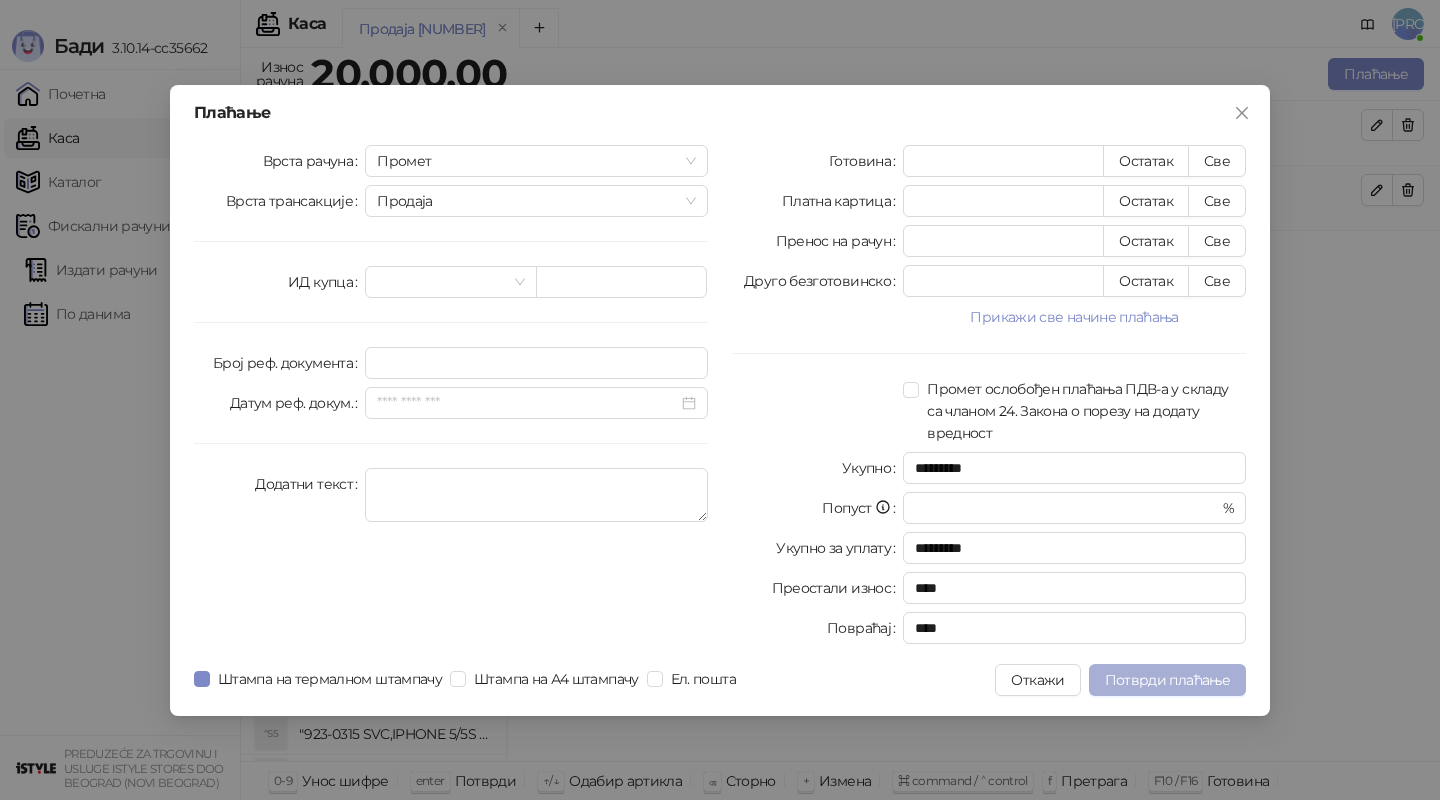 click on "Потврди плаћање" at bounding box center [1167, 680] 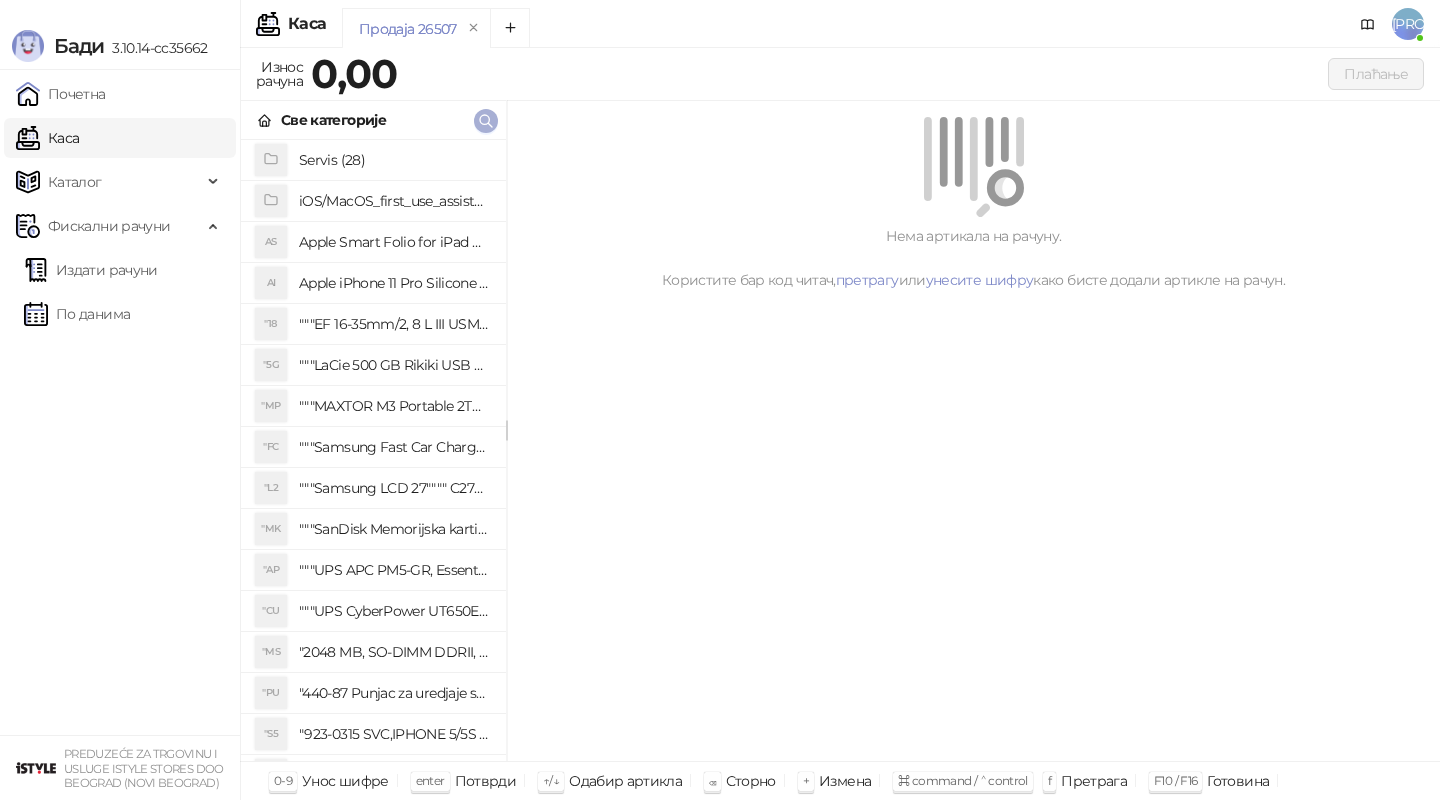 click 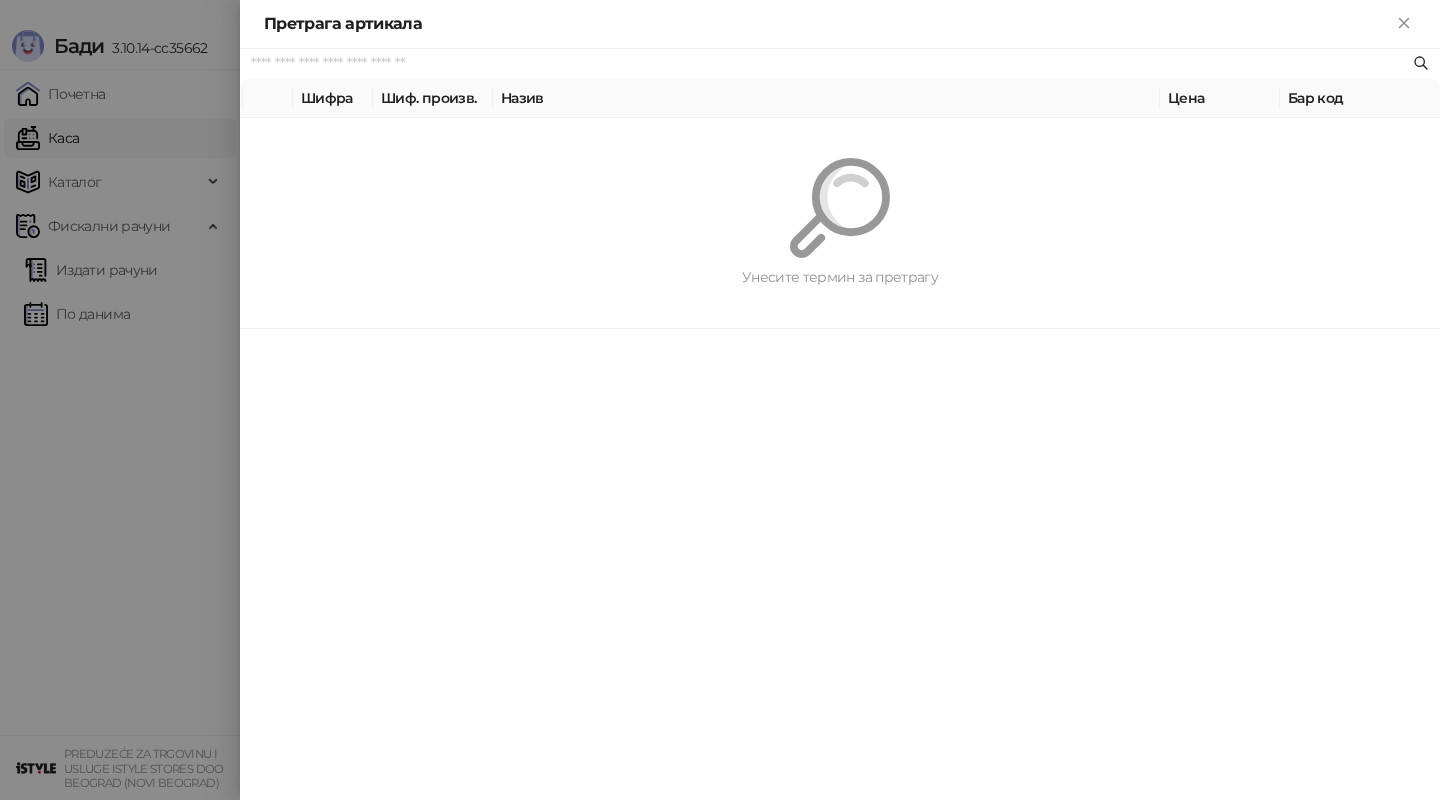 paste on "*********" 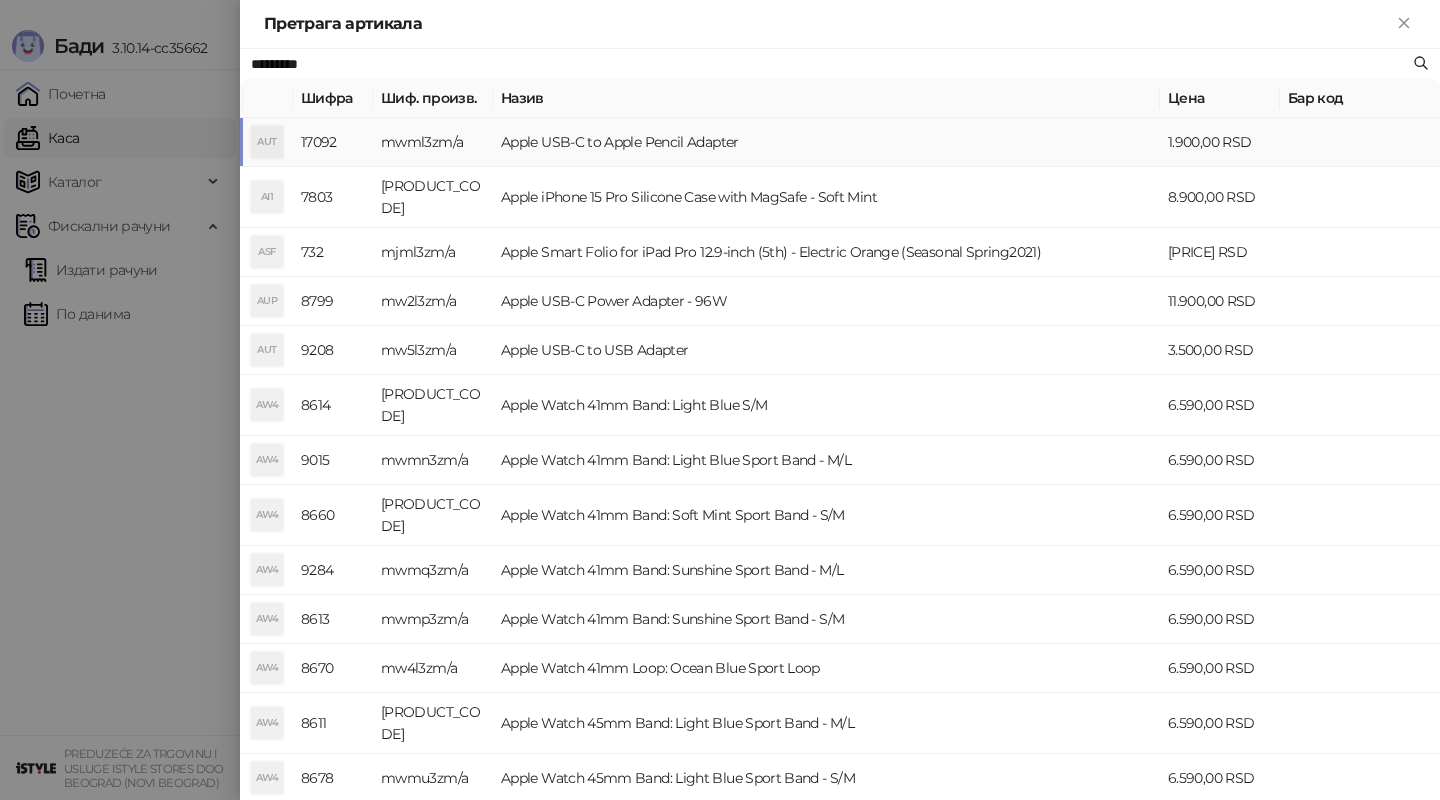 type on "*********" 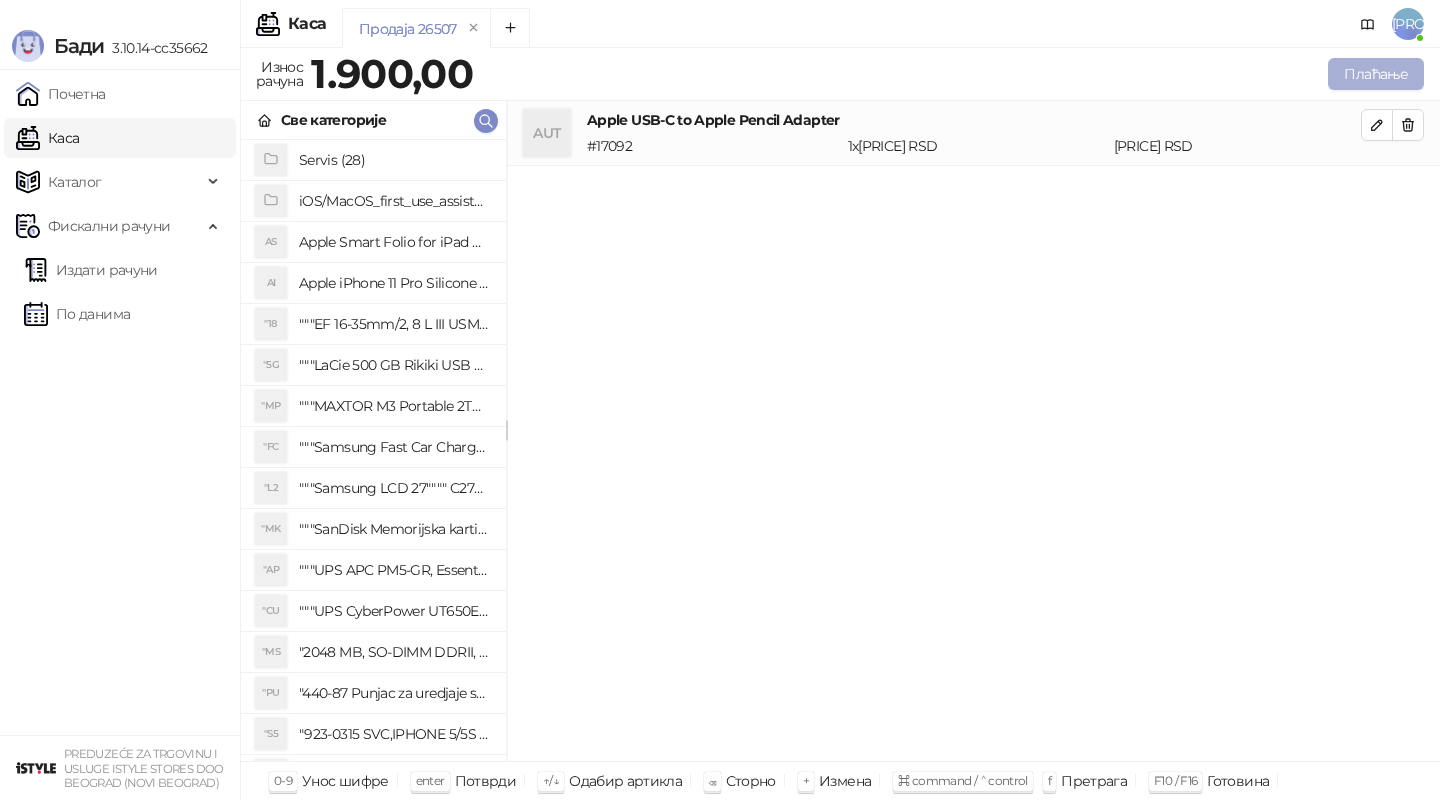 click on "Плаћање" at bounding box center [1376, 74] 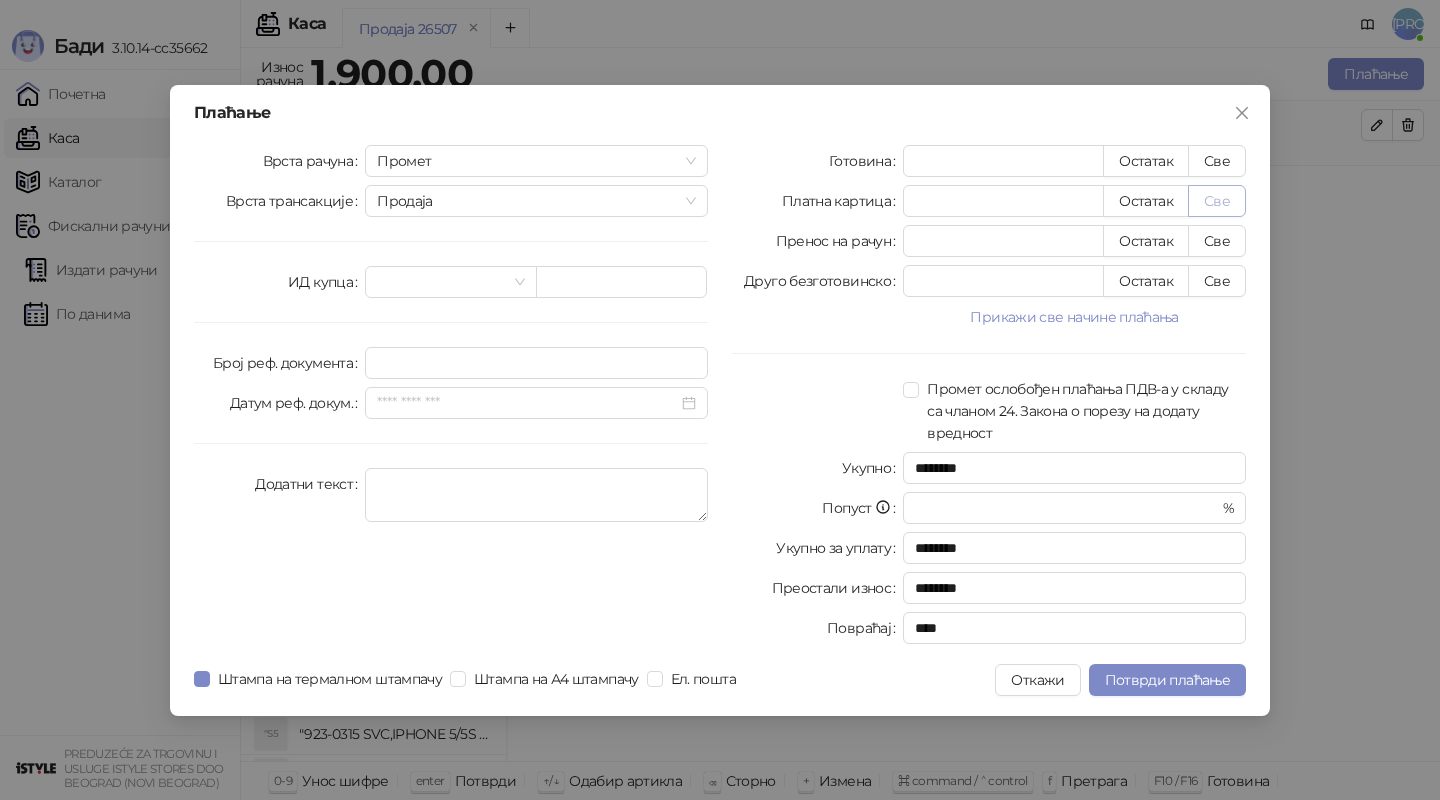 click on "Све" at bounding box center (1217, 201) 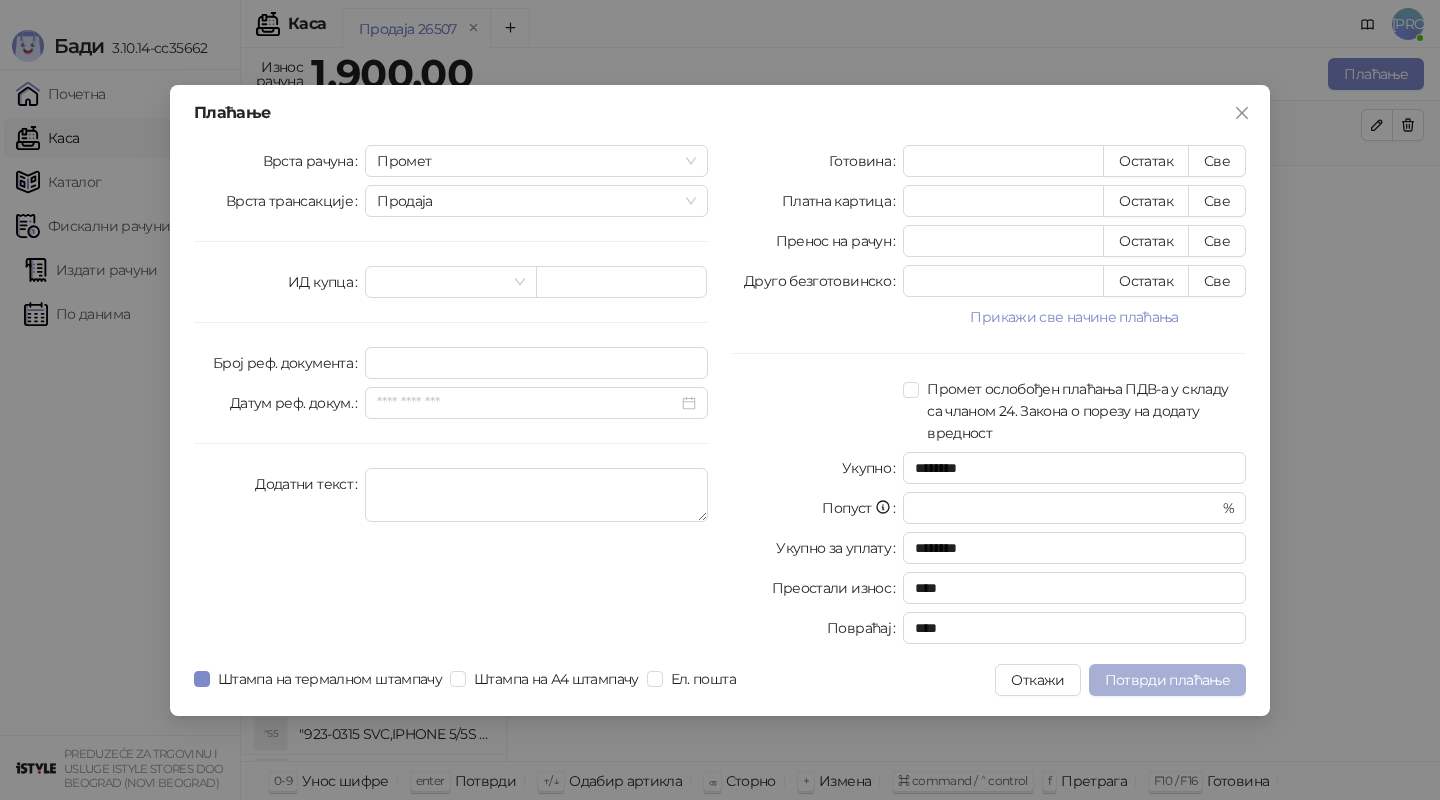 click on "Потврди плаћање" at bounding box center (1167, 680) 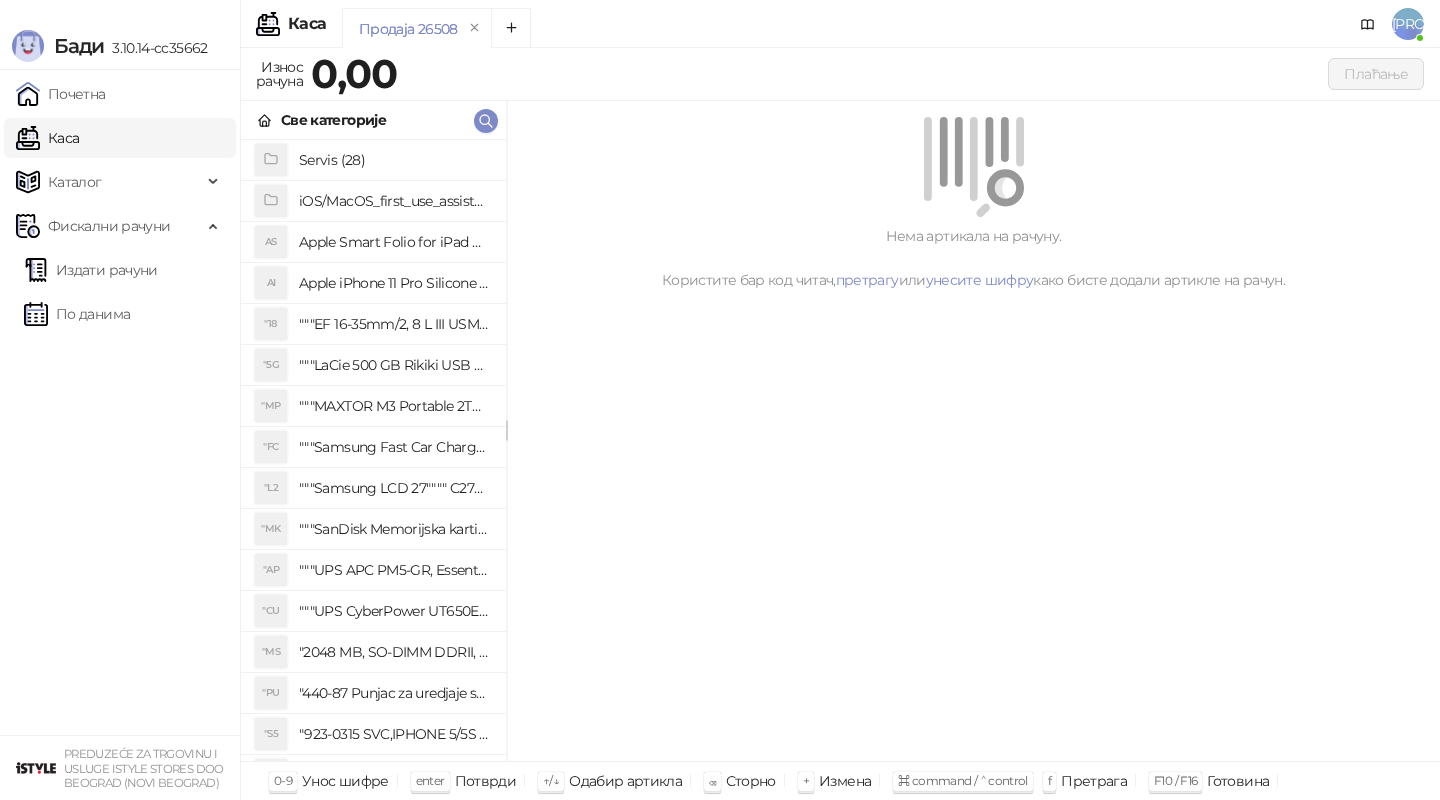 click on "Све категорије" at bounding box center [373, 120] 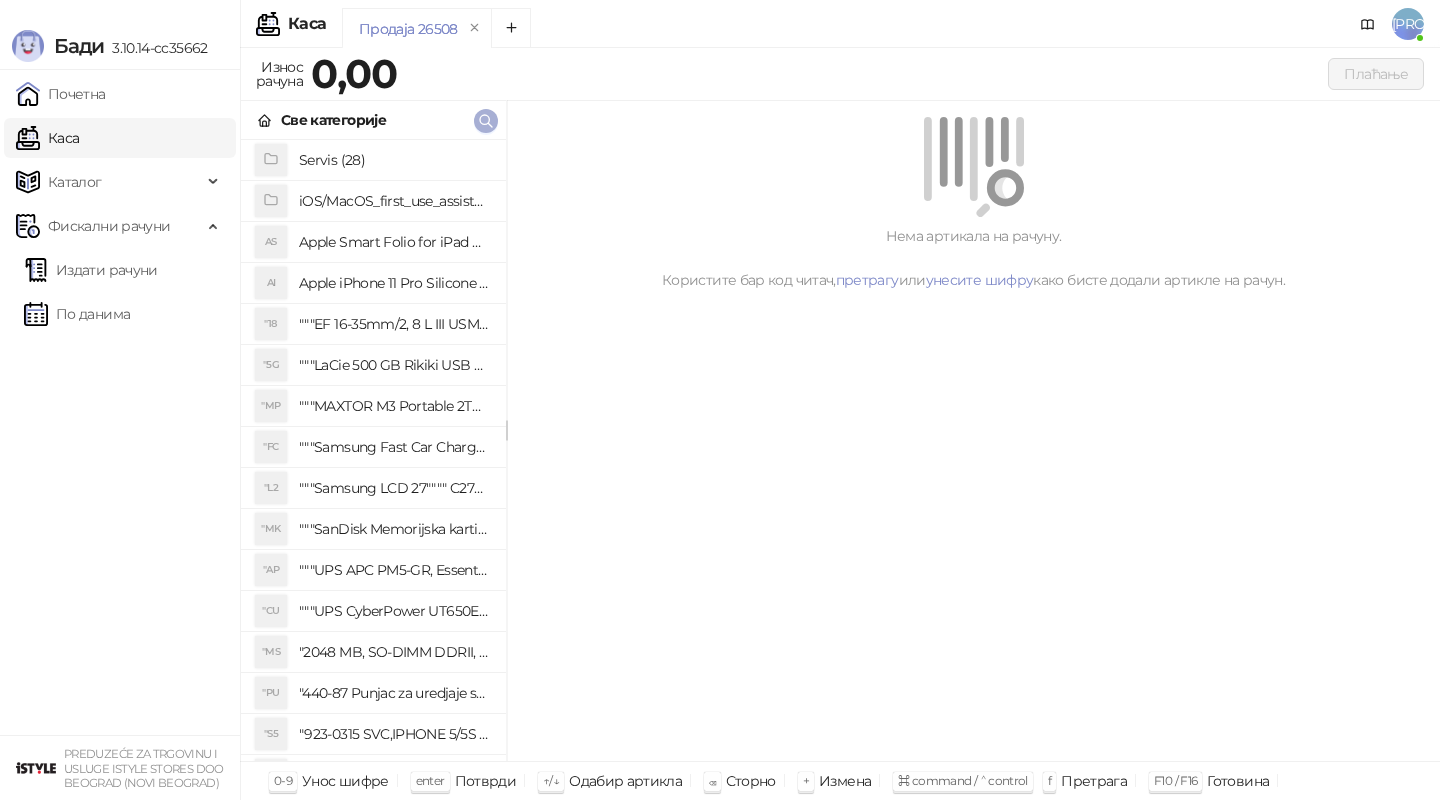 click 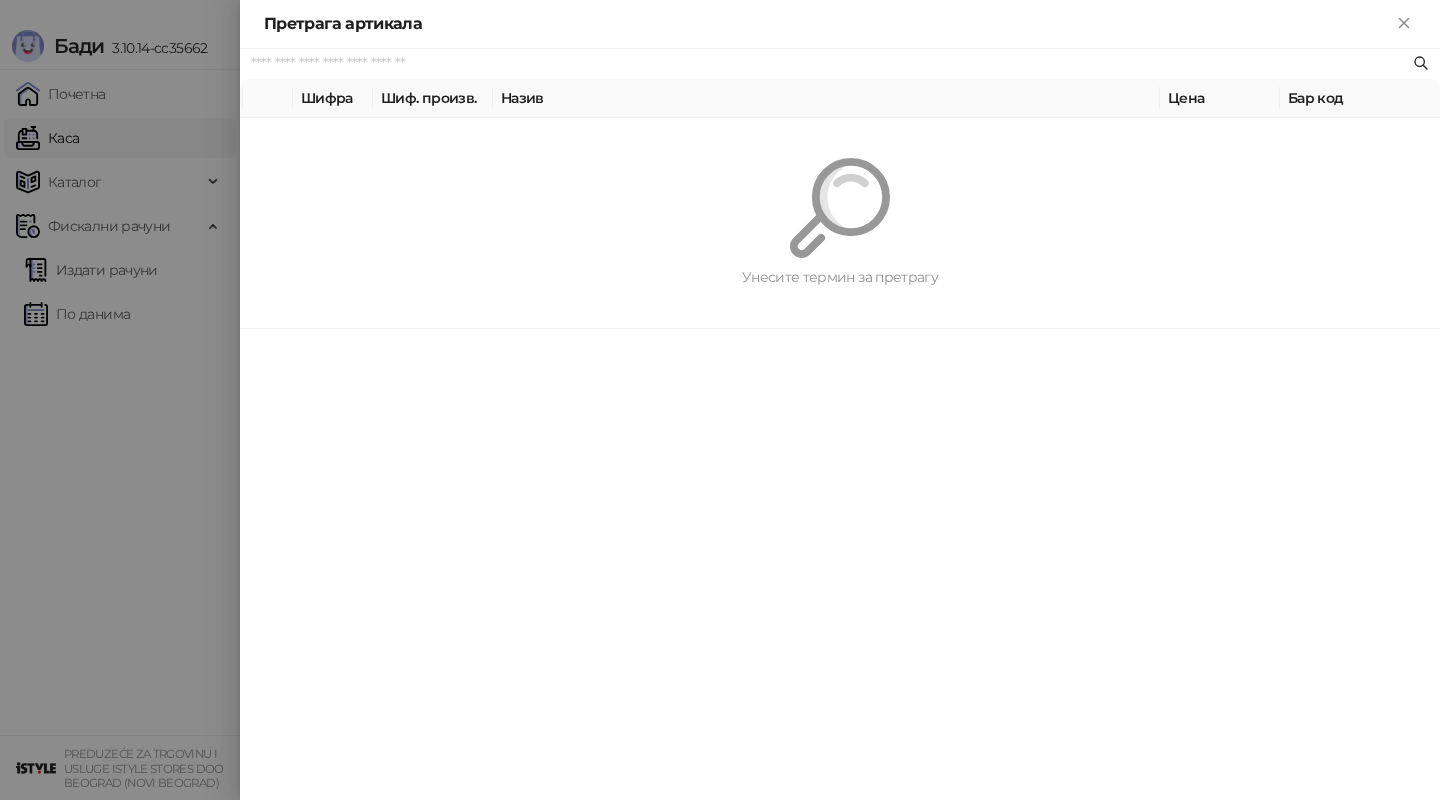 paste on "*********" 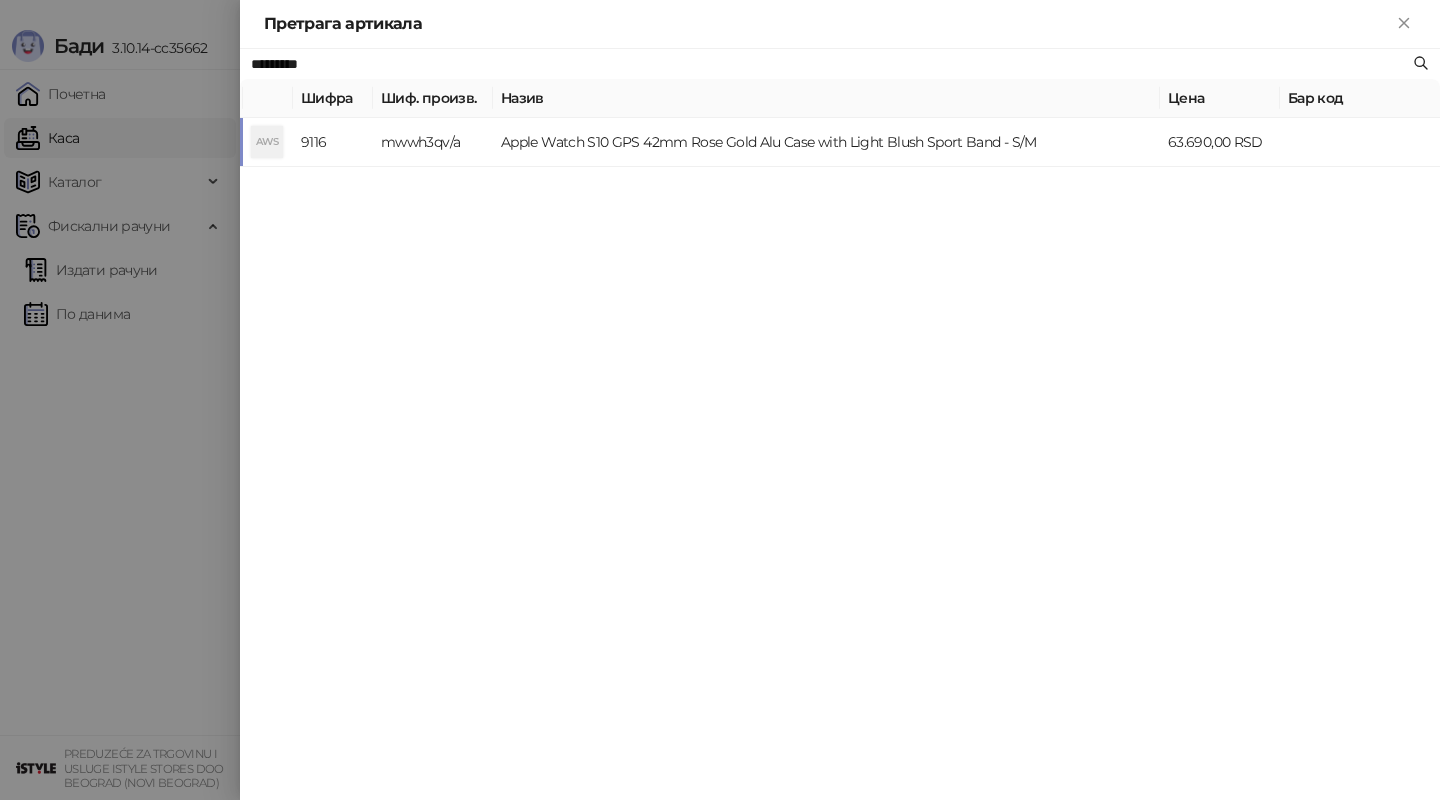 type on "*********" 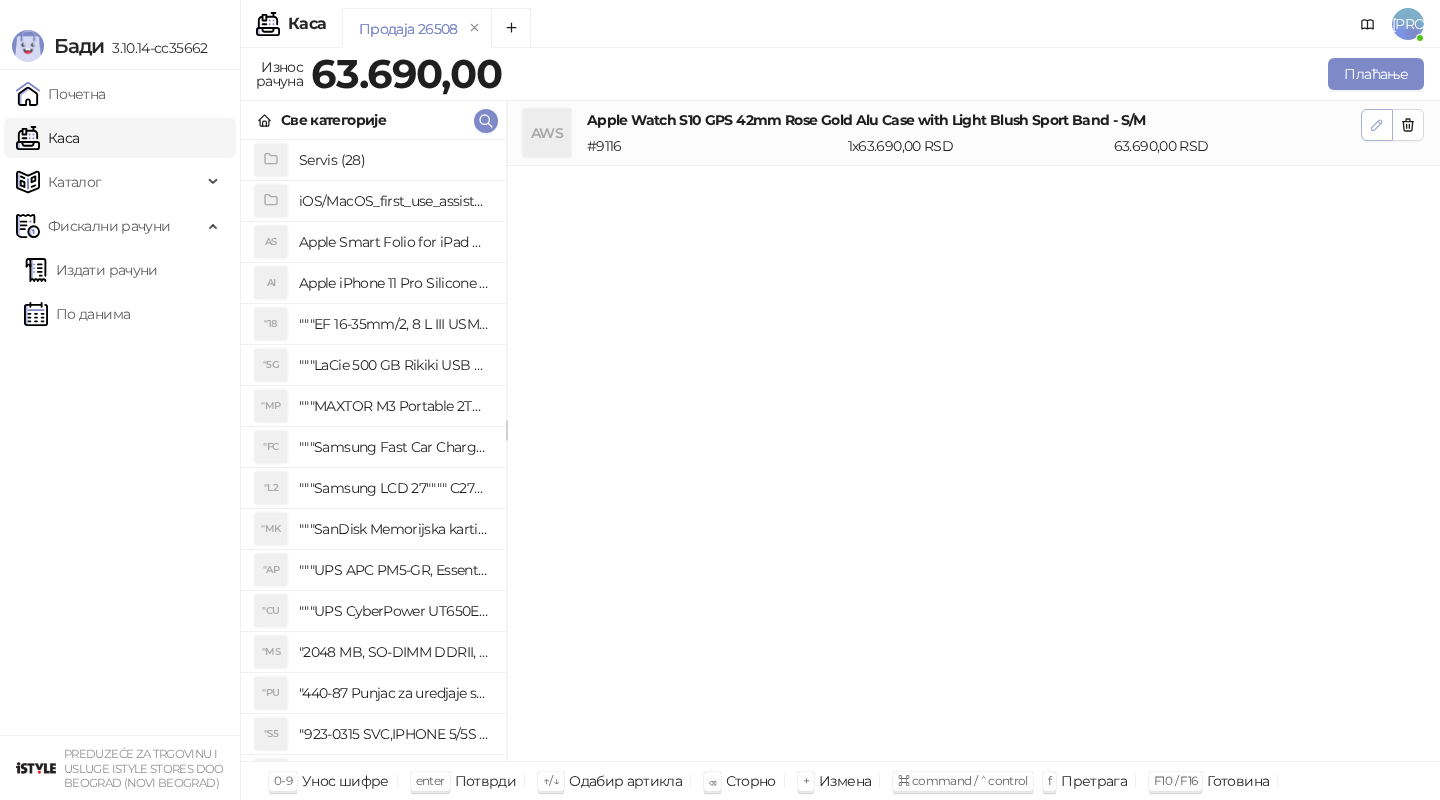 click 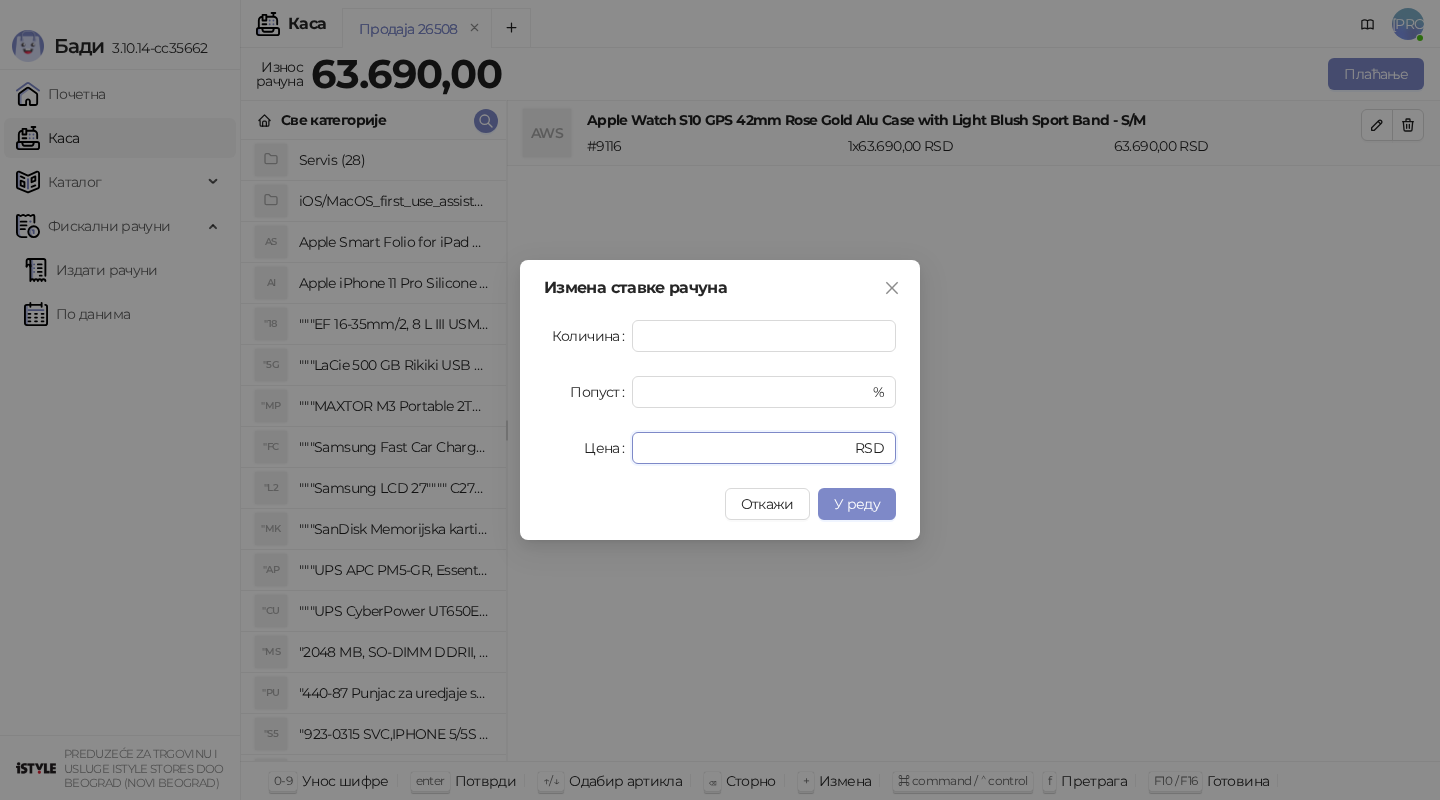 drag, startPoint x: 749, startPoint y: 451, endPoint x: 312, endPoint y: 386, distance: 441.80765 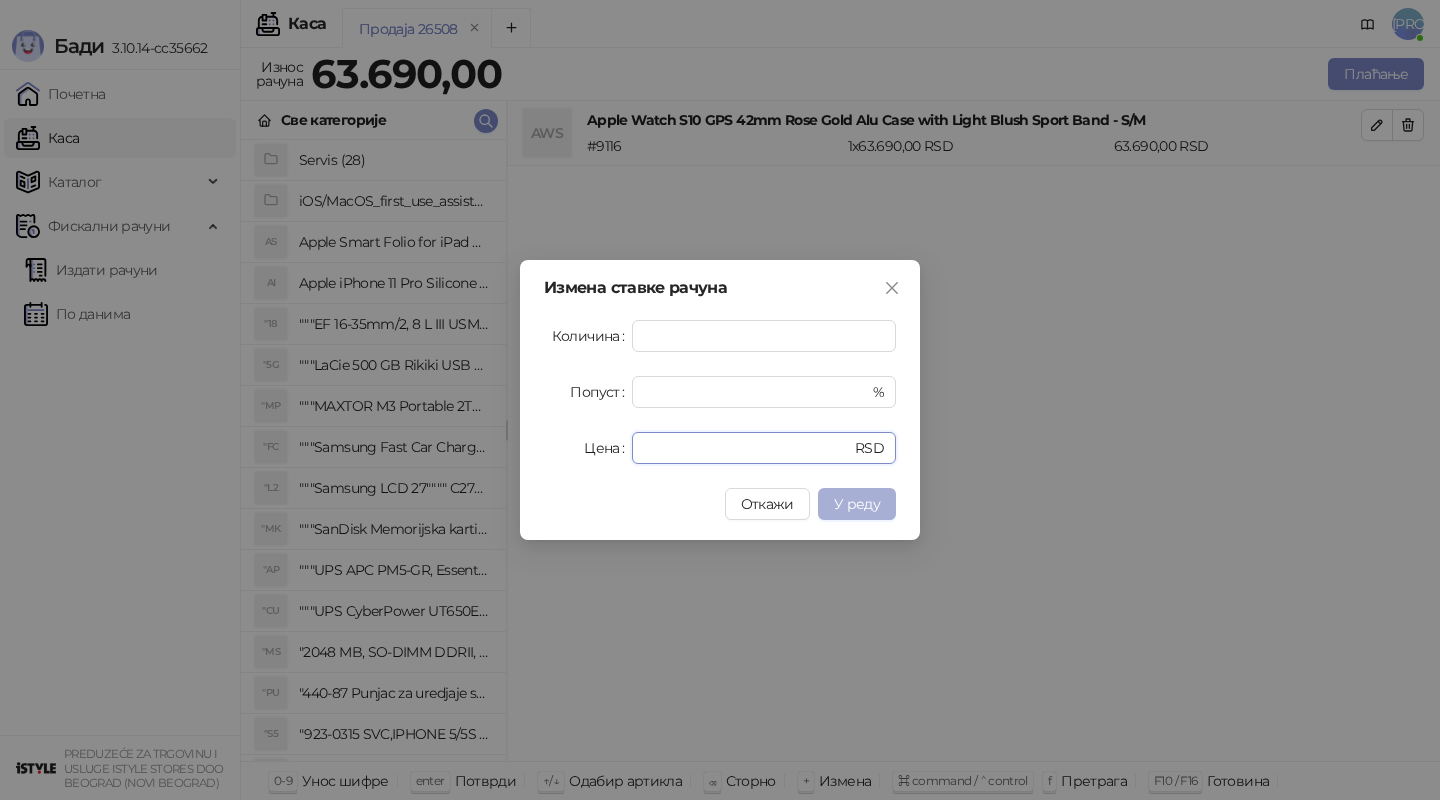 type on "*****" 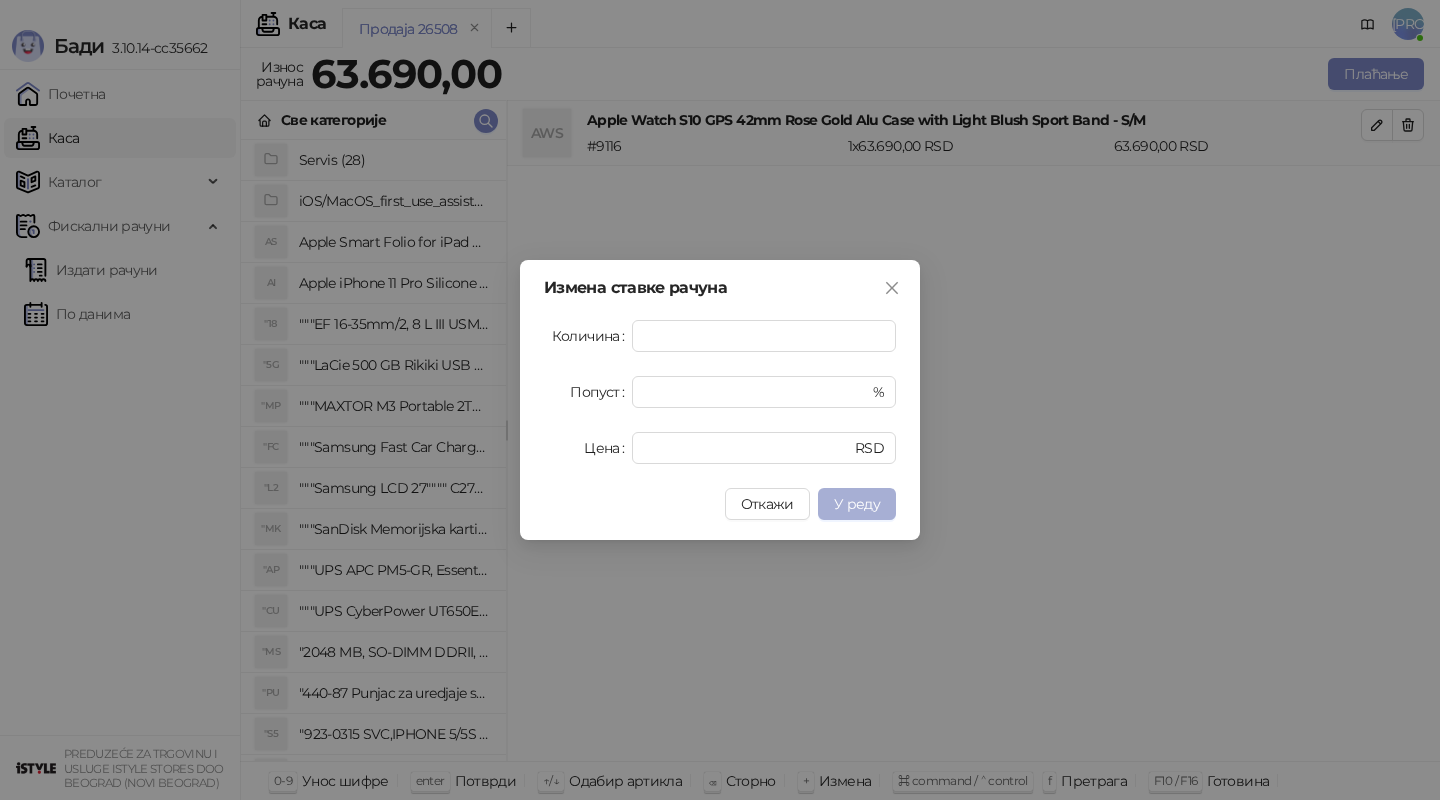 click on "У реду" at bounding box center (857, 504) 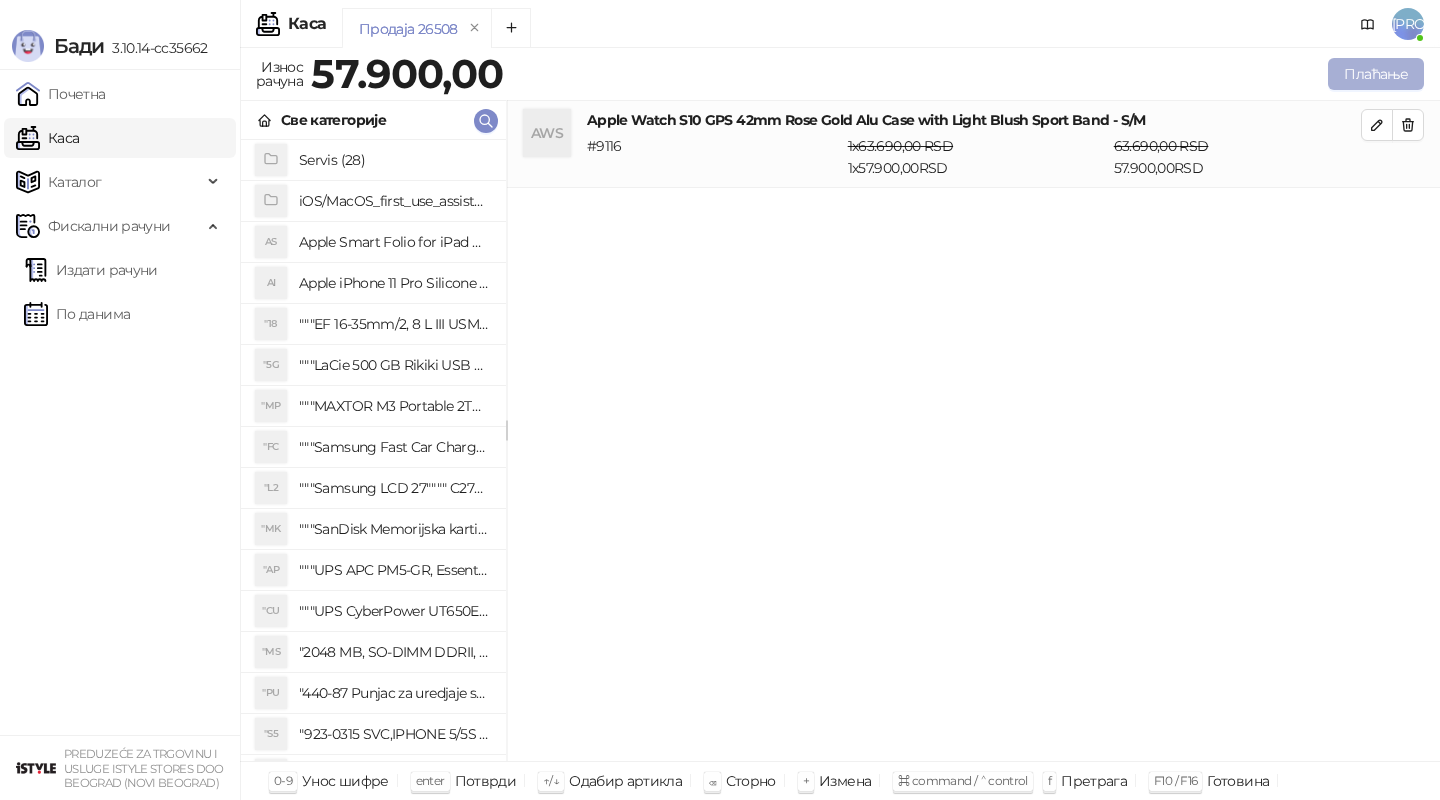 click on "Плаћање" at bounding box center [1376, 74] 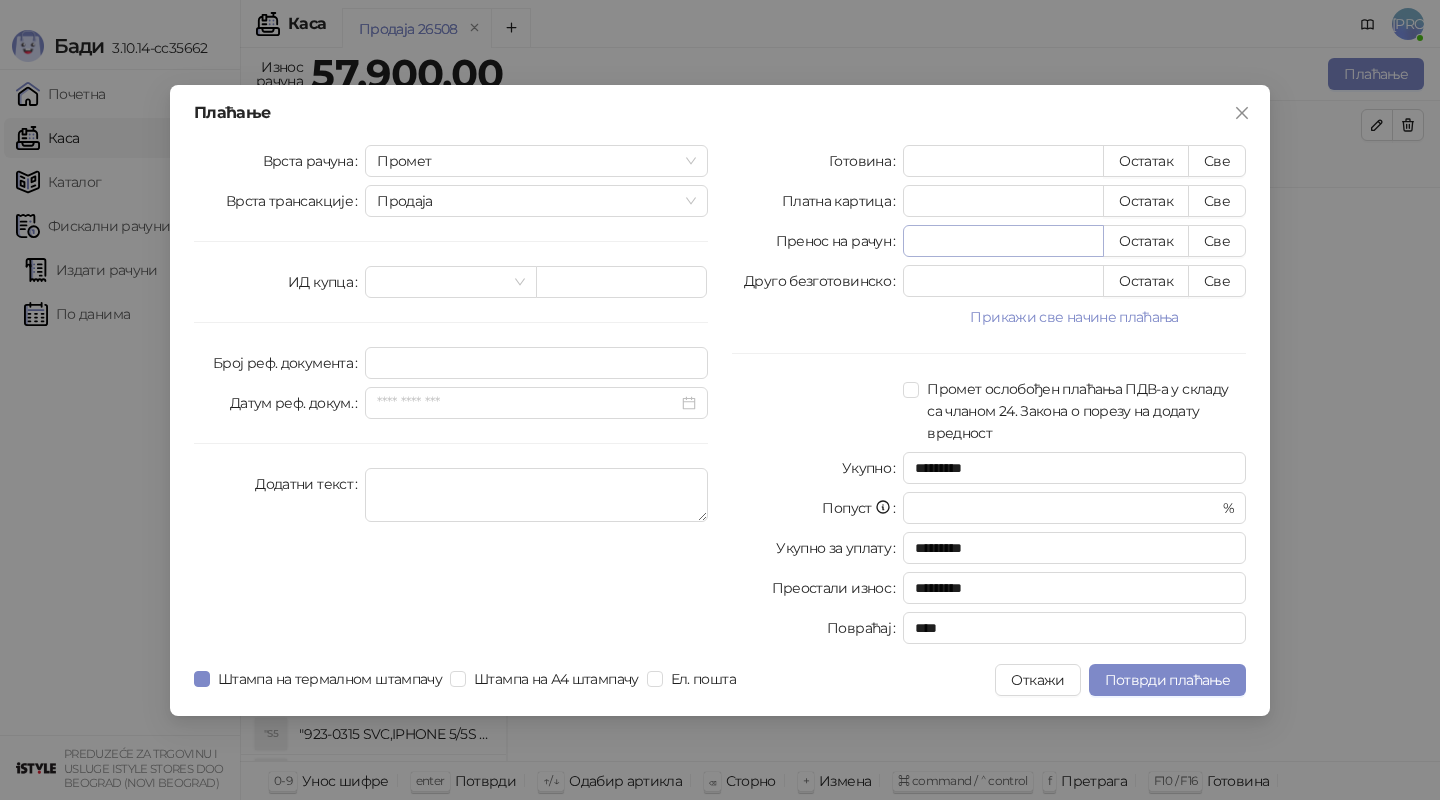 type on "*" 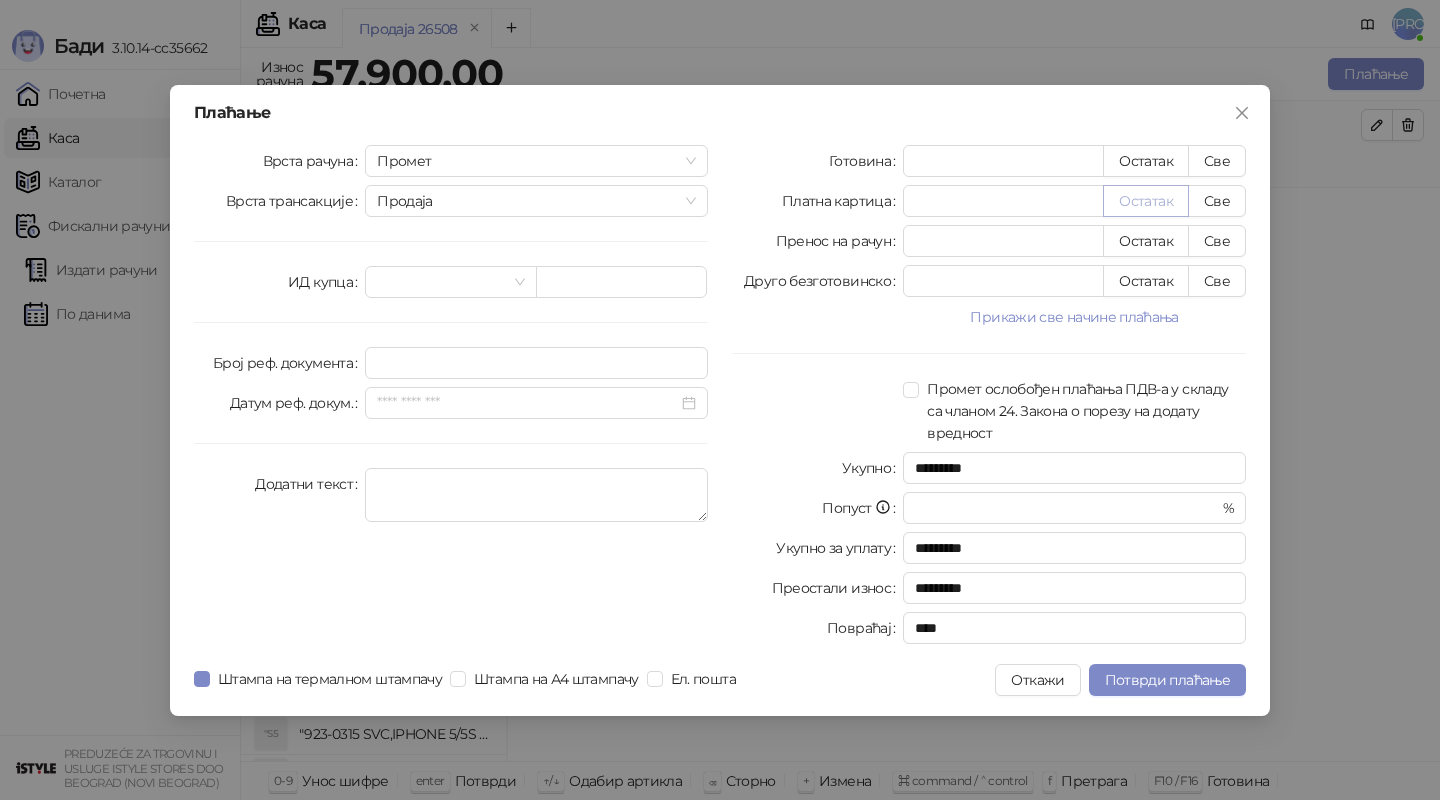 type on "*****" 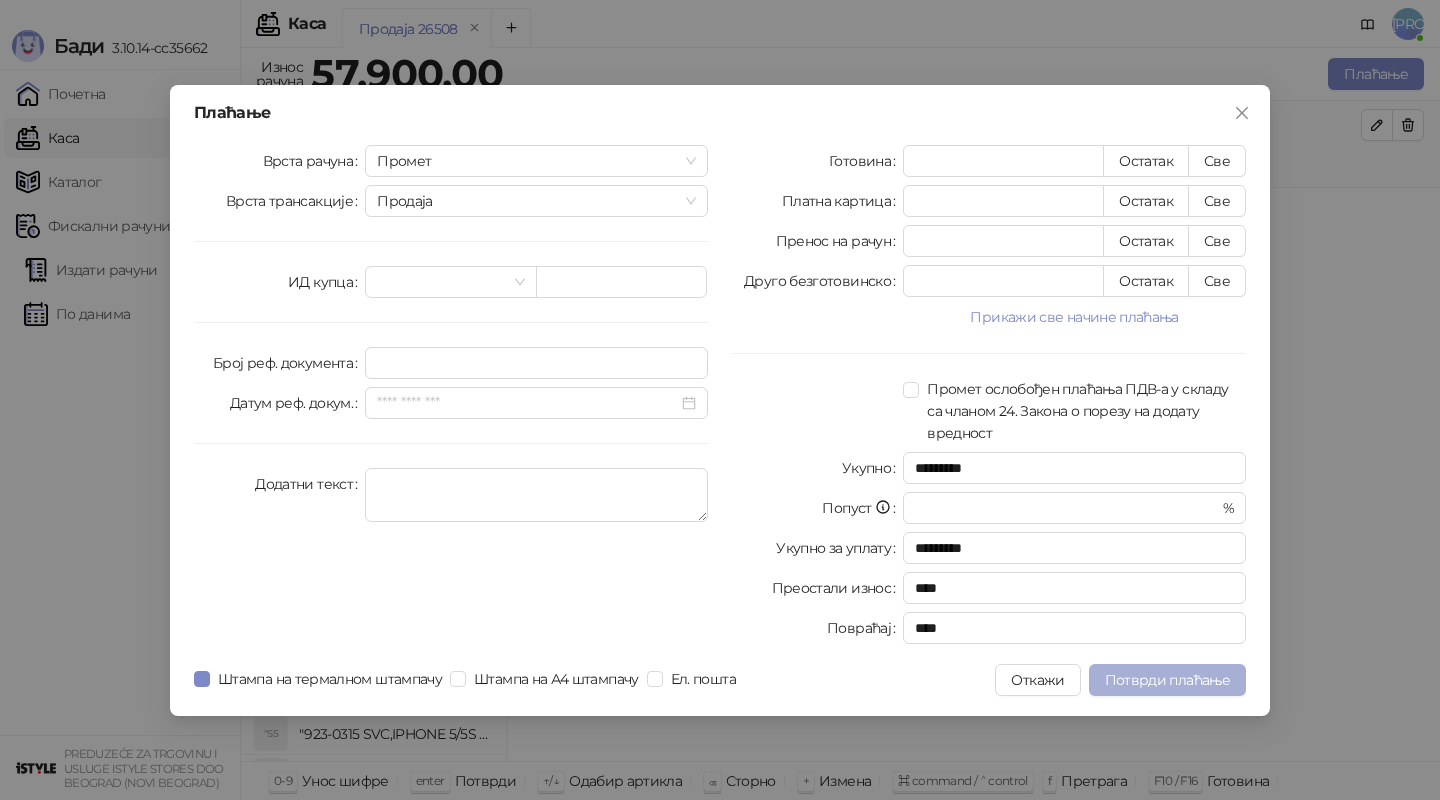 click on "Потврди плаћање" at bounding box center (1167, 680) 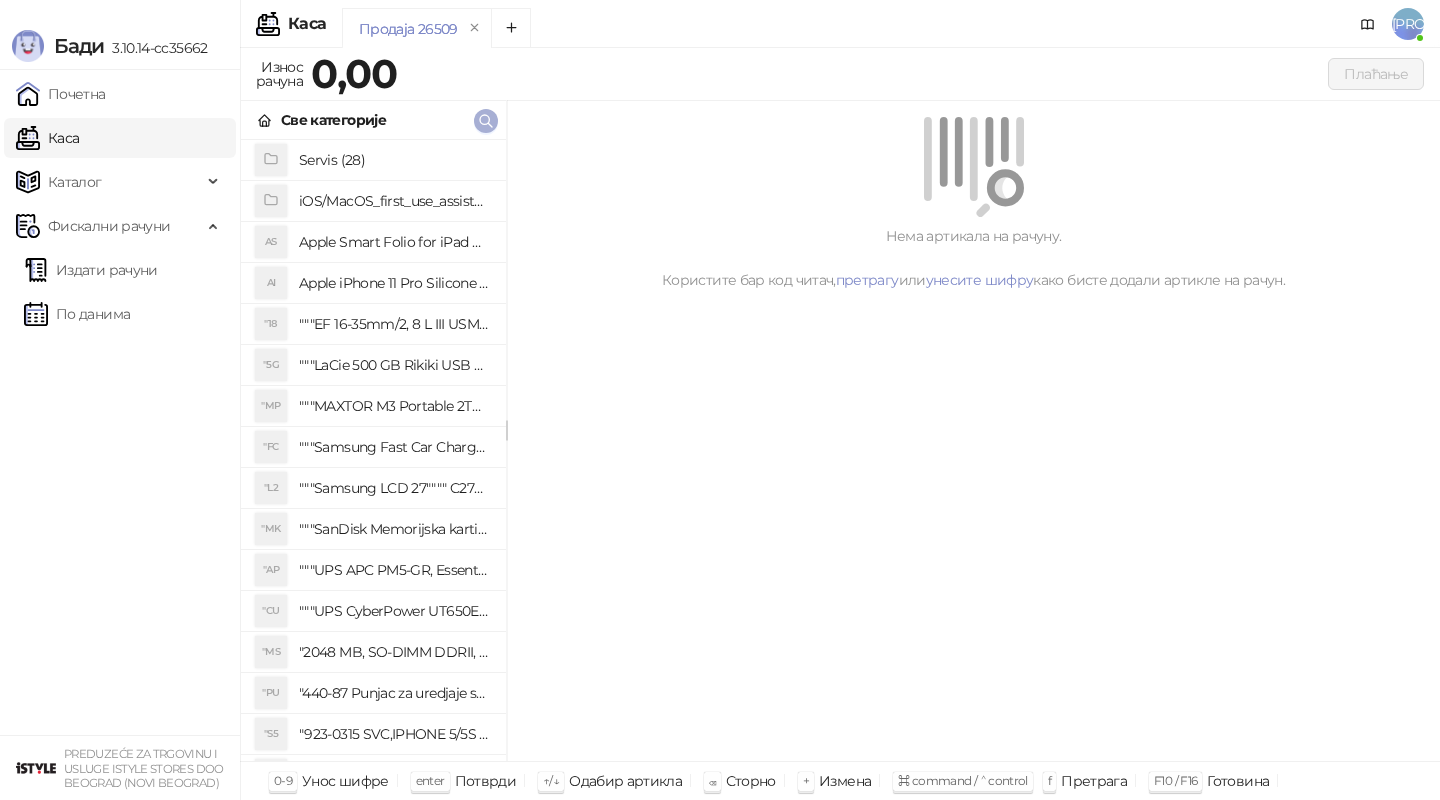 click 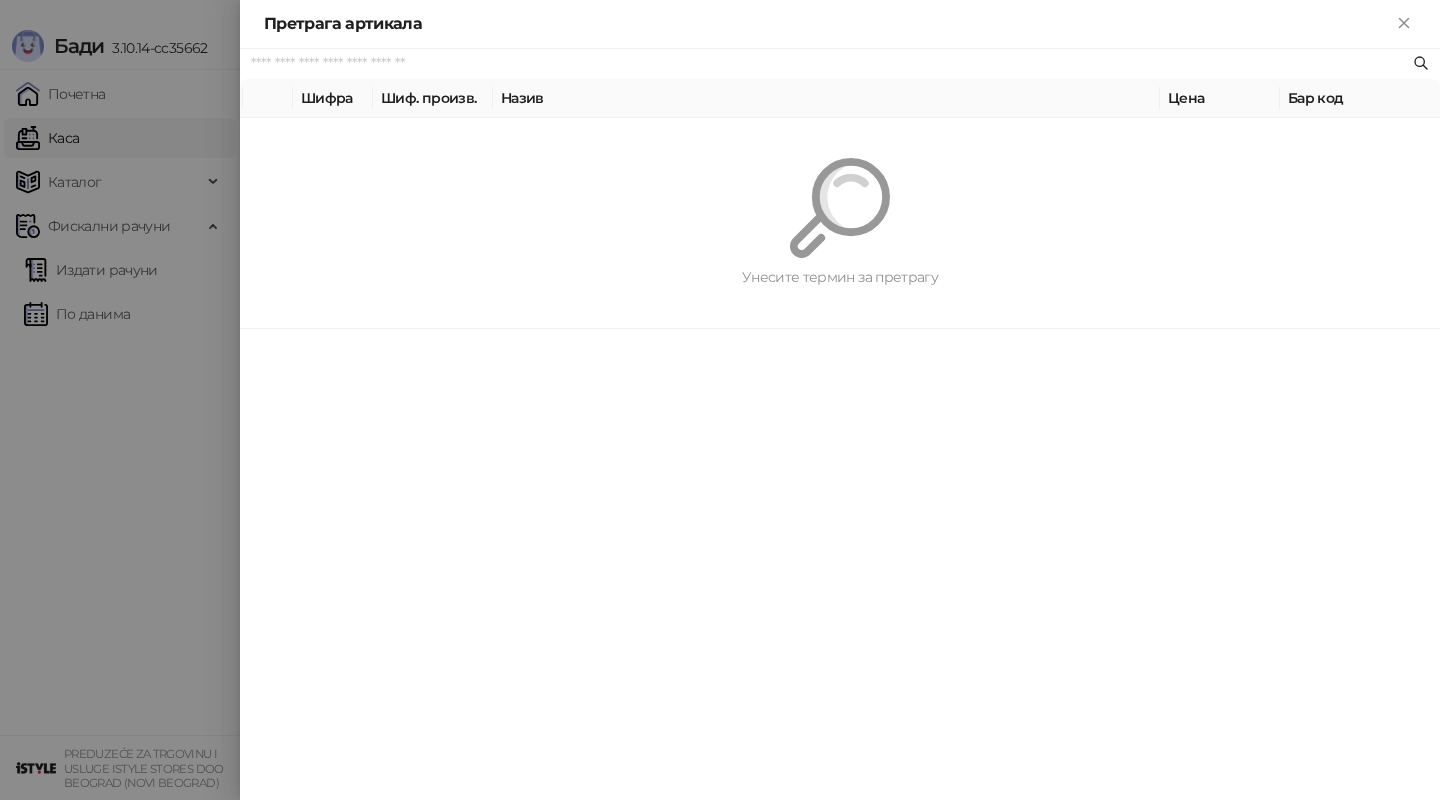 paste on "**********" 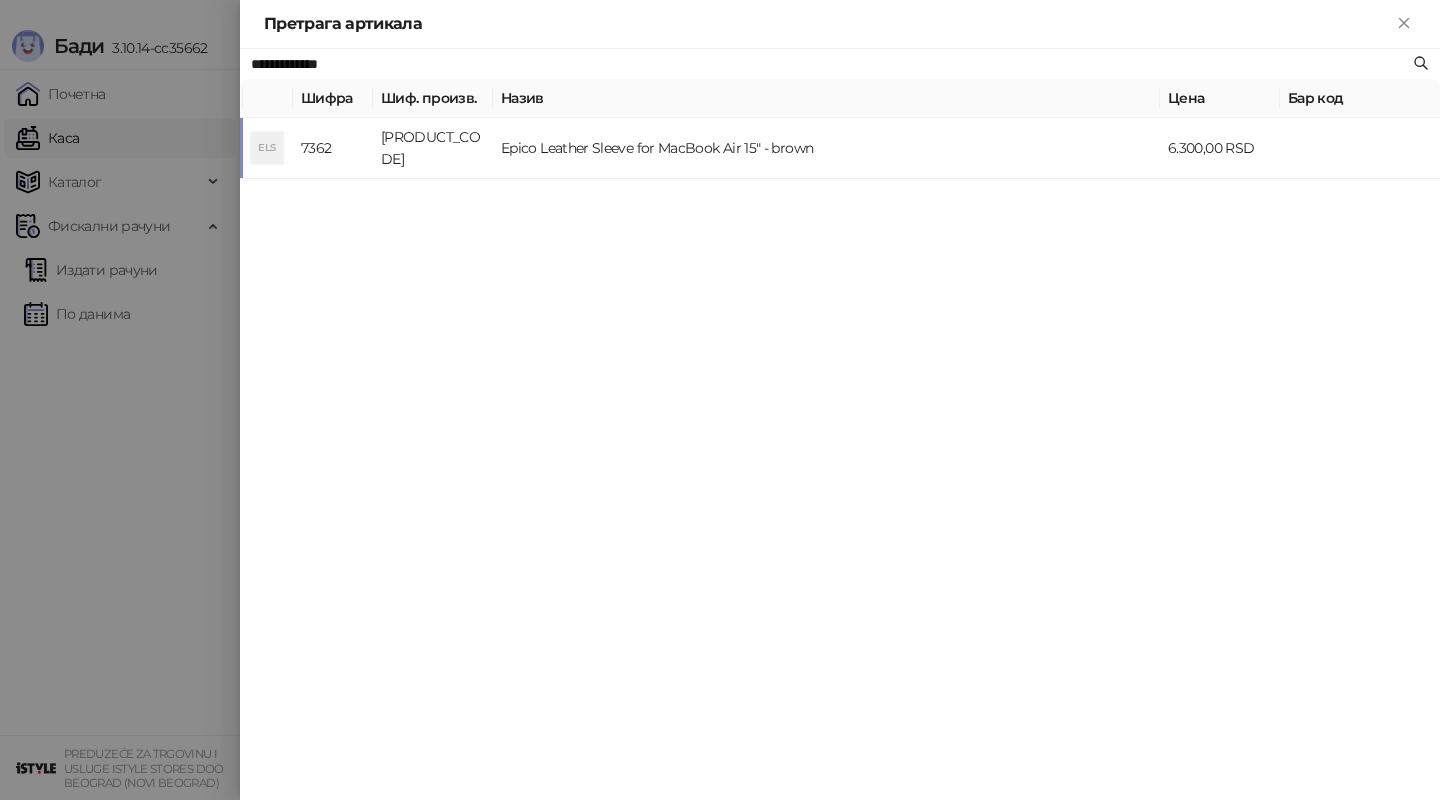 type on "**********" 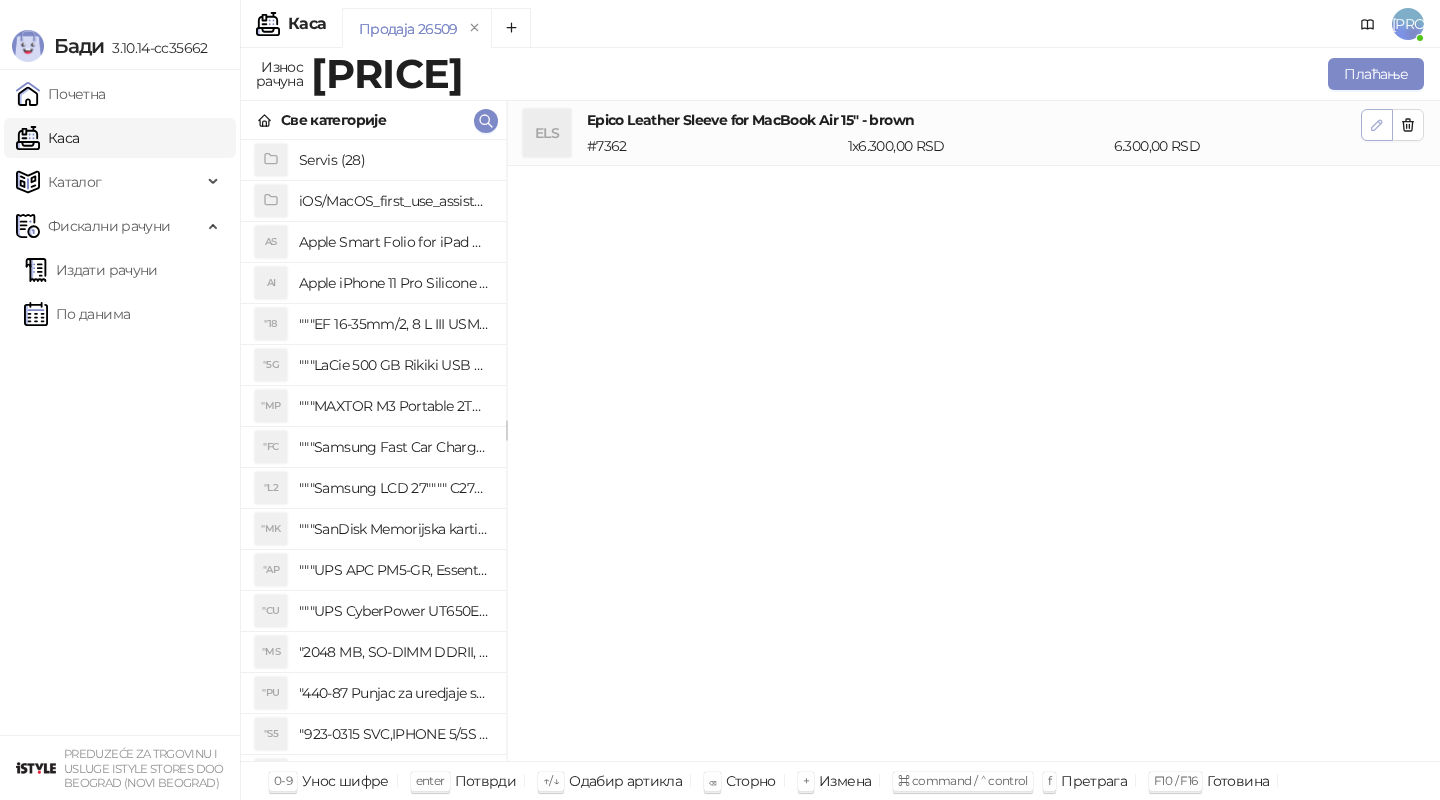 click 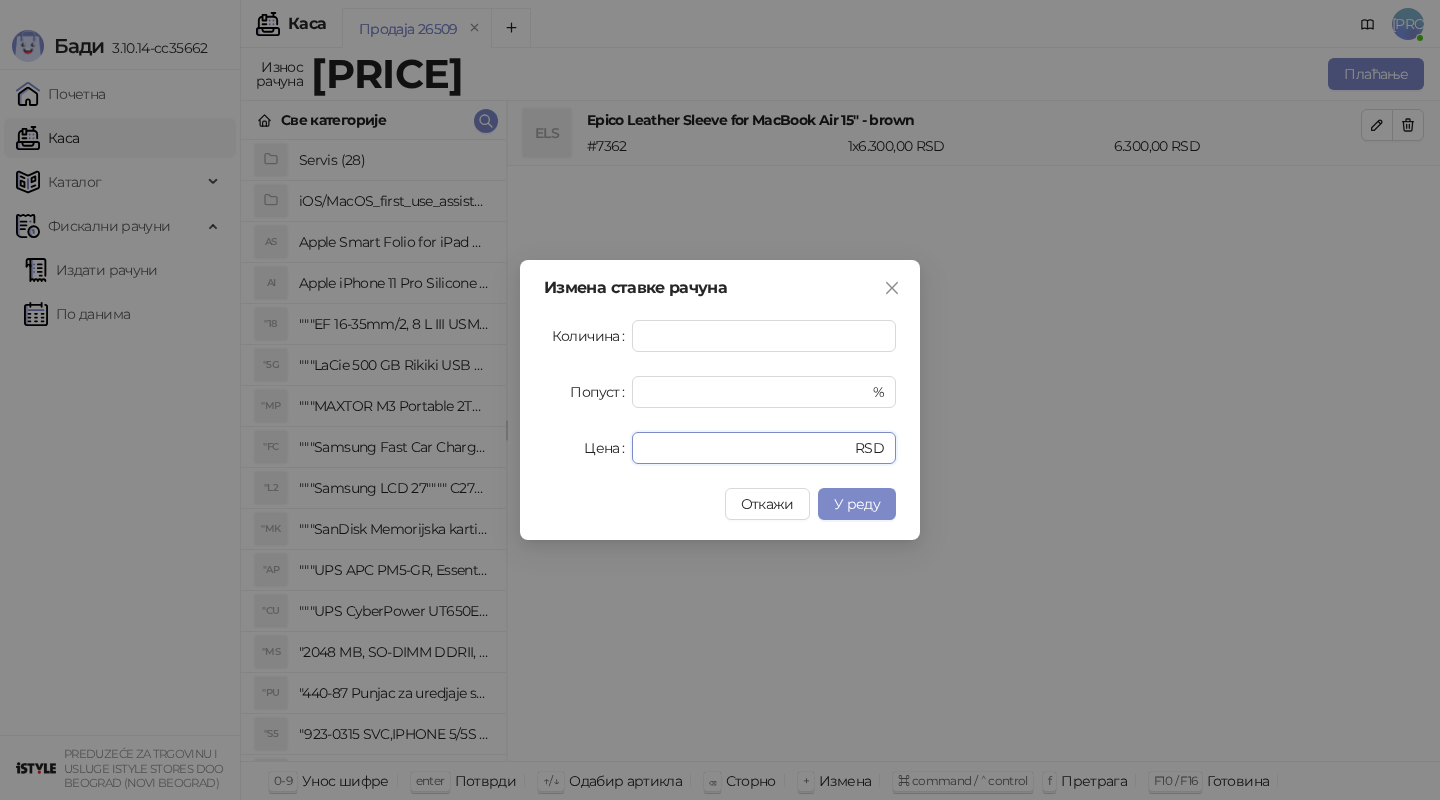 drag, startPoint x: 702, startPoint y: 448, endPoint x: 519, endPoint y: 429, distance: 183.98369 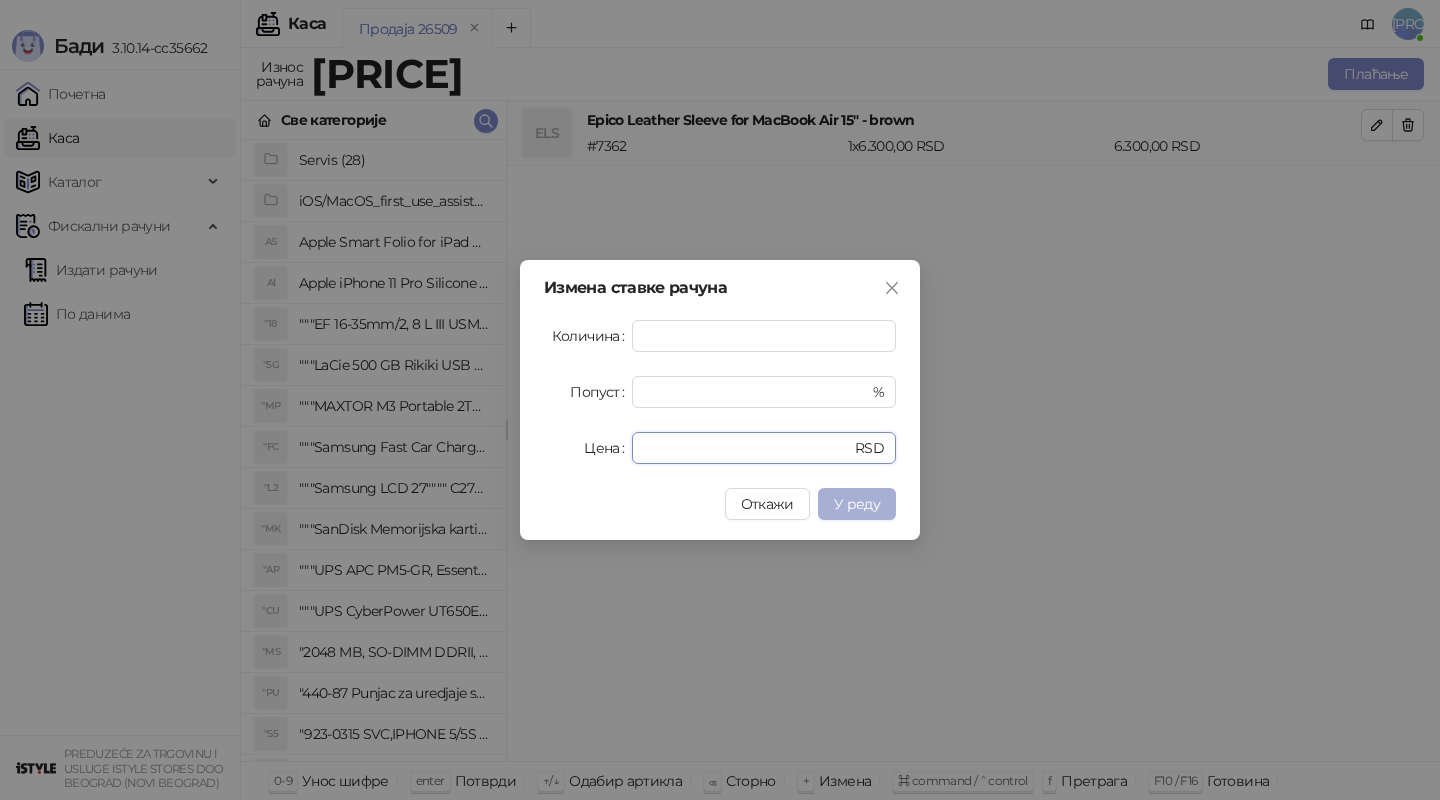 type on "****" 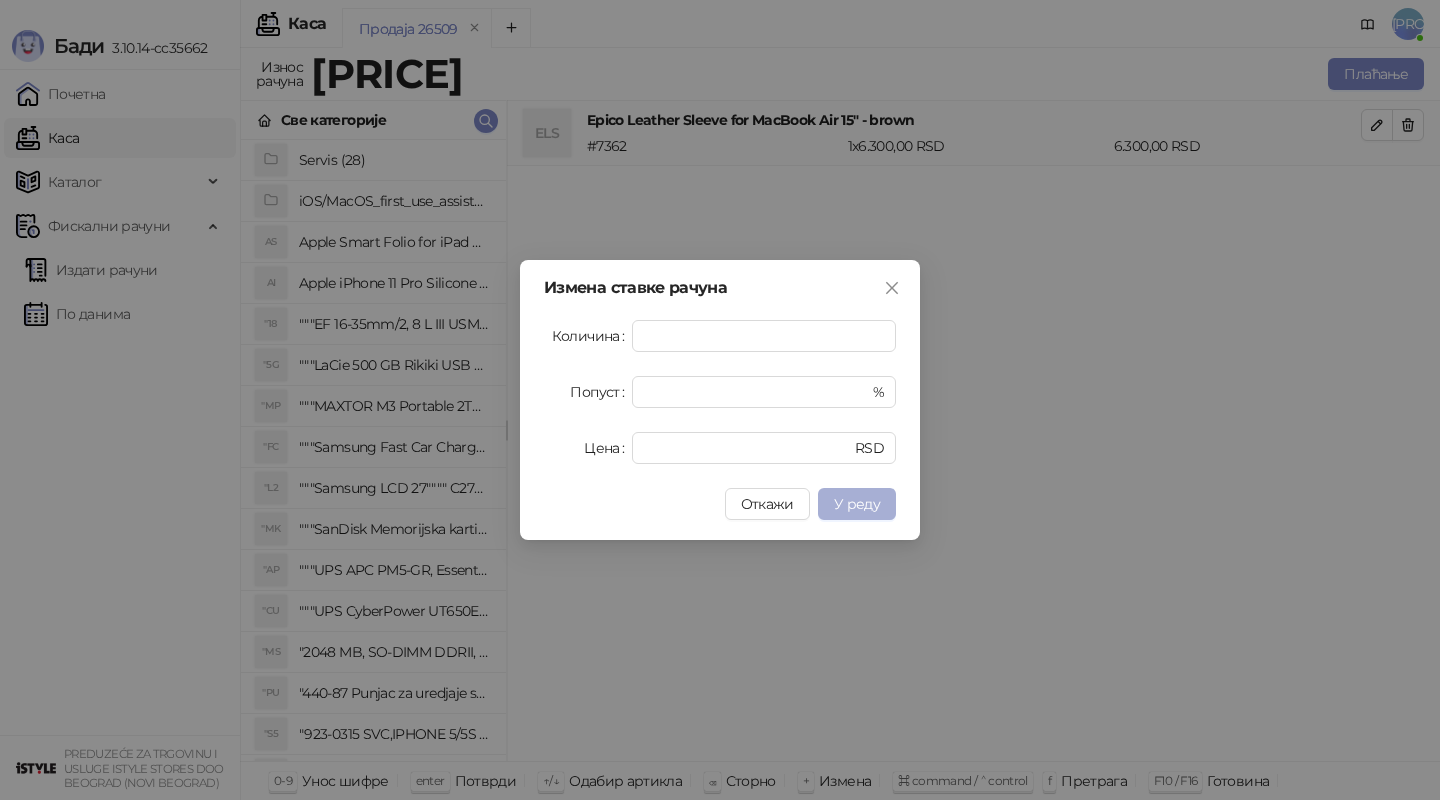 click on "У реду" at bounding box center [857, 504] 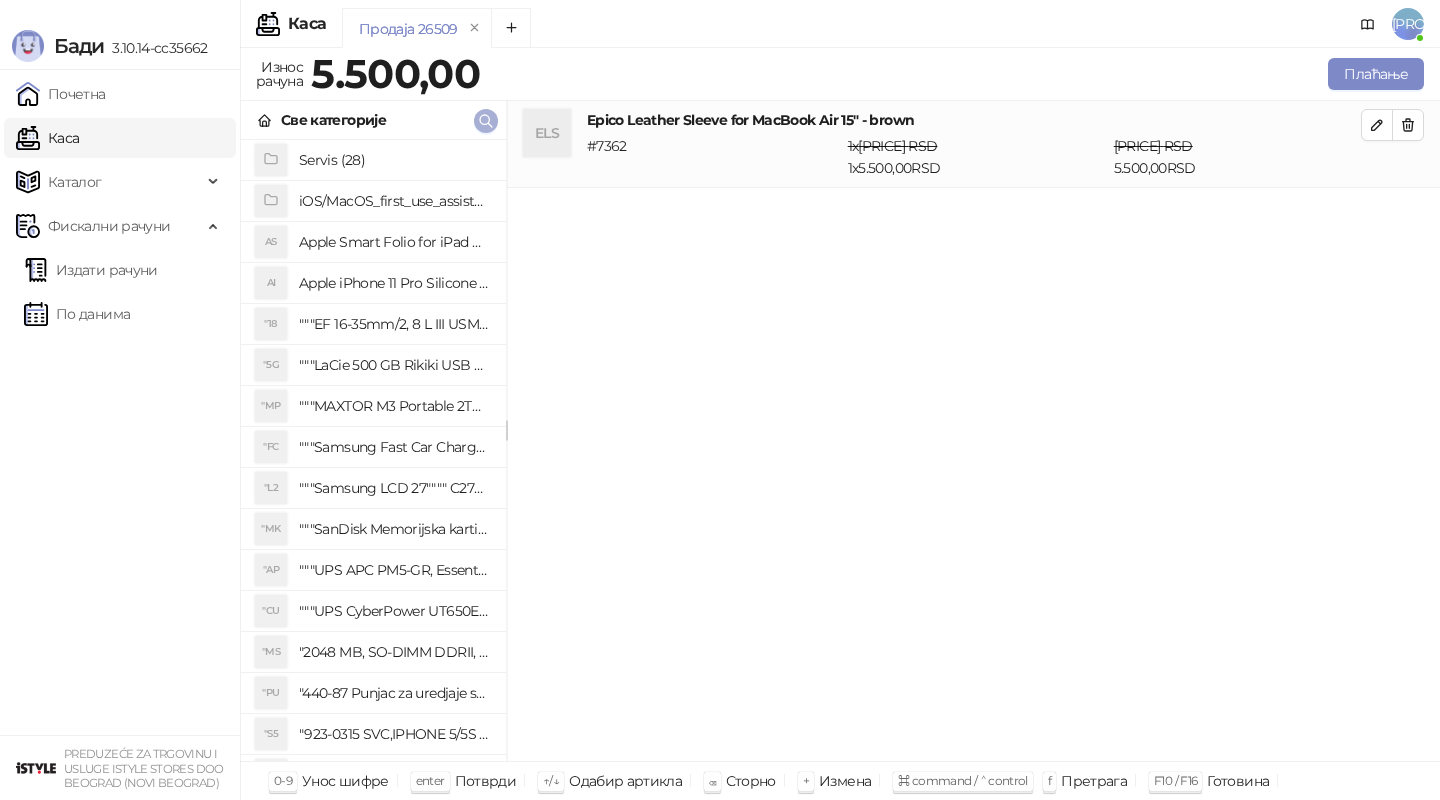 click 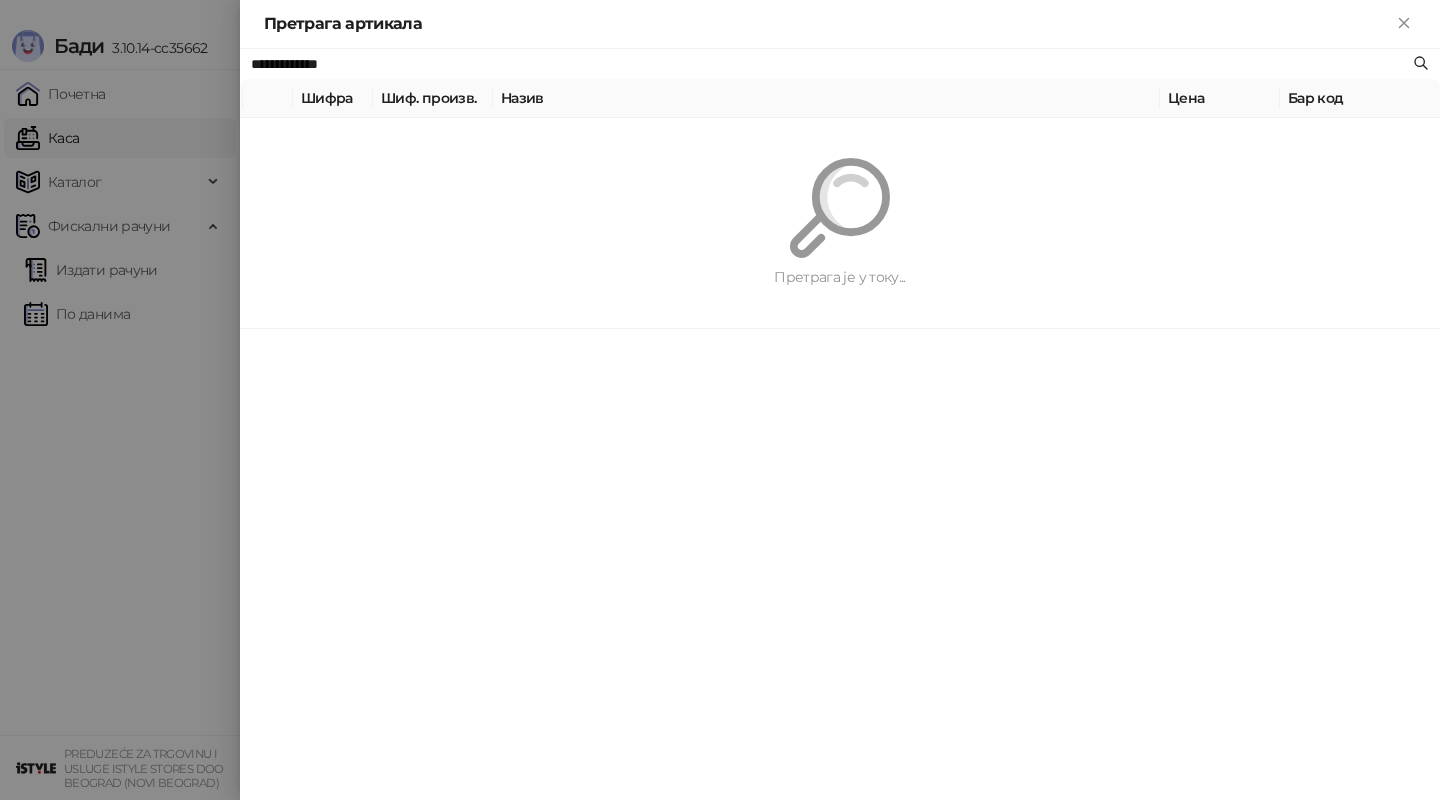 paste on "******" 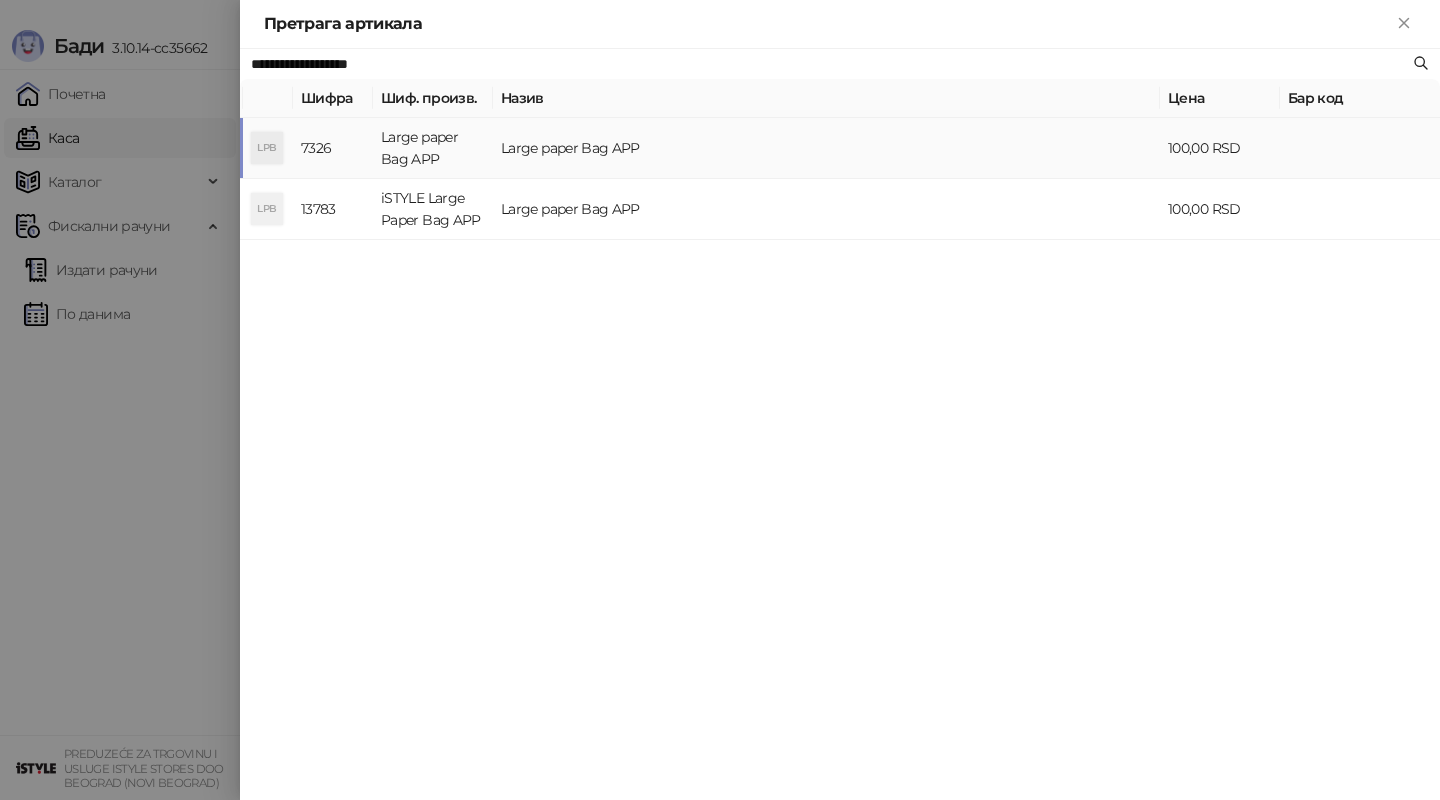 type on "**********" 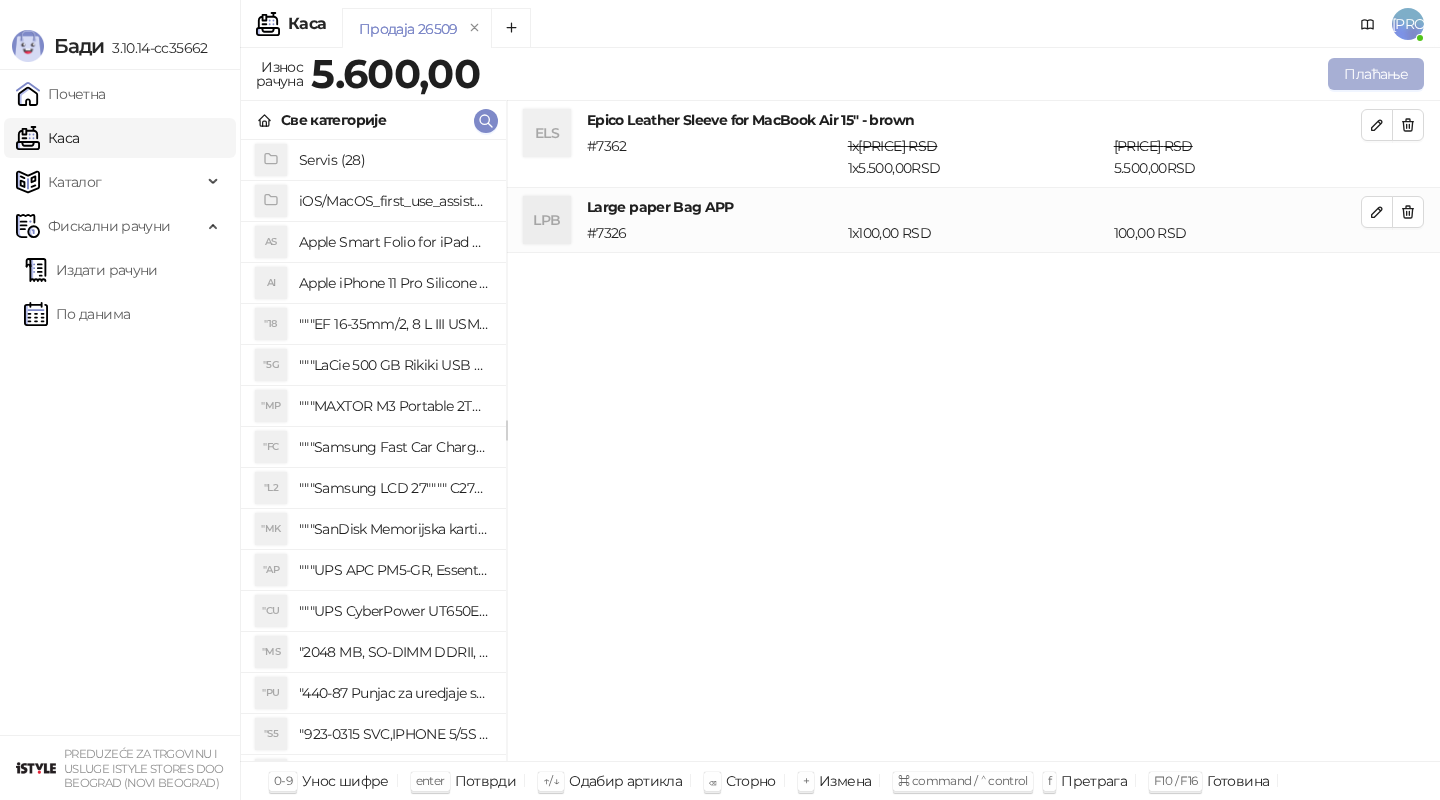 click on "Плаћање" at bounding box center [1376, 74] 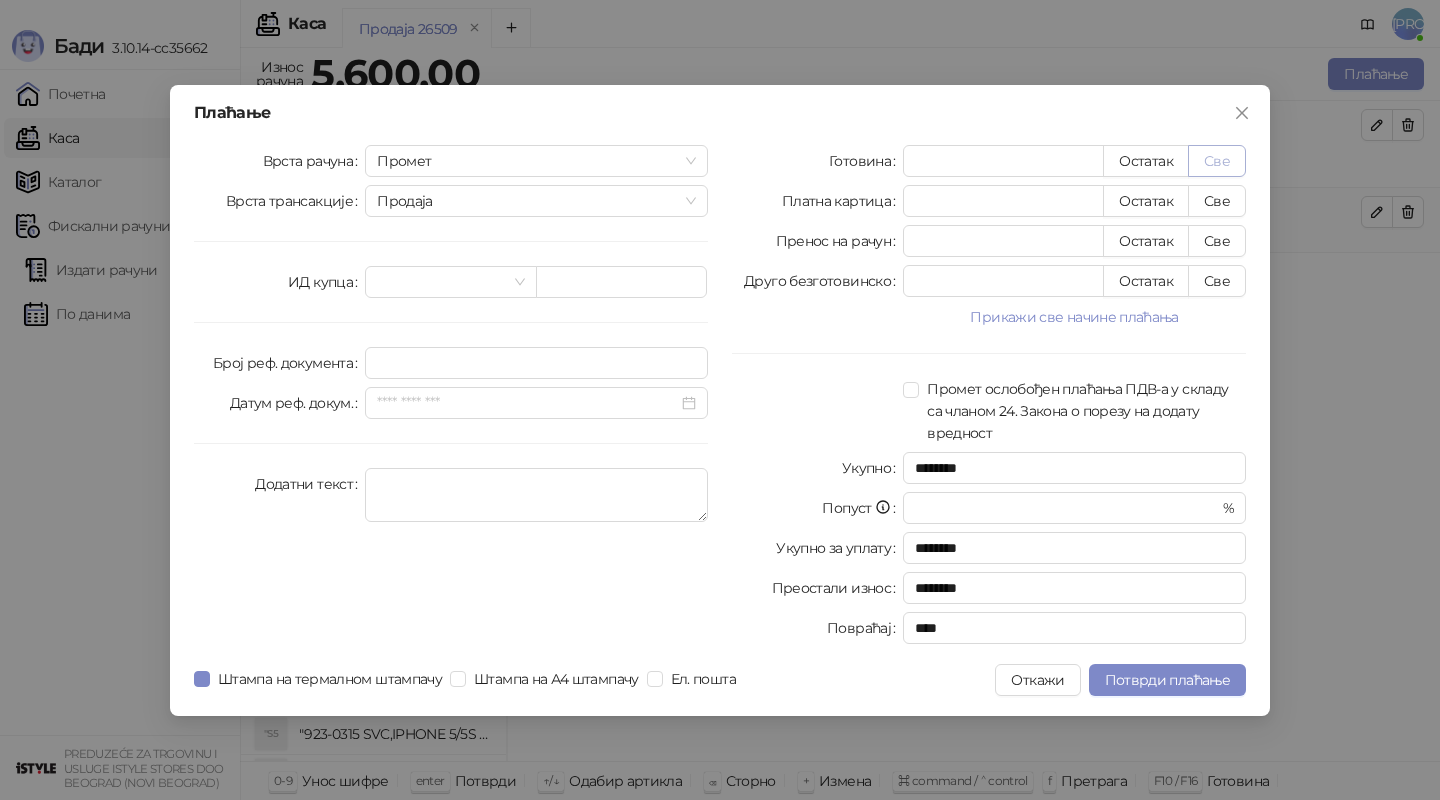 click on "Све" at bounding box center (1217, 161) 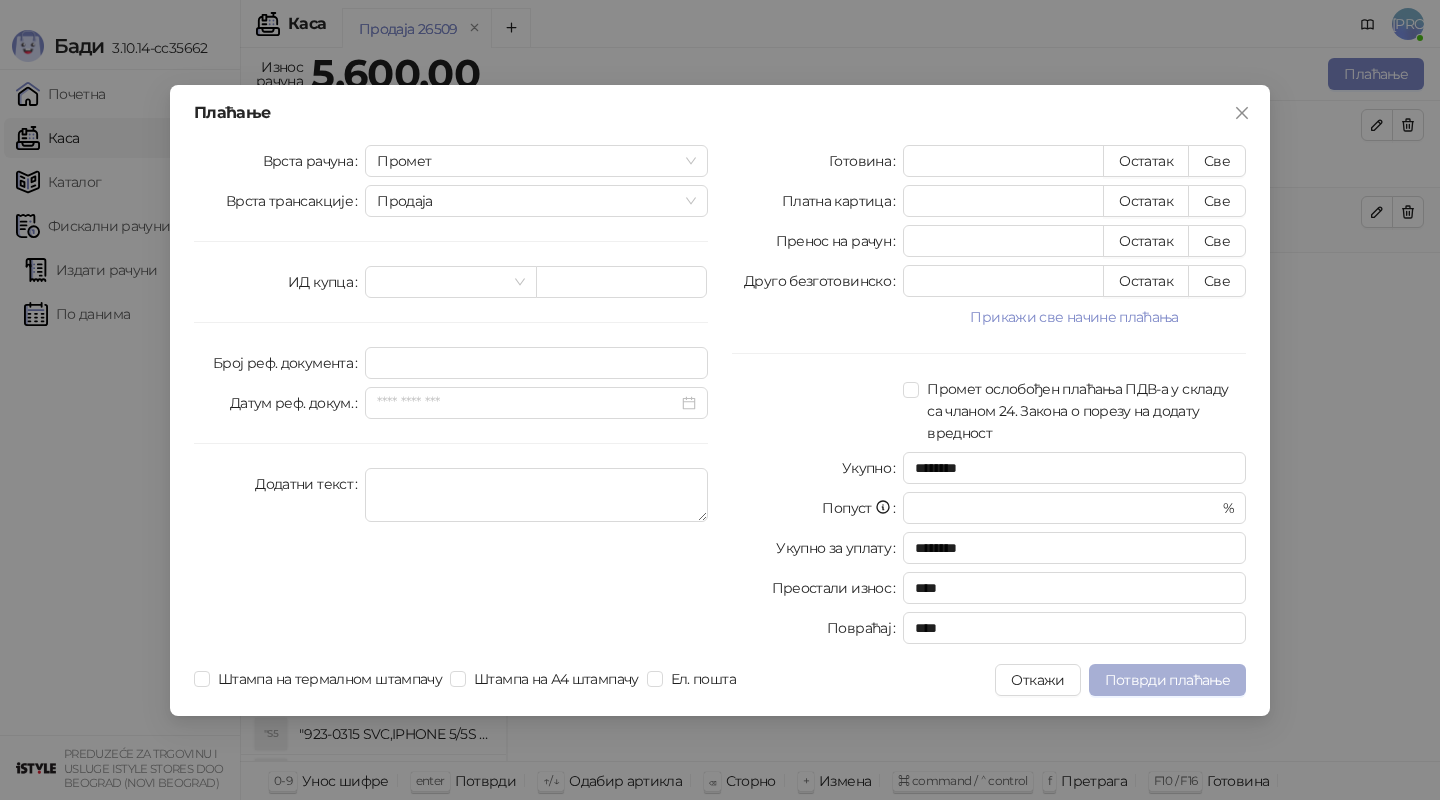 click on "Потврди плаћање" at bounding box center [1167, 680] 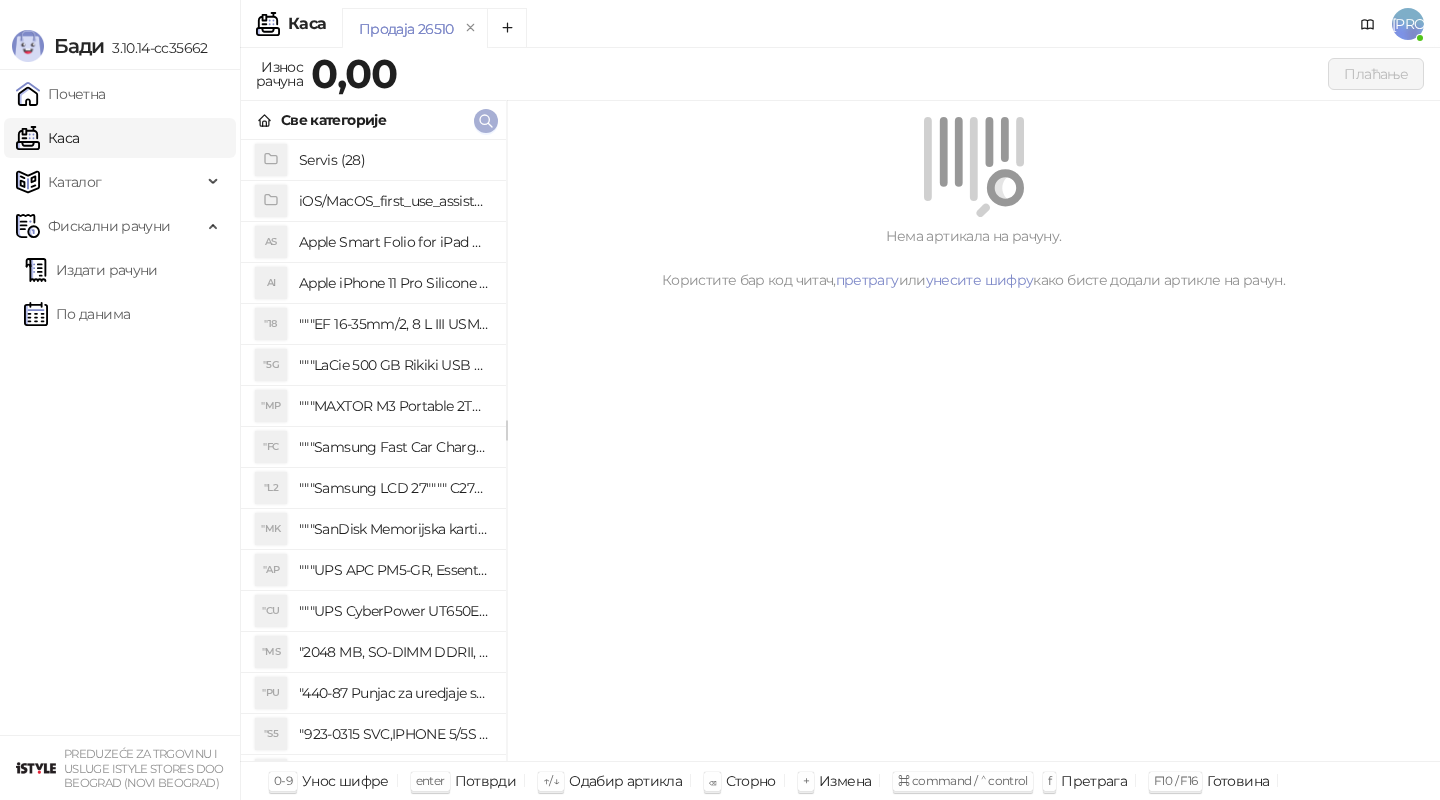 click 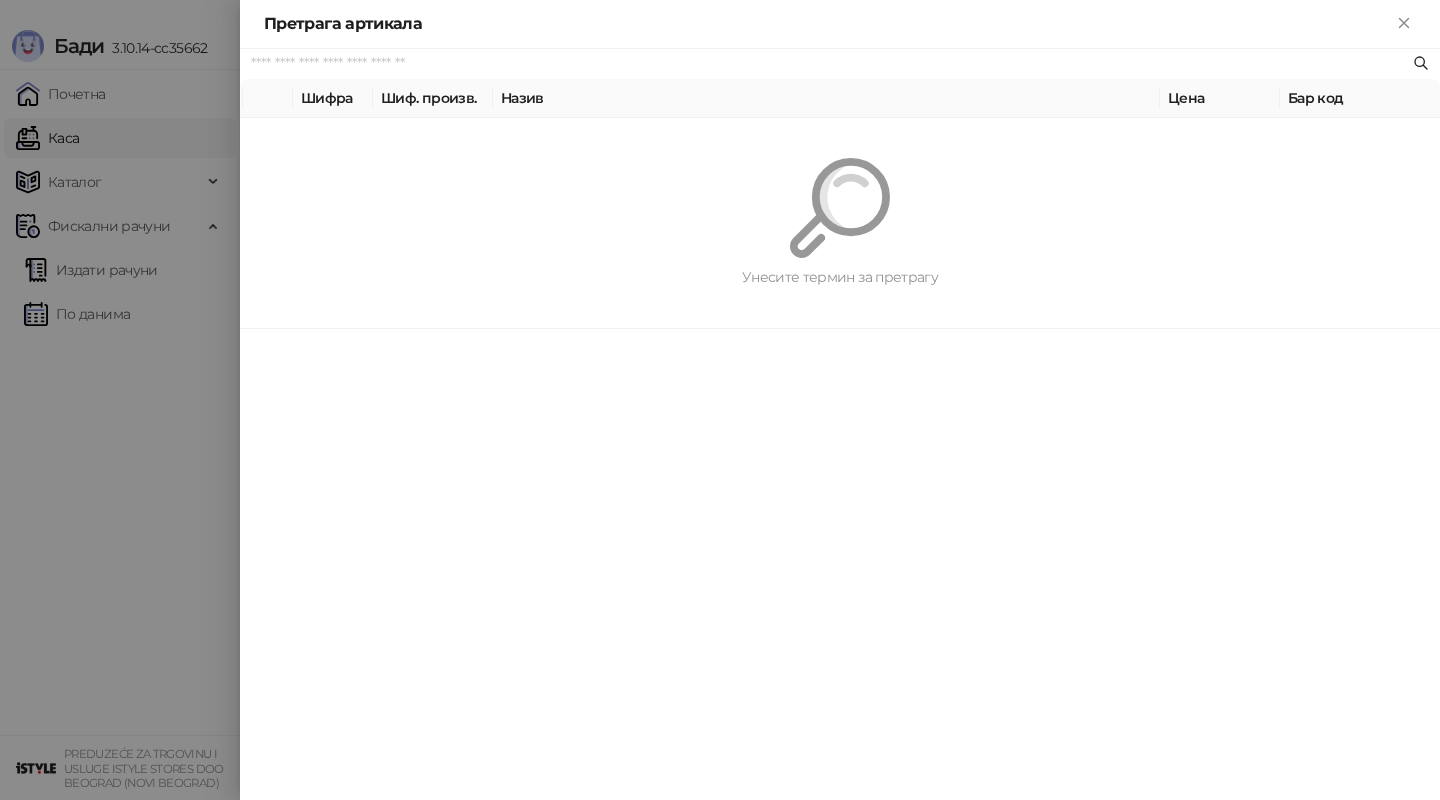 paste on "*********" 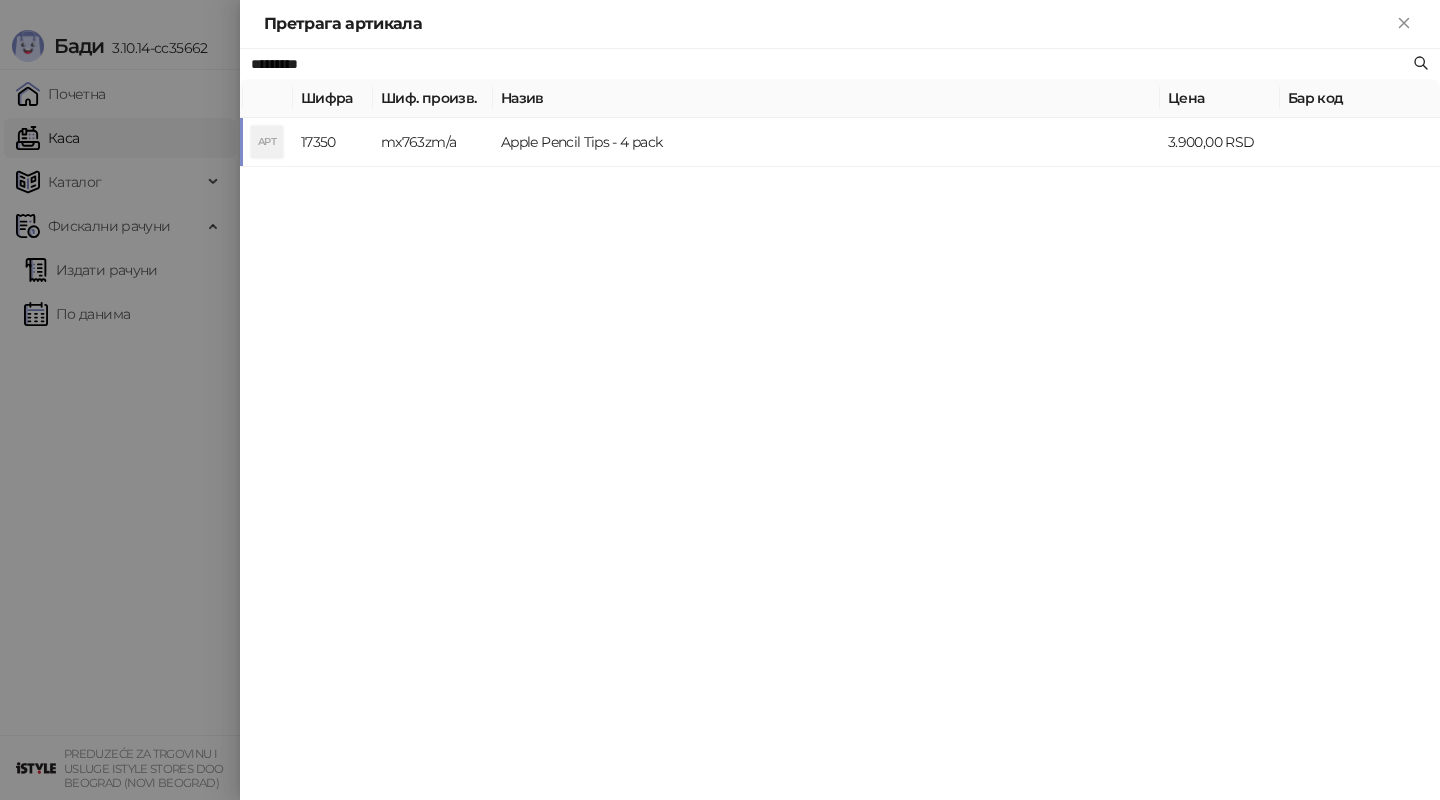 type on "*********" 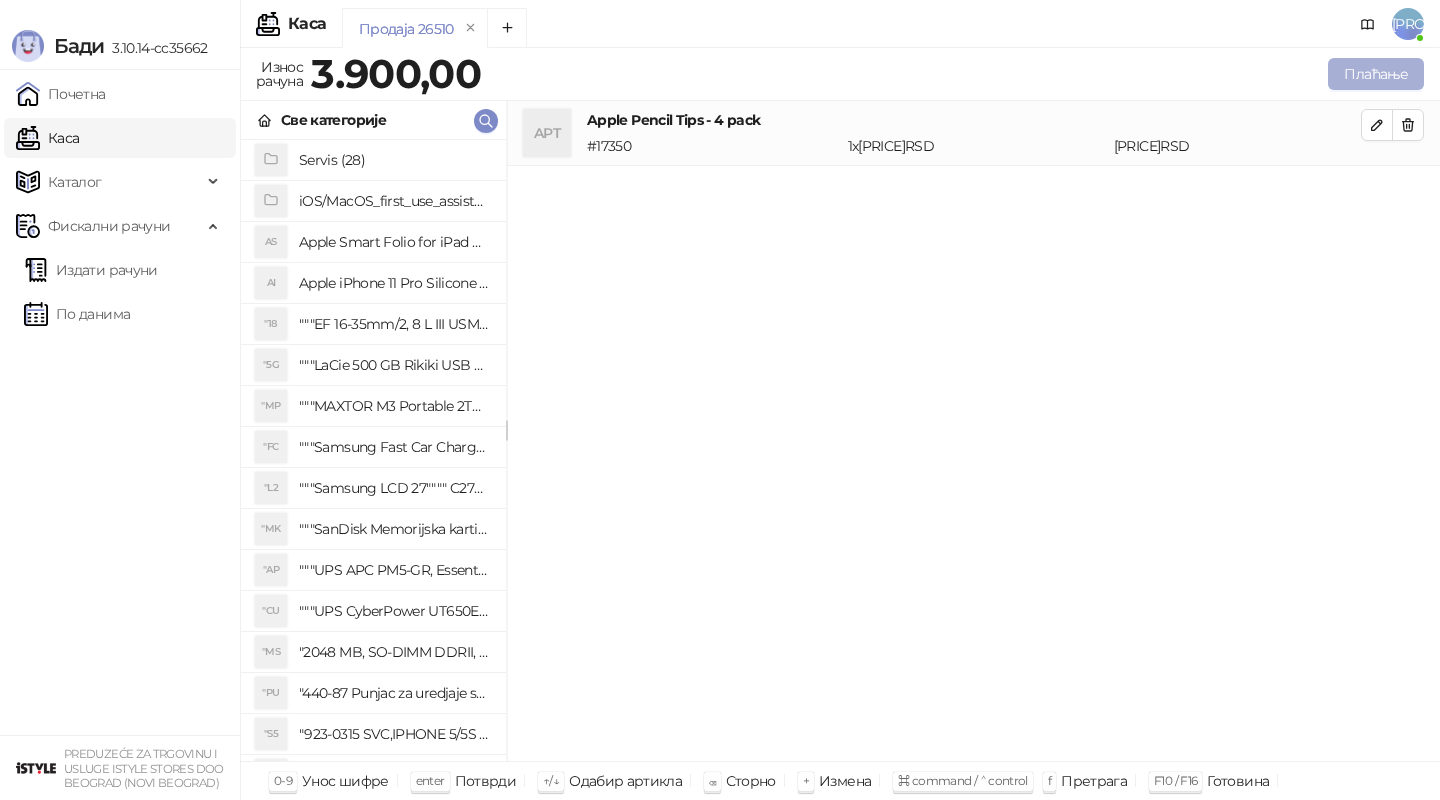 click on "Плаћање" at bounding box center [1376, 74] 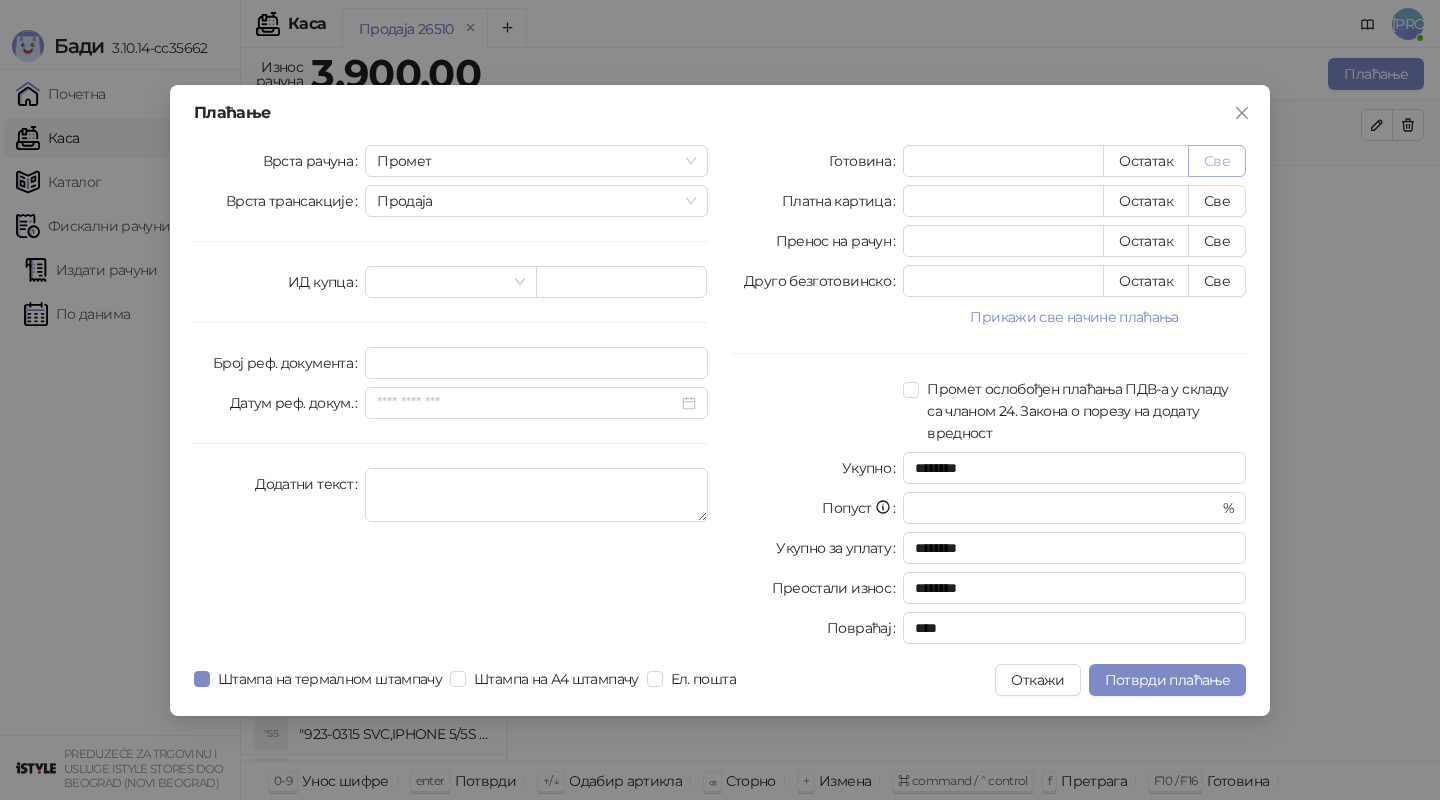 click on "Све" at bounding box center [1217, 161] 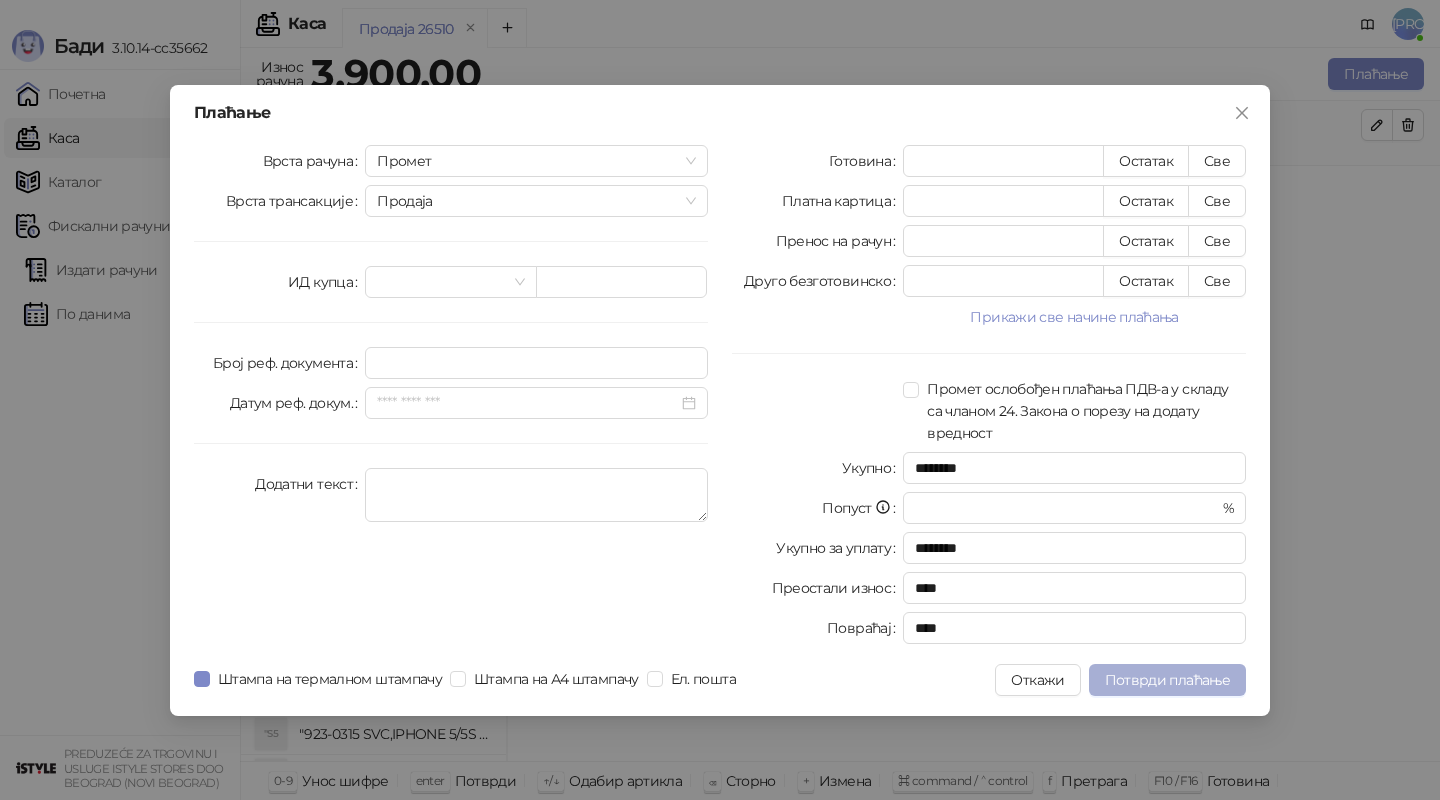 click on "Потврди плаћање" at bounding box center (1167, 680) 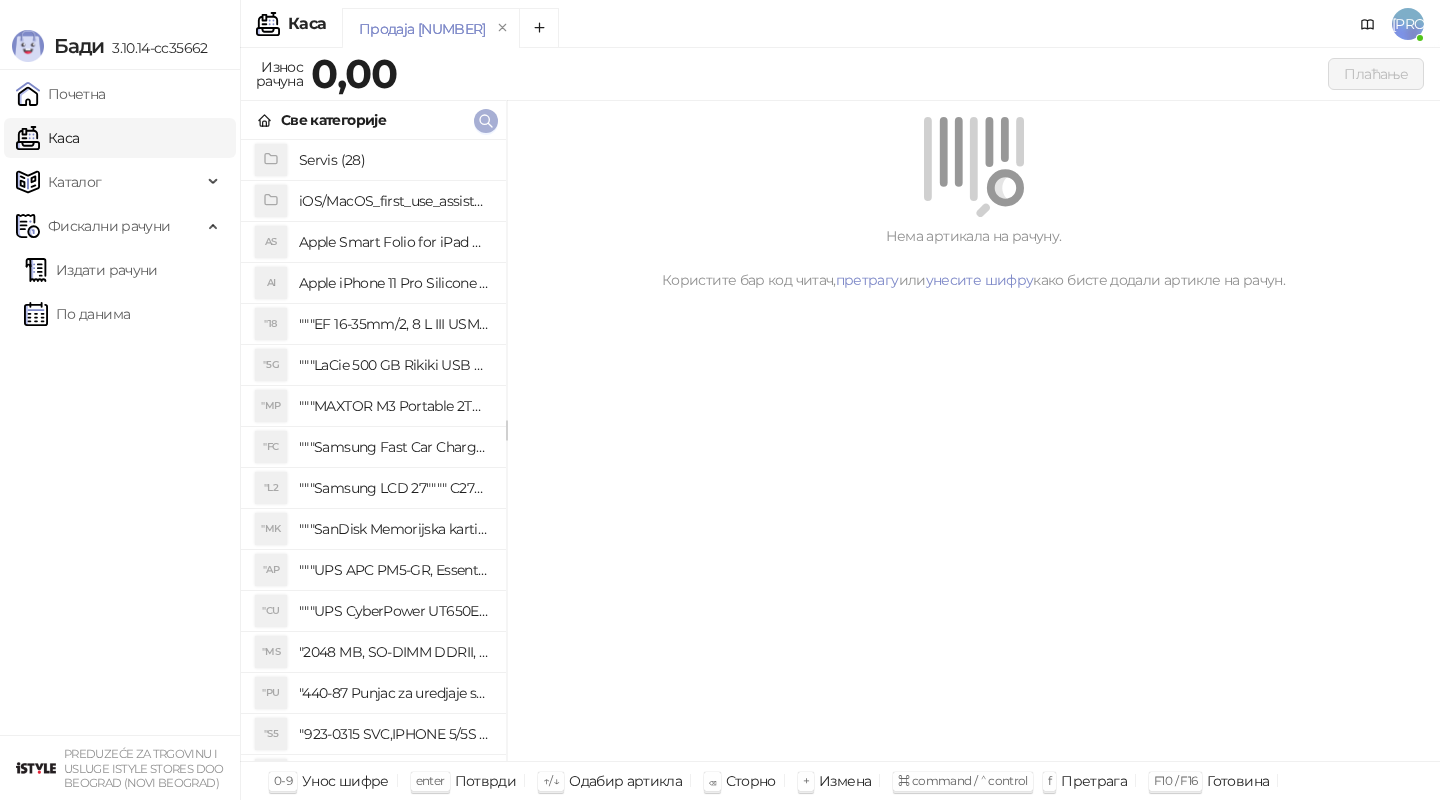 click 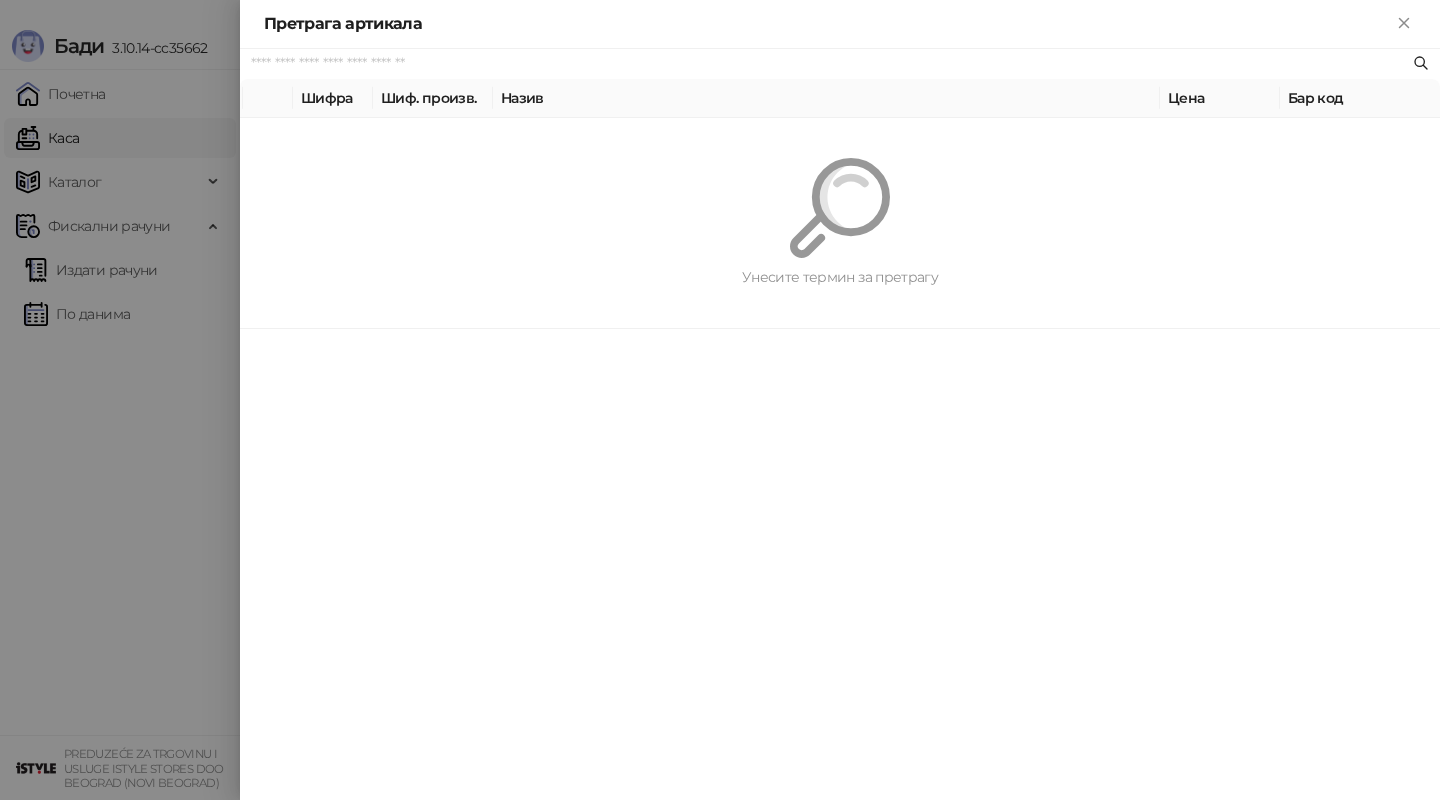 paste on "*********" 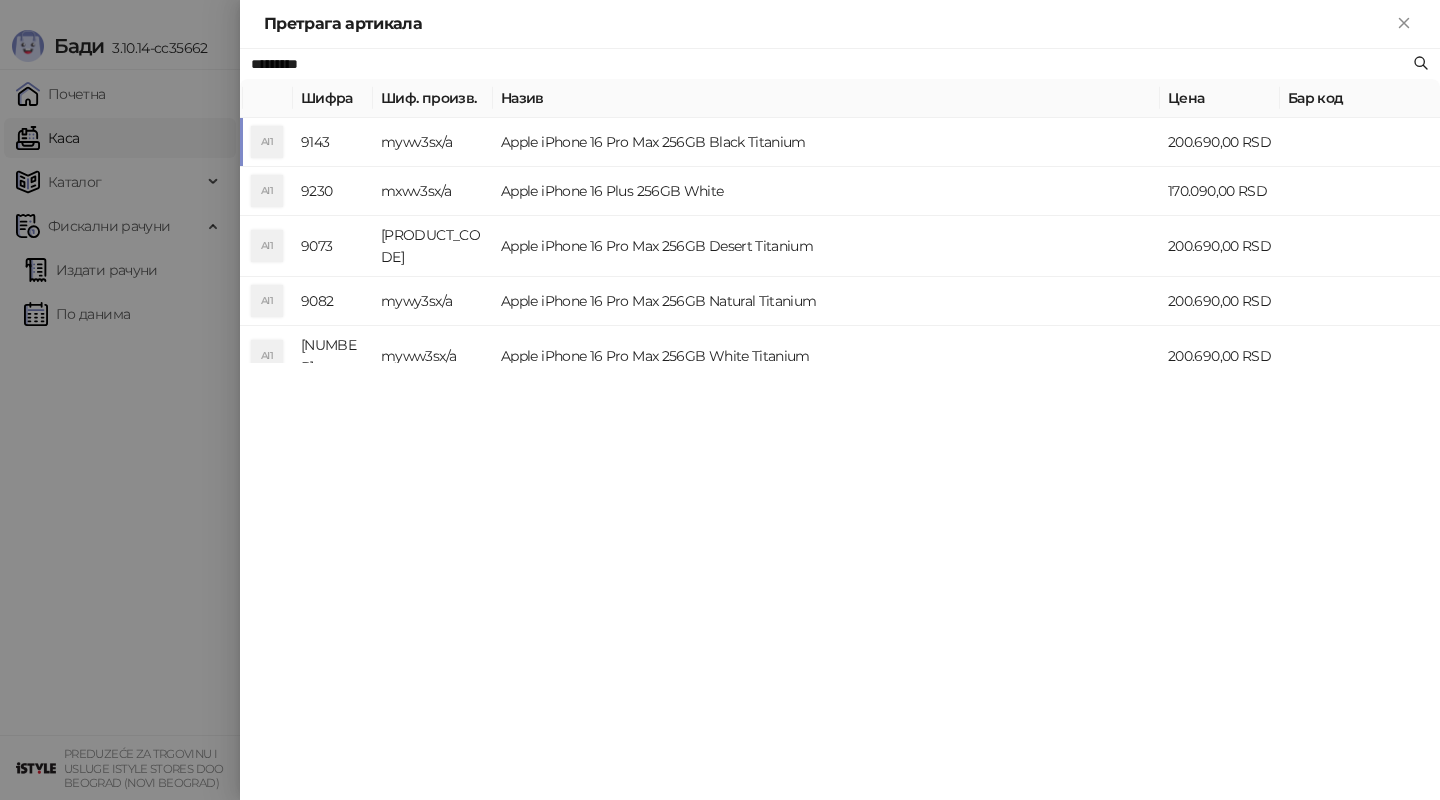 type on "*********" 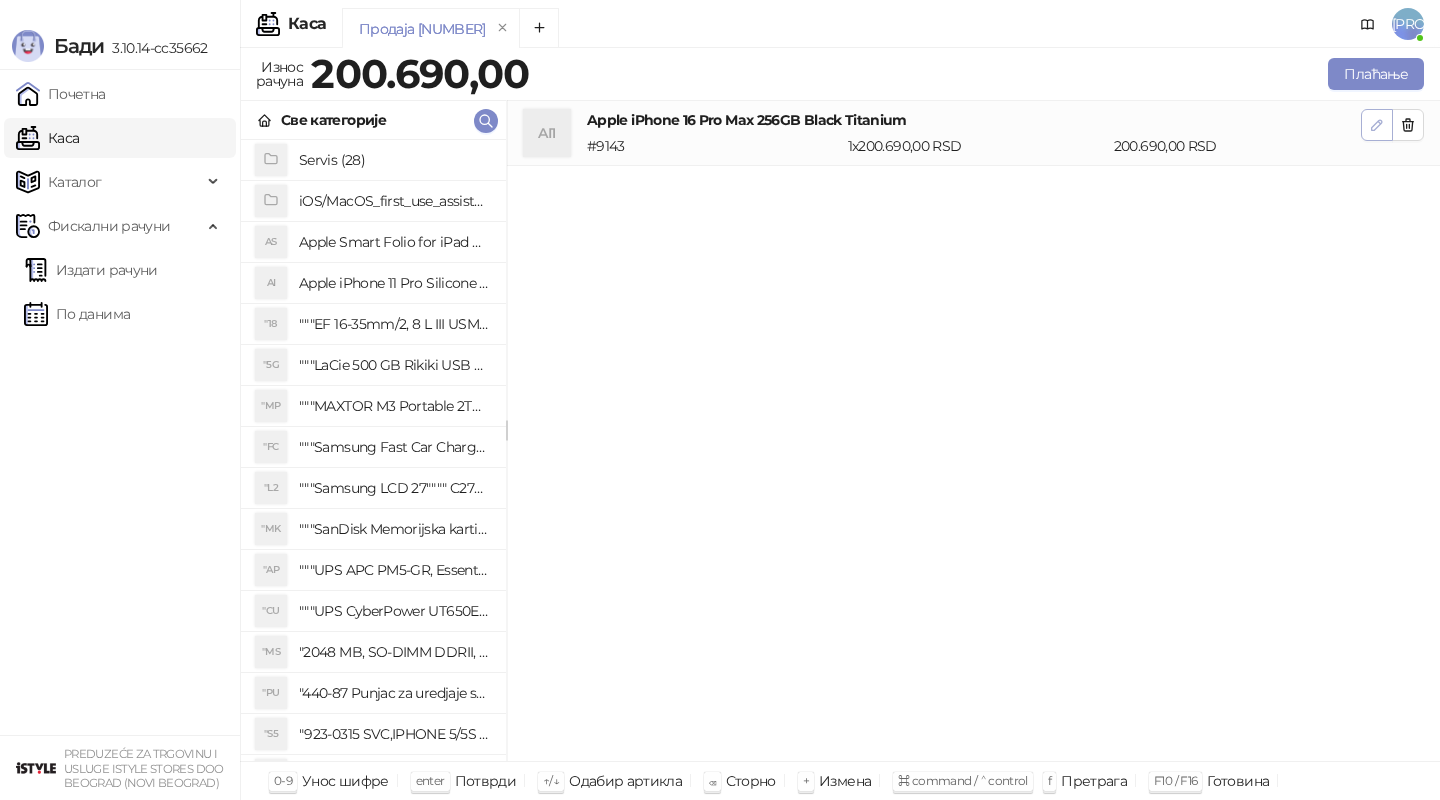 click at bounding box center (1377, 125) 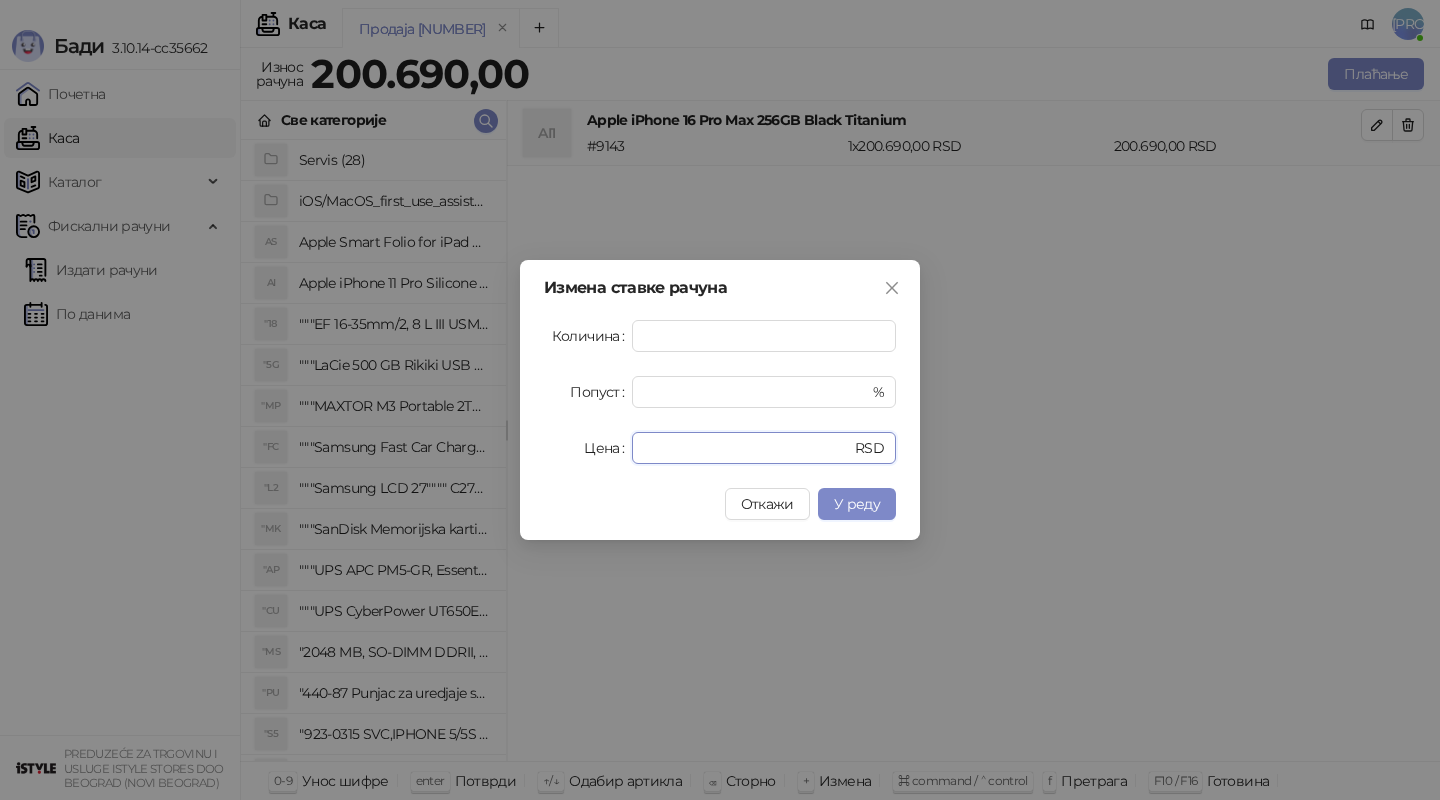 drag, startPoint x: 739, startPoint y: 452, endPoint x: 583, endPoint y: 444, distance: 156.20499 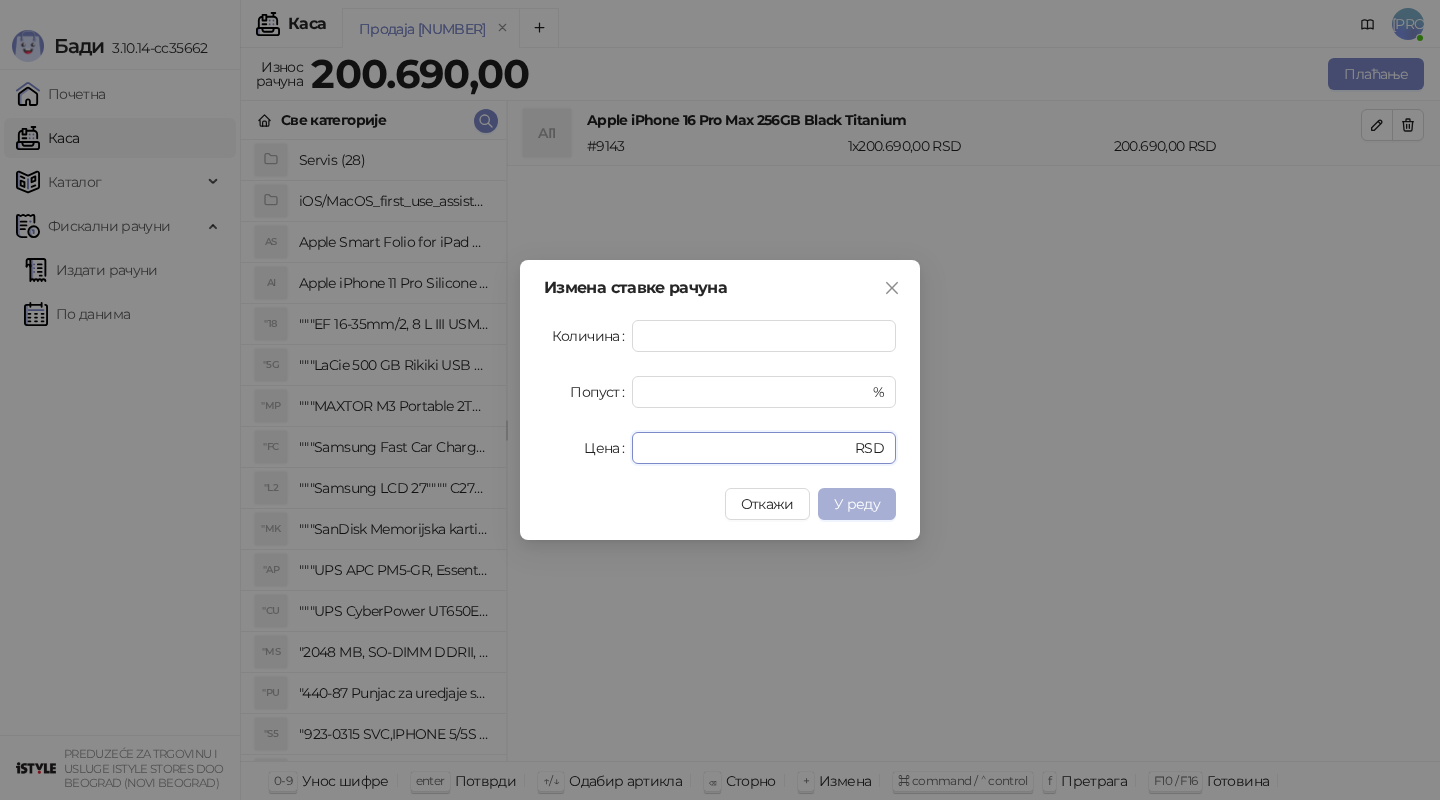 type on "******" 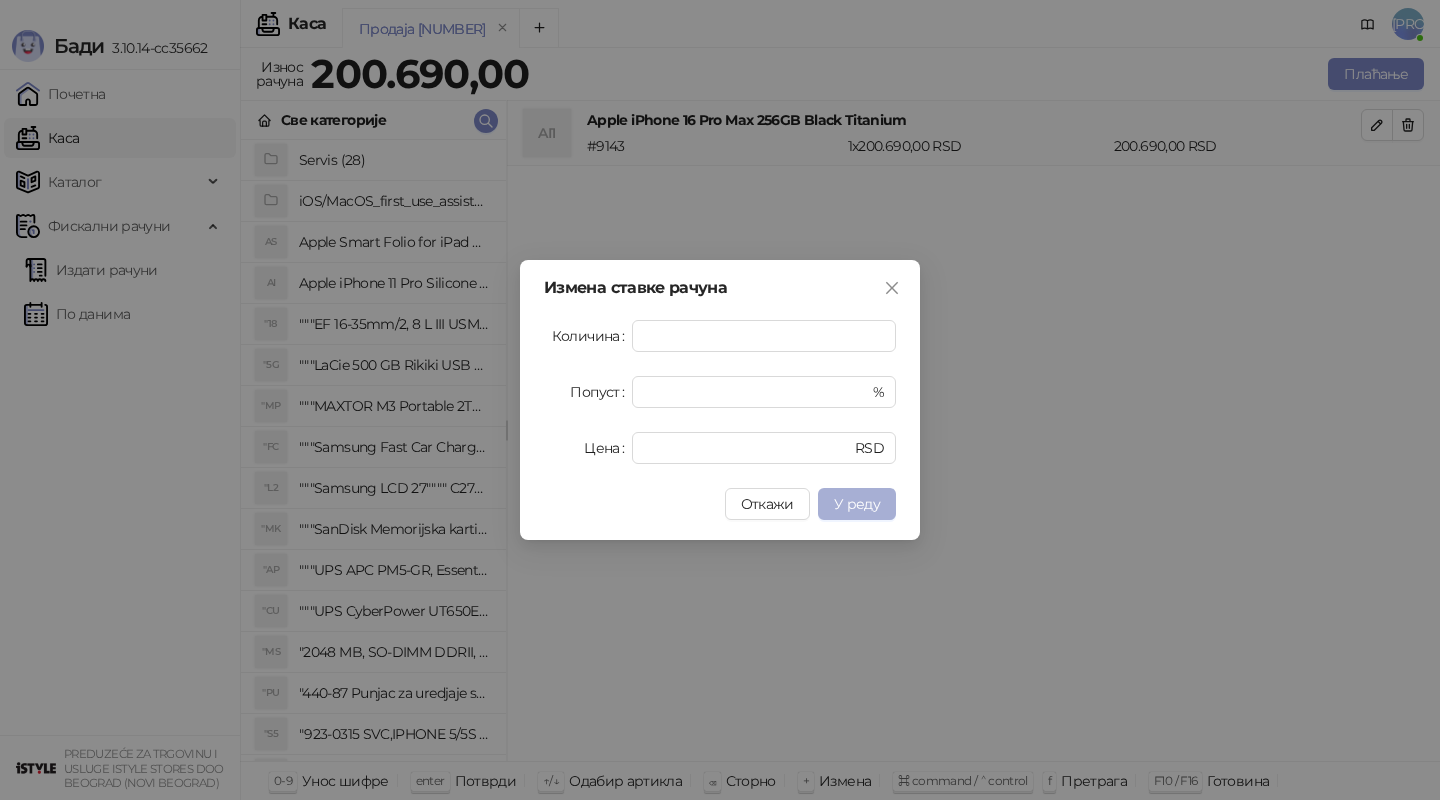 click on "У реду" at bounding box center (857, 504) 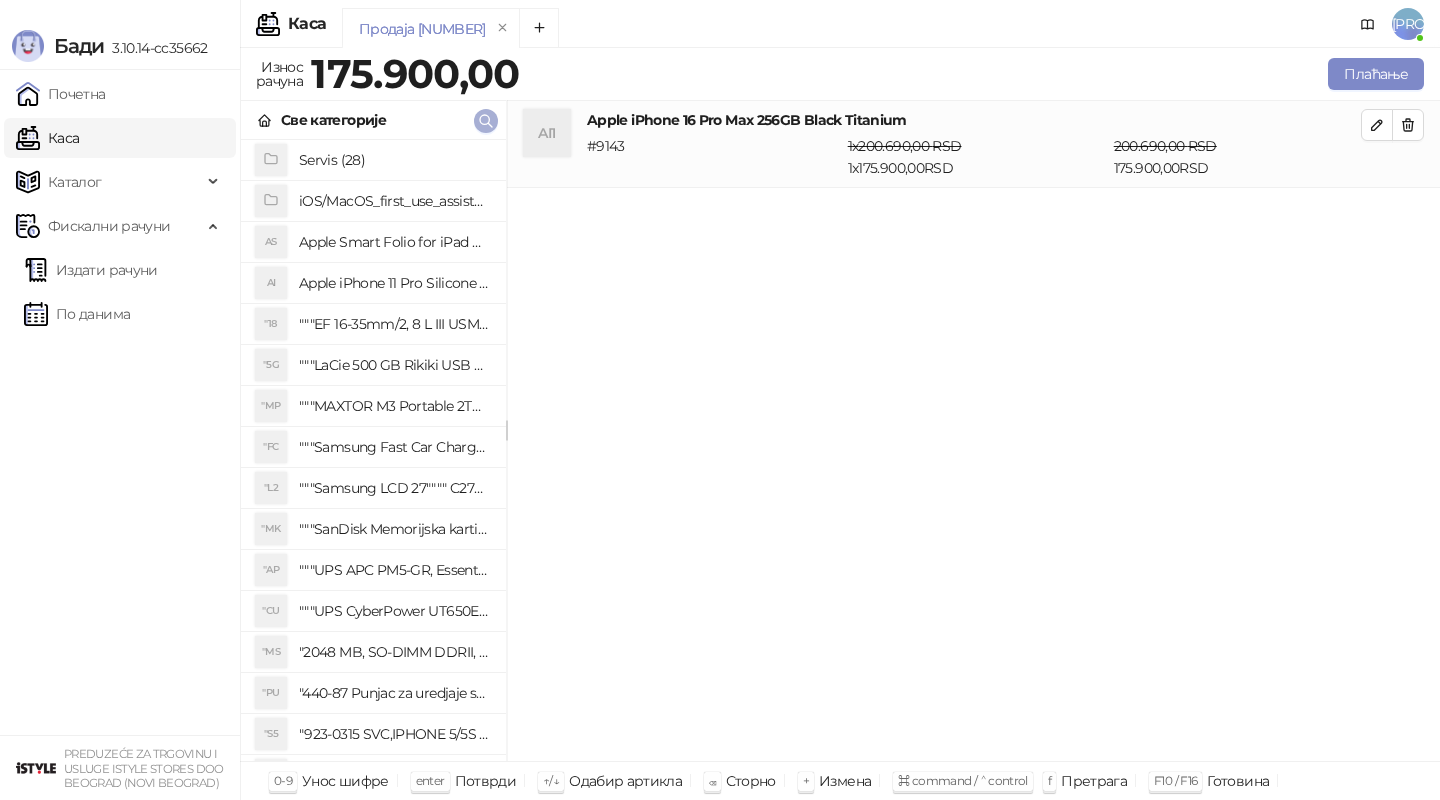 click 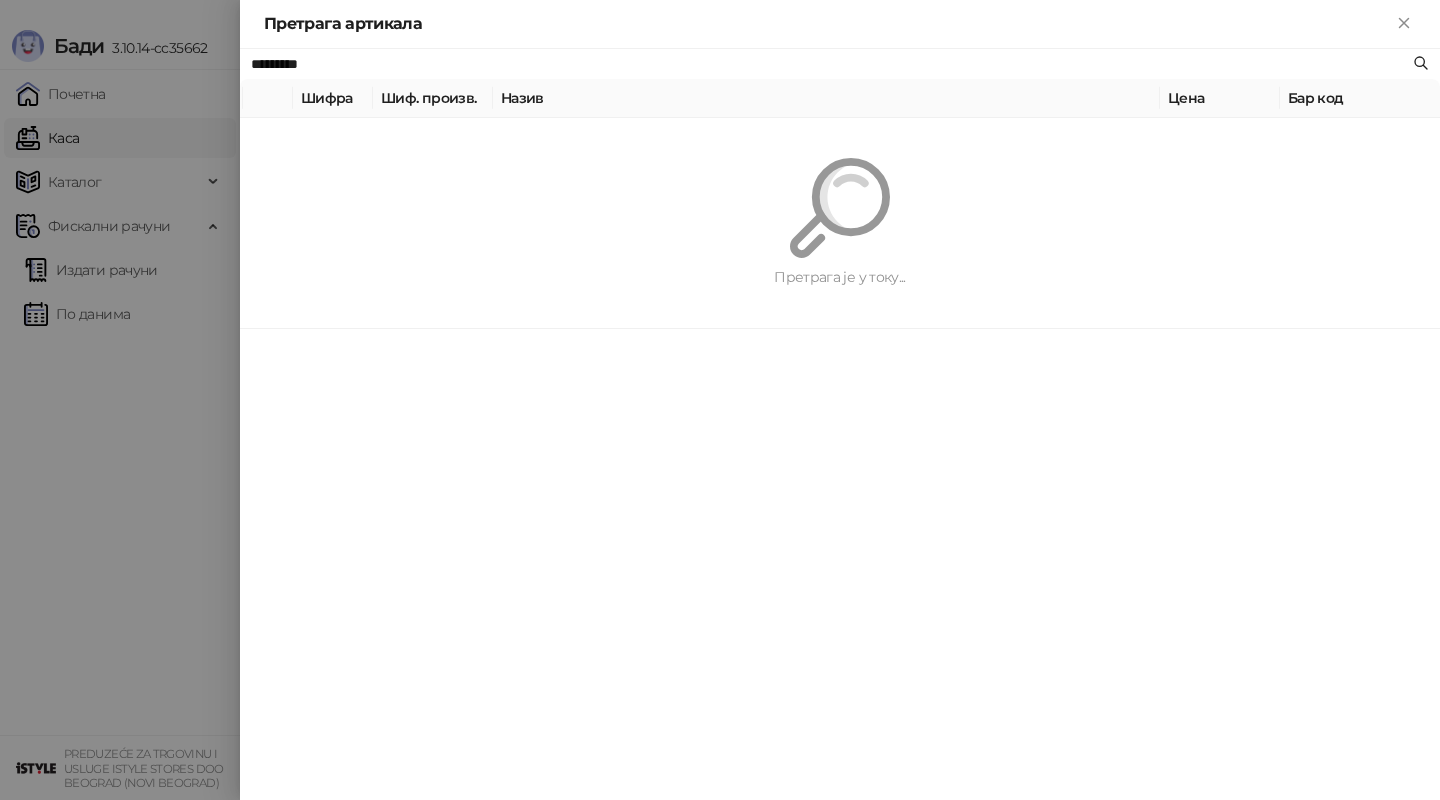 paste on "**********" 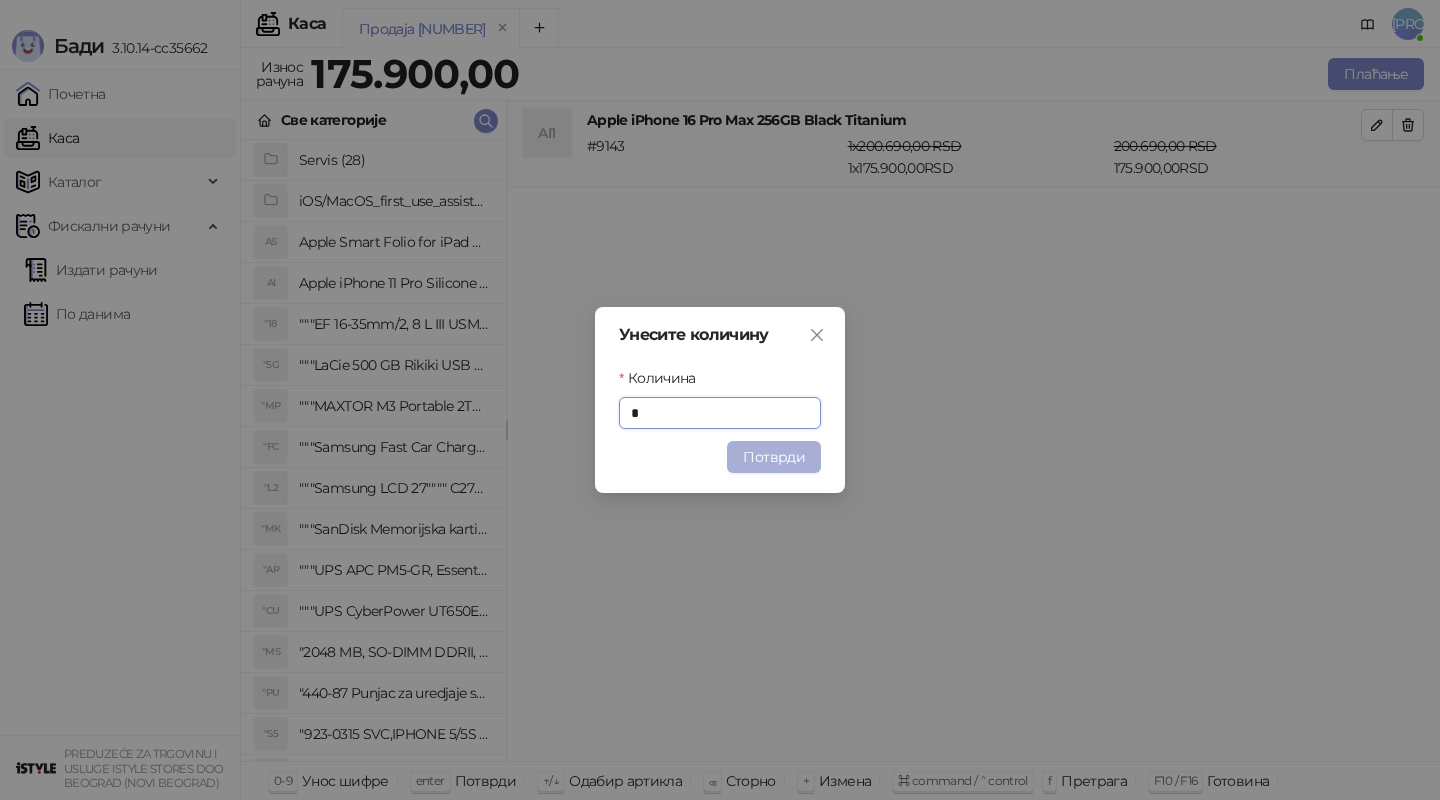 click on "Потврди" at bounding box center [774, 457] 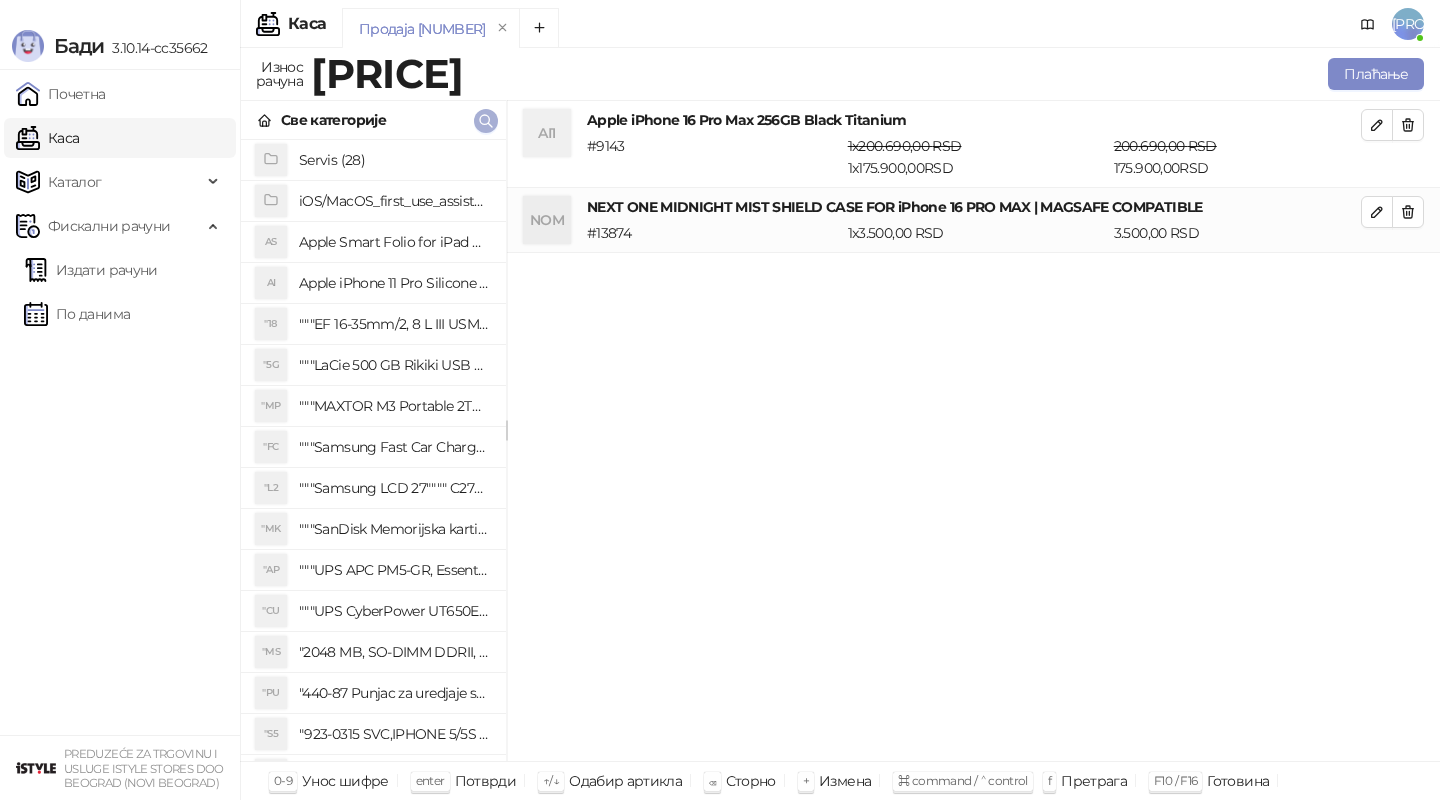click 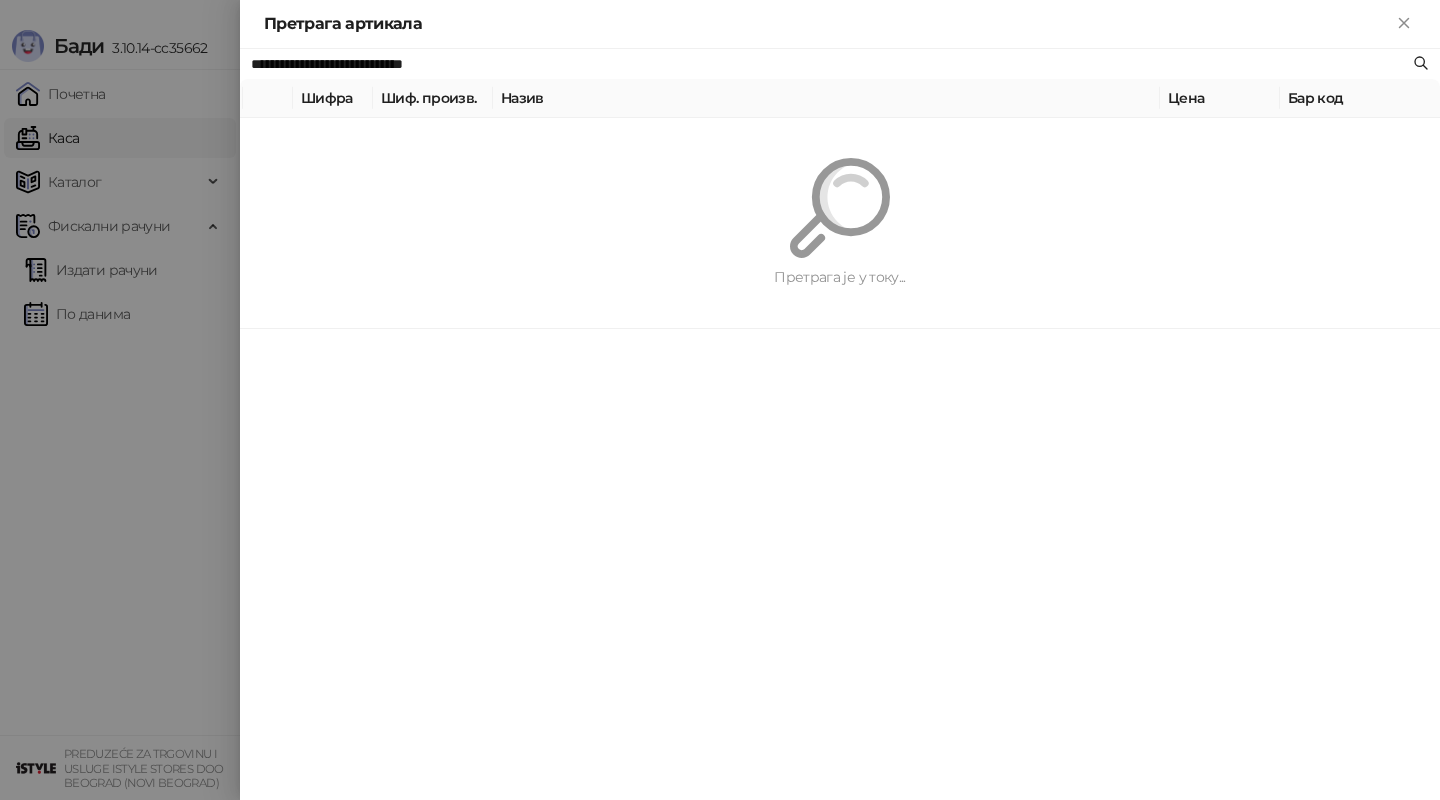 paste 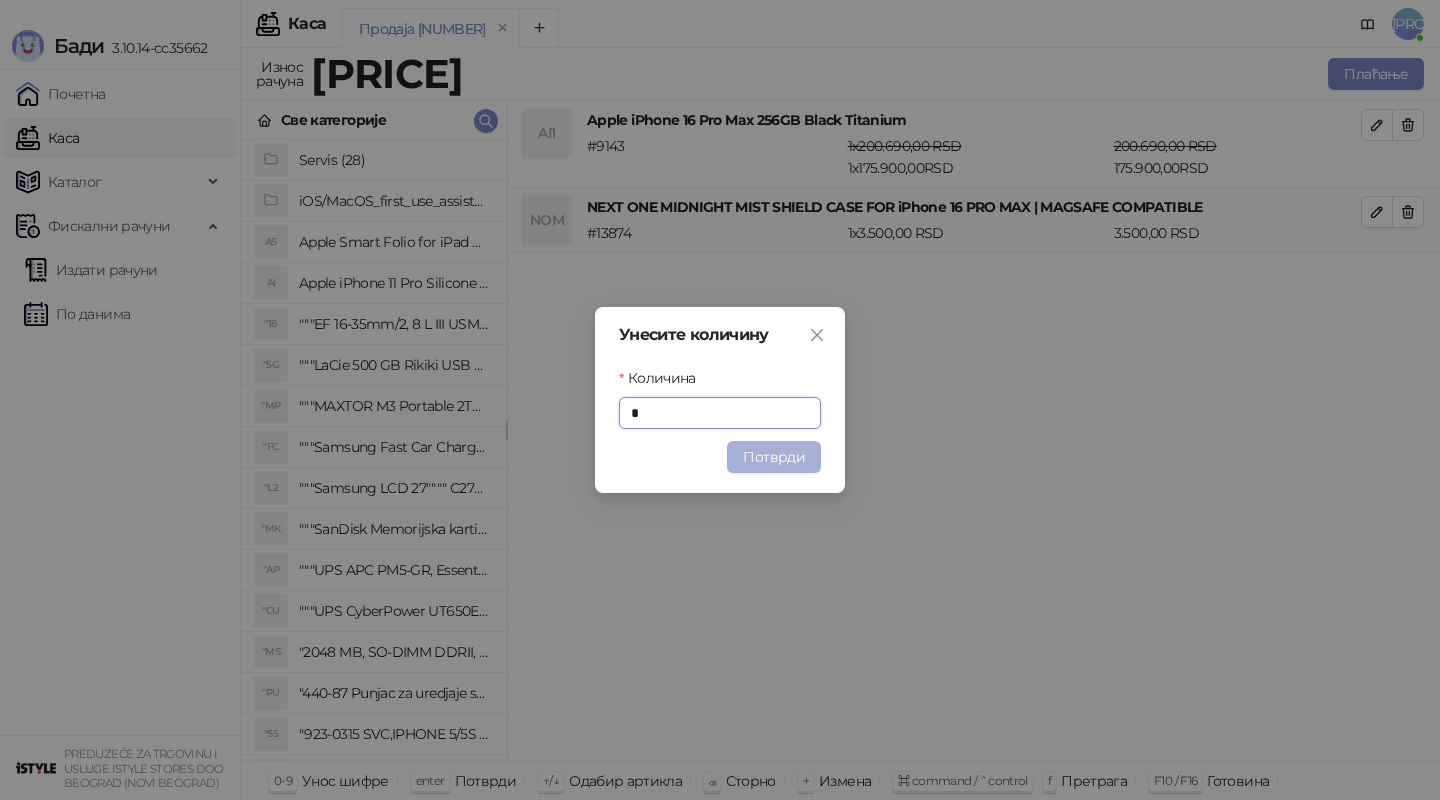 click on "Потврди" at bounding box center [774, 457] 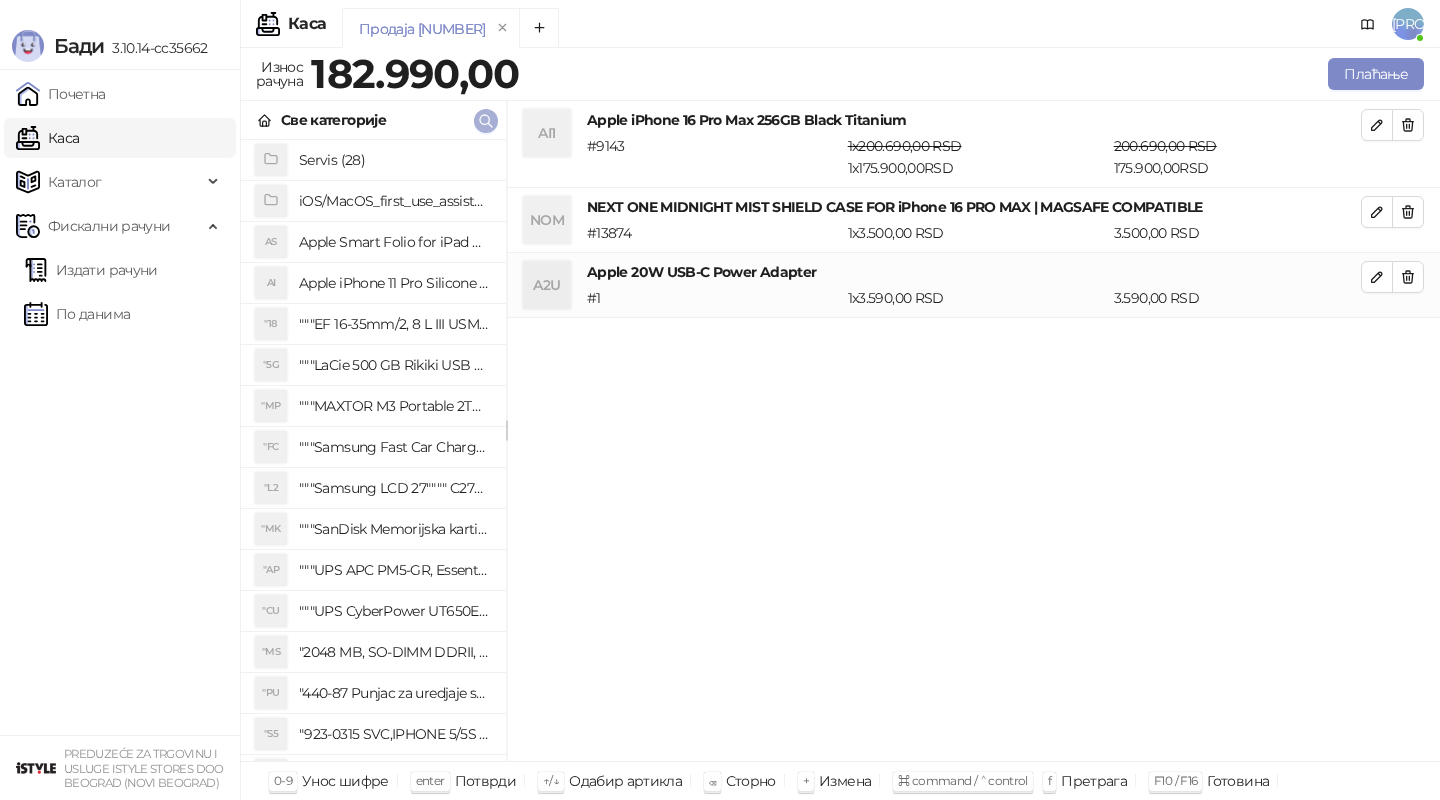 click 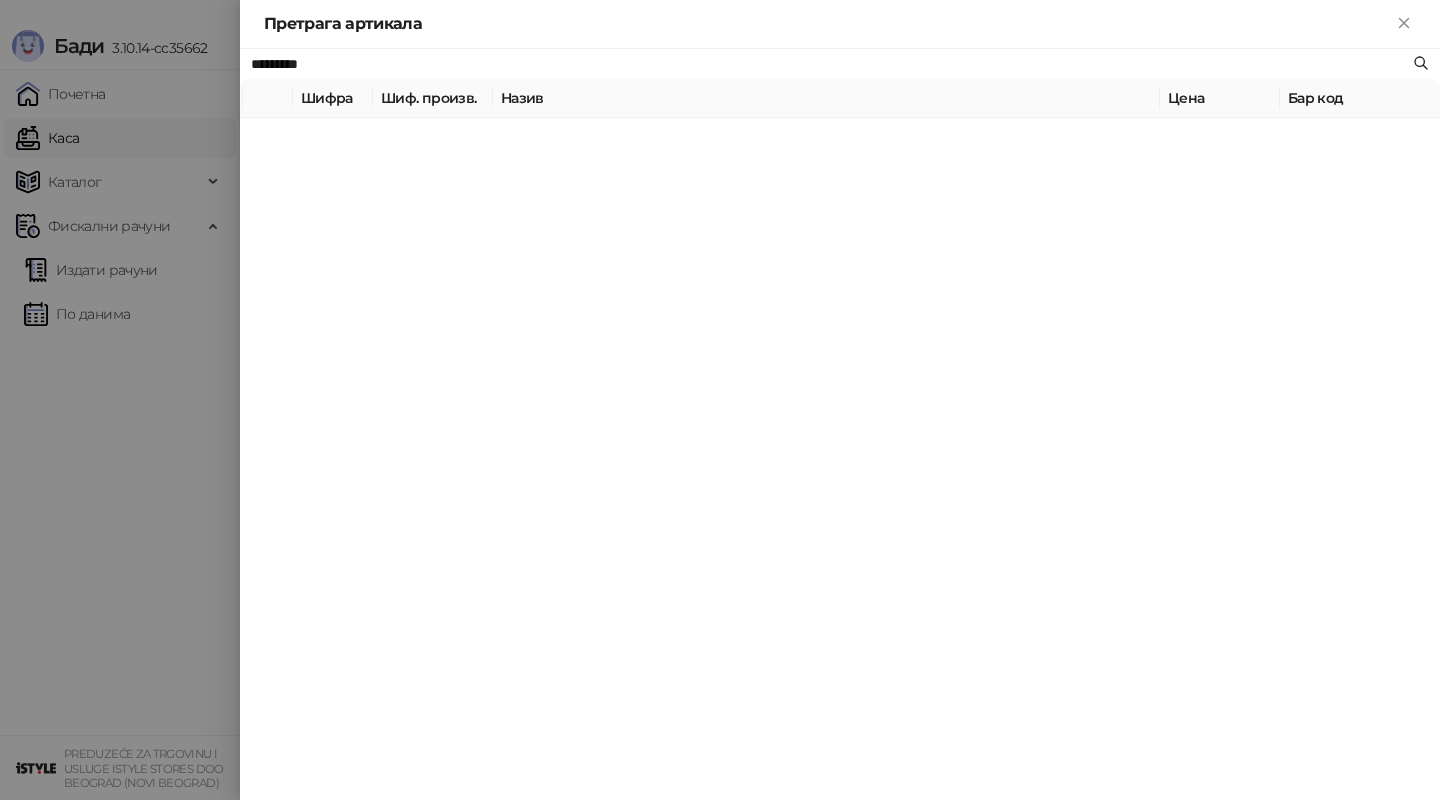 paste on "**********" 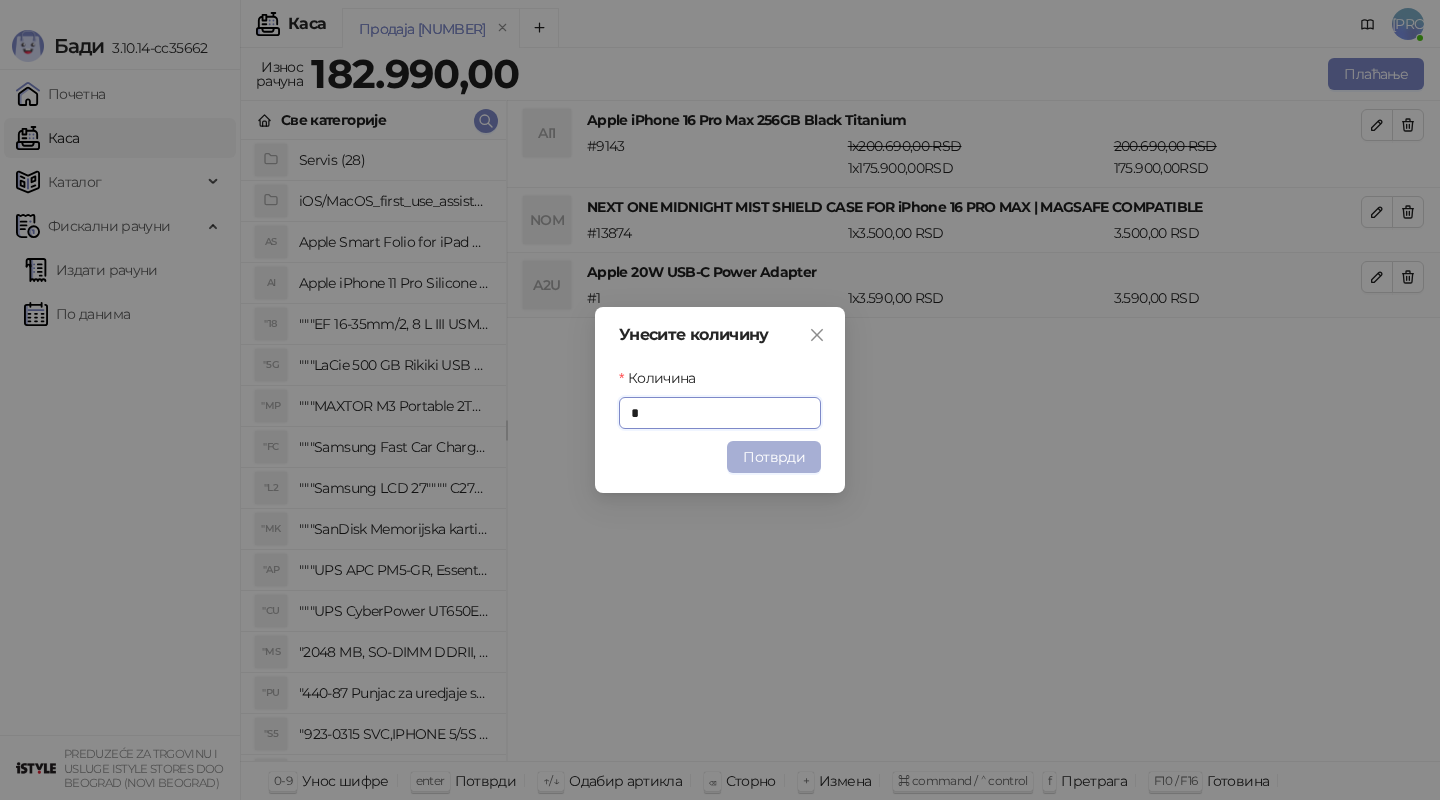 click on "Потврди" at bounding box center (774, 457) 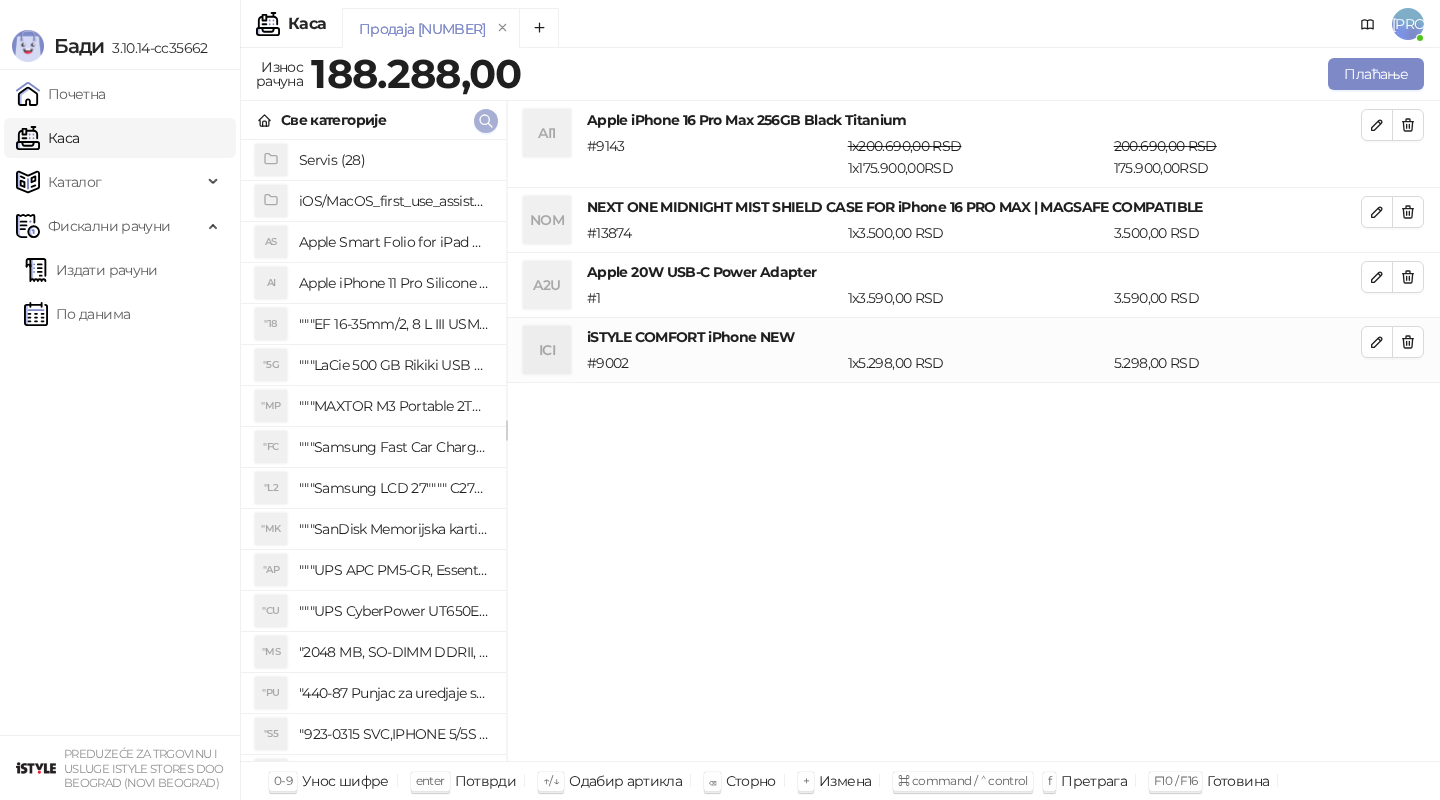 click 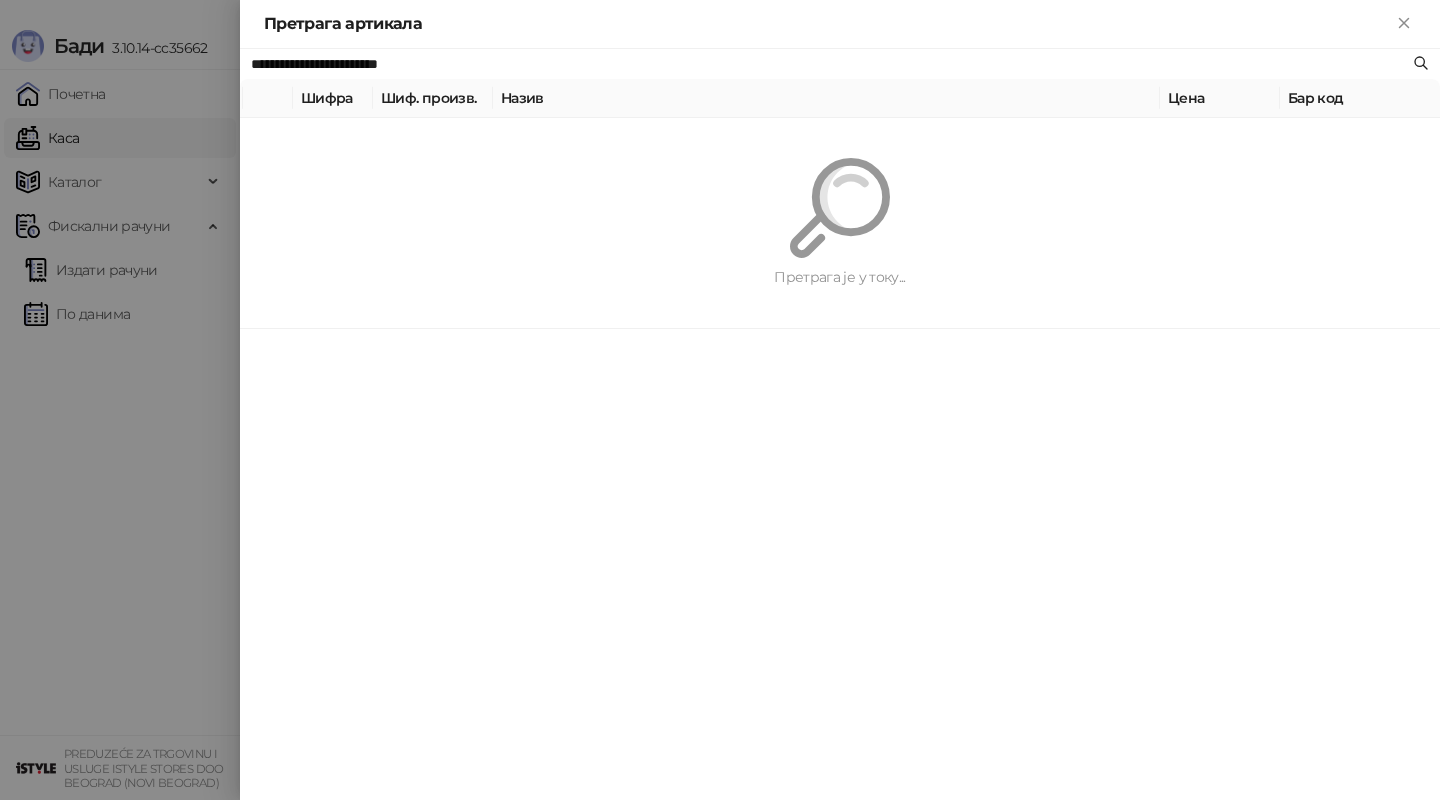paste 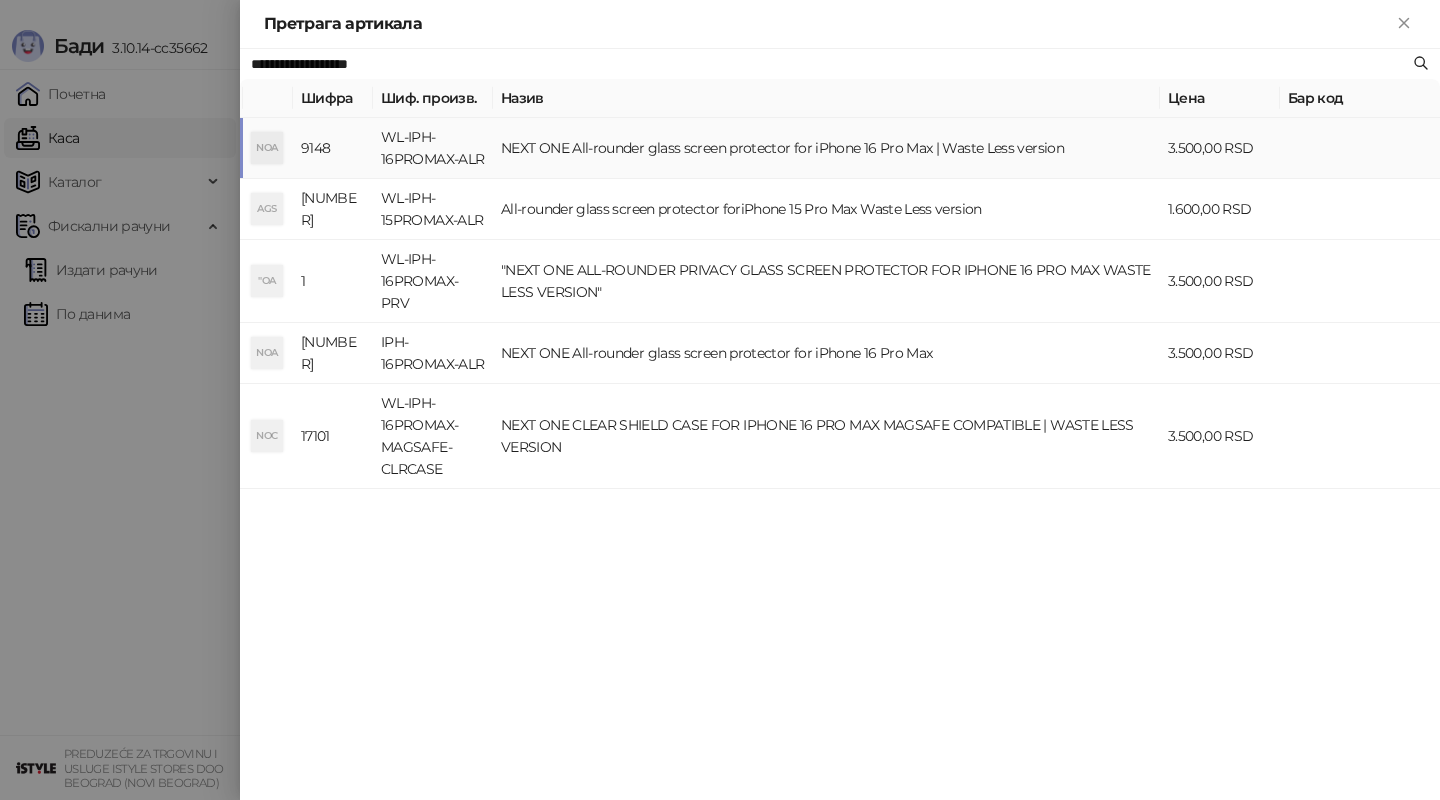 type on "**********" 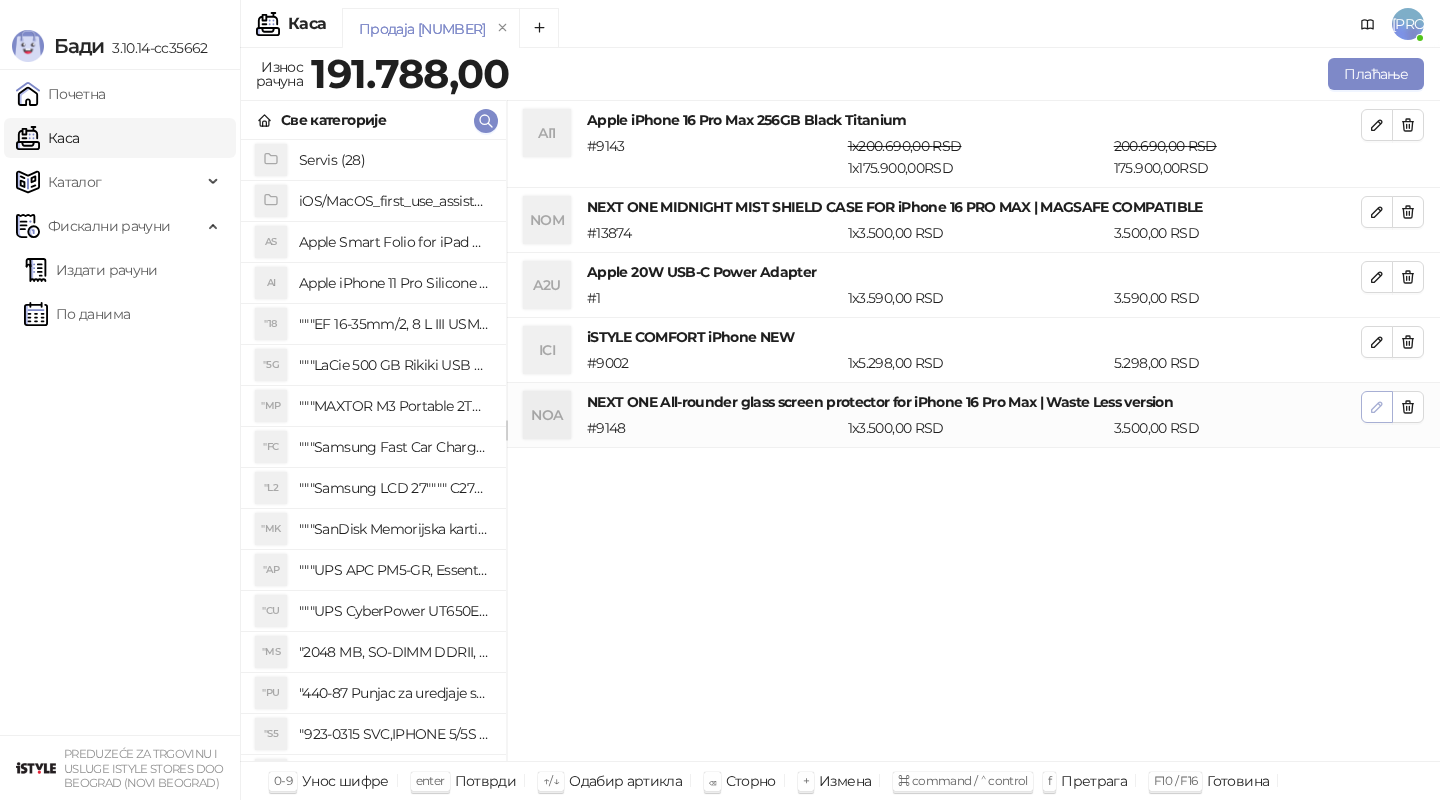 click at bounding box center (1377, 407) 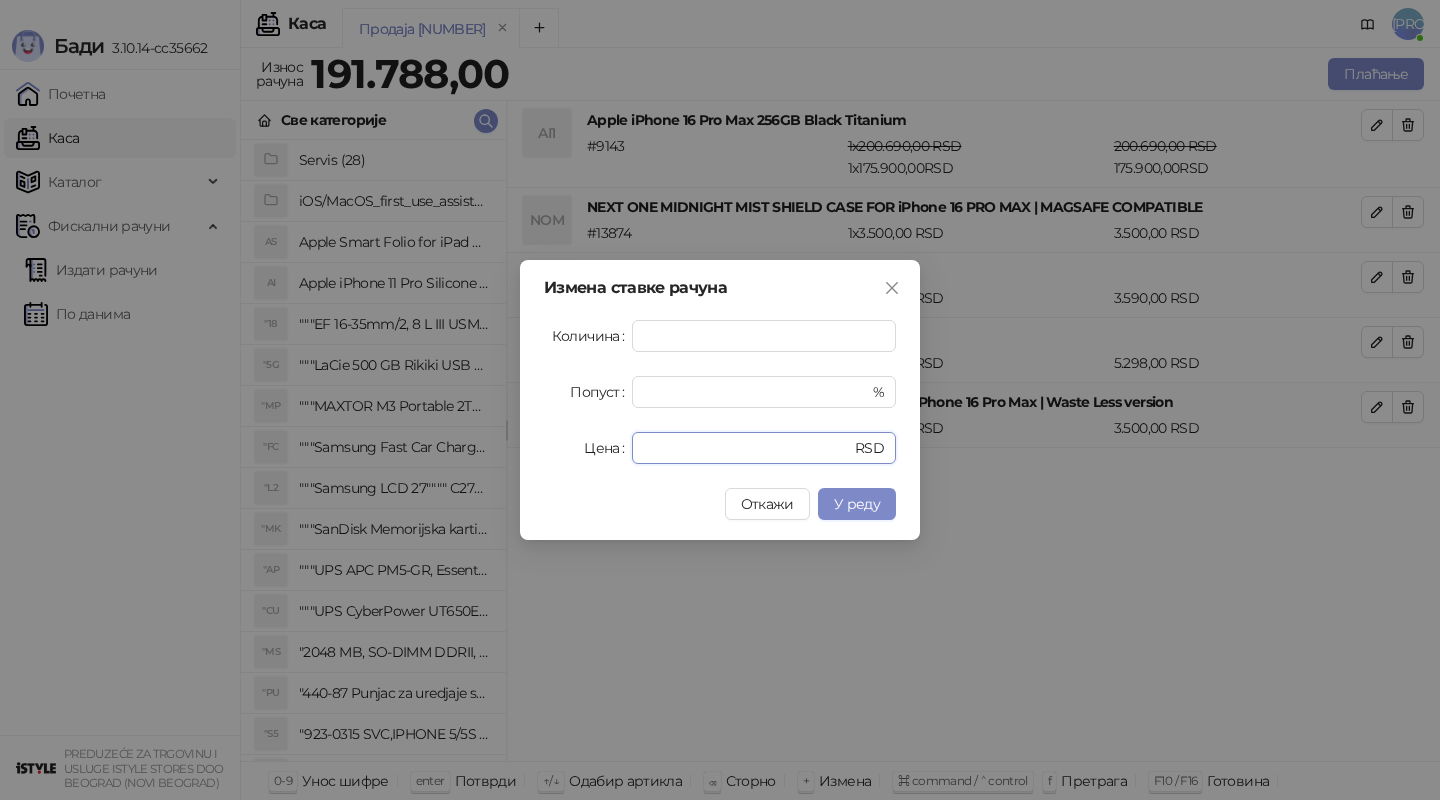 drag, startPoint x: 731, startPoint y: 452, endPoint x: 591, endPoint y: 450, distance: 140.01428 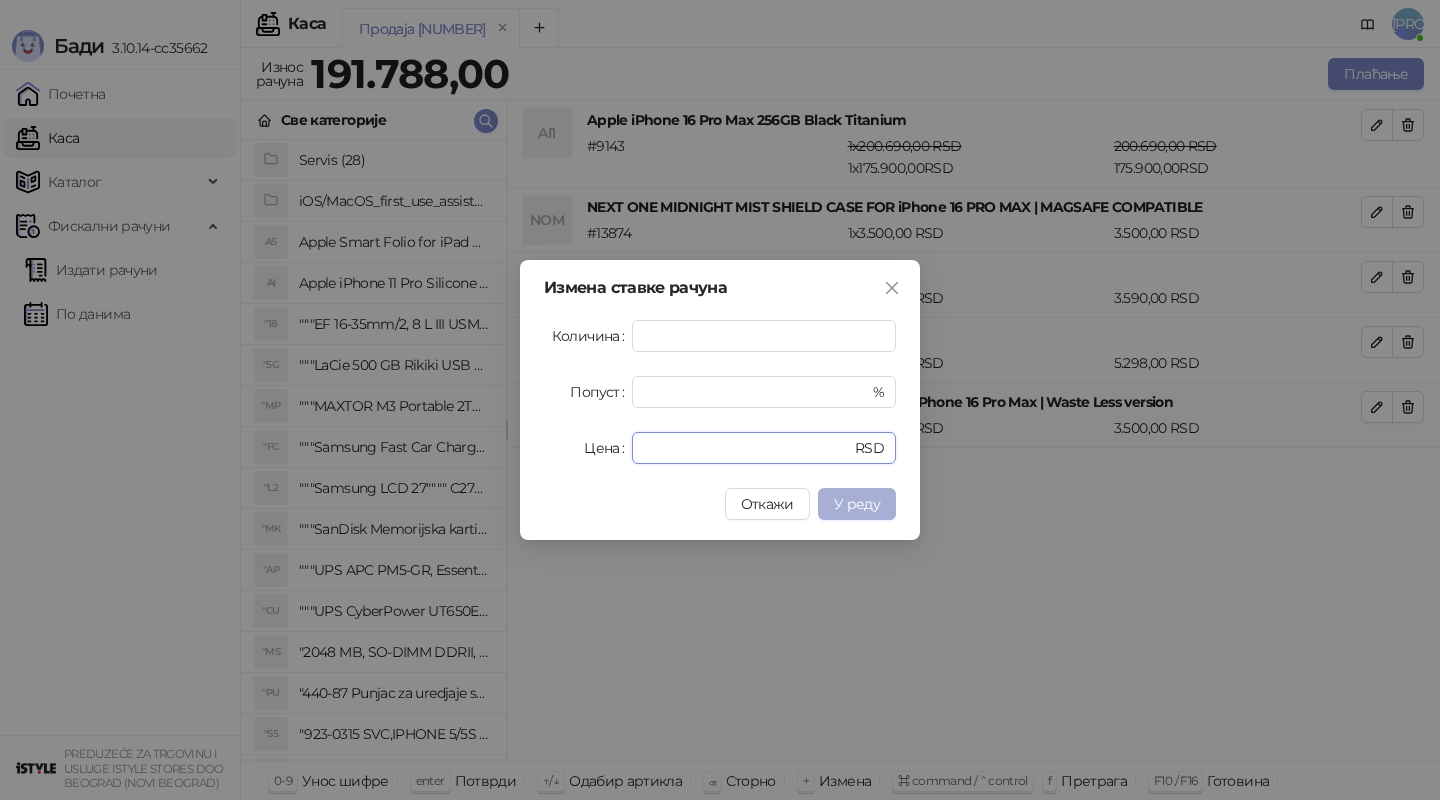 type on "*" 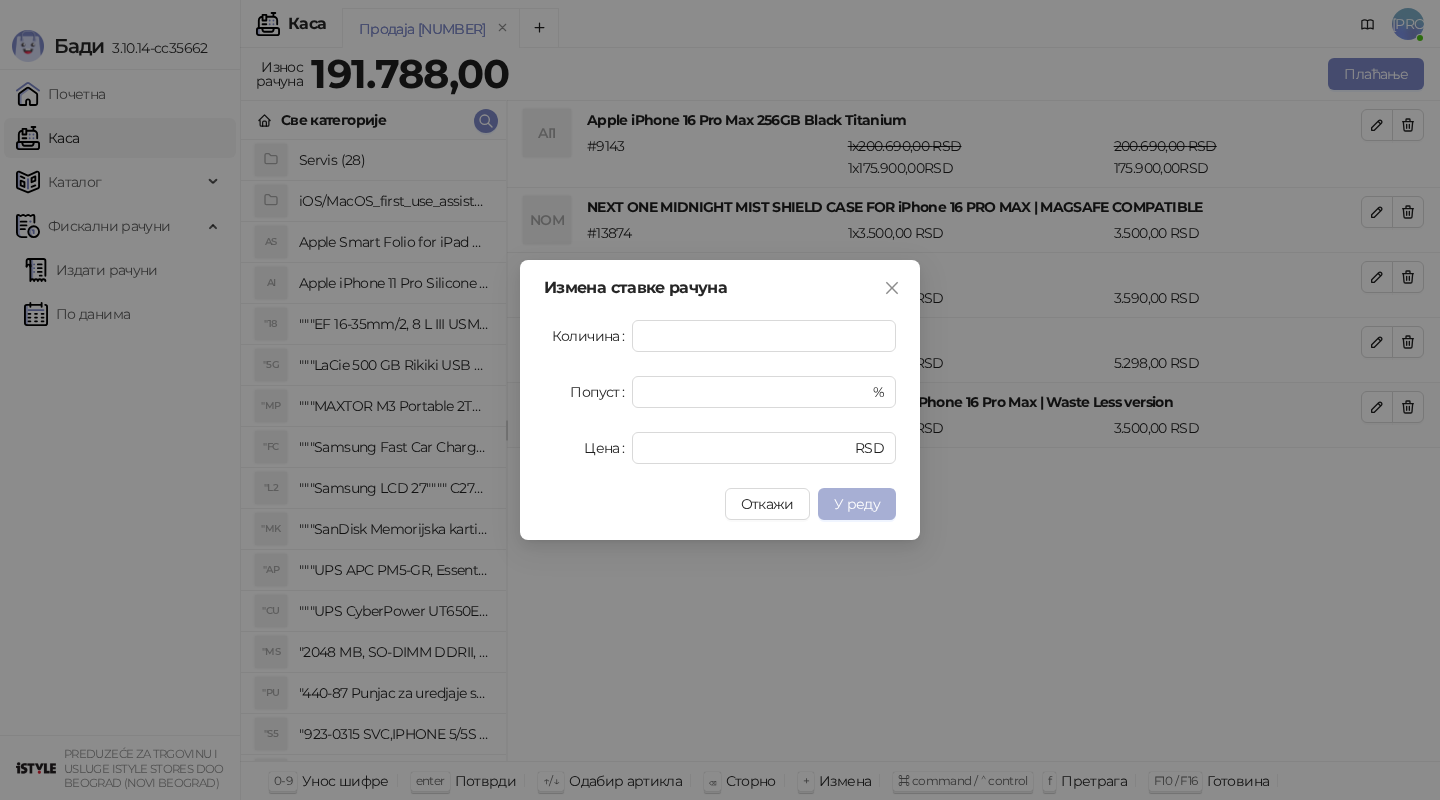 click on "У реду" at bounding box center (857, 504) 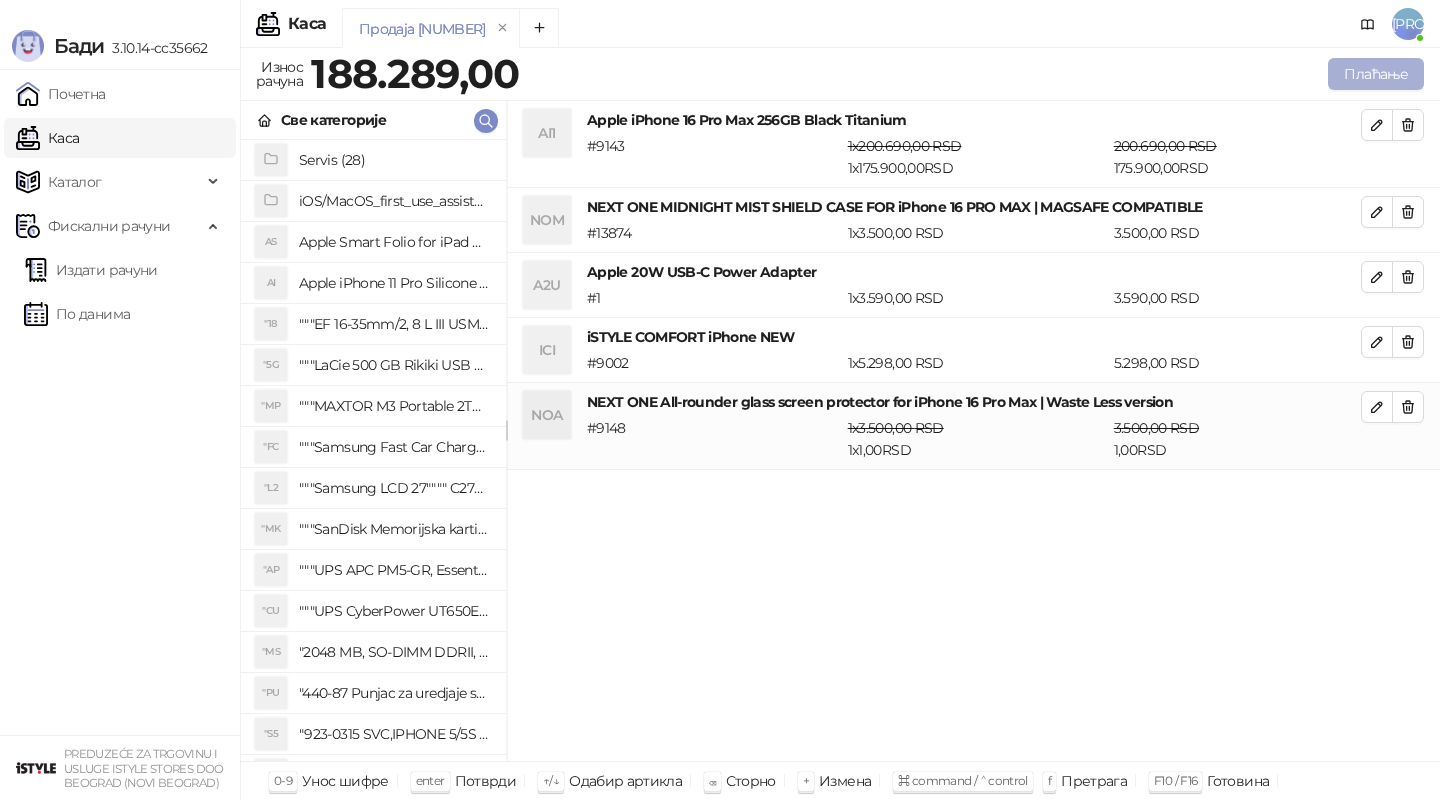 click on "Плаћање" at bounding box center (1376, 74) 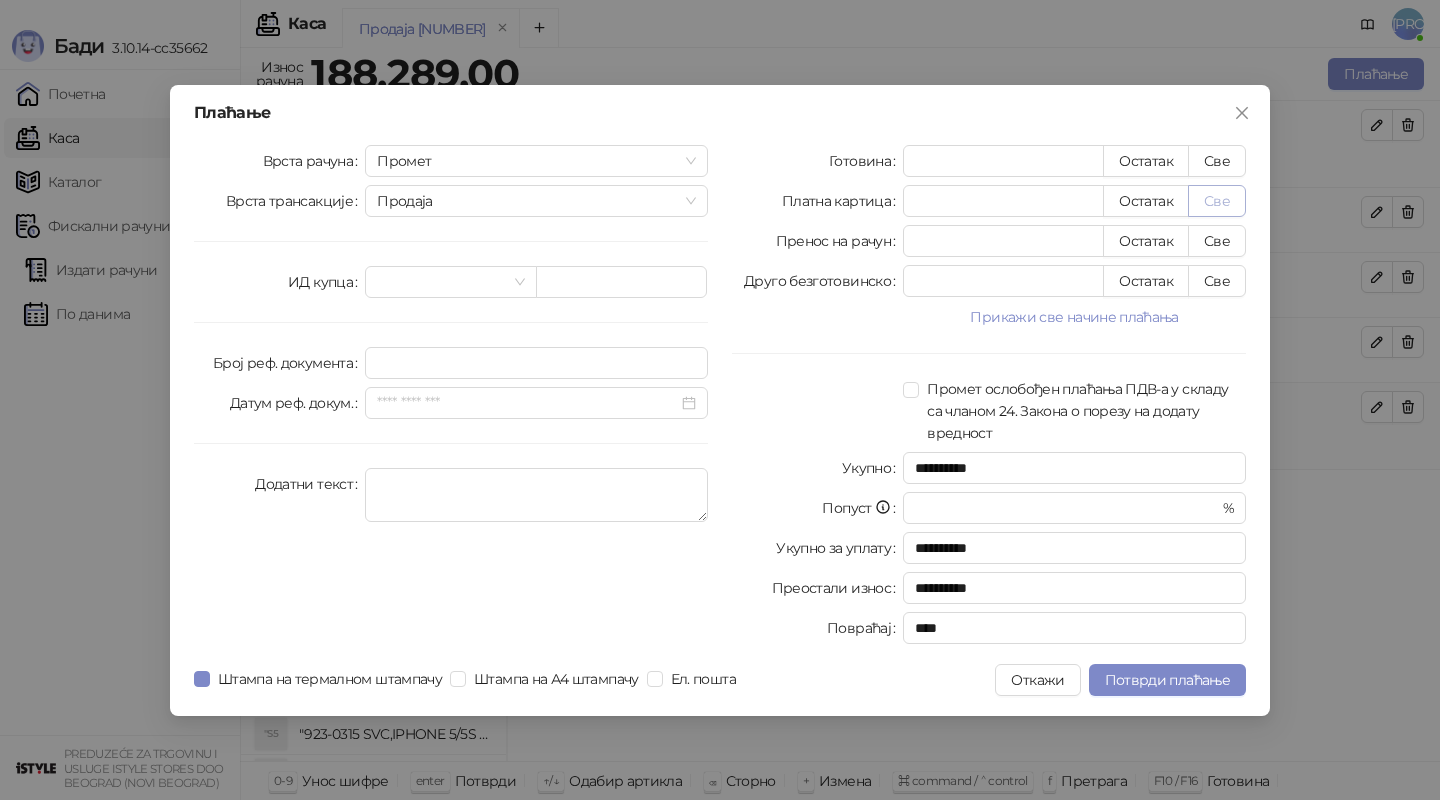 click on "Све" at bounding box center [1217, 201] 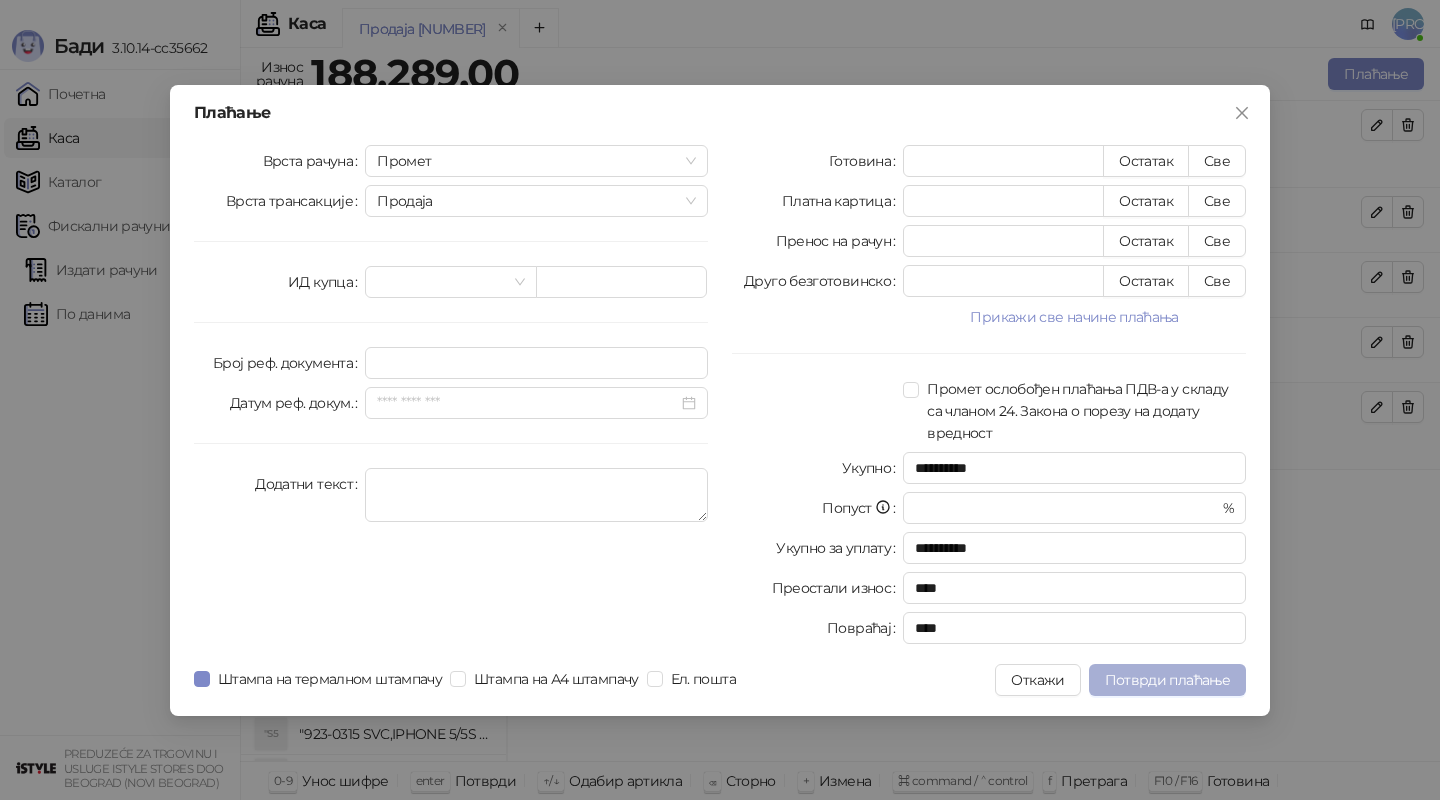 click on "Потврди плаћање" at bounding box center [1167, 680] 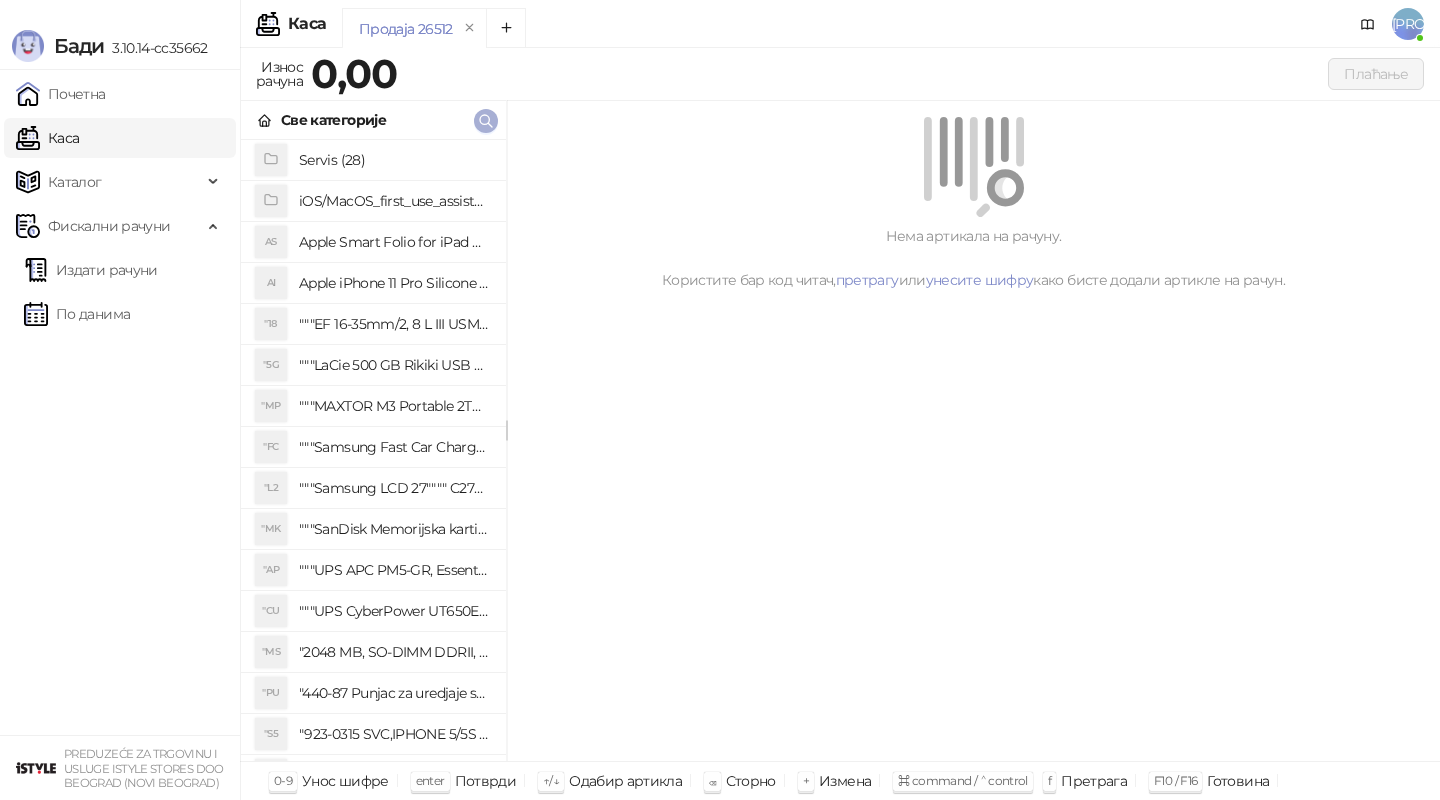 click 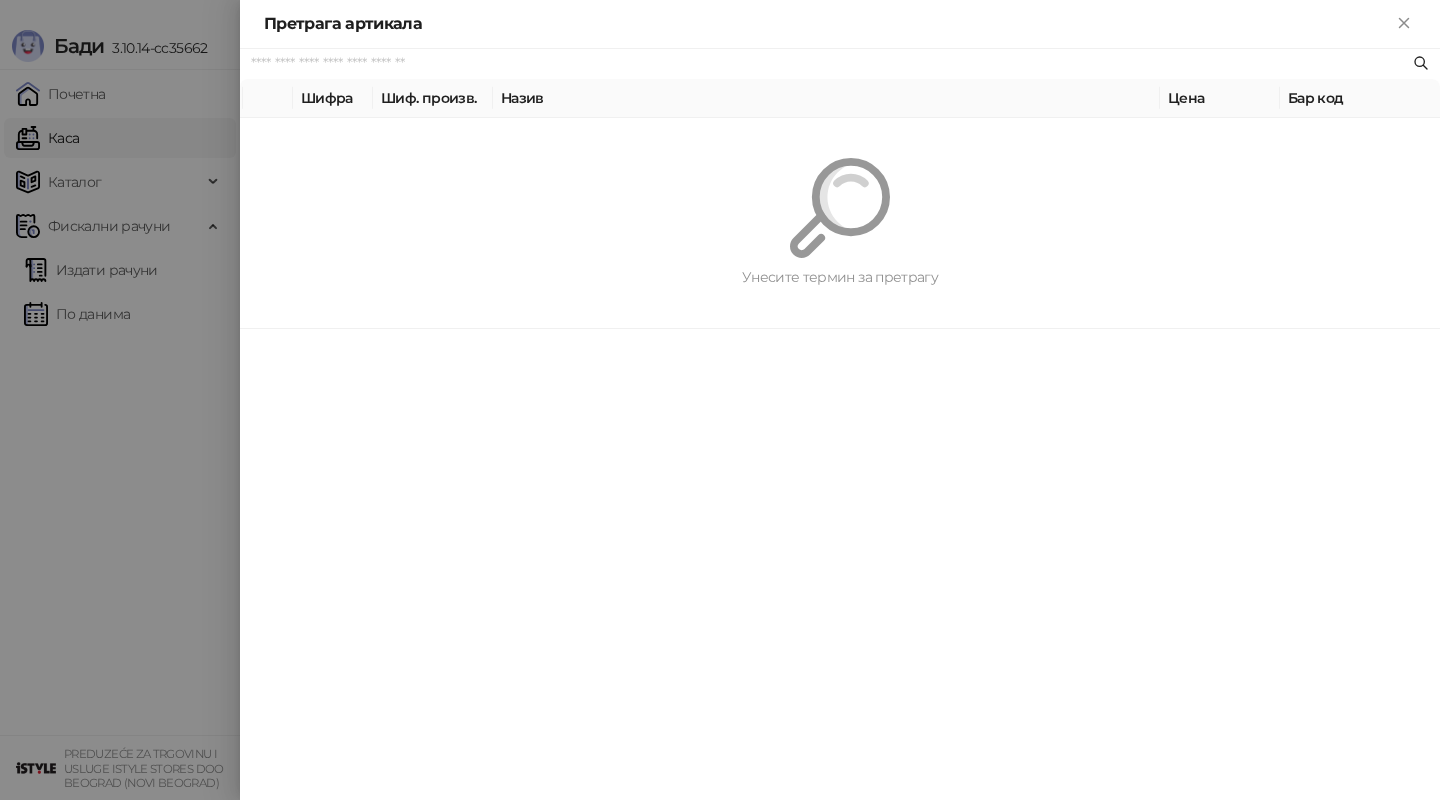 paste on "**********" 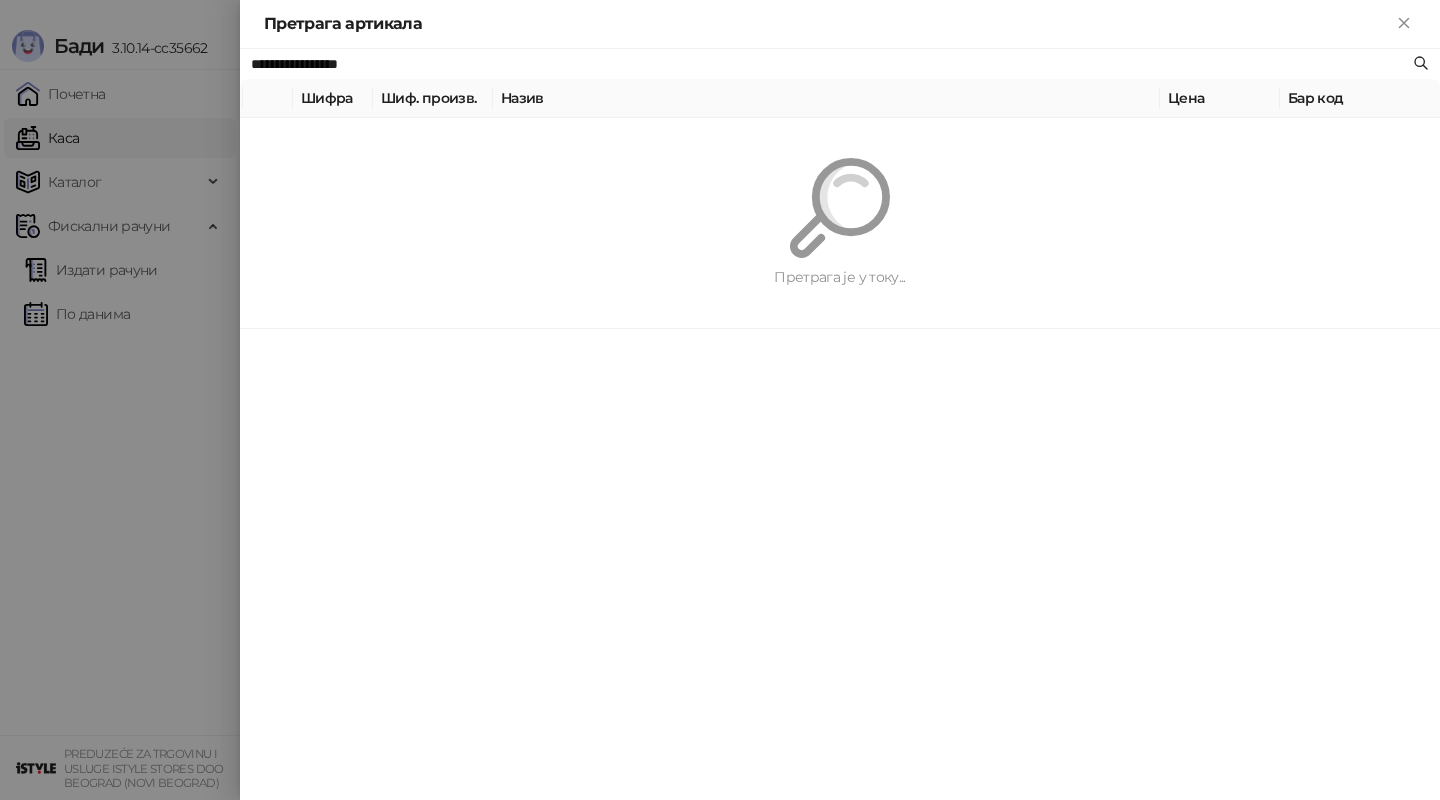 type on "**********" 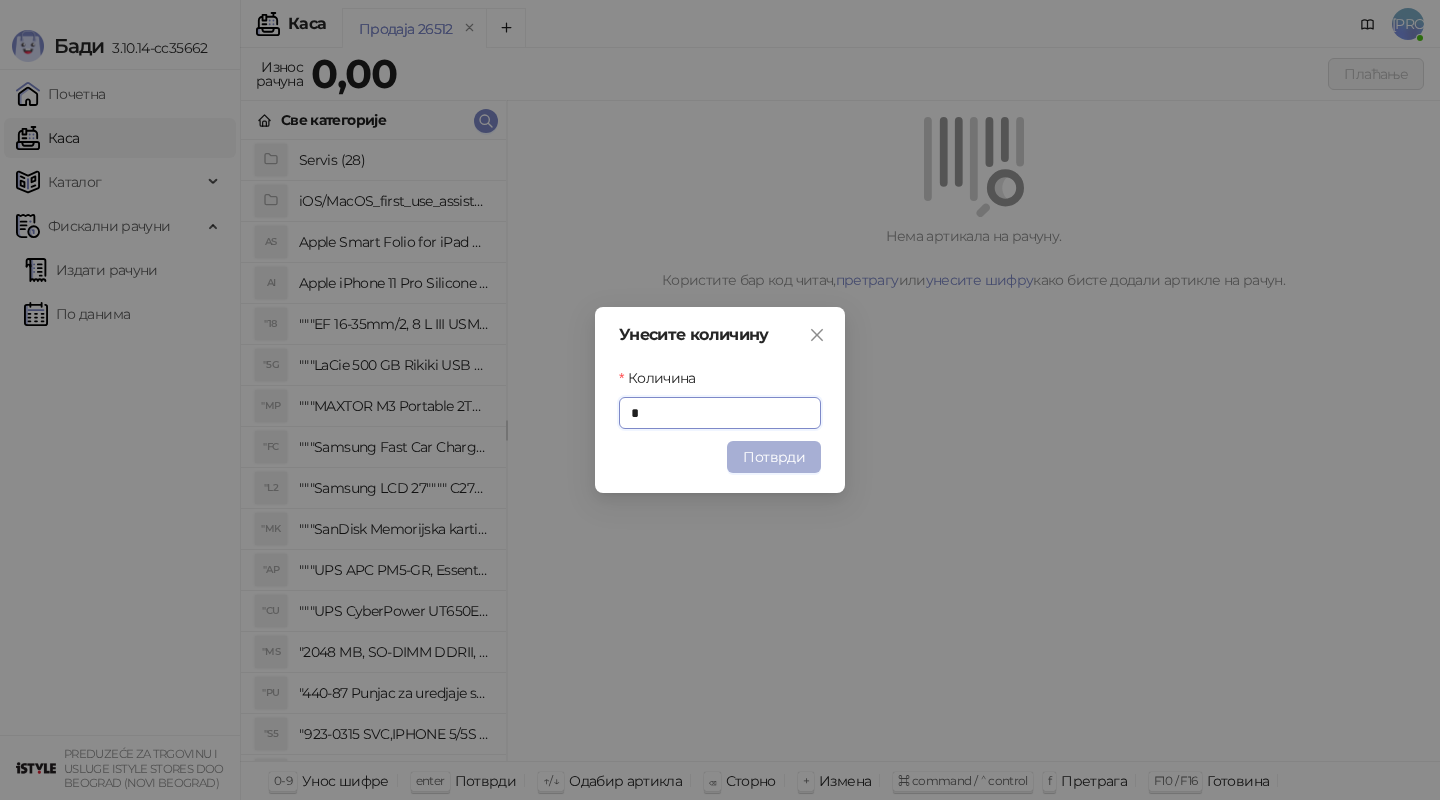 click on "Потврди" at bounding box center [774, 457] 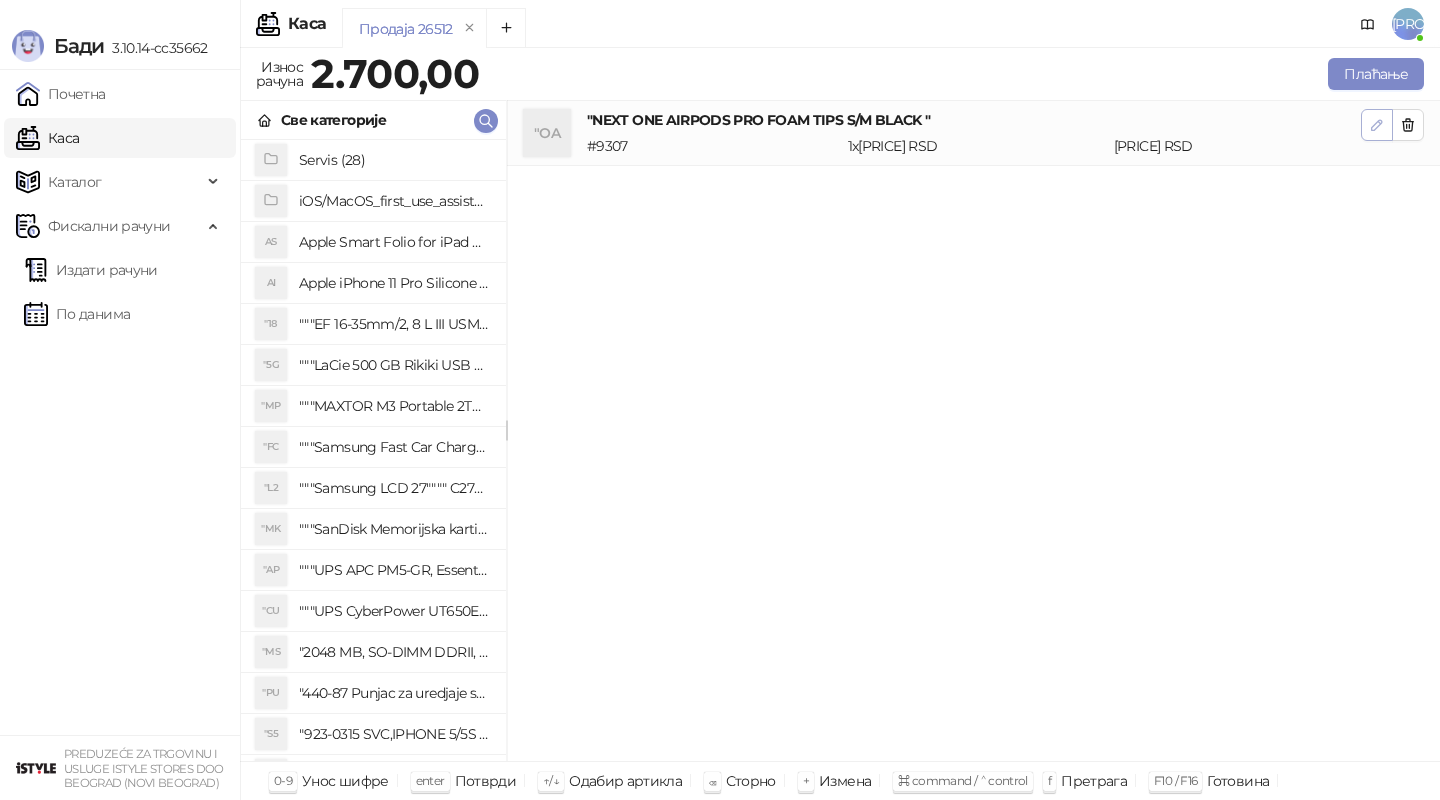 click 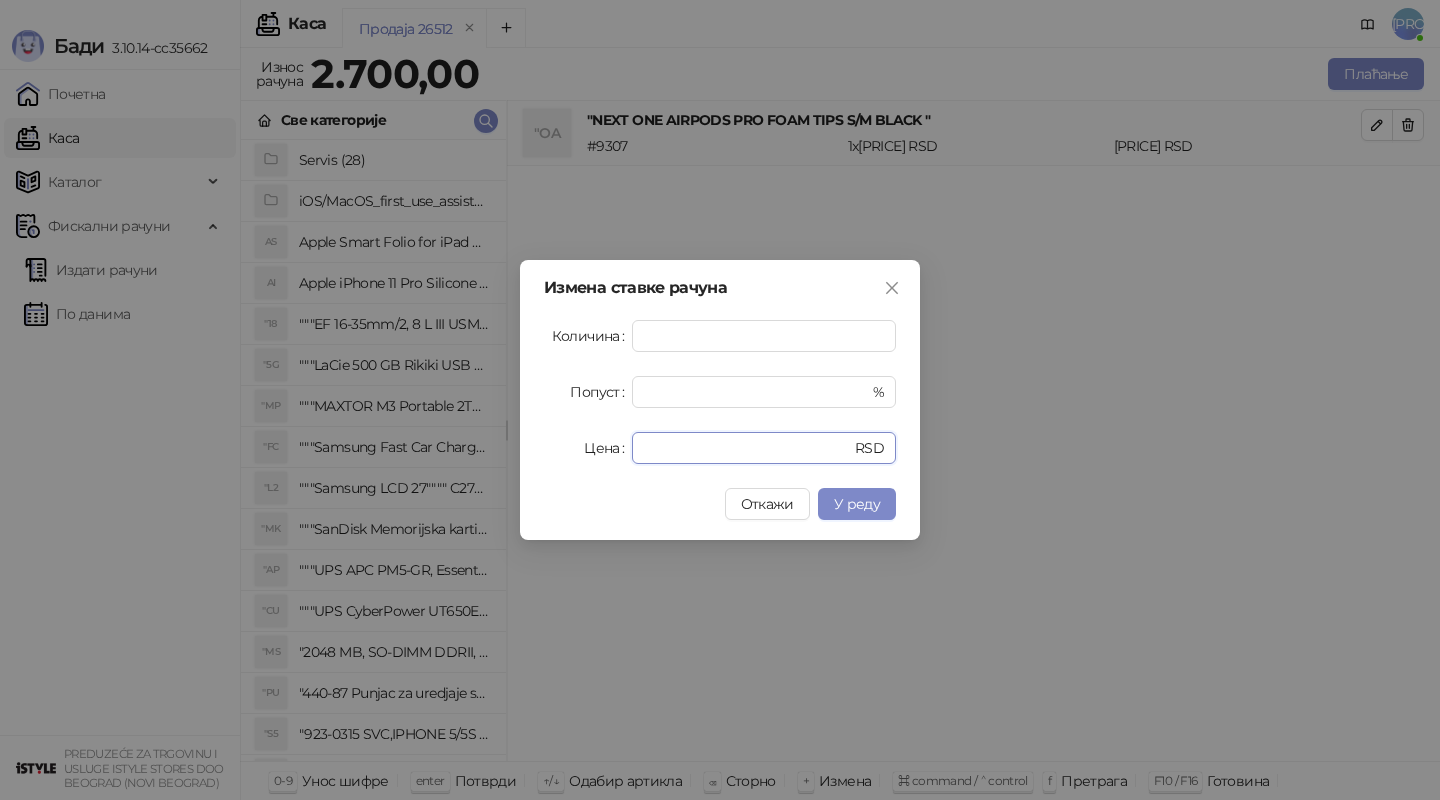 drag, startPoint x: 713, startPoint y: 448, endPoint x: 525, endPoint y: 397, distance: 194.79477 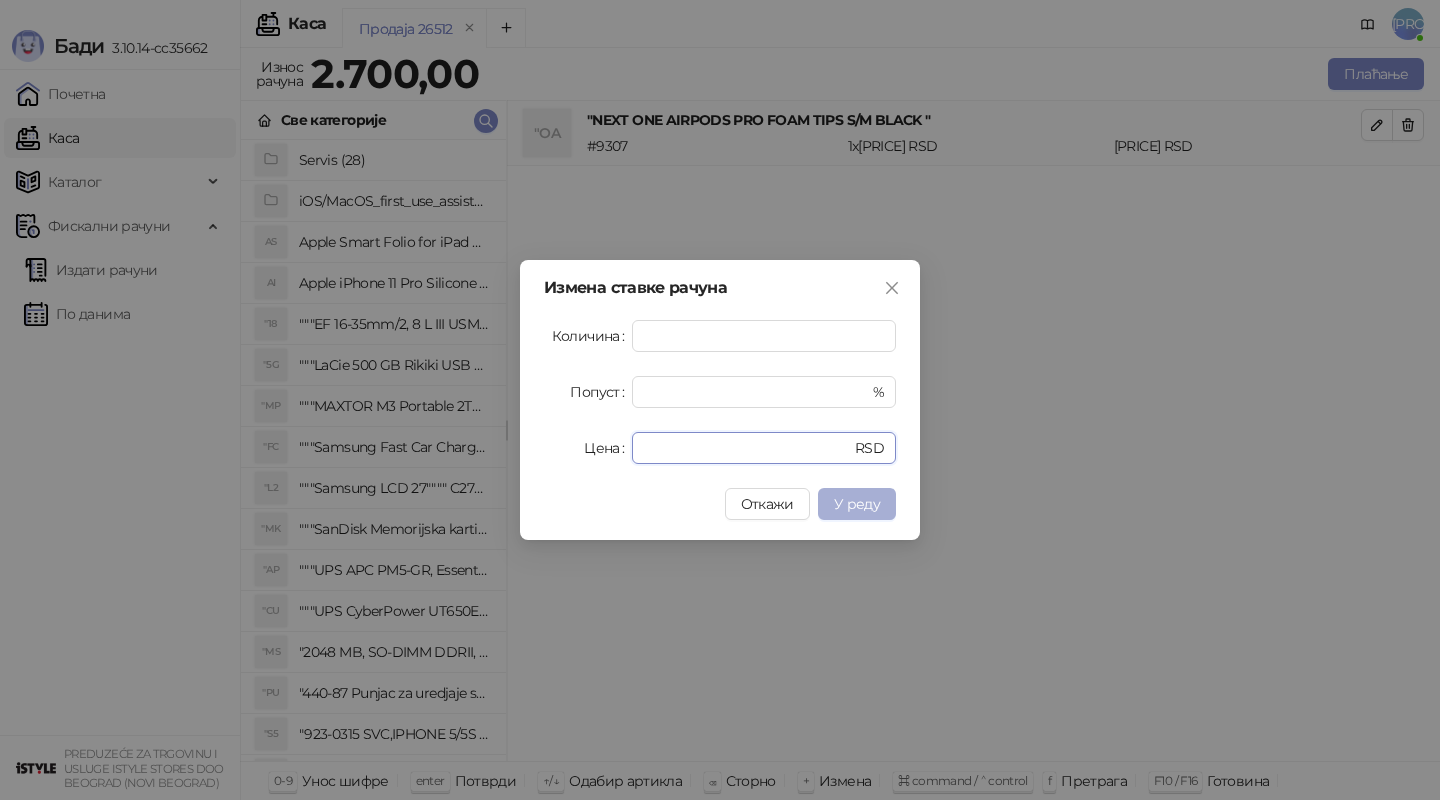 type on "****" 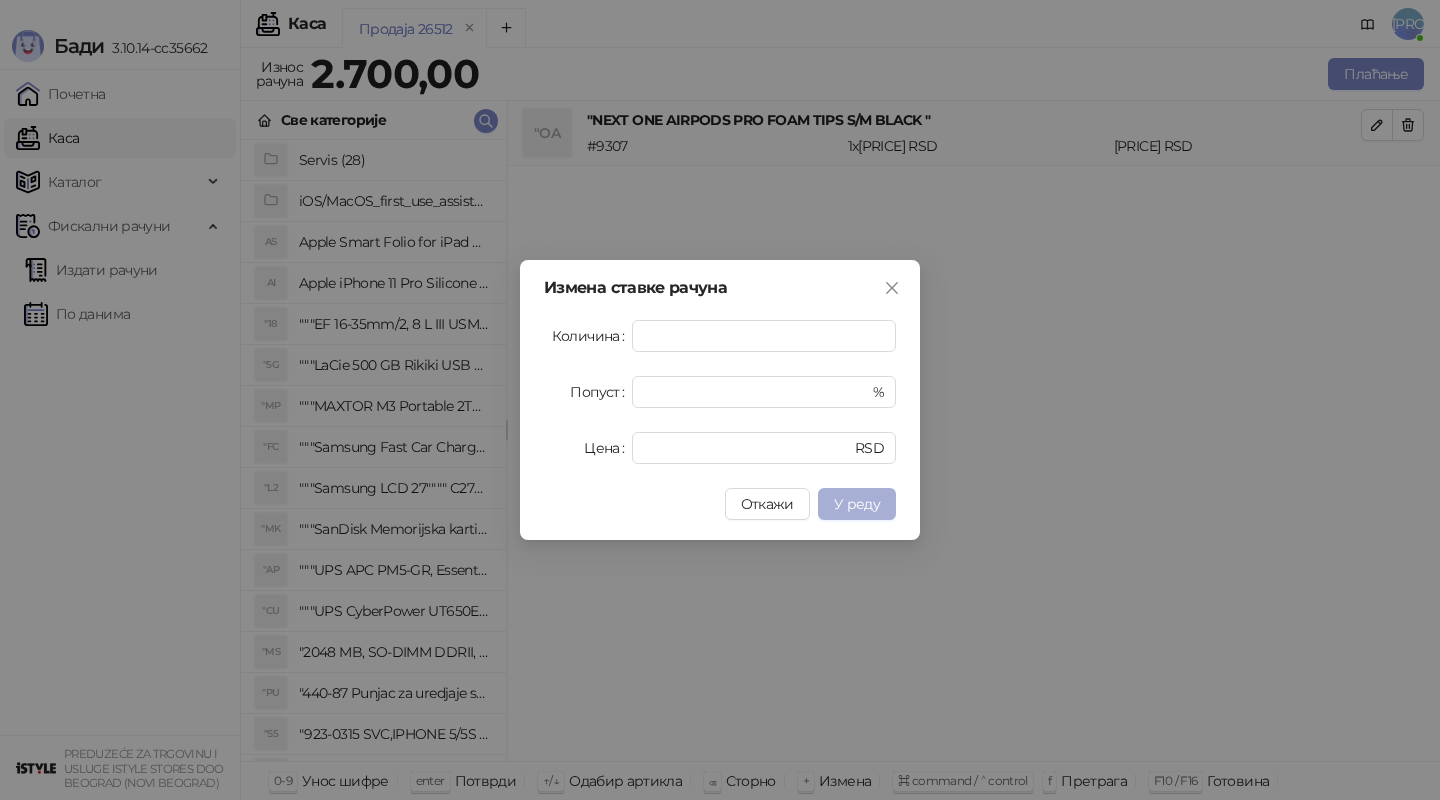 click on "У реду" at bounding box center [857, 504] 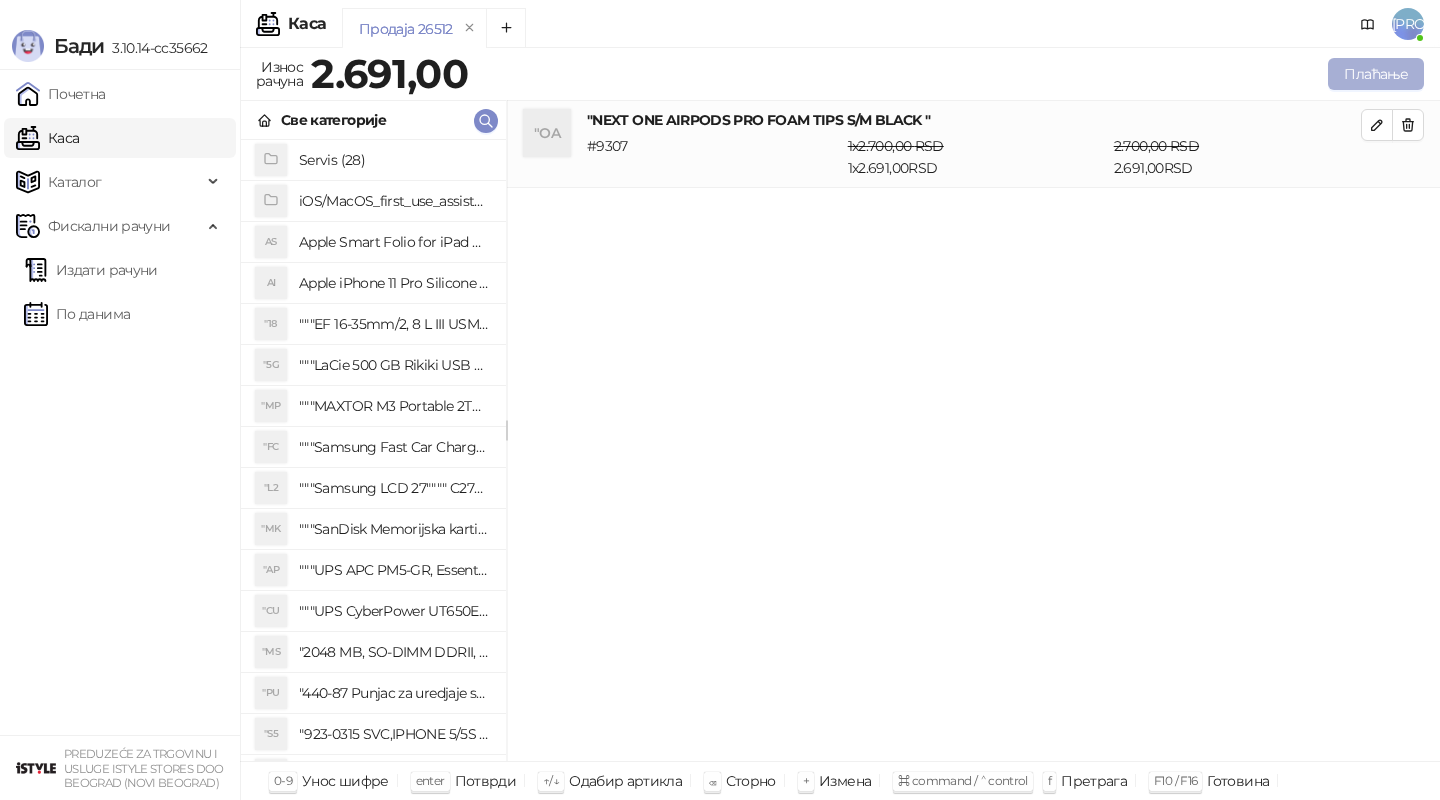 click on "Плаћање" at bounding box center (1376, 74) 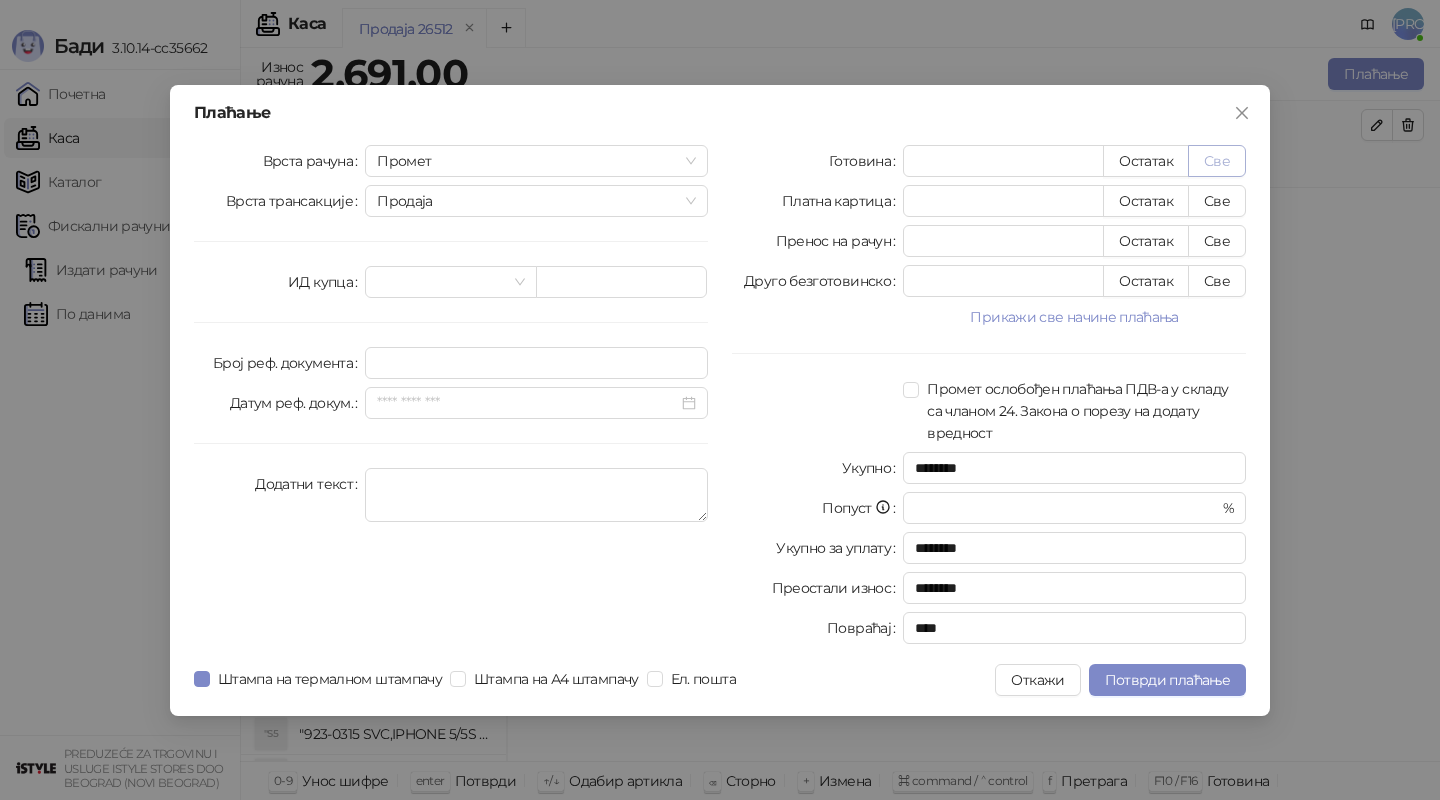 click on "Све" at bounding box center (1217, 161) 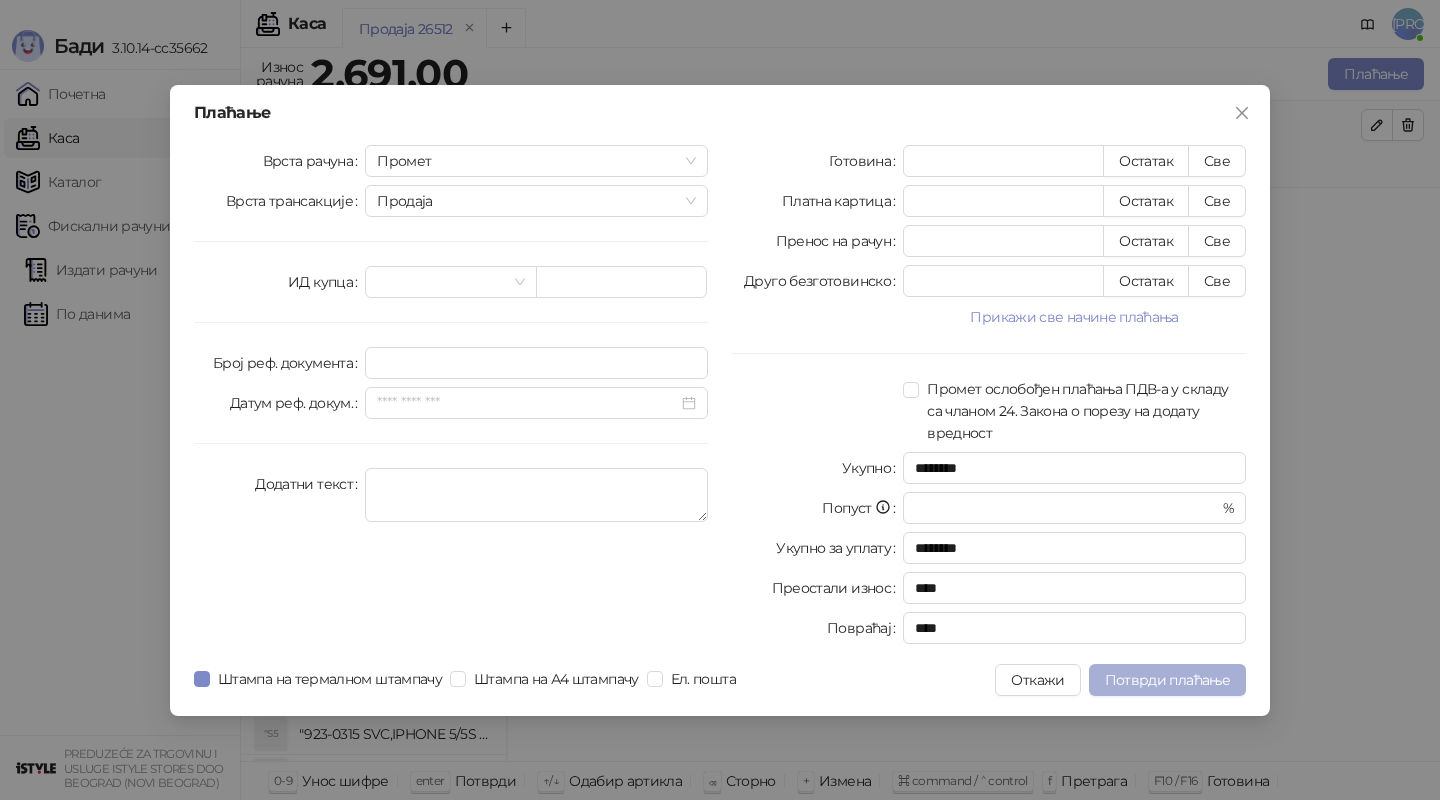 click on "Потврди плаћање" at bounding box center [1167, 680] 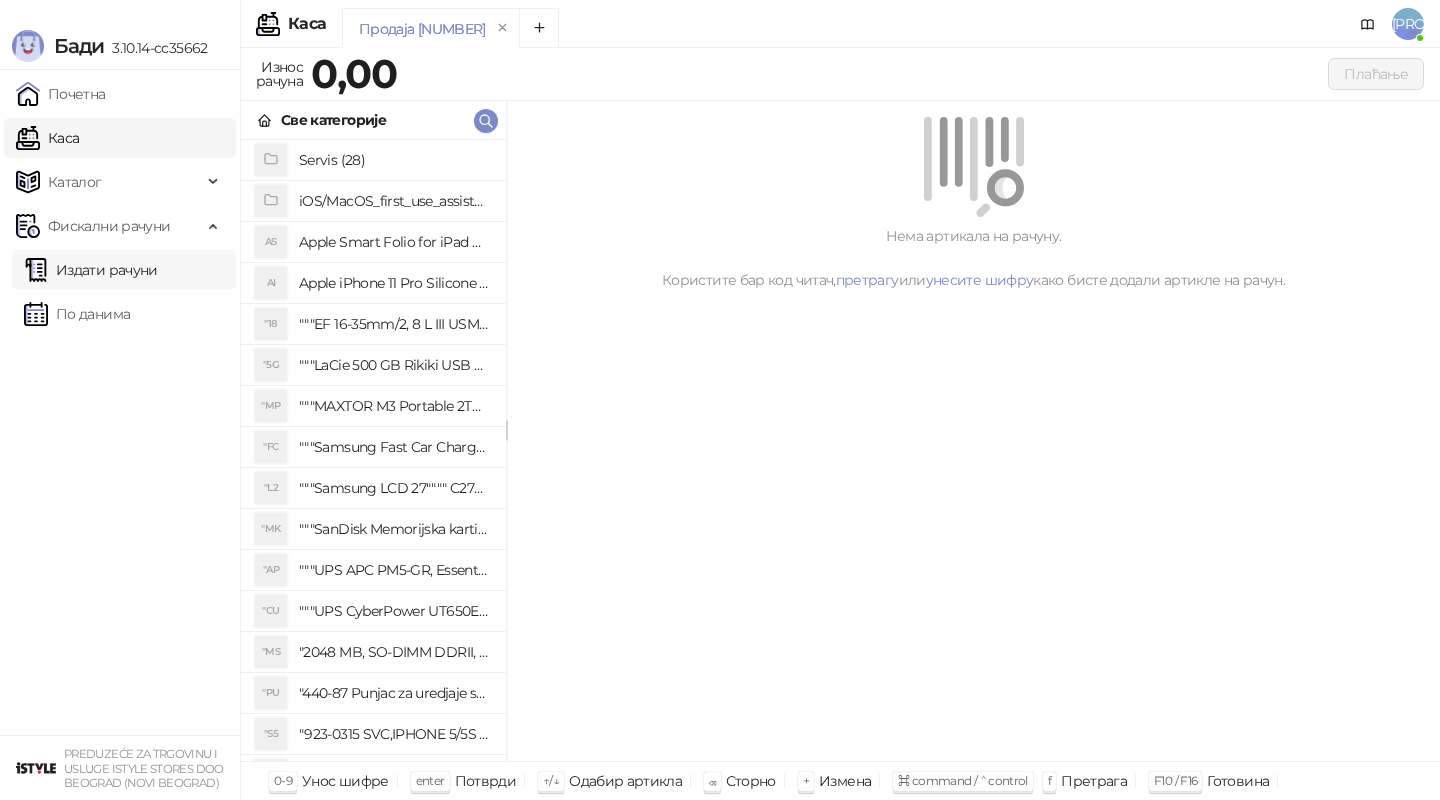 click on "Издати рачуни" at bounding box center (91, 270) 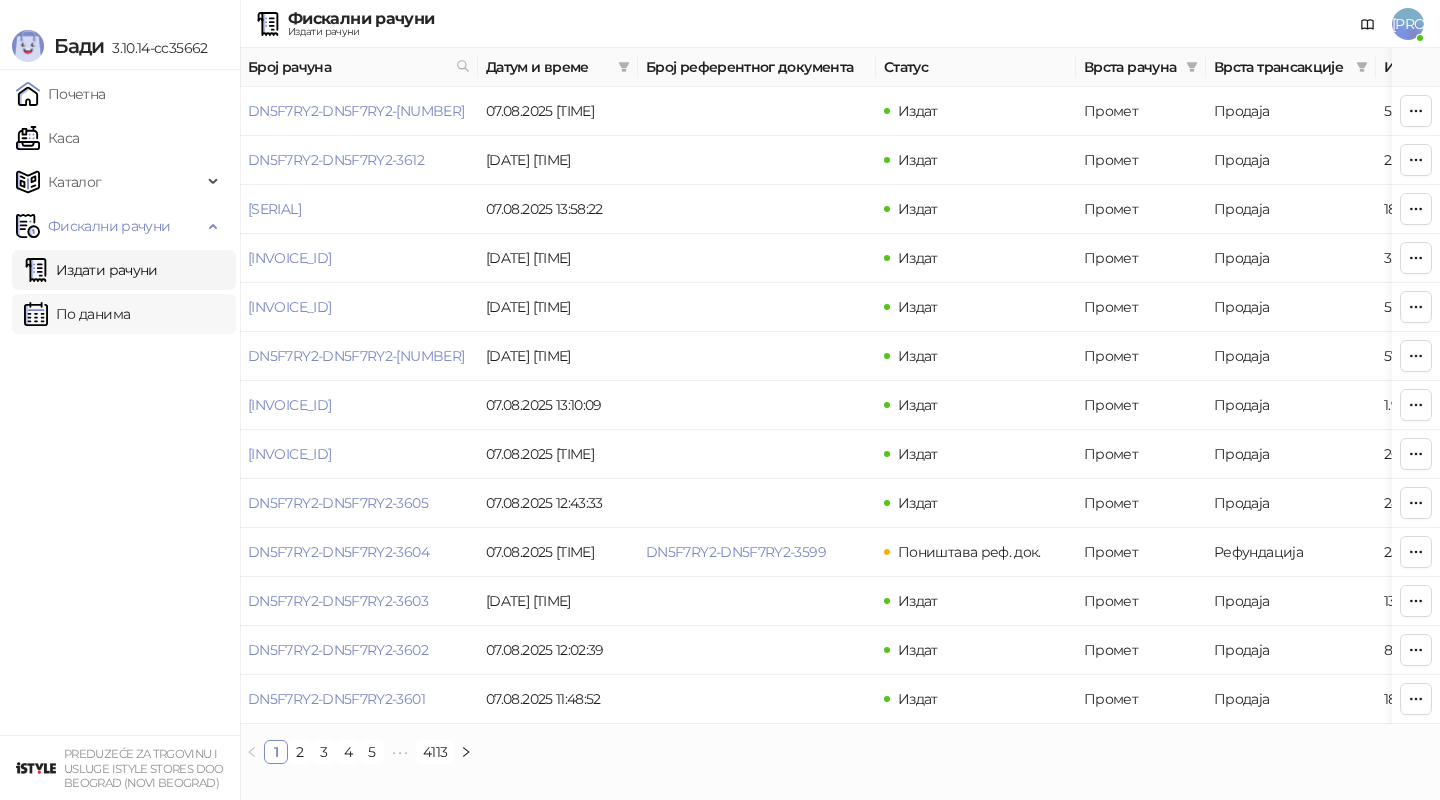 click on "По данима" at bounding box center (77, 314) 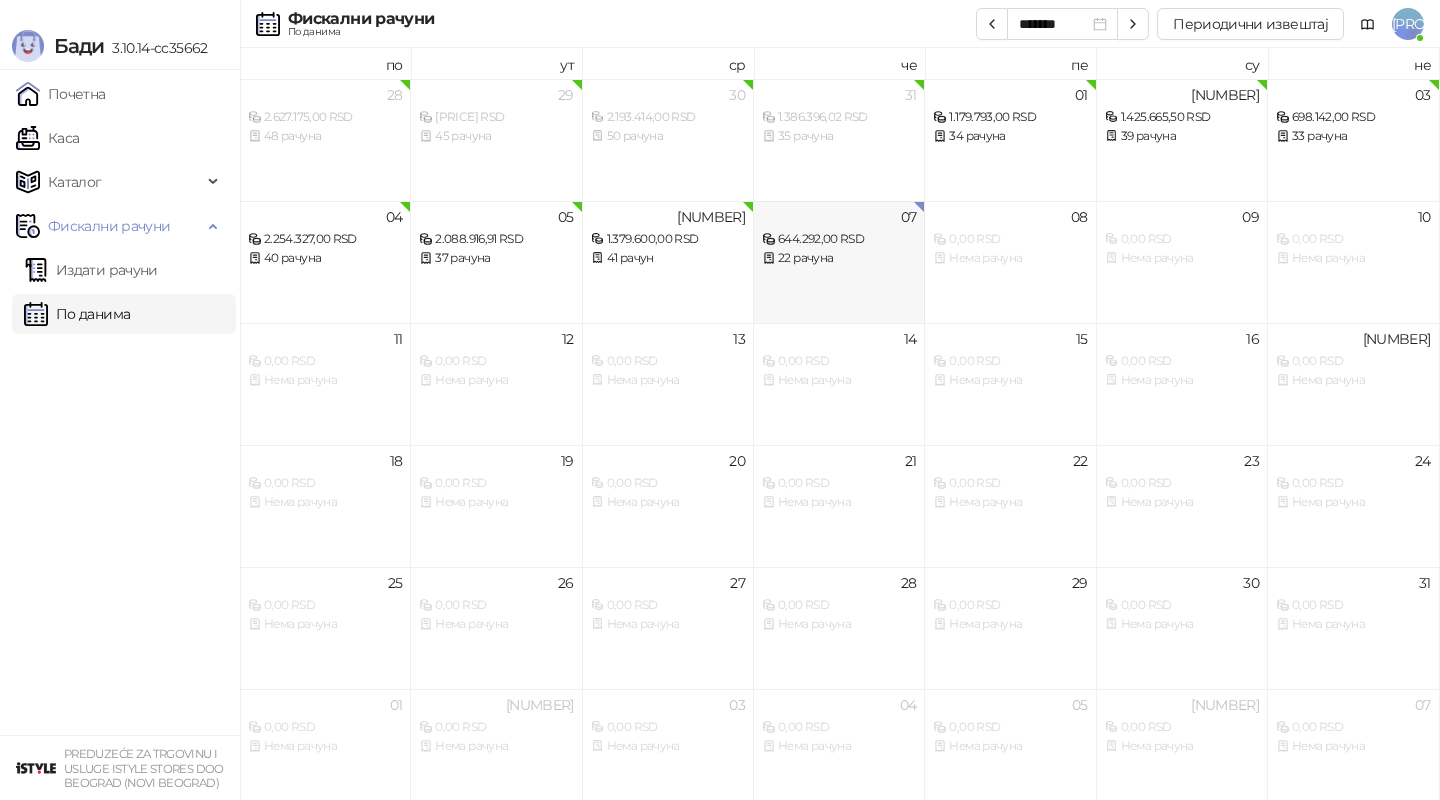 click on "07   [PRICE] RSD   22 рачуна" at bounding box center (839, 262) 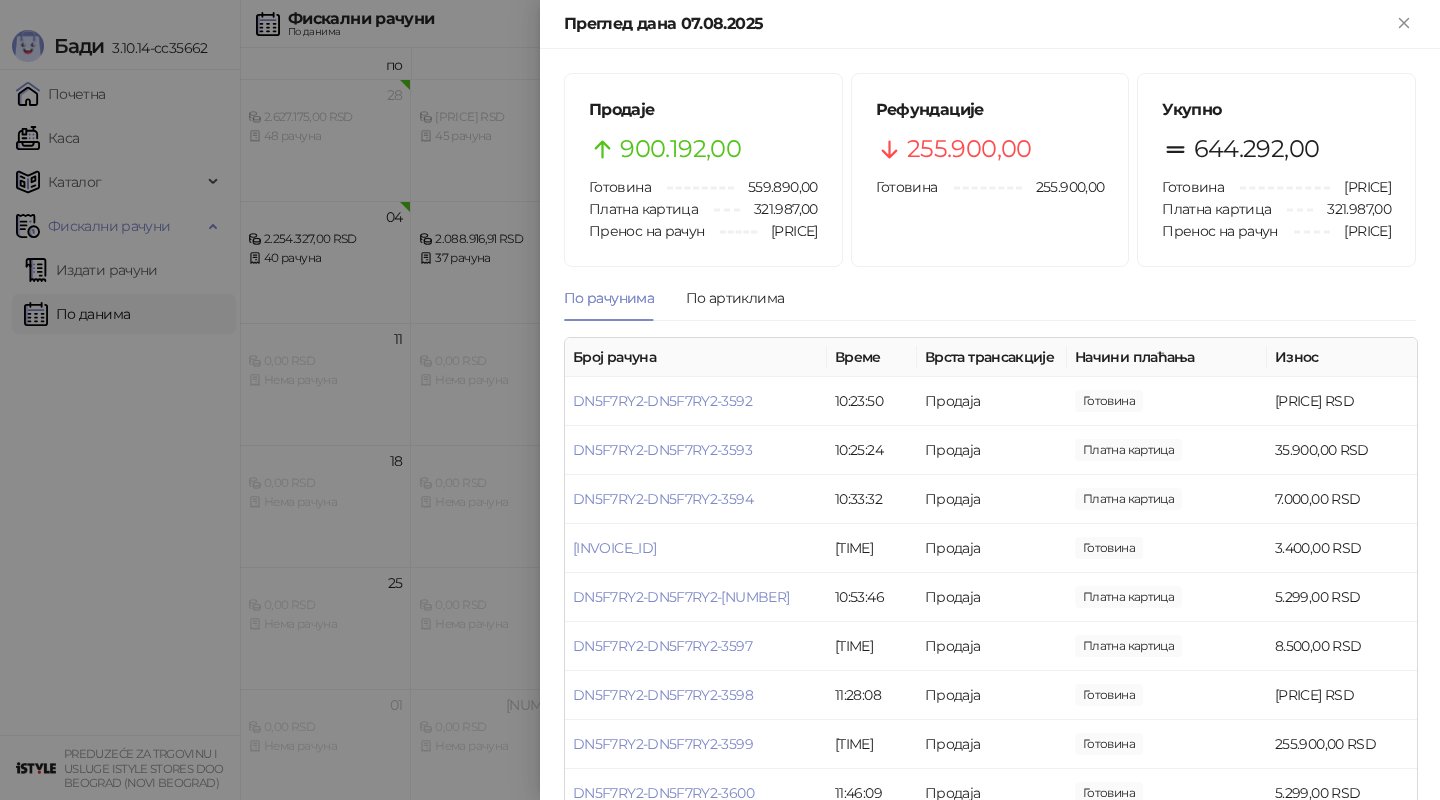 click at bounding box center [720, 400] 